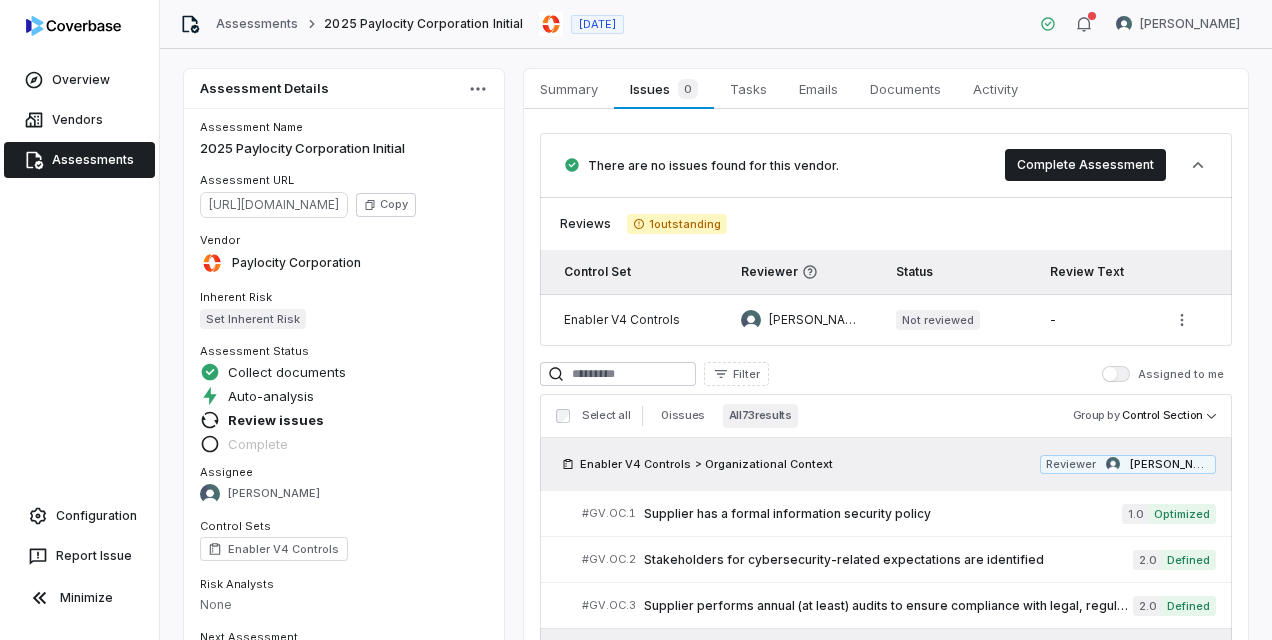 scroll, scrollTop: 0, scrollLeft: 0, axis: both 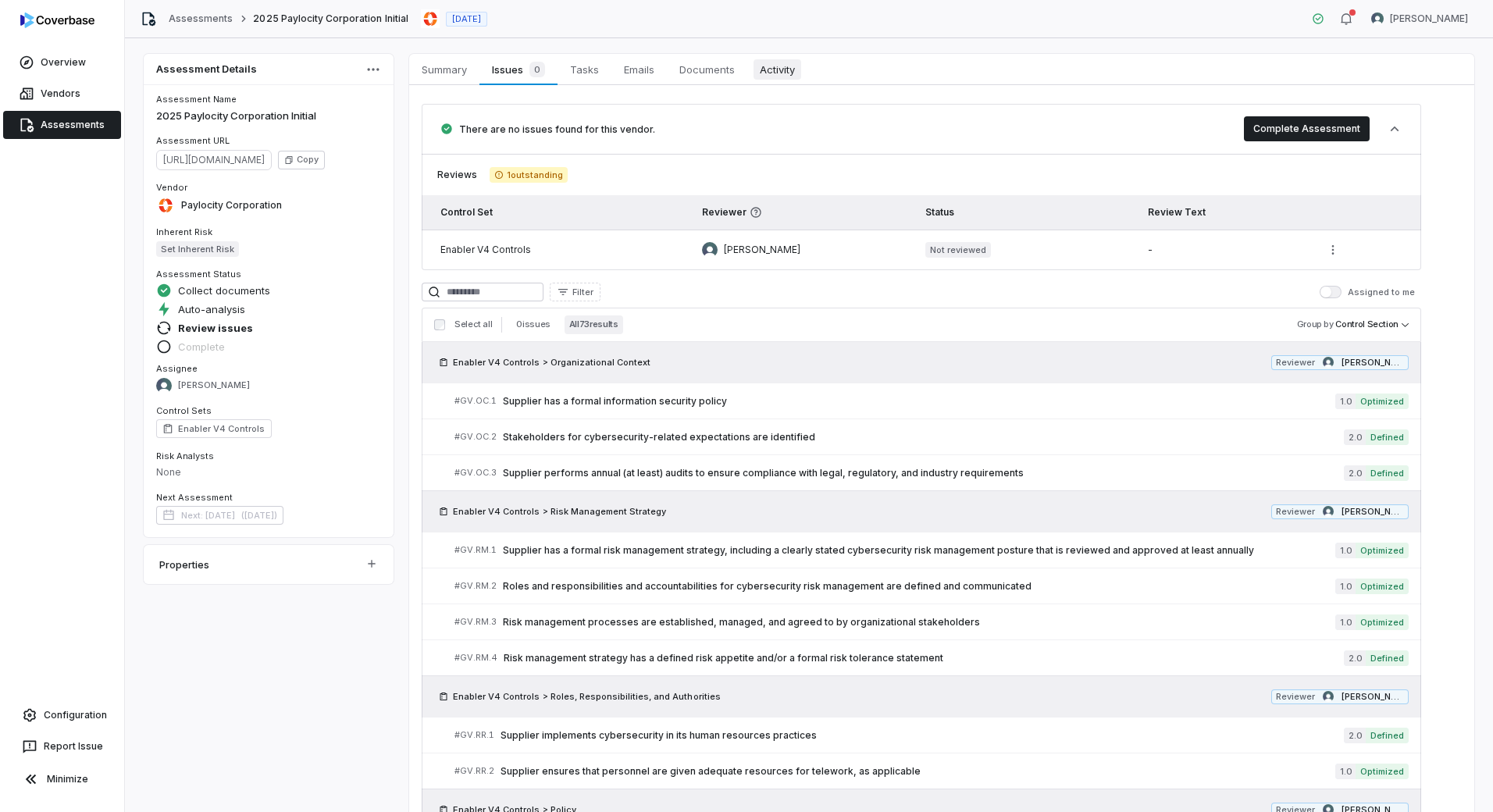 click on "Activity" at bounding box center (777, 69) 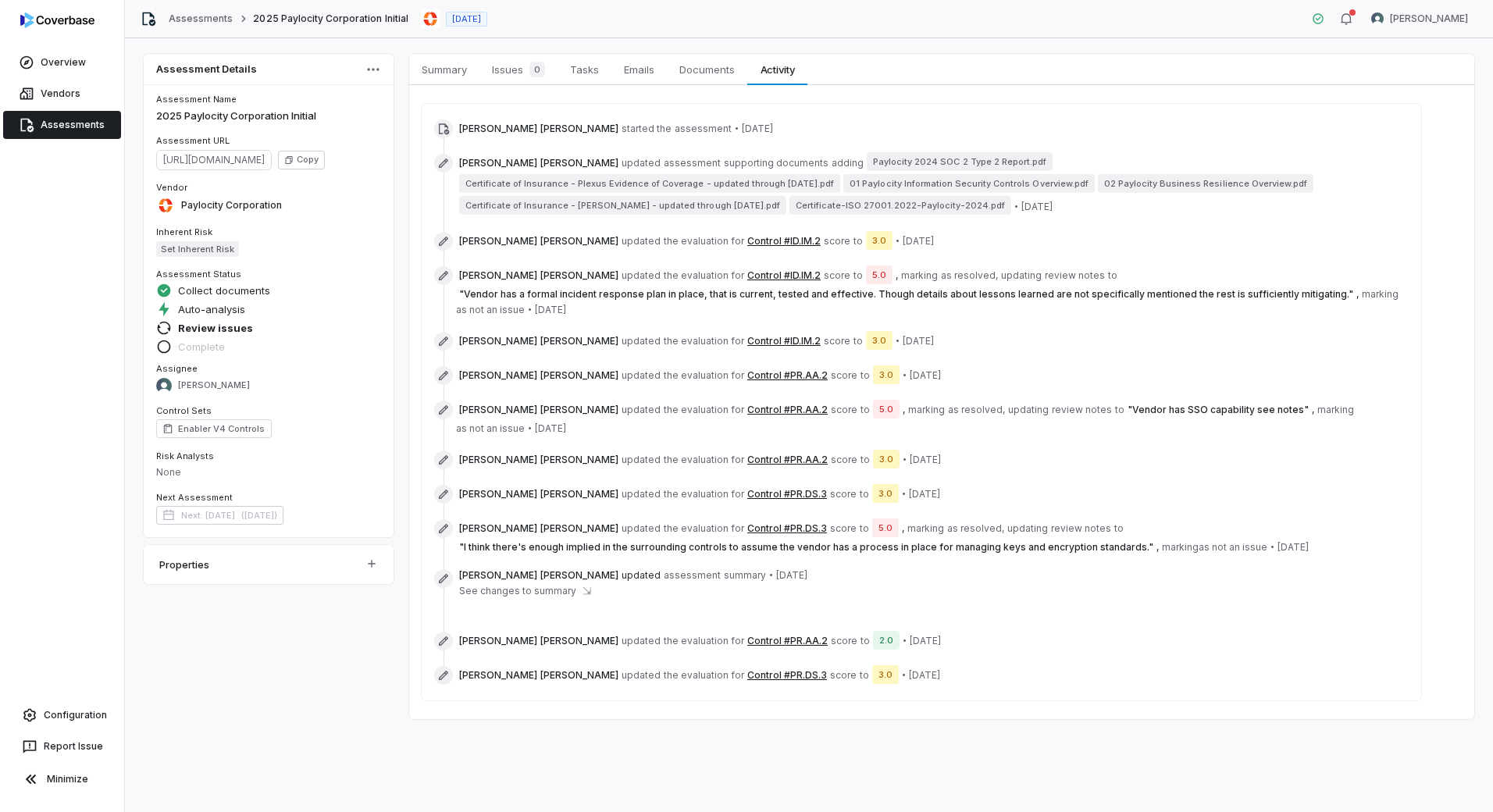 click on "Assessments" at bounding box center (62, 125) 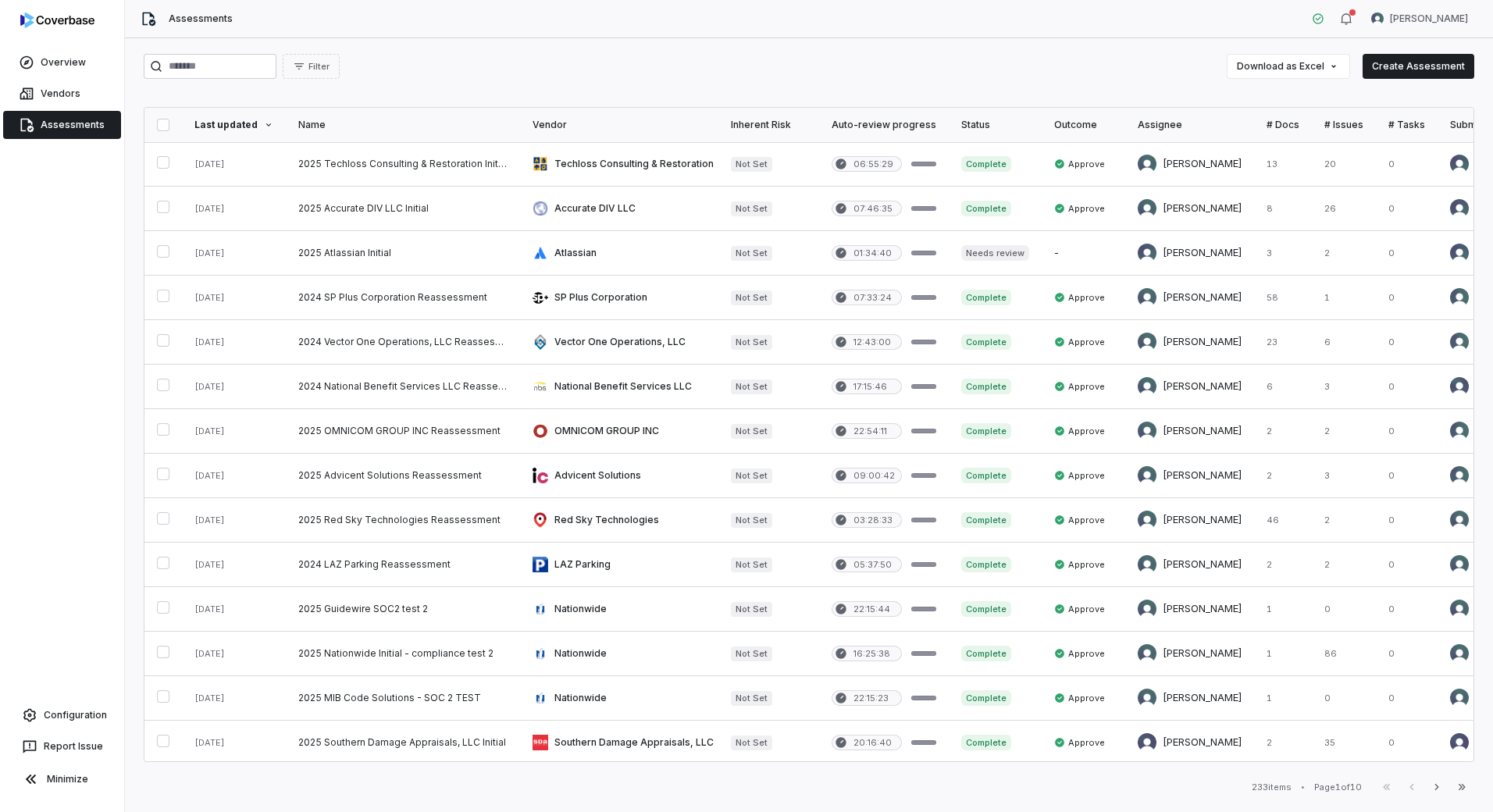 click on "Vendor" at bounding box center [619, 125] 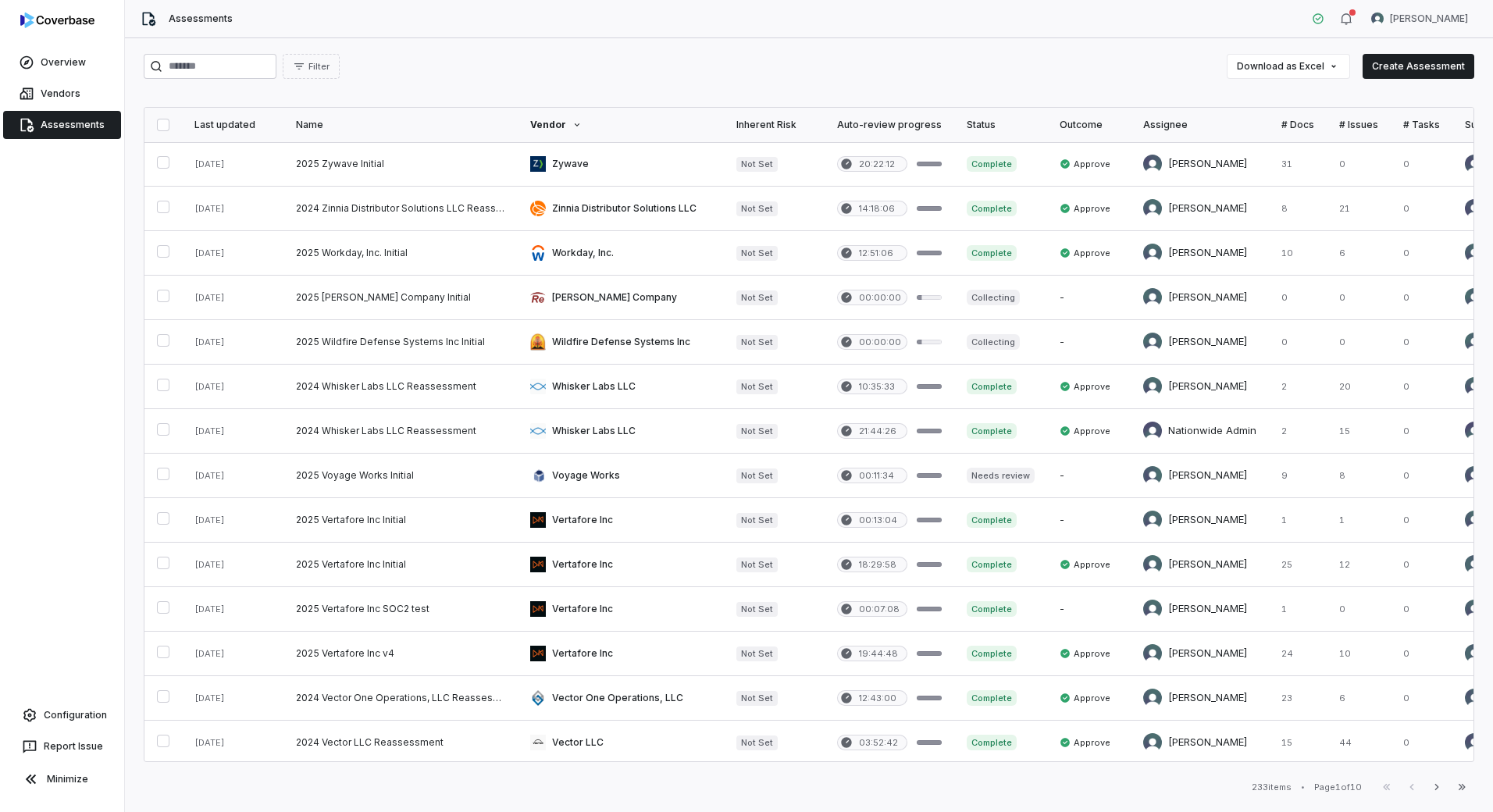 click on "Vendor" at bounding box center [621, 125] 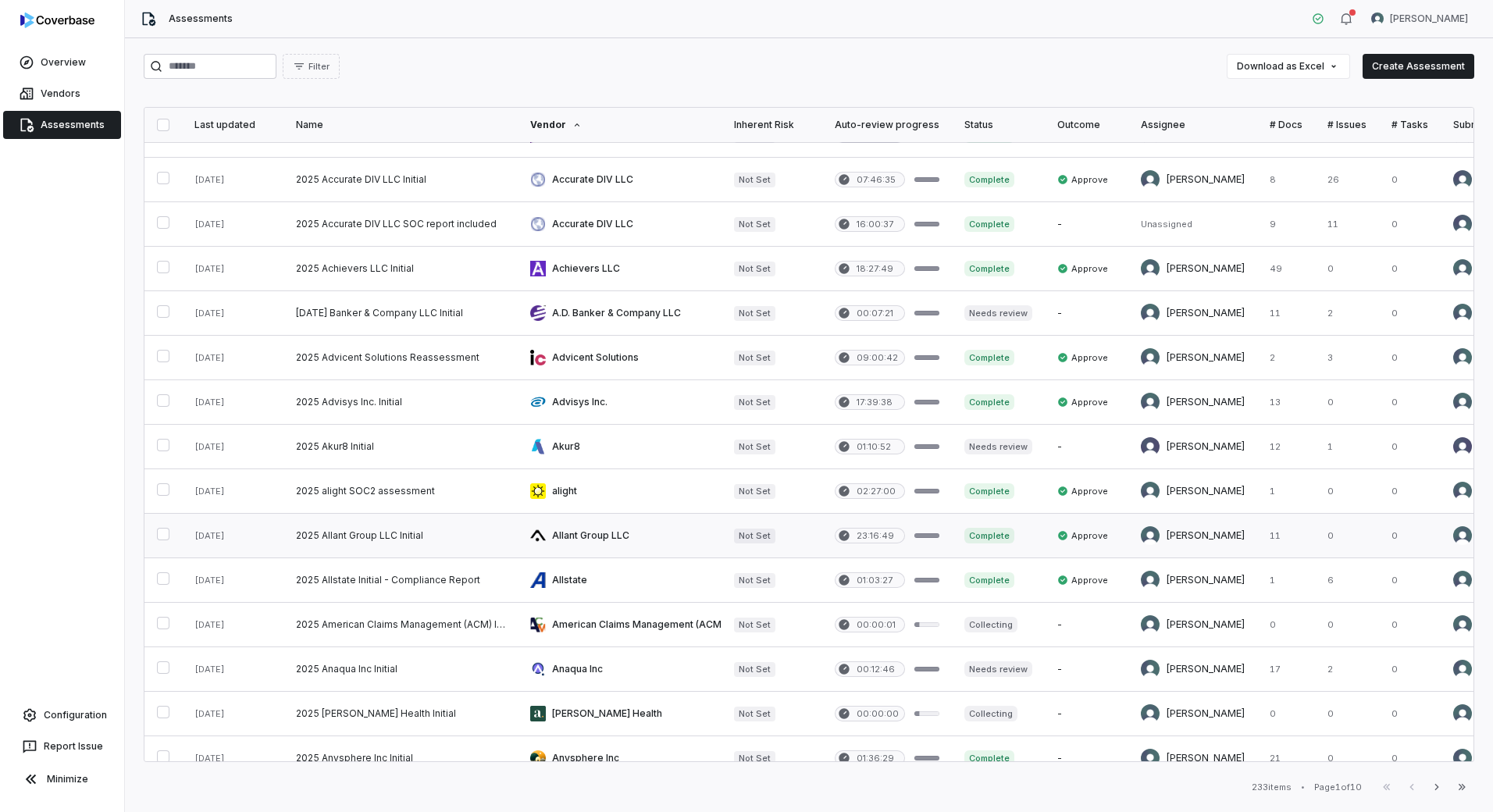 scroll, scrollTop: 156, scrollLeft: 0, axis: vertical 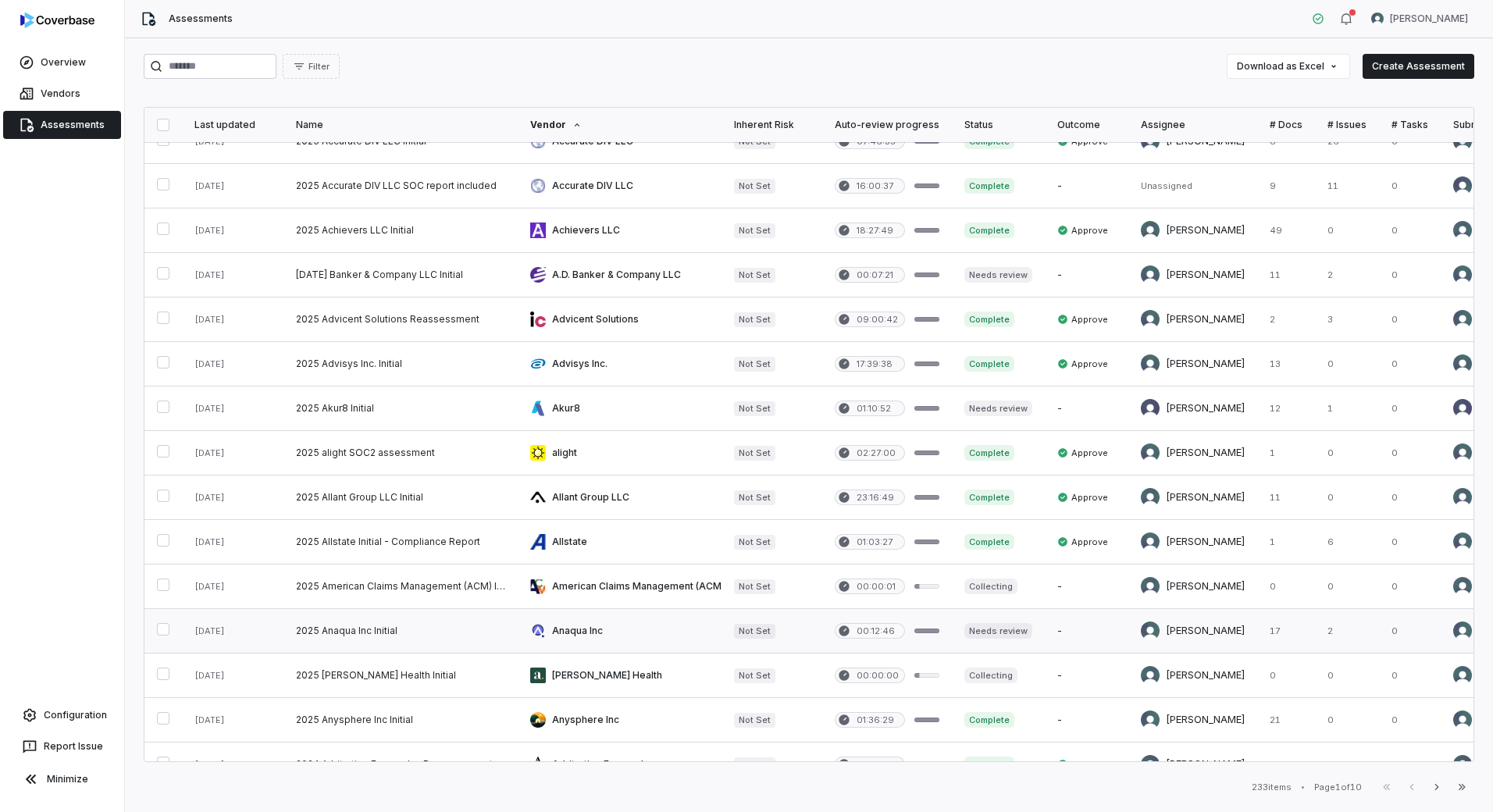click at bounding box center (401, 631) 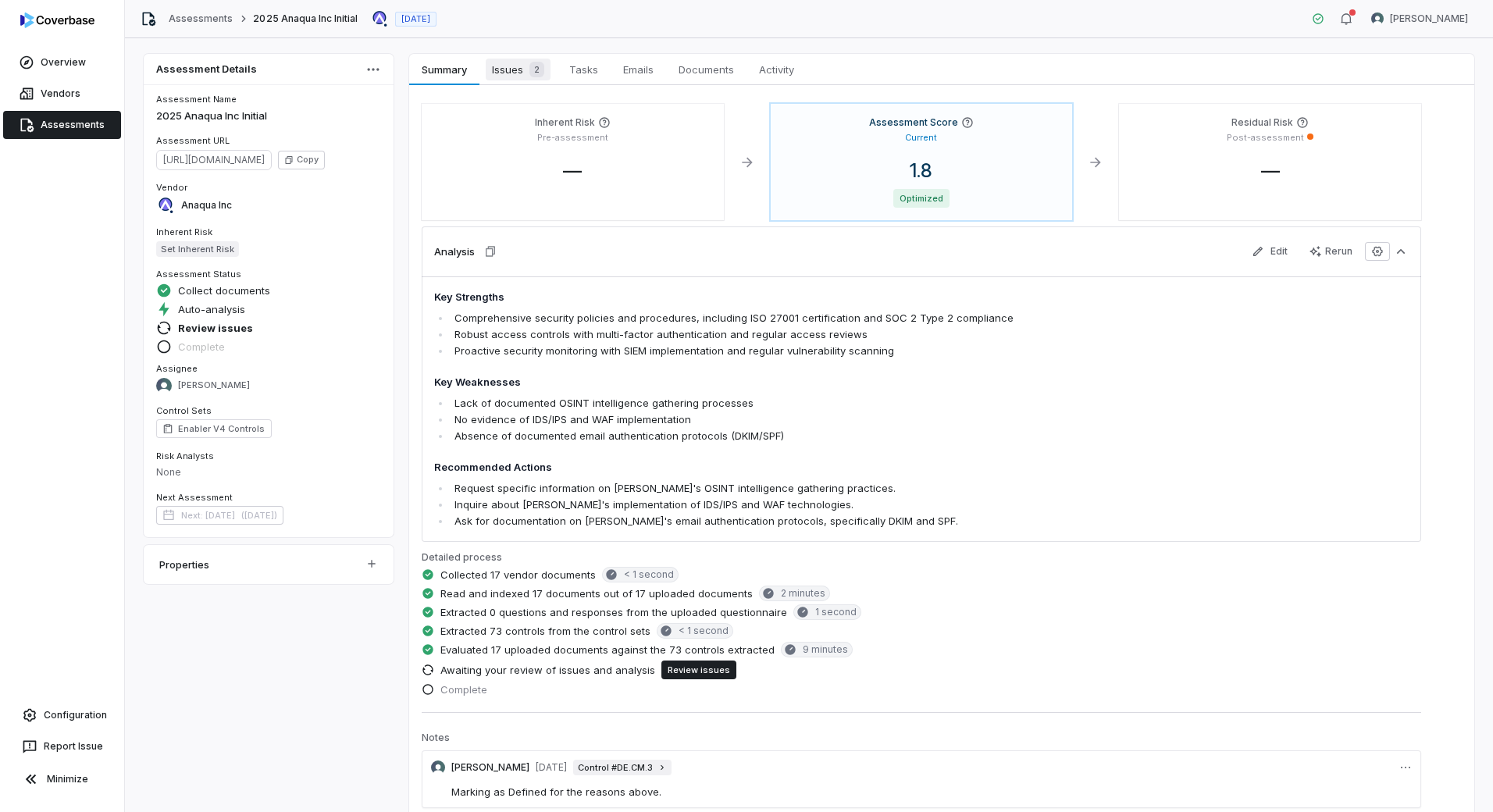 click on "Issues 2" at bounding box center [518, 69] 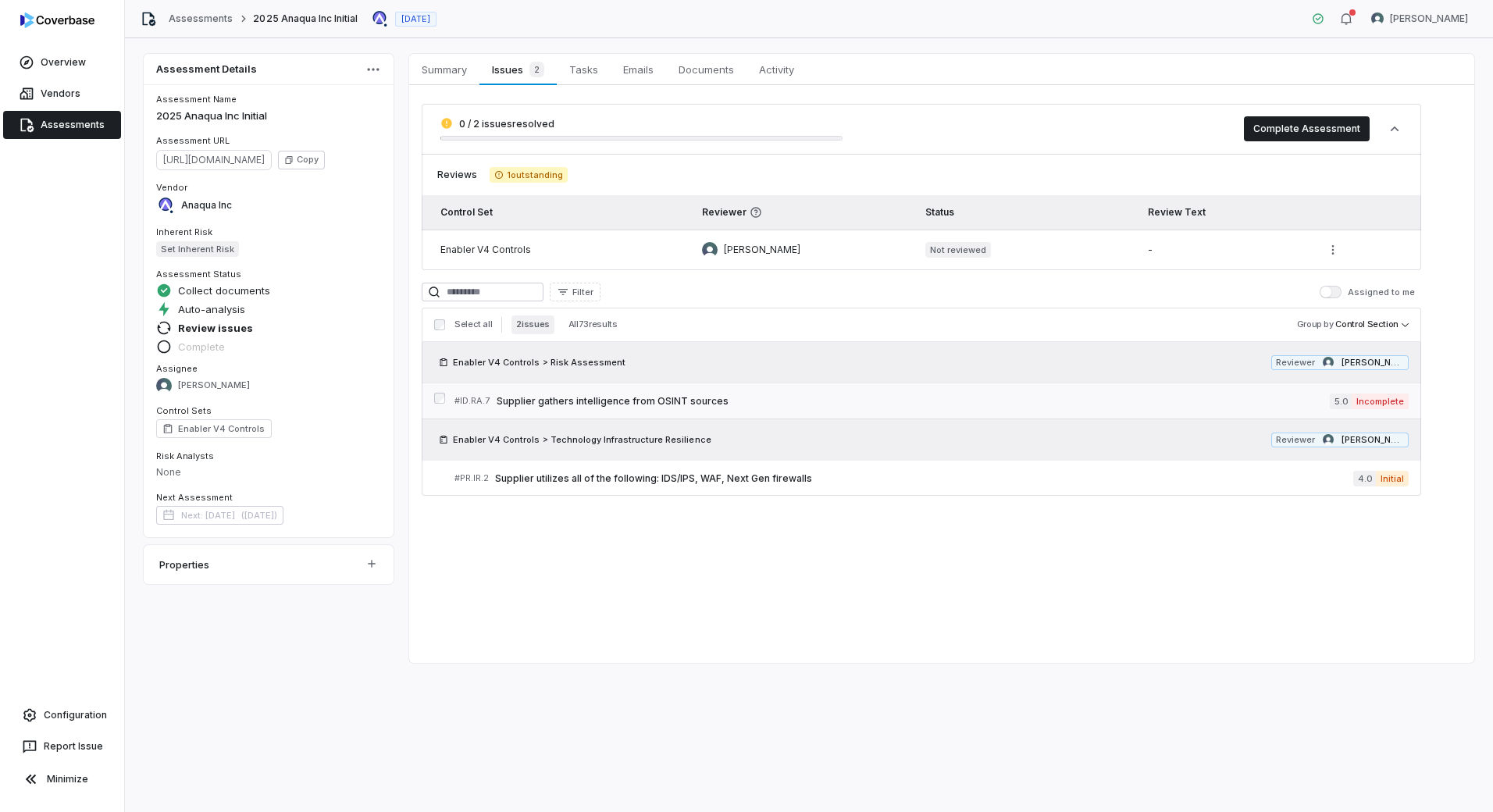 click on "Supplier gathers intelligence from OSINT sources" at bounding box center [913, 401] 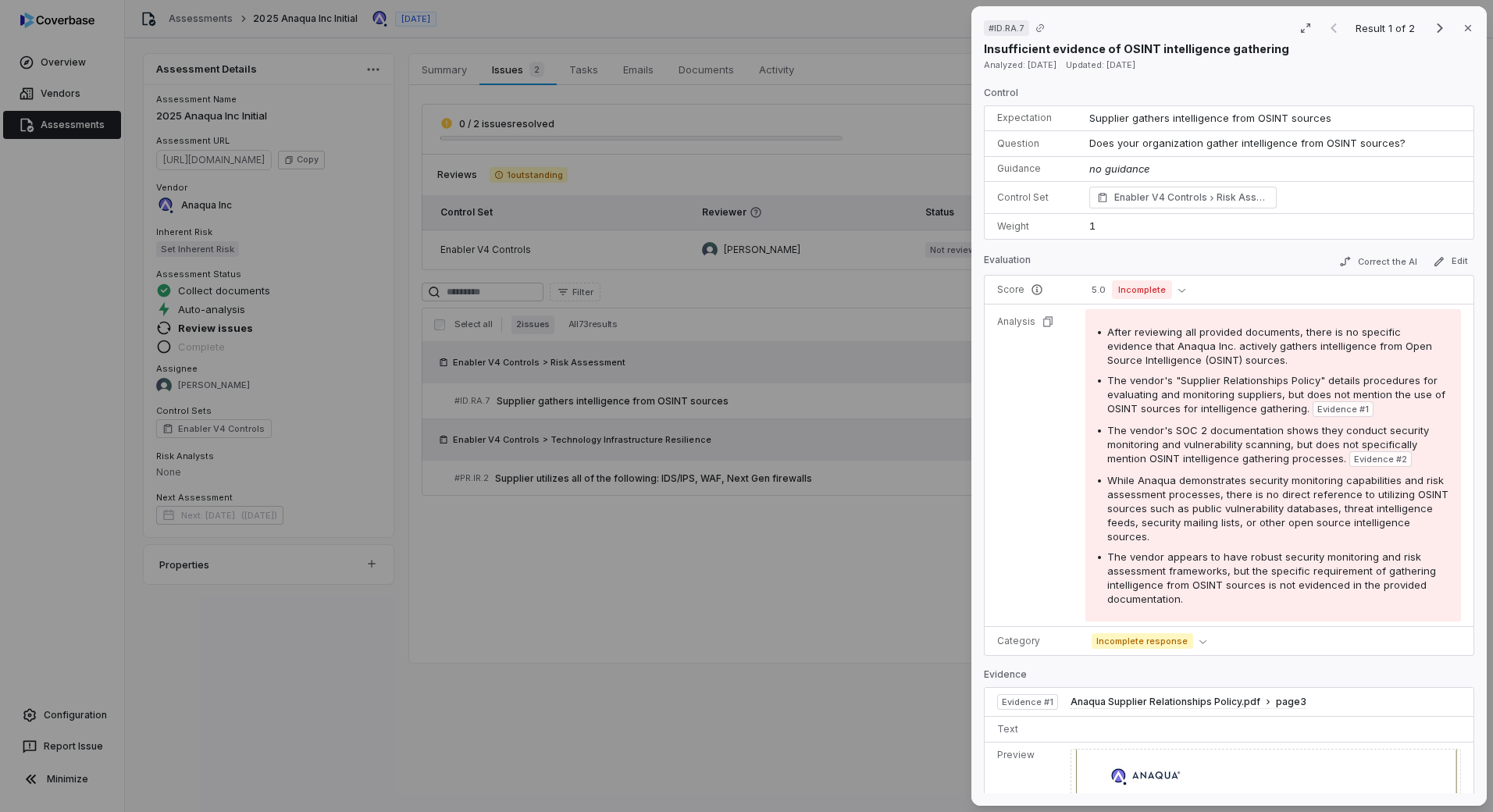 scroll, scrollTop: 0, scrollLeft: 0, axis: both 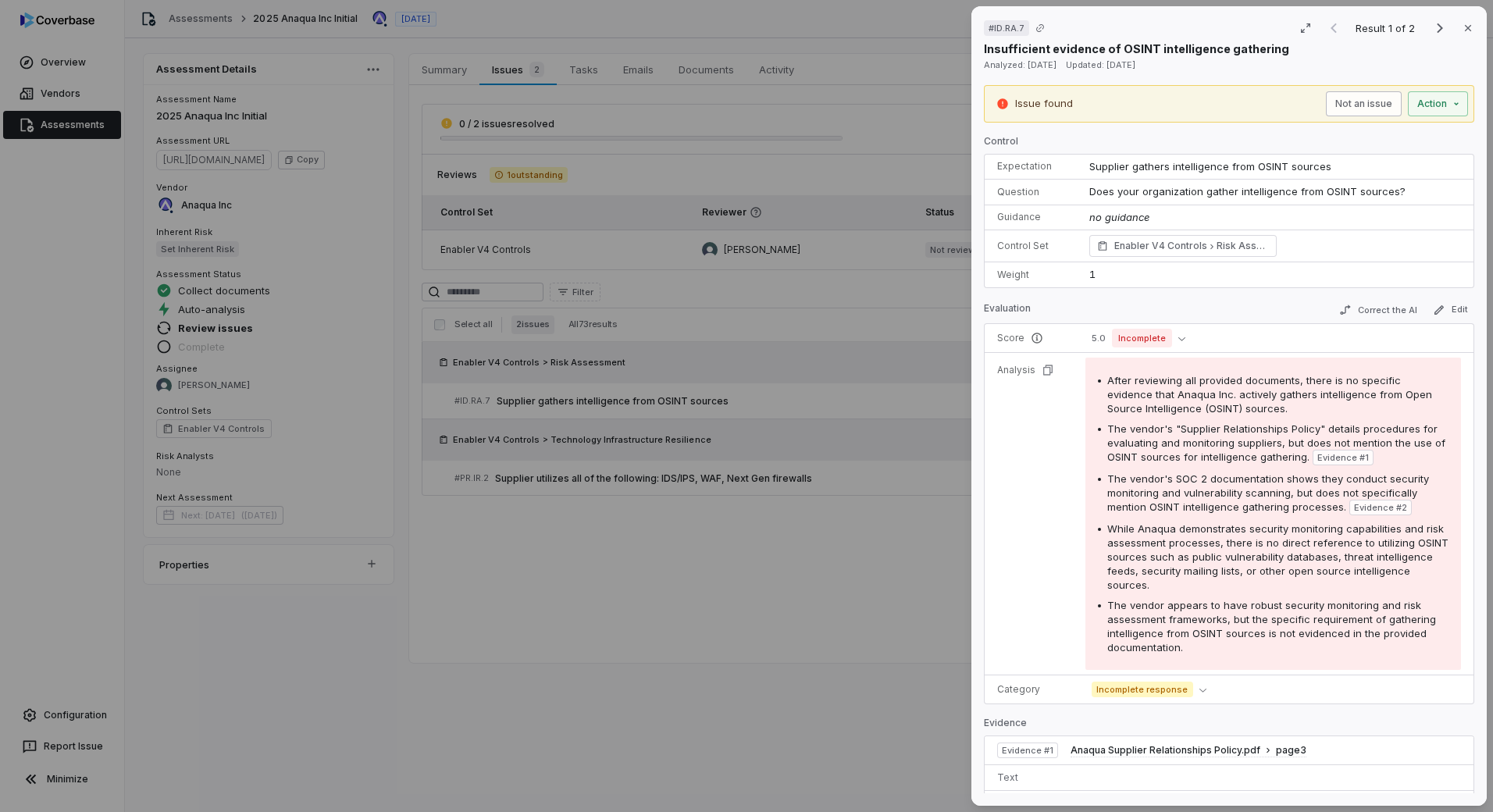 click on "Not an issue" at bounding box center [1363, 104] 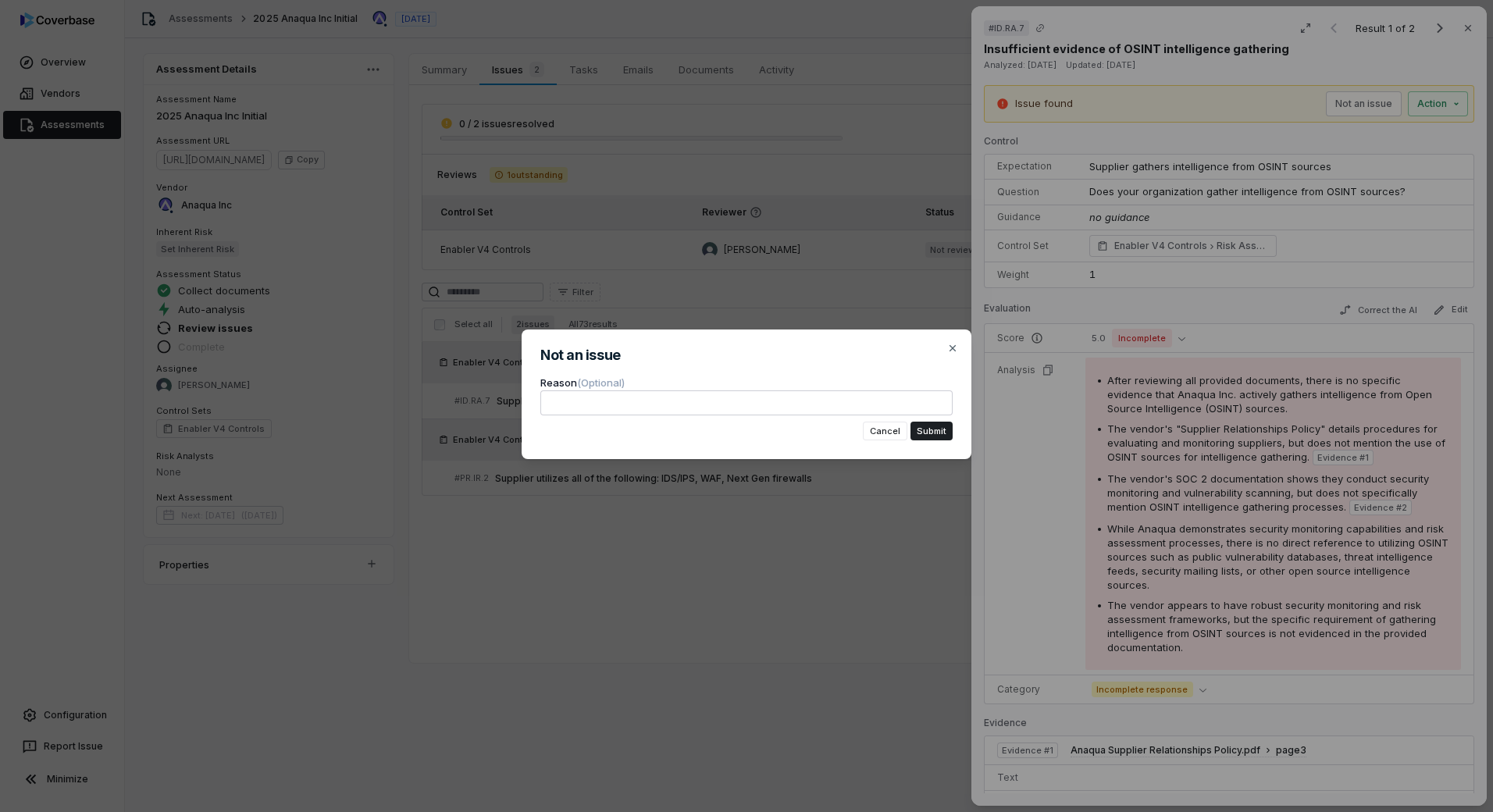 type on "*" 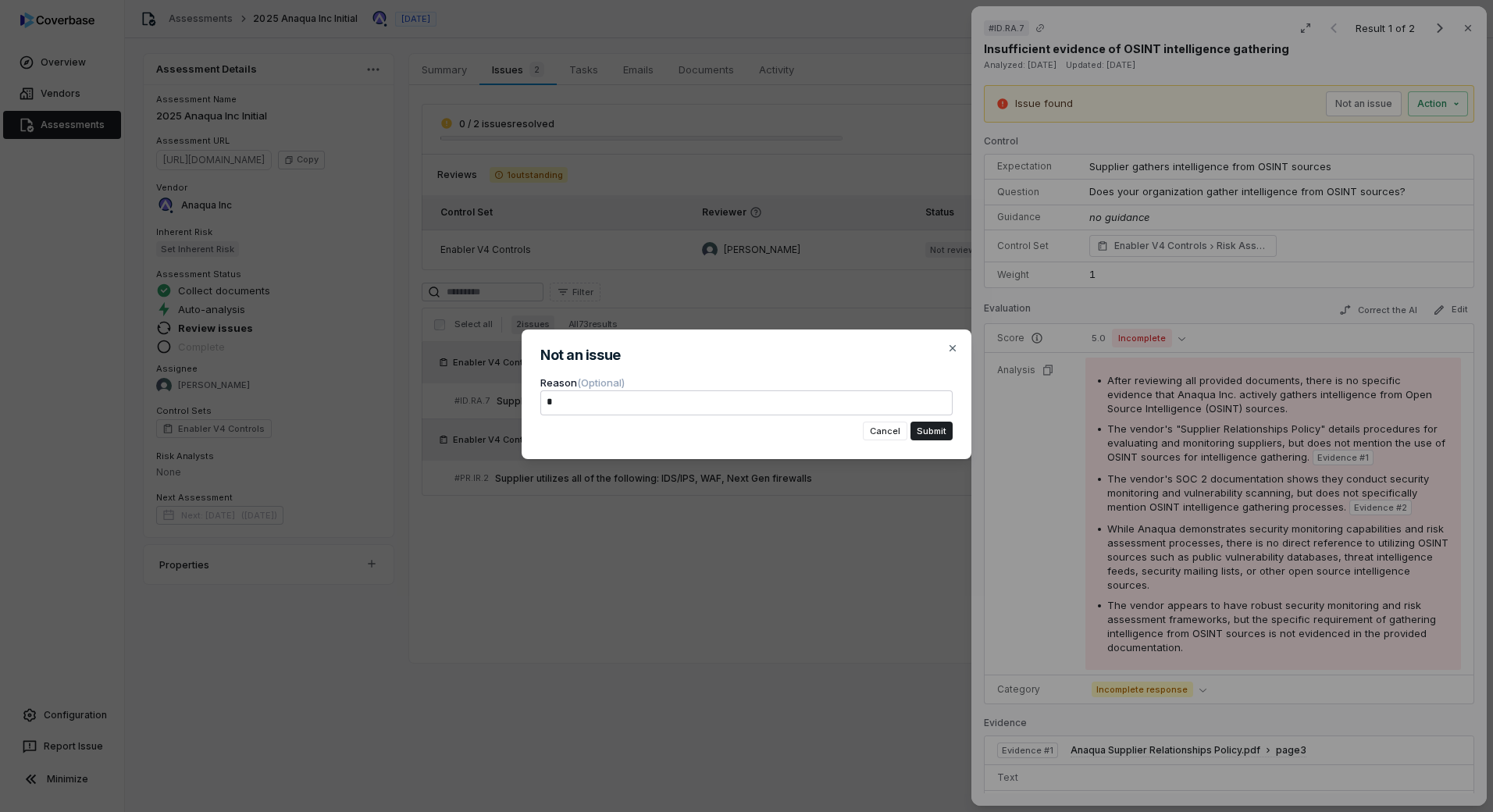 type on "*" 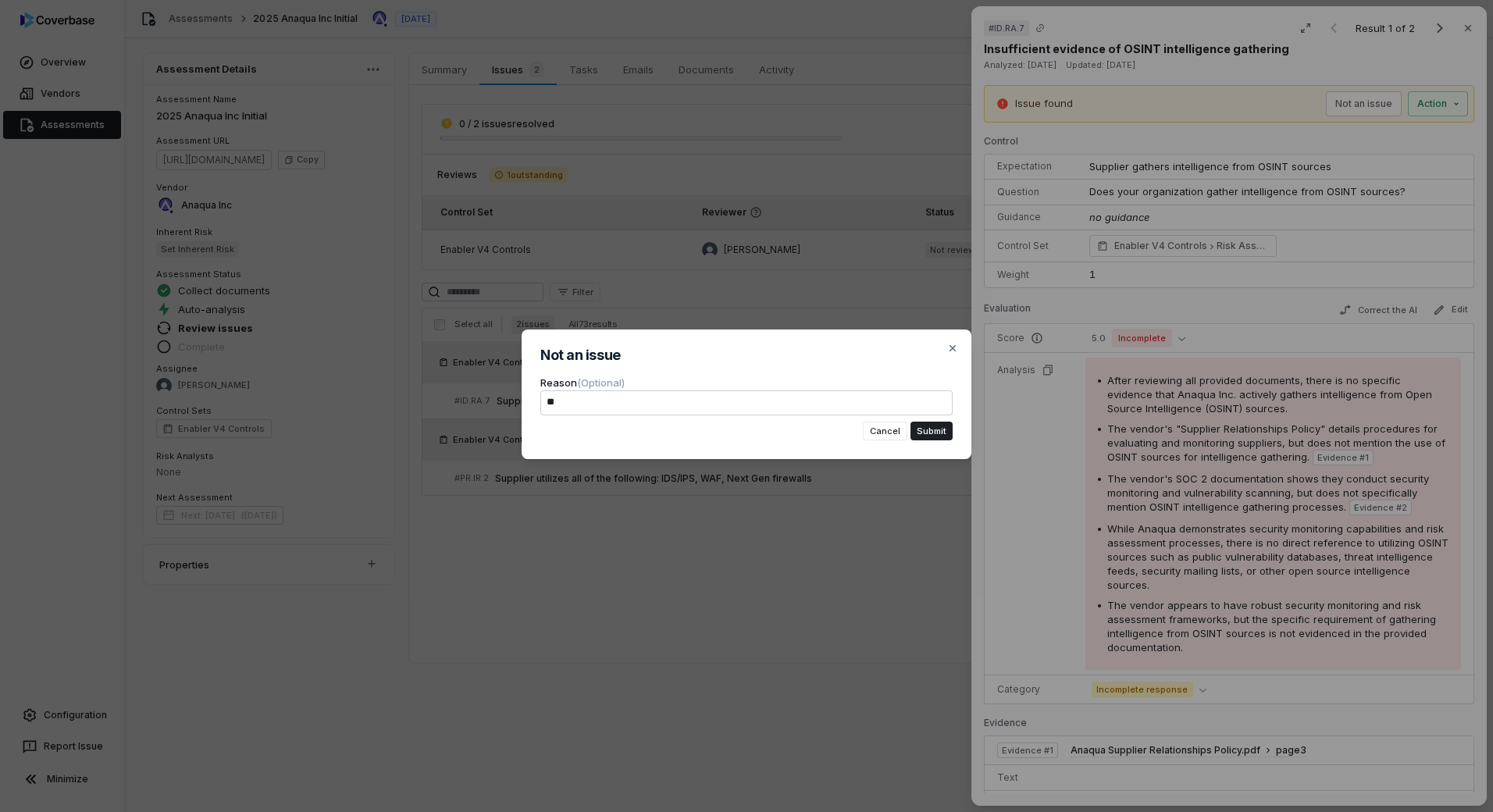 type on "*" 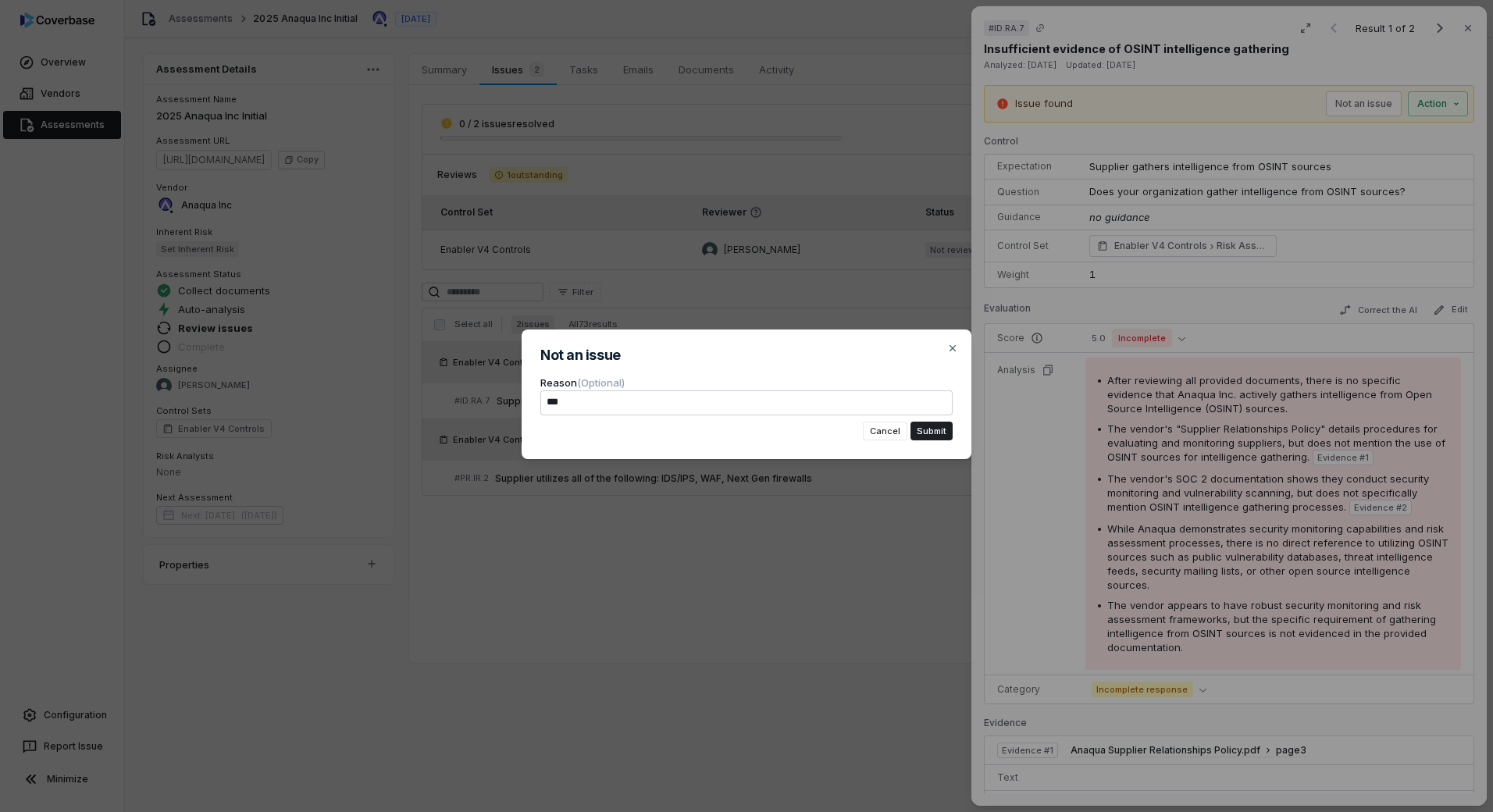 type on "*" 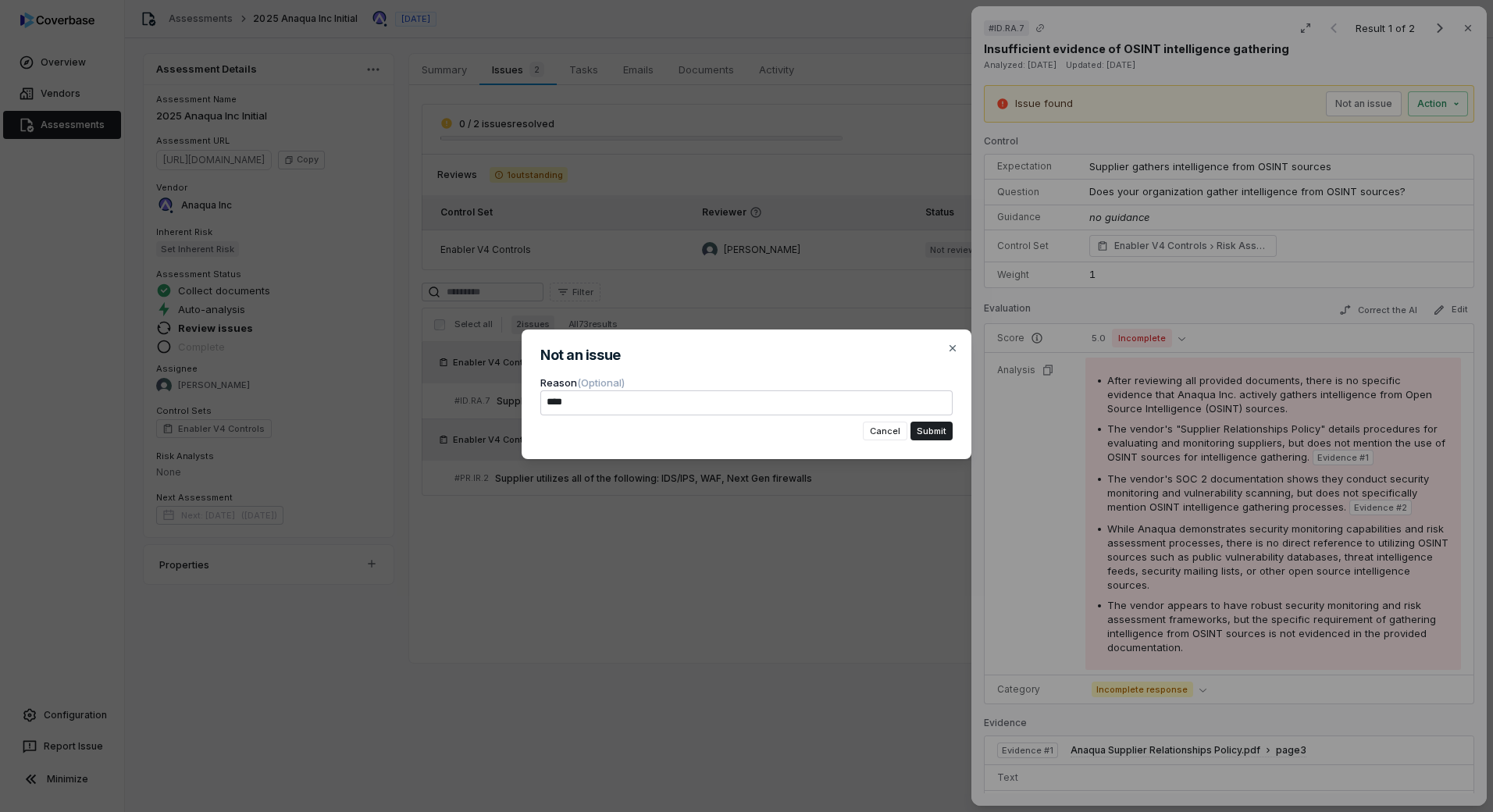 type on "*" 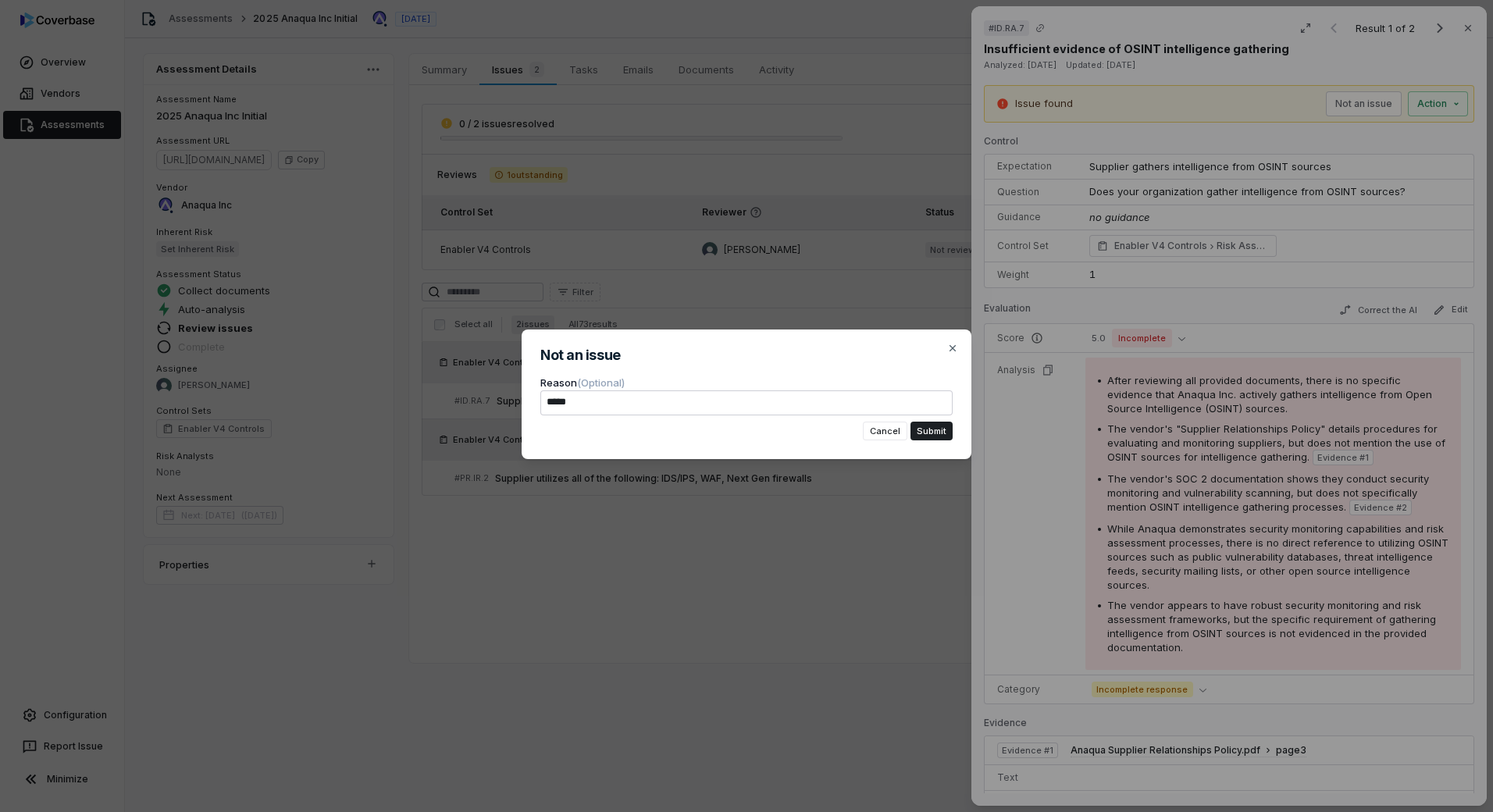 type on "*" 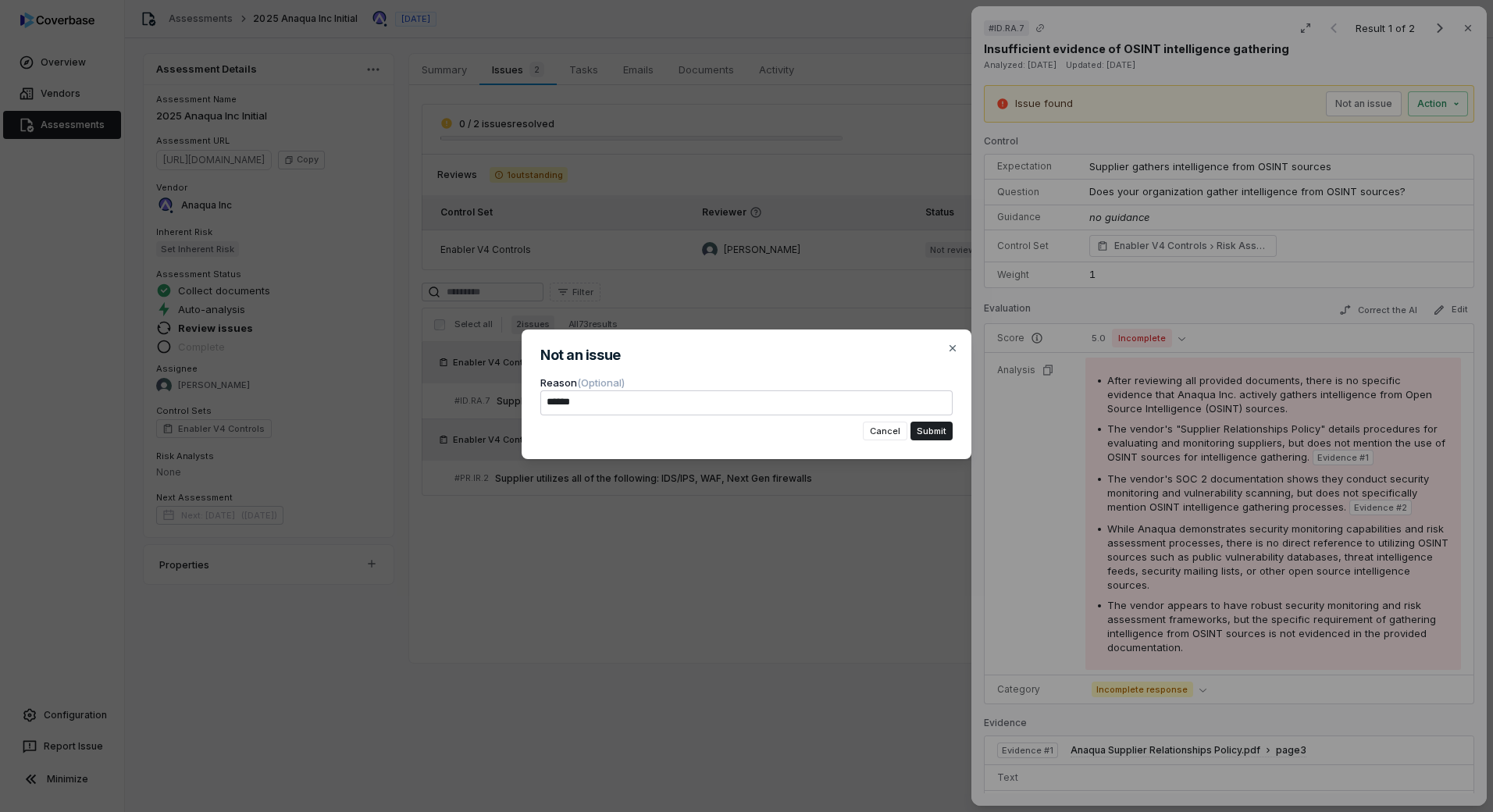 type on "*" 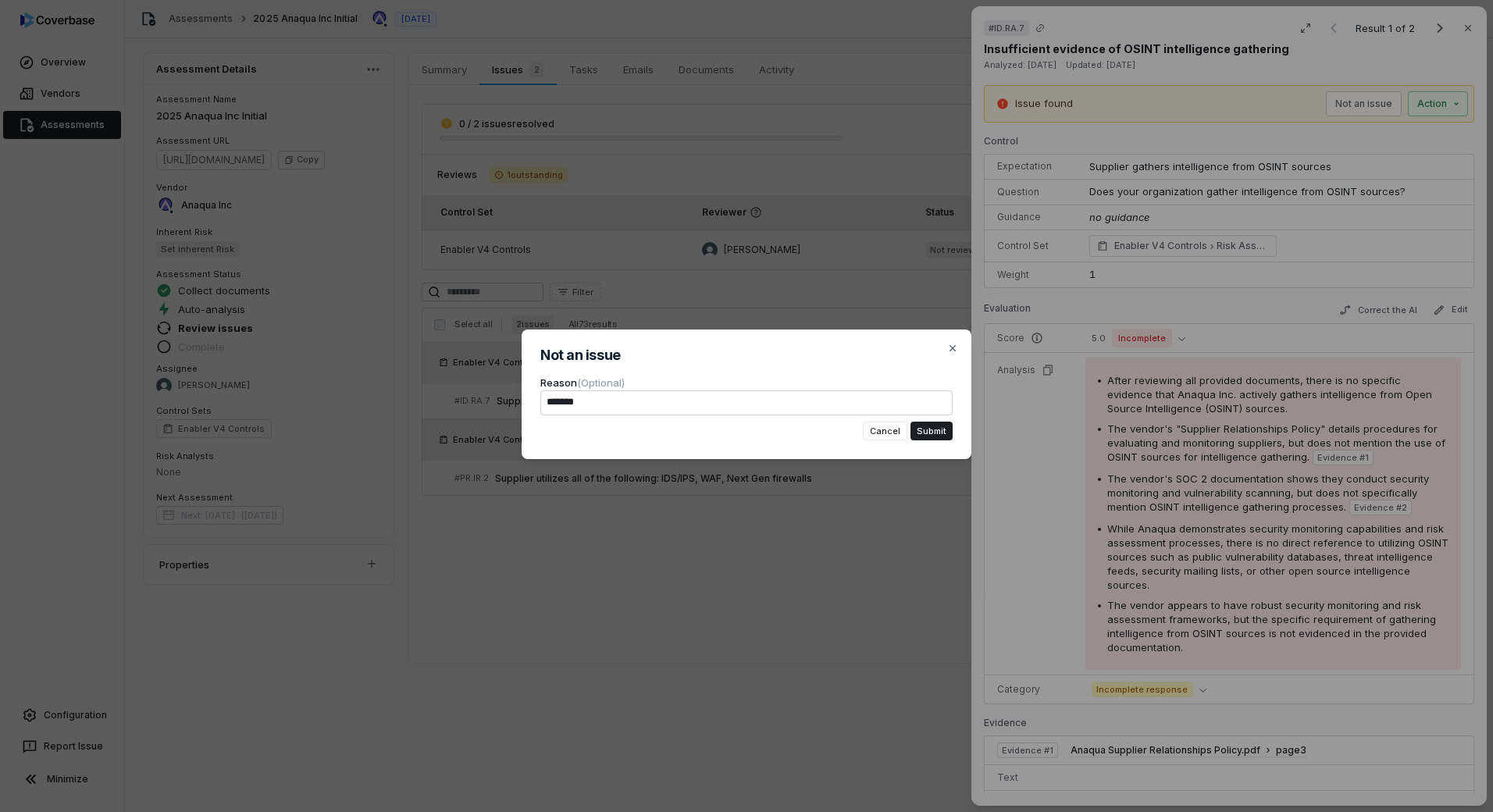 type on "*" 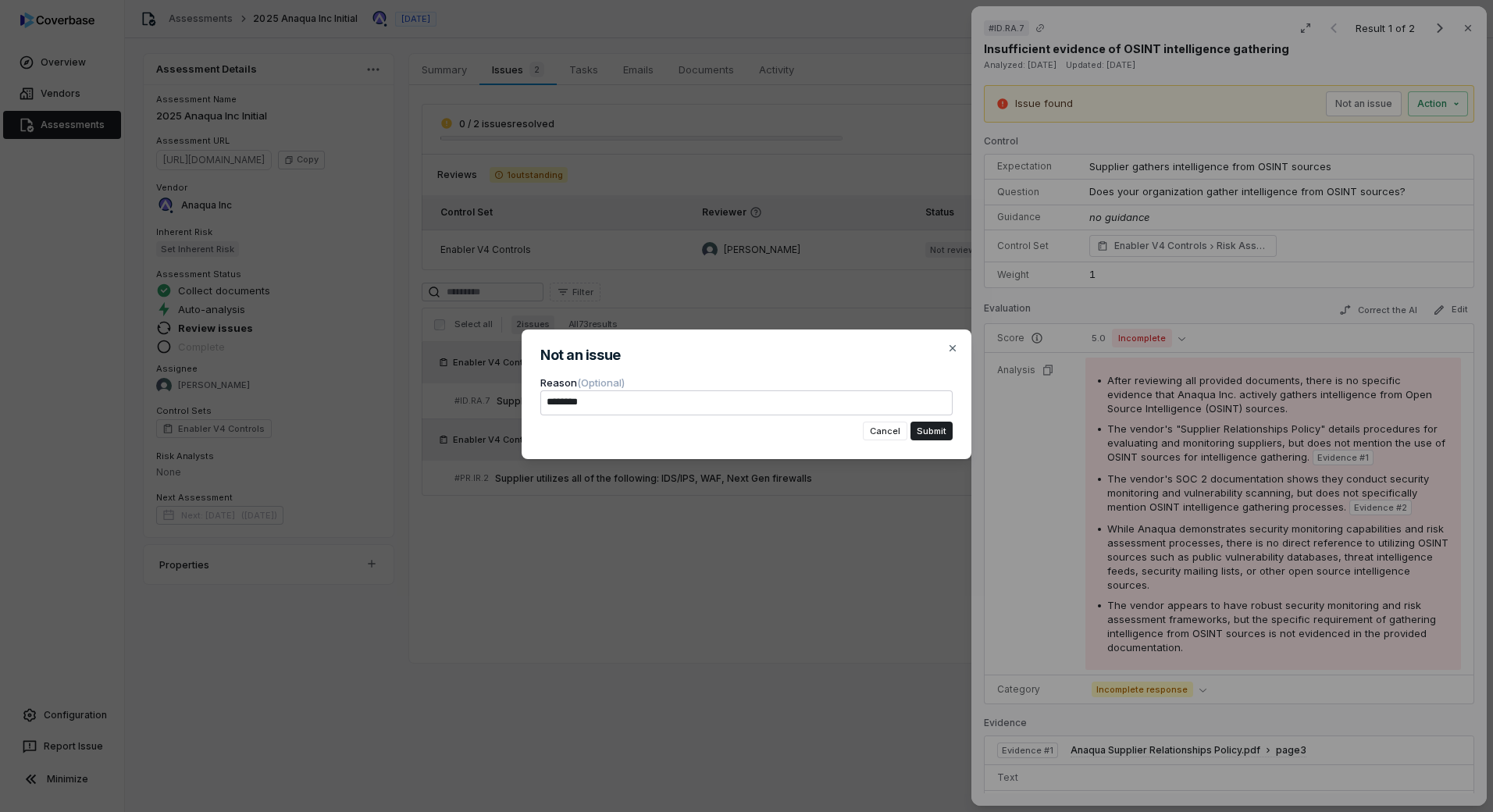 type on "*" 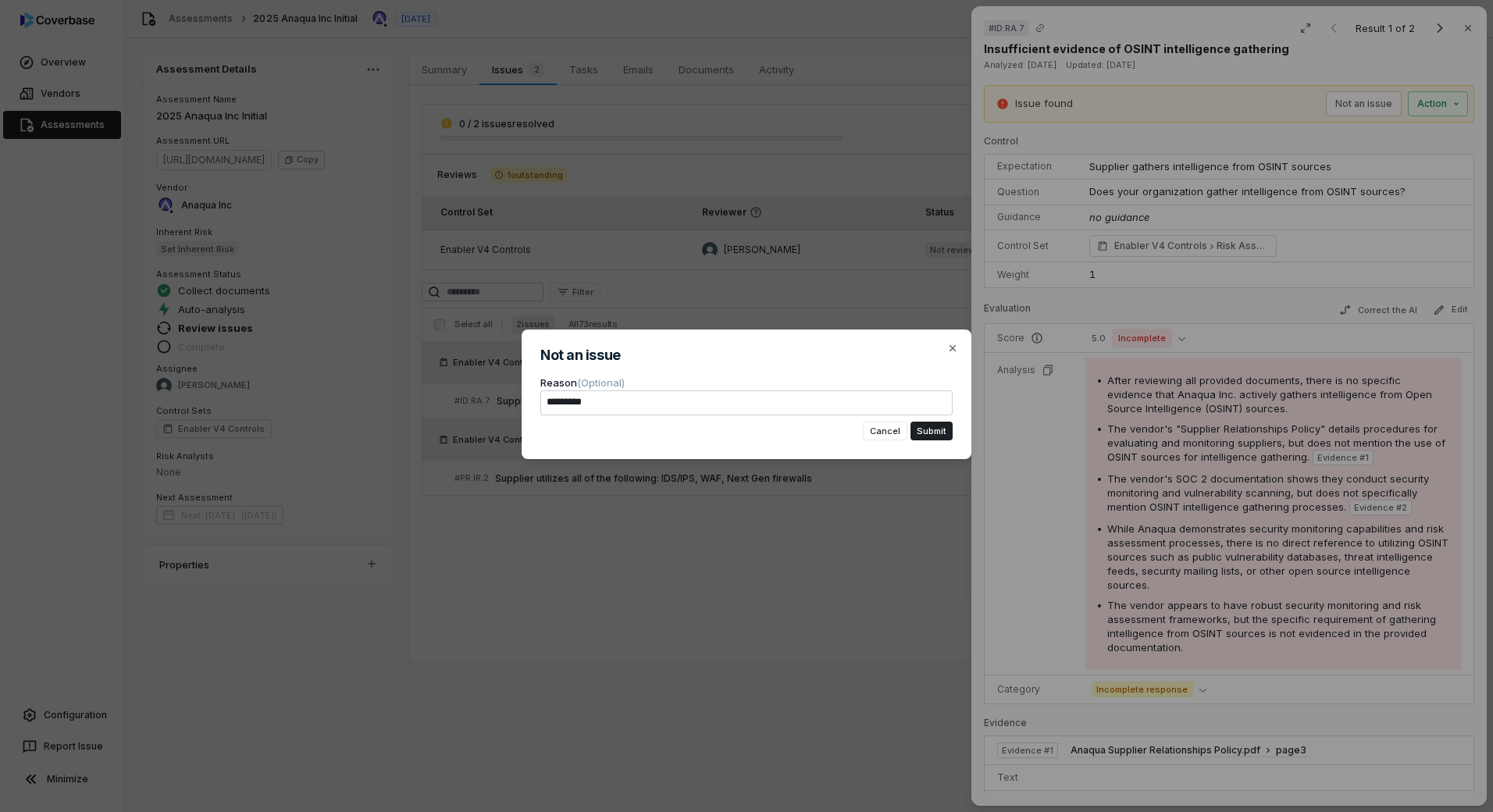 type on "*" 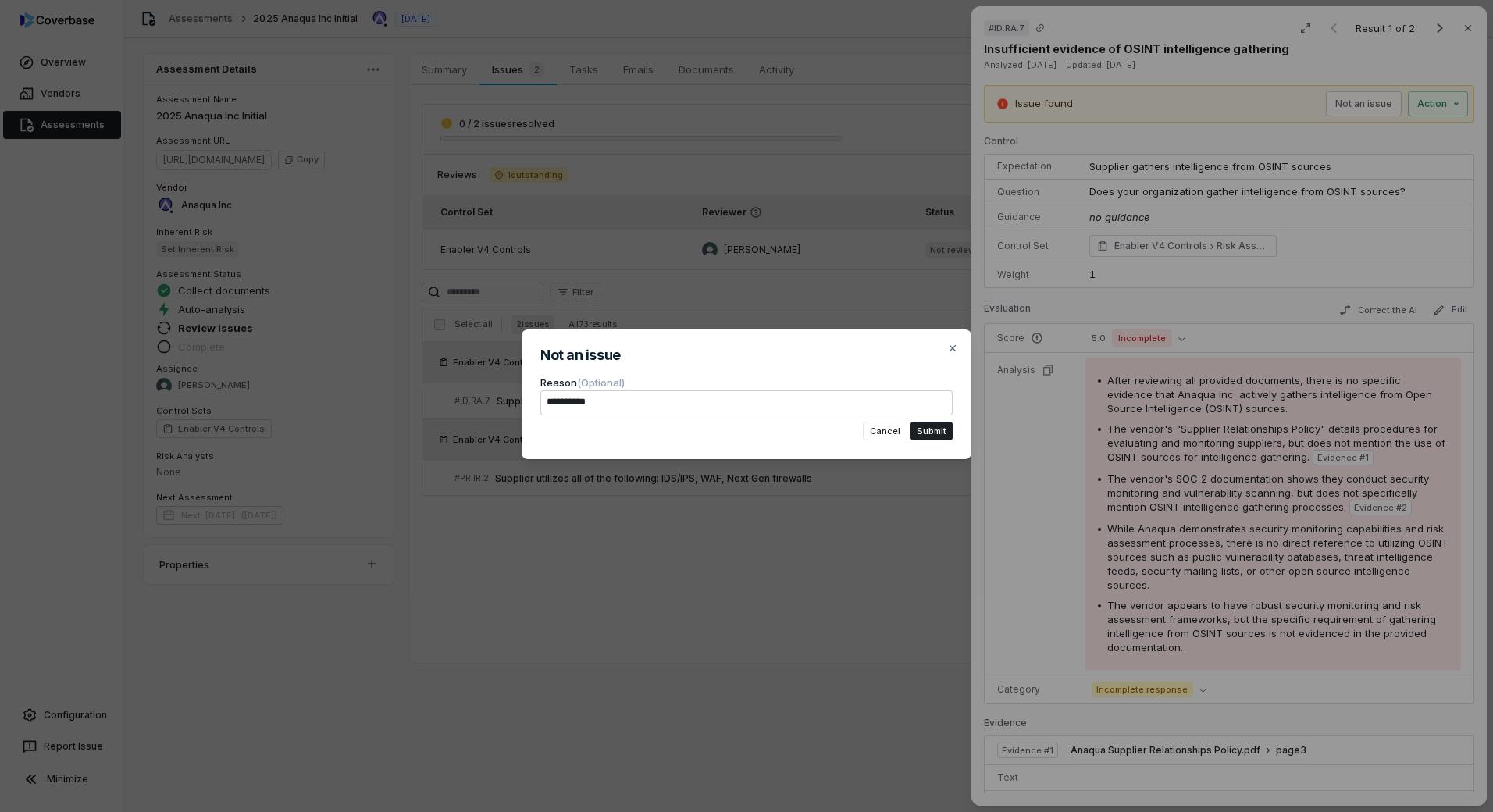 type on "*" 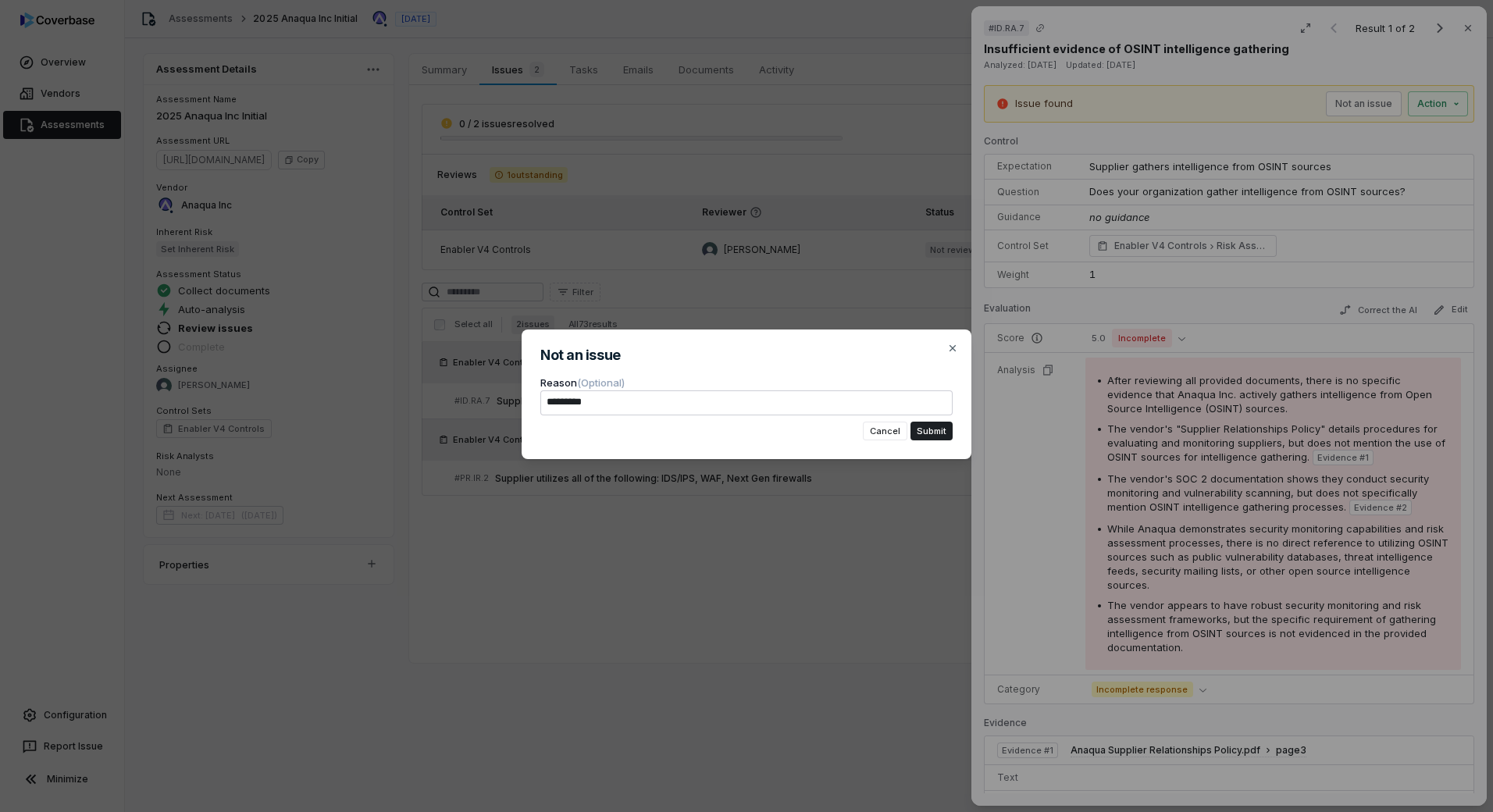 type on "*" 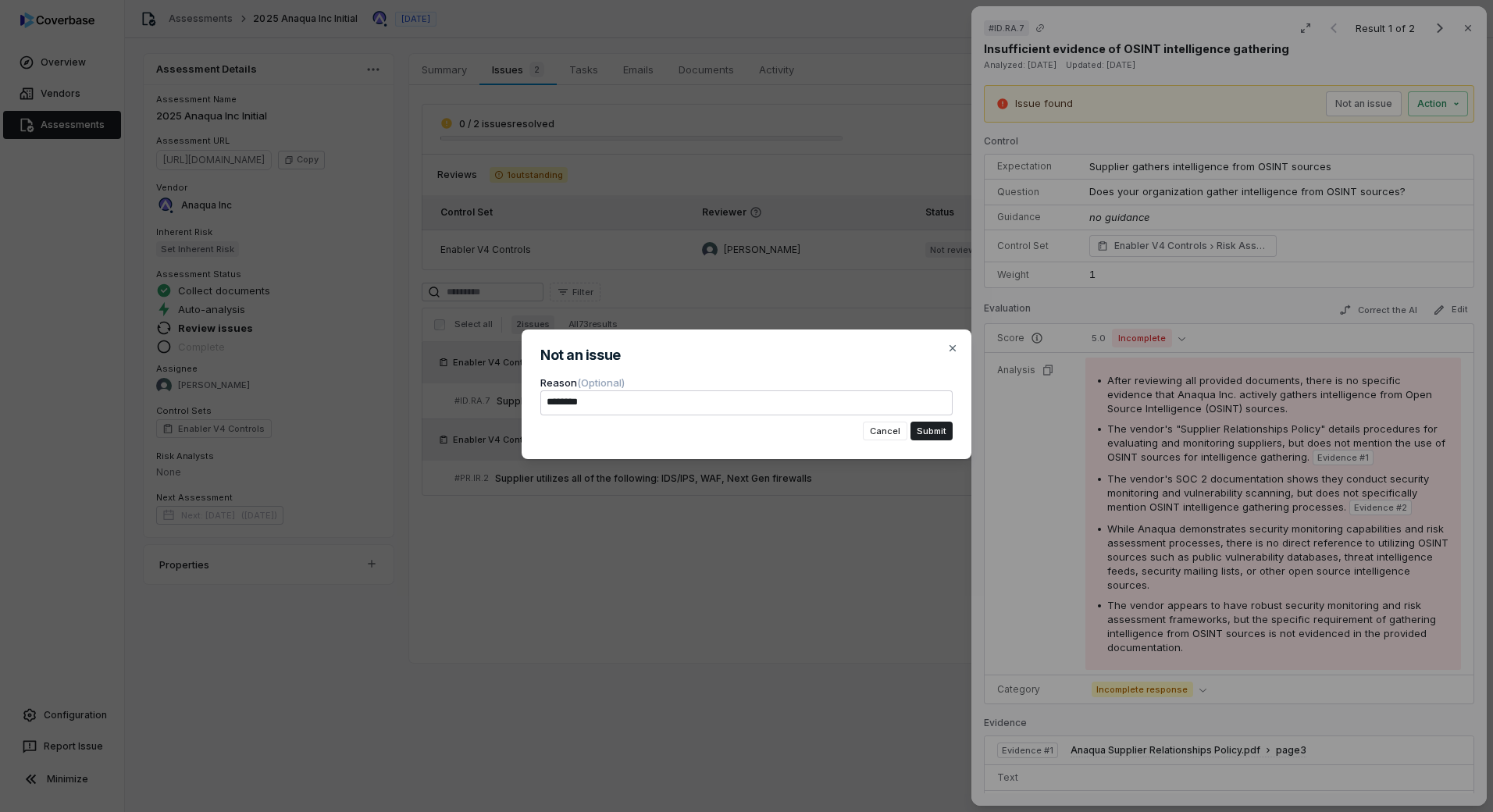 type on "*" 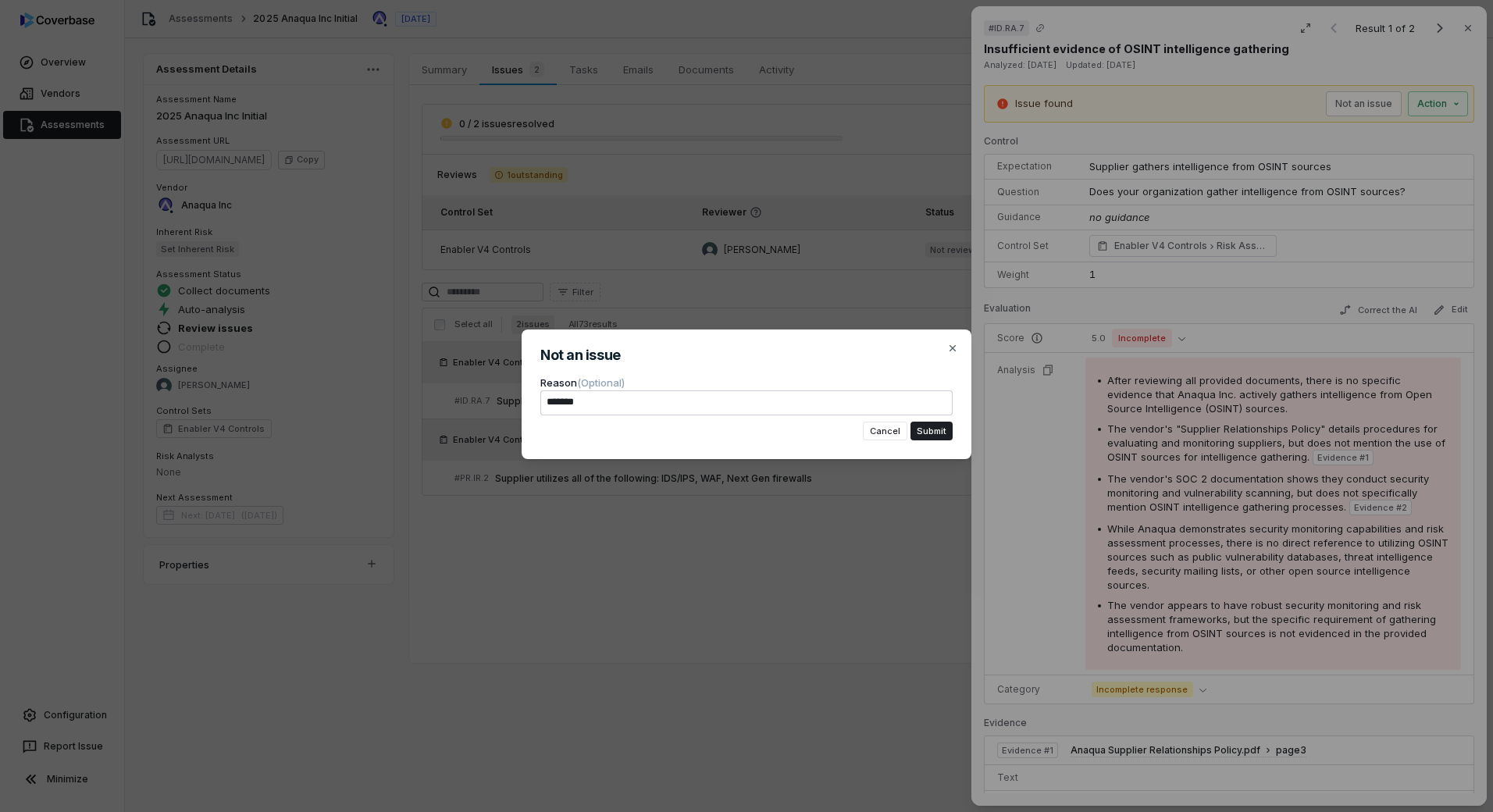 type on "*" 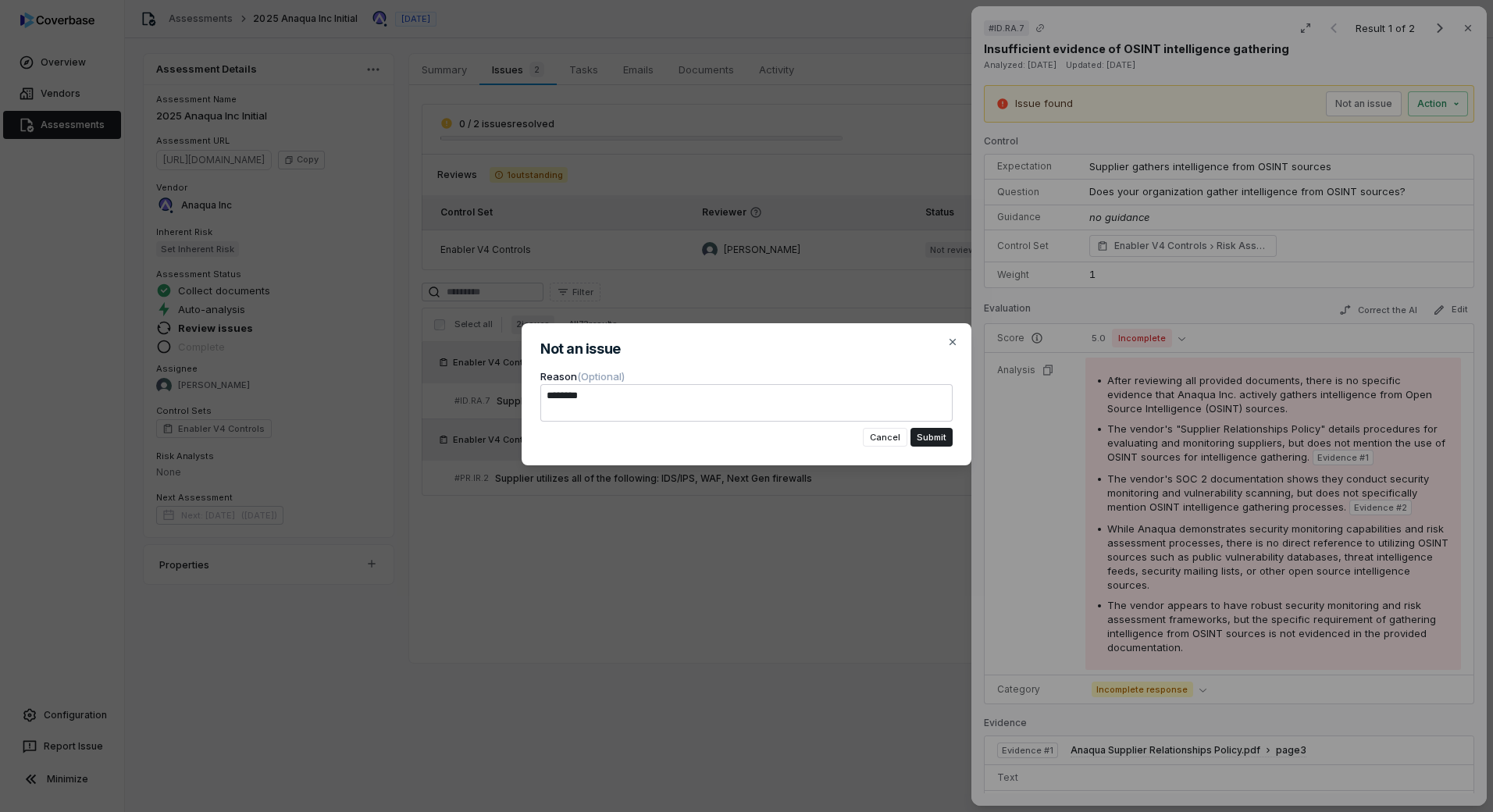 click on "*******" at bounding box center [746, 403] 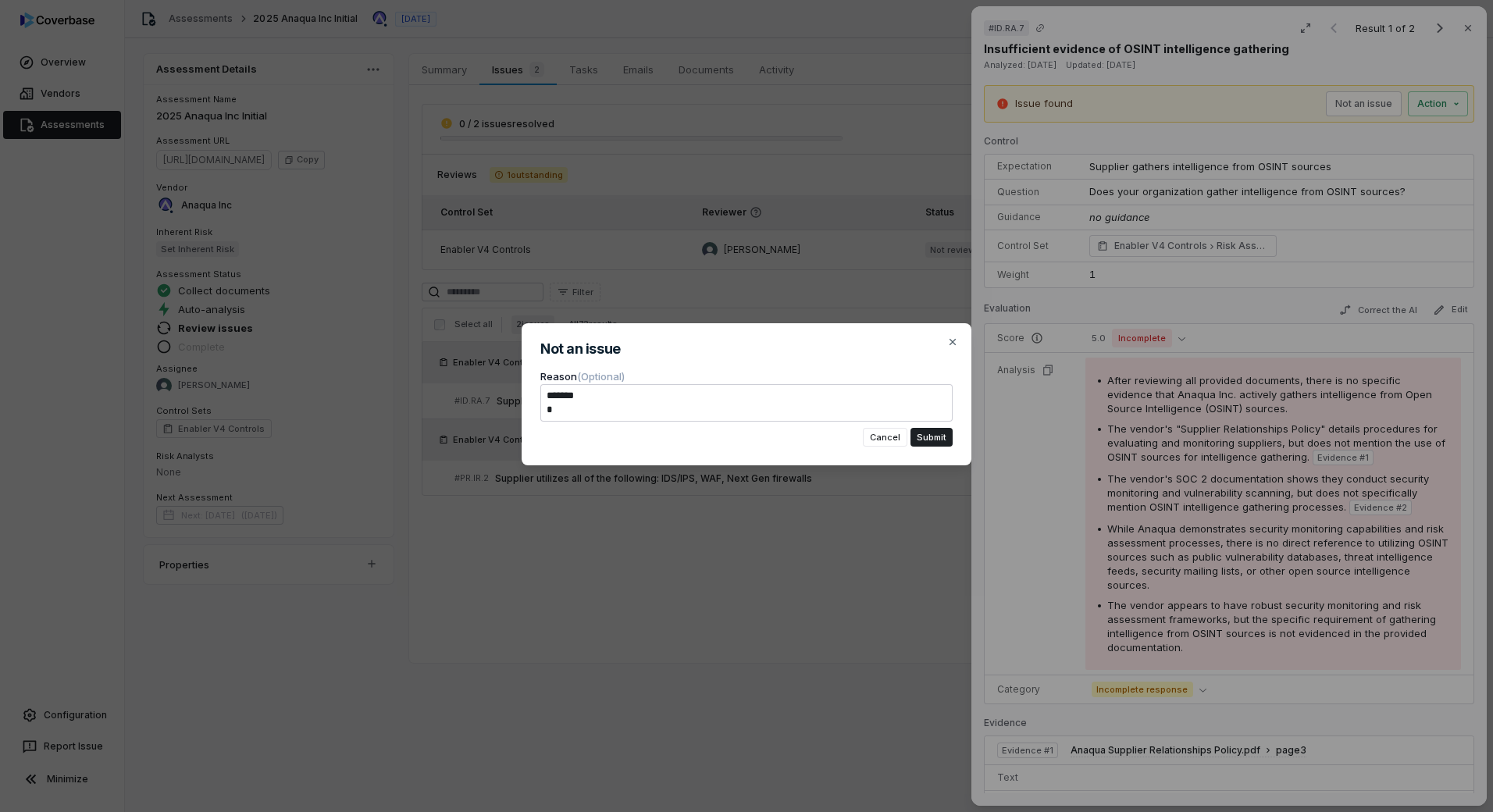 type on "*" 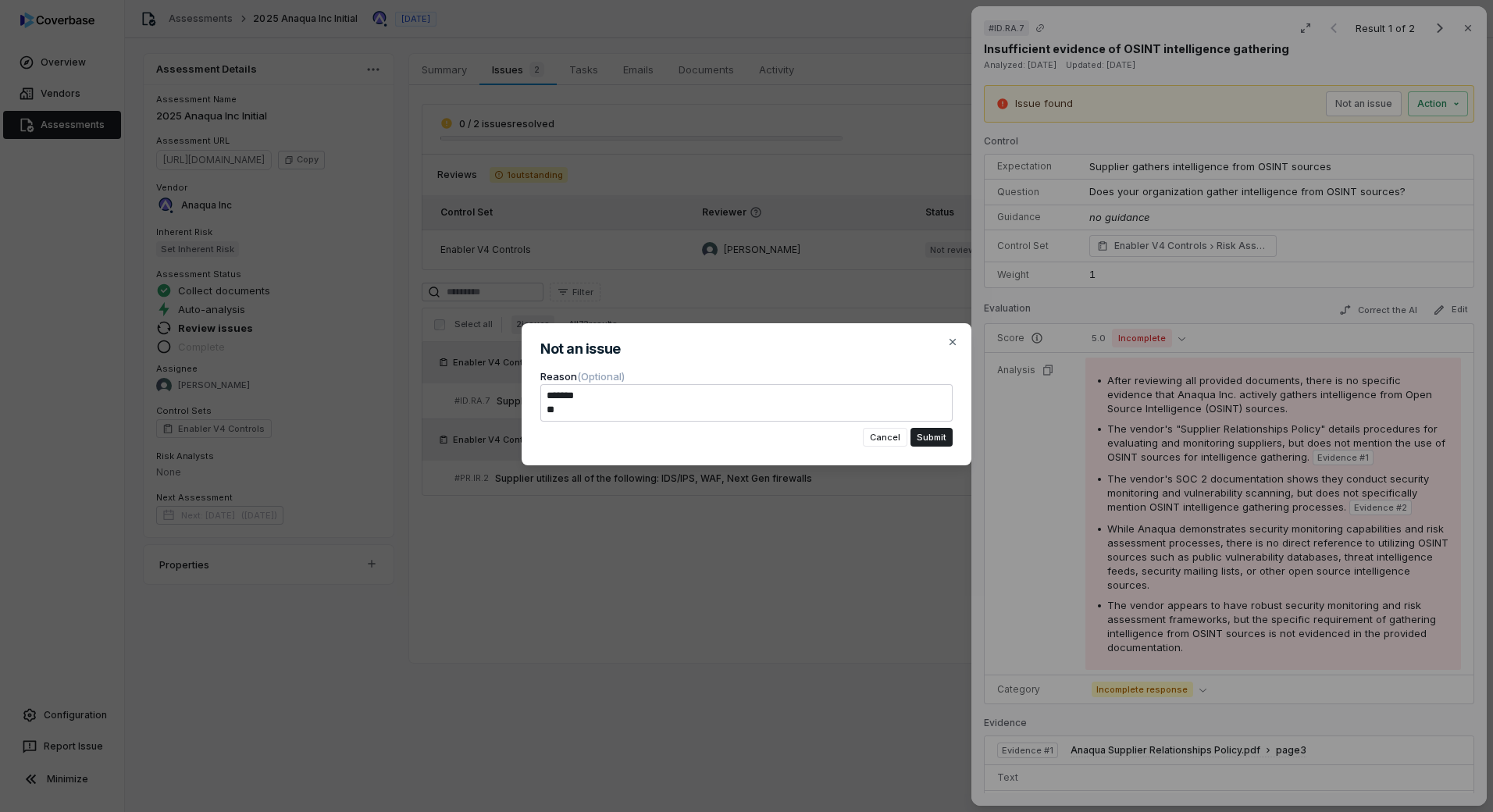 type on "*" 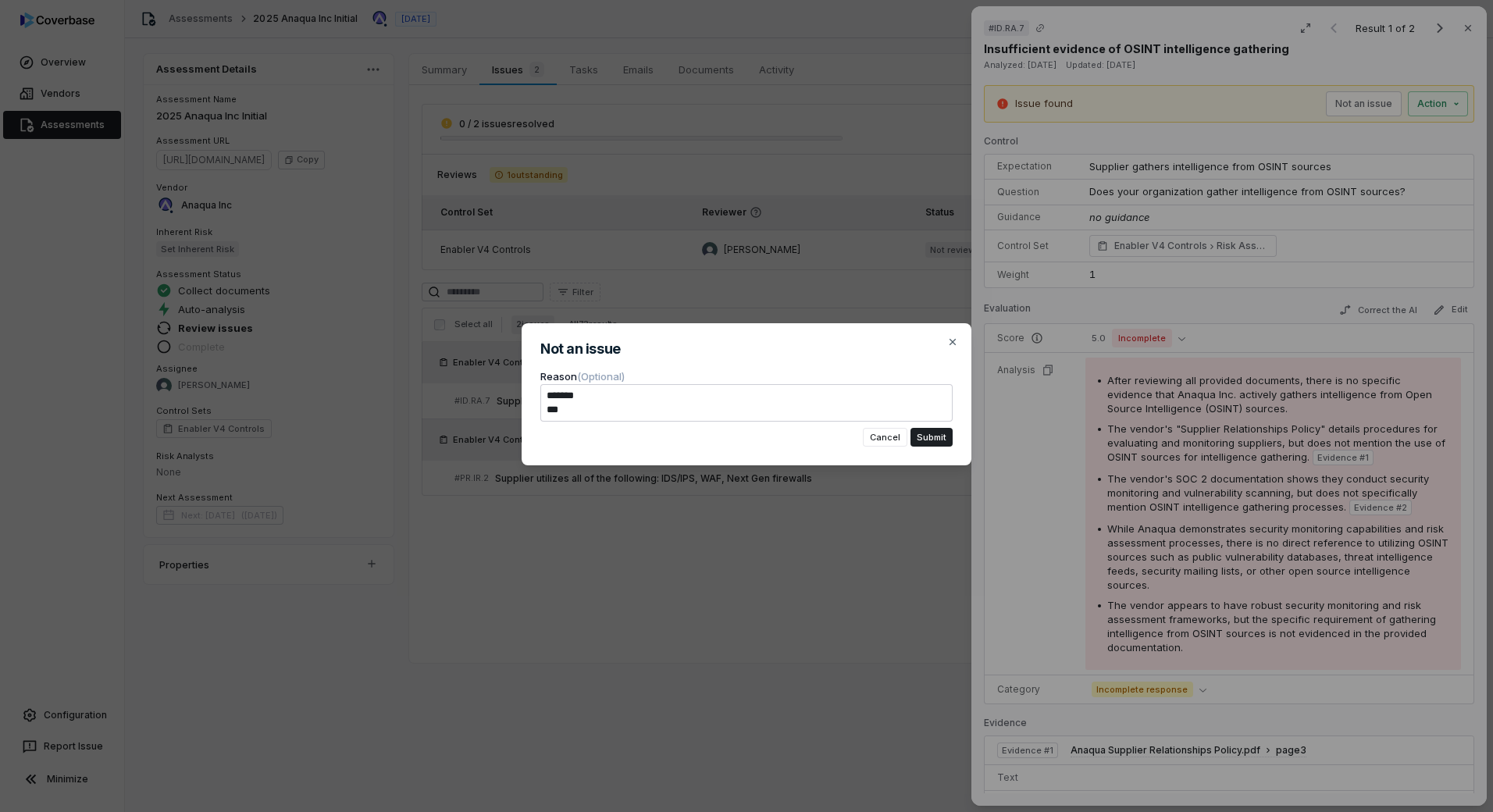 type on "*" 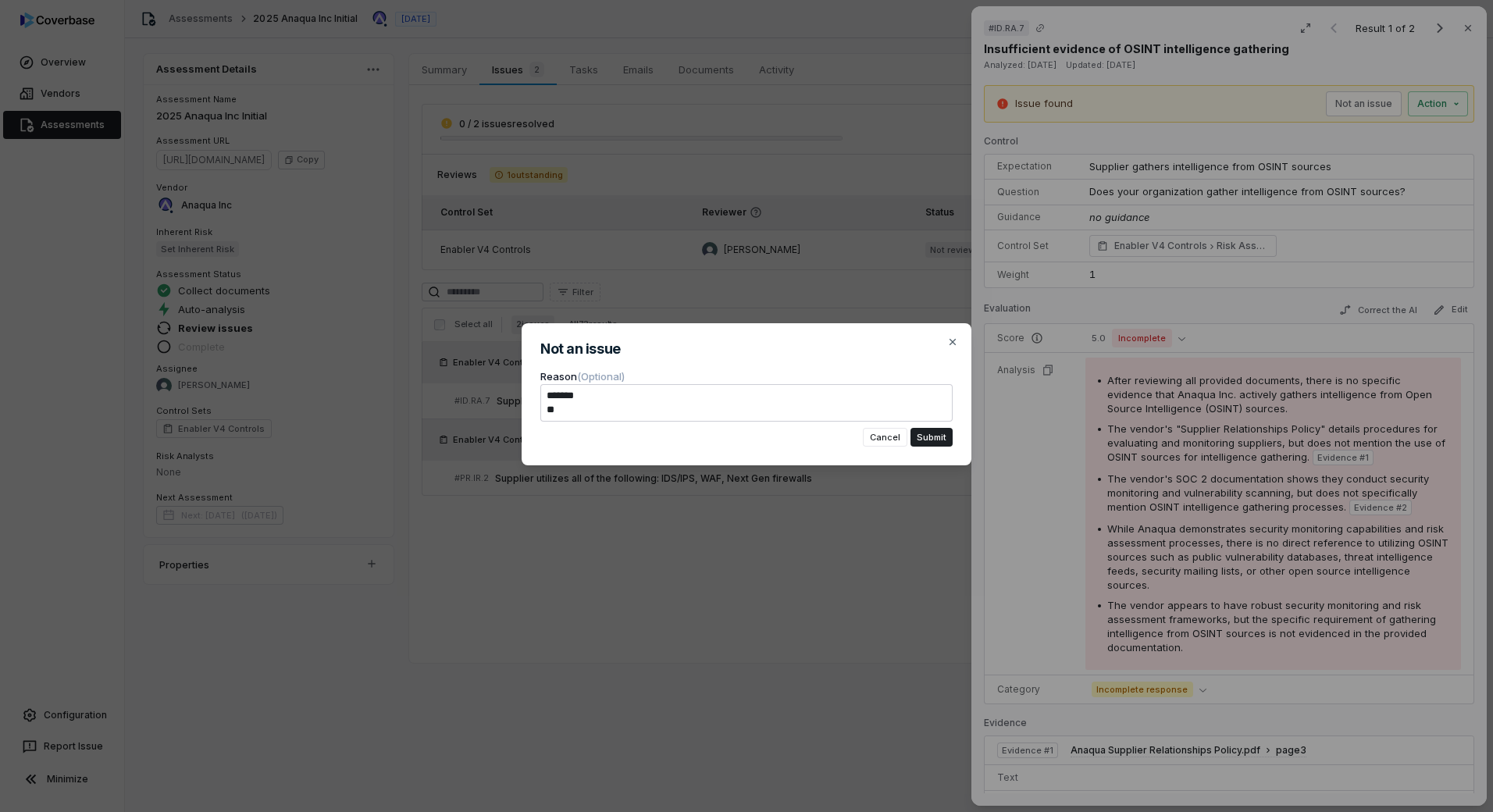 type on "*" 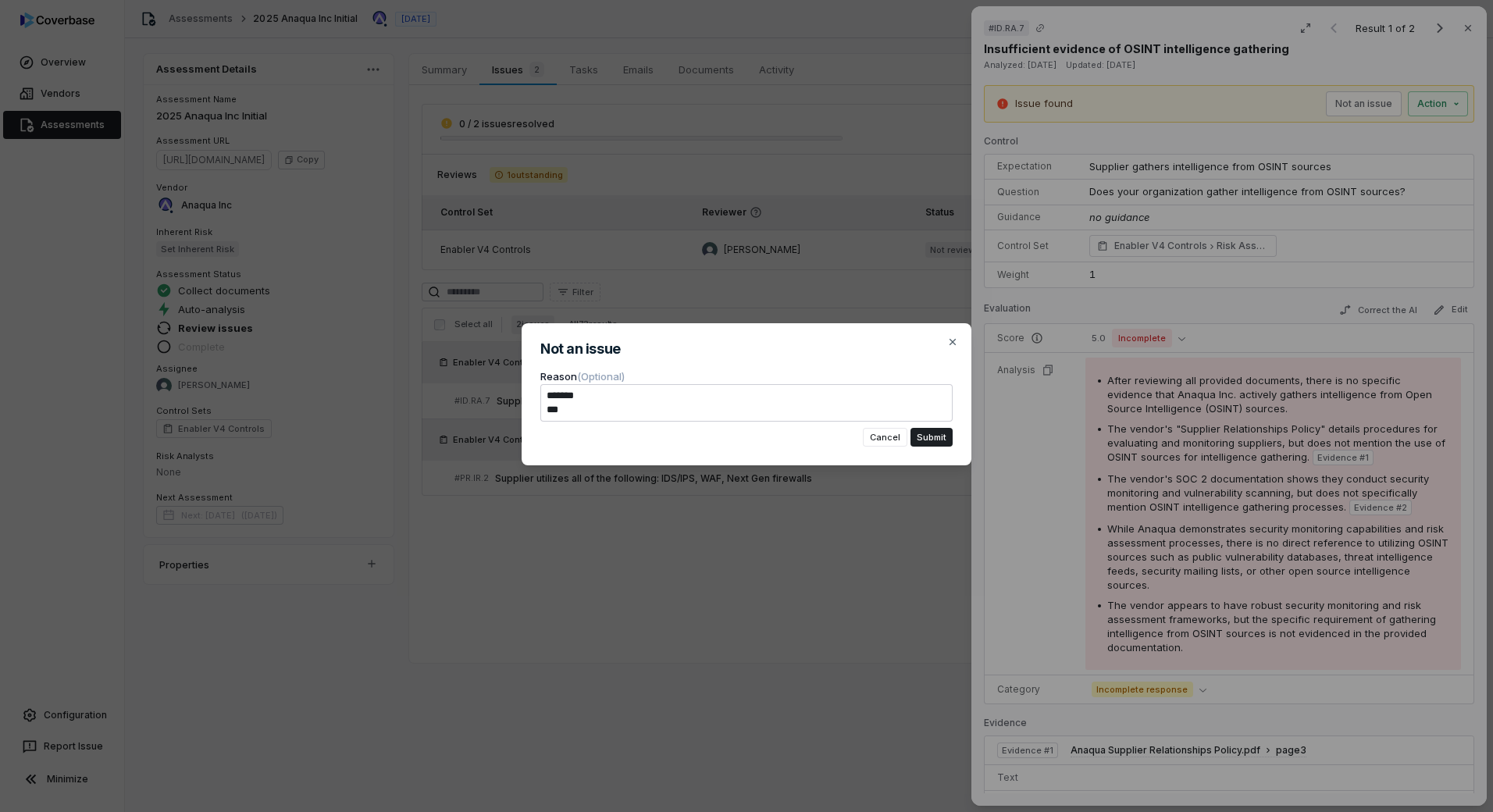 type on "*" 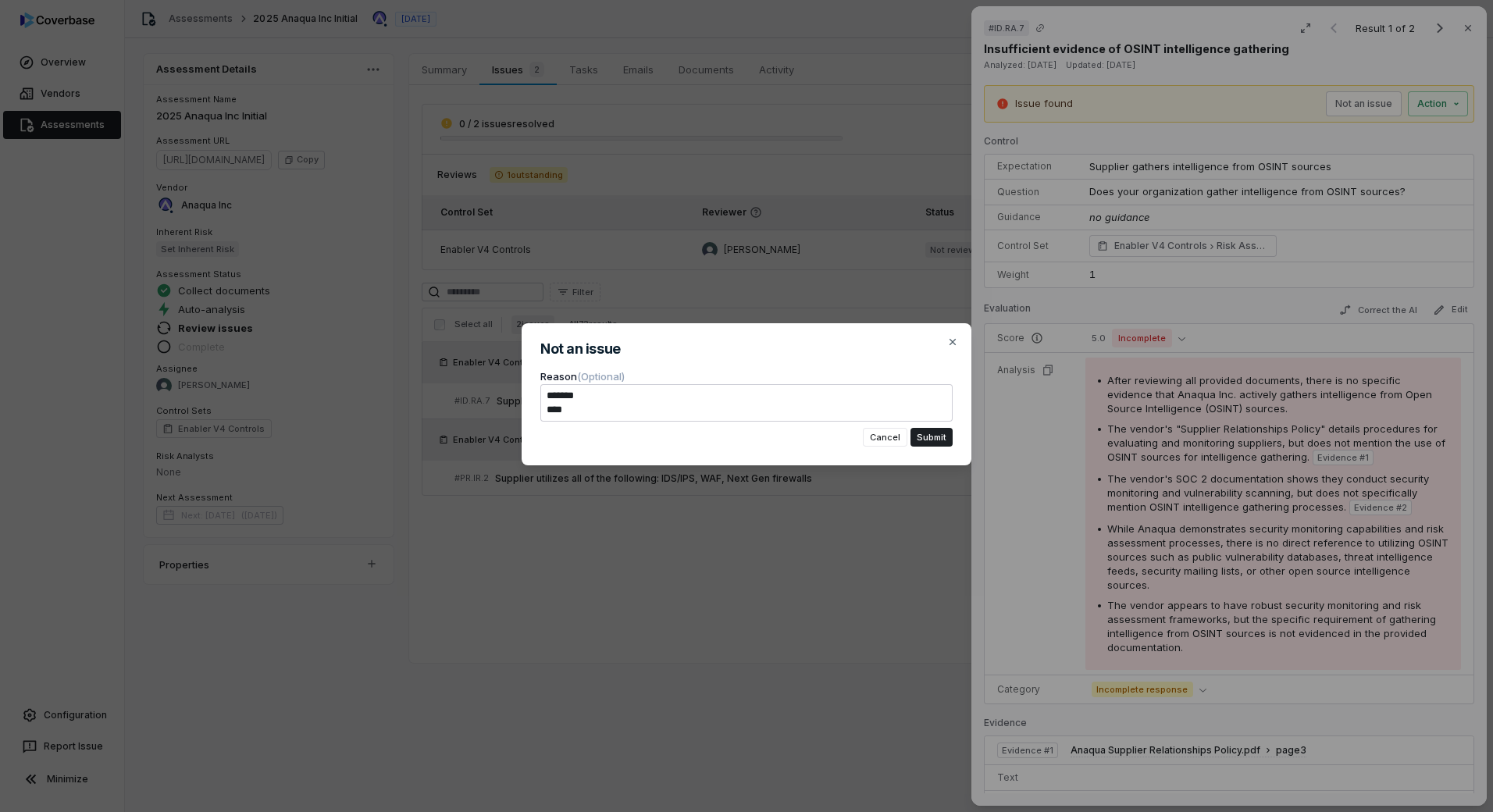 type on "*" 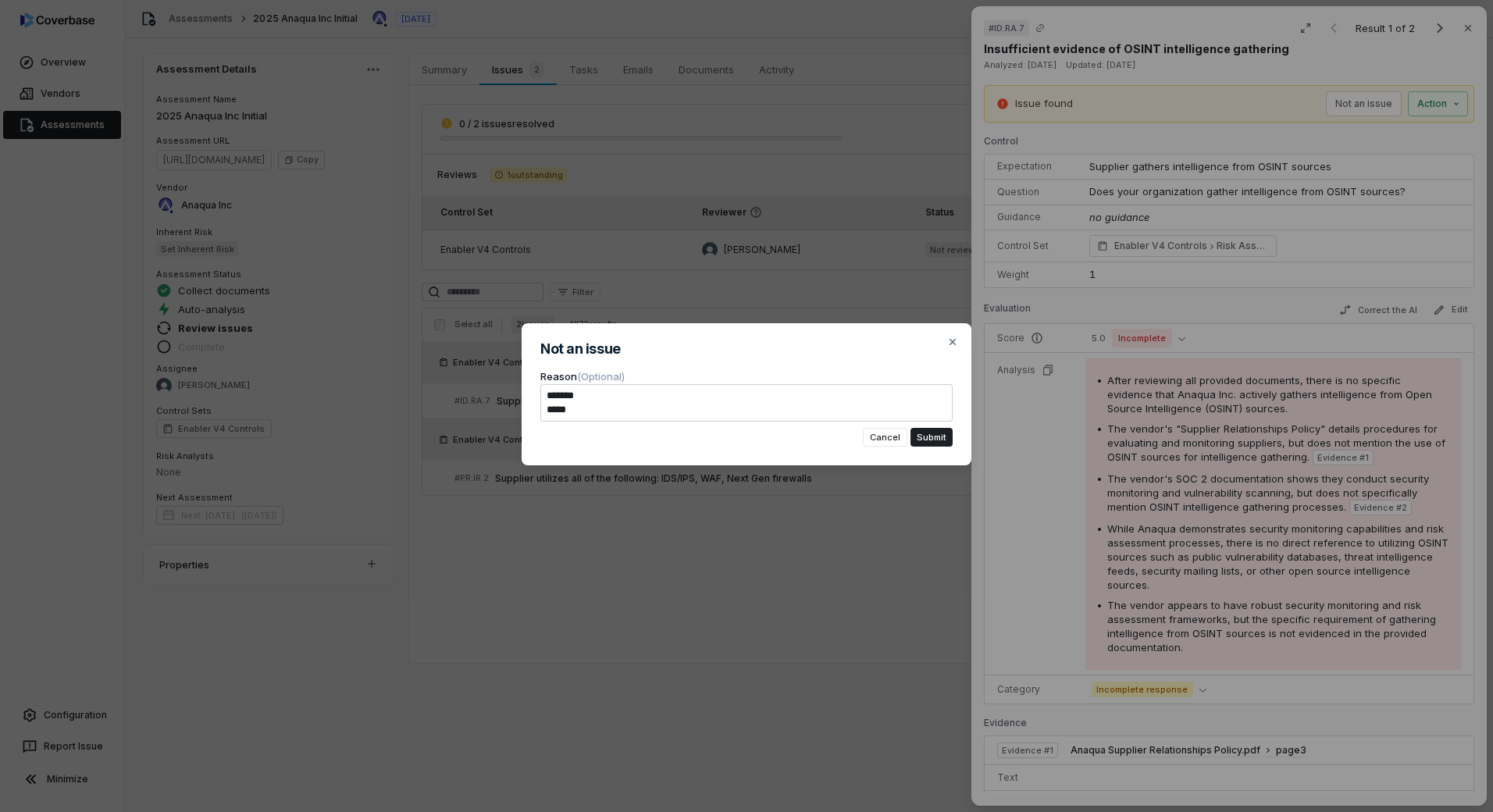 type on "*" 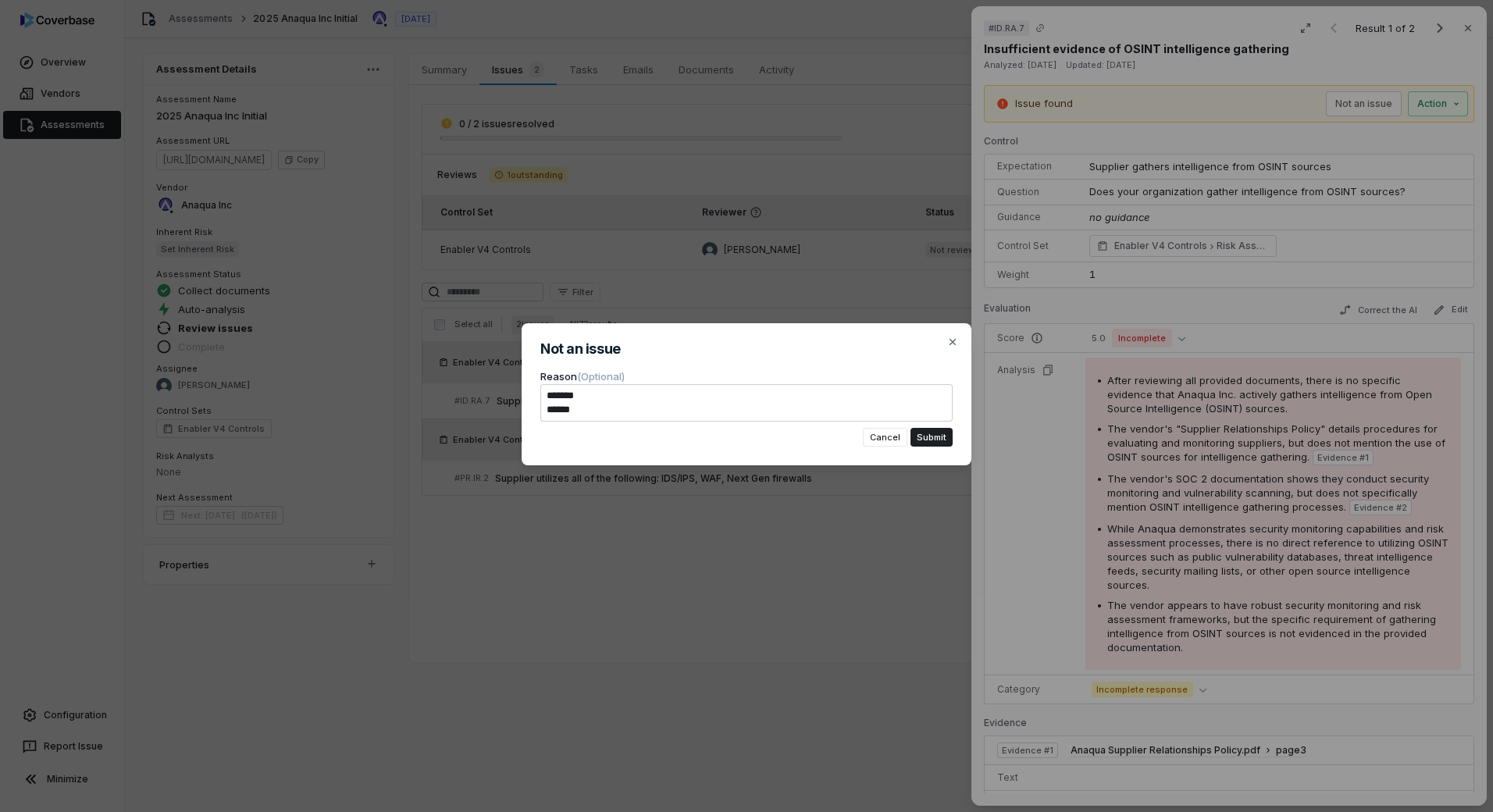 type on "*" 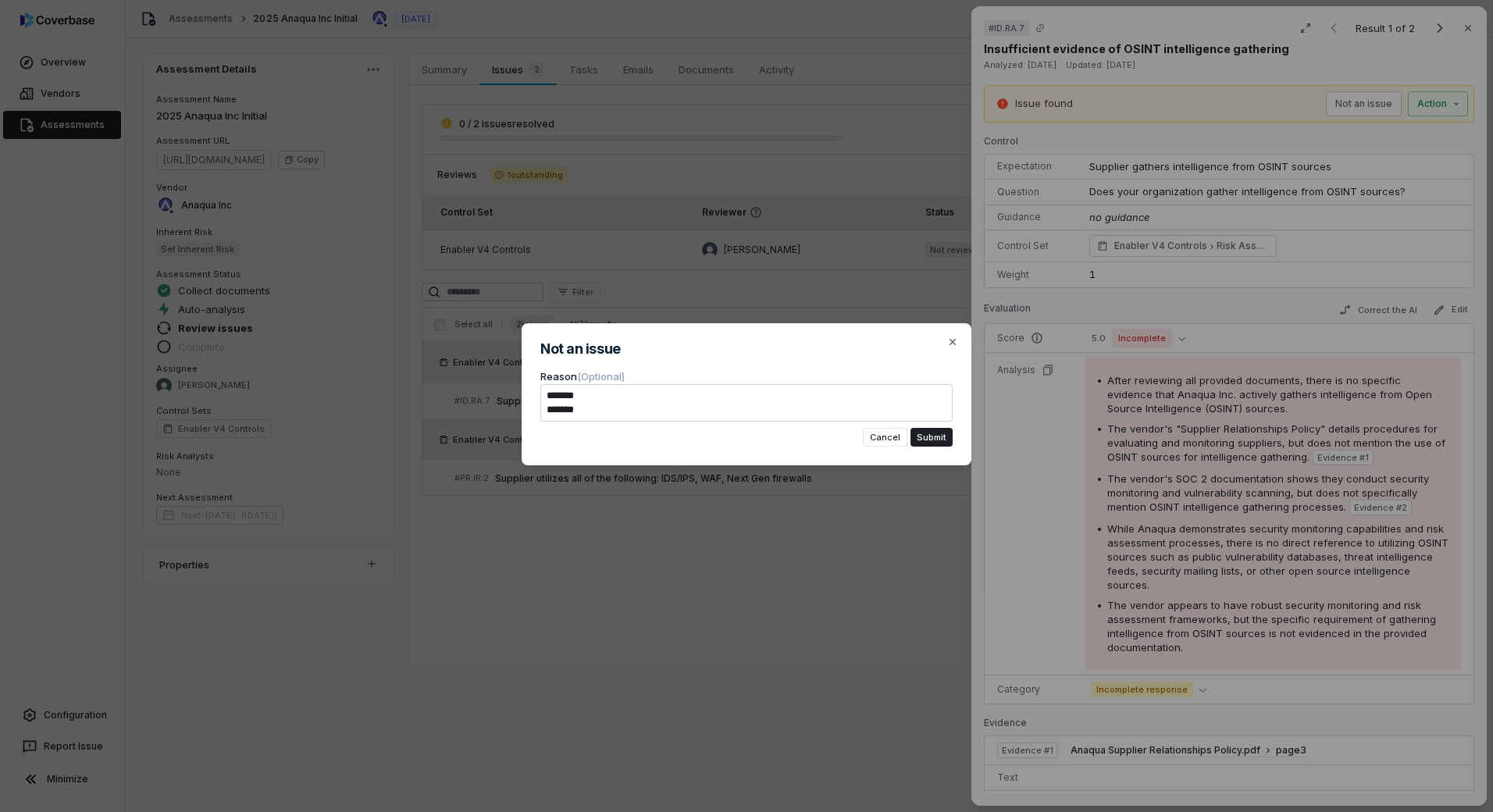 type on "*" 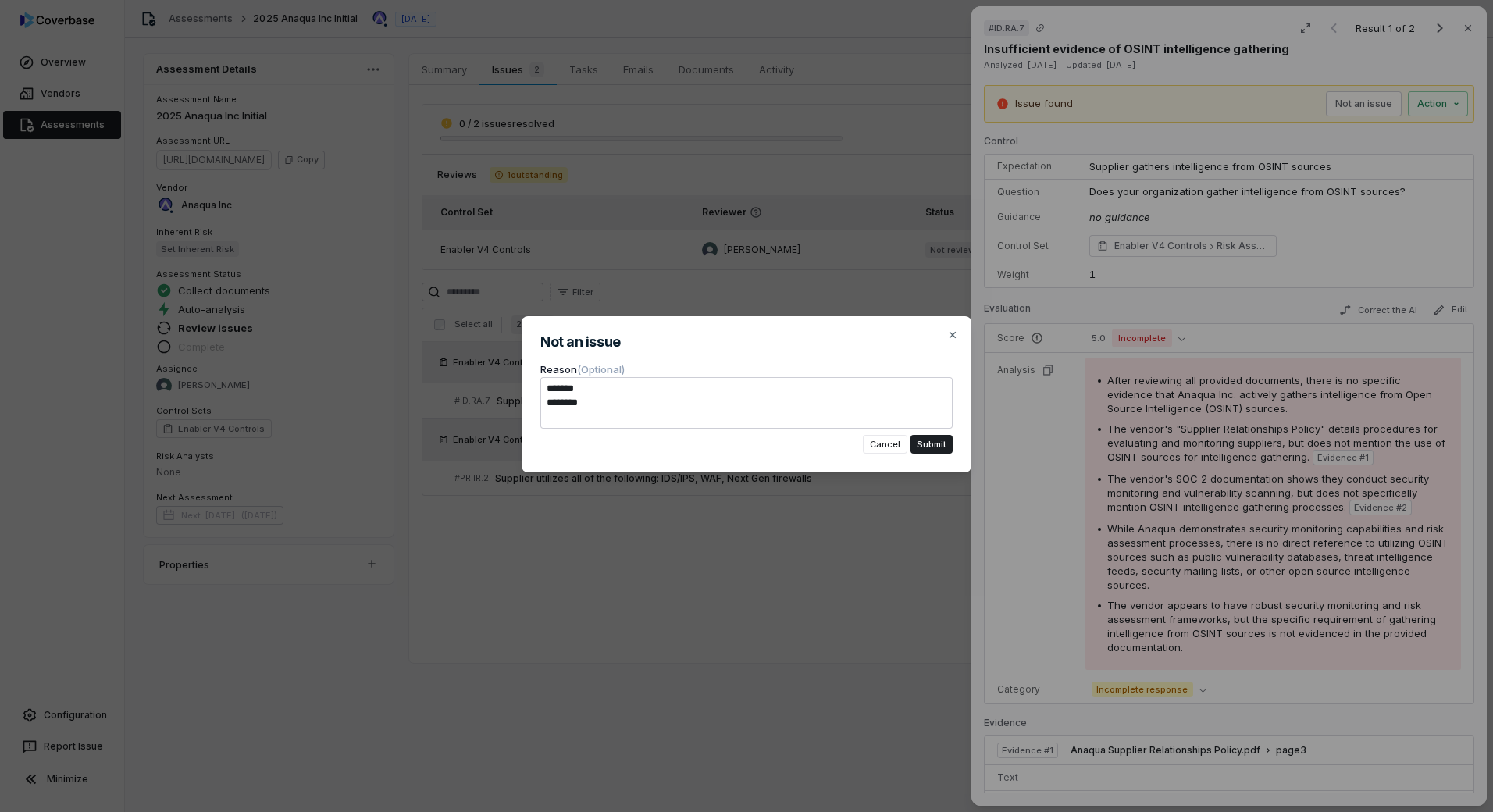 drag, startPoint x: 589, startPoint y: 402, endPoint x: 536, endPoint y: 403, distance: 53.00943 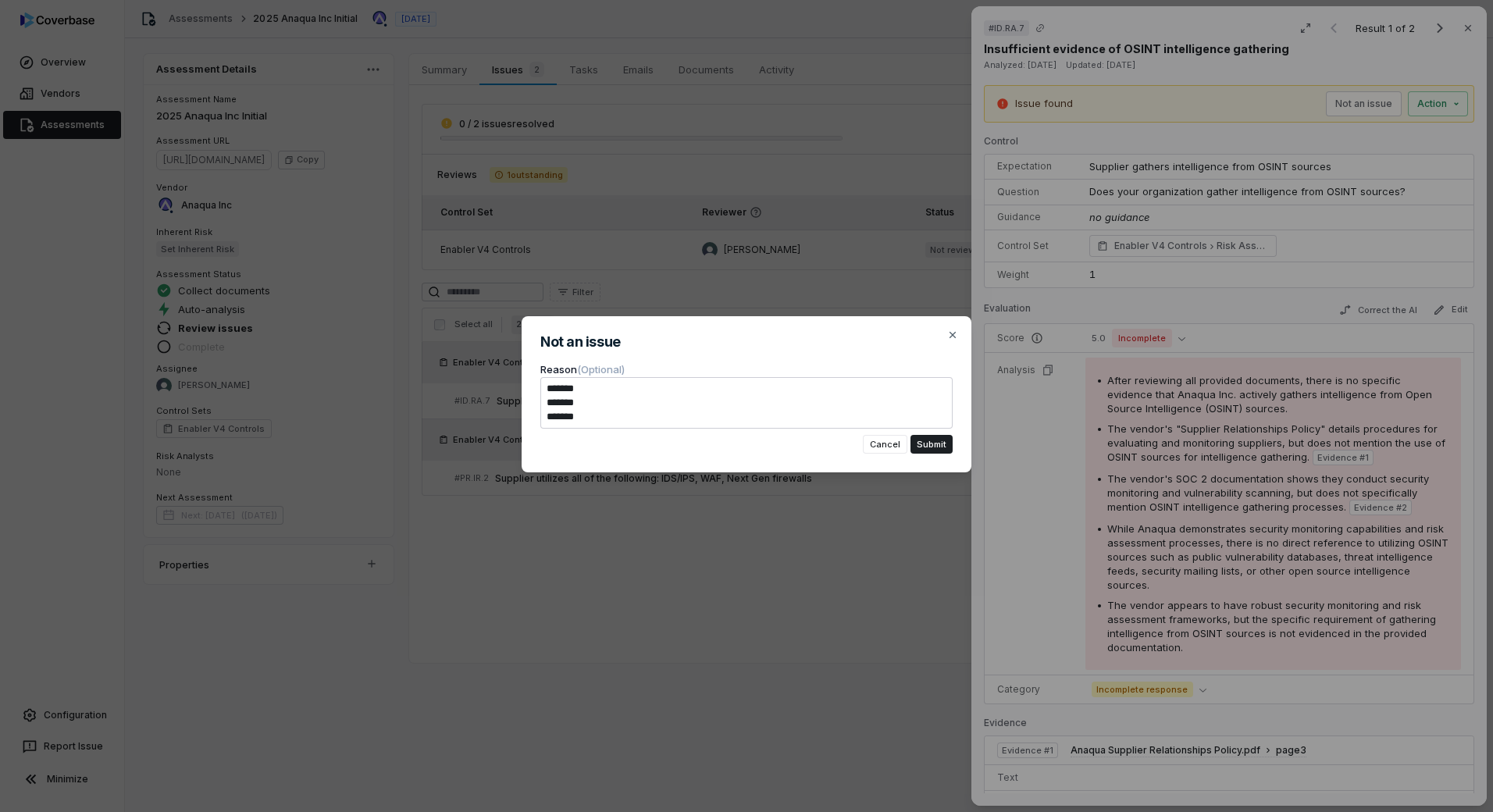 type on "*" 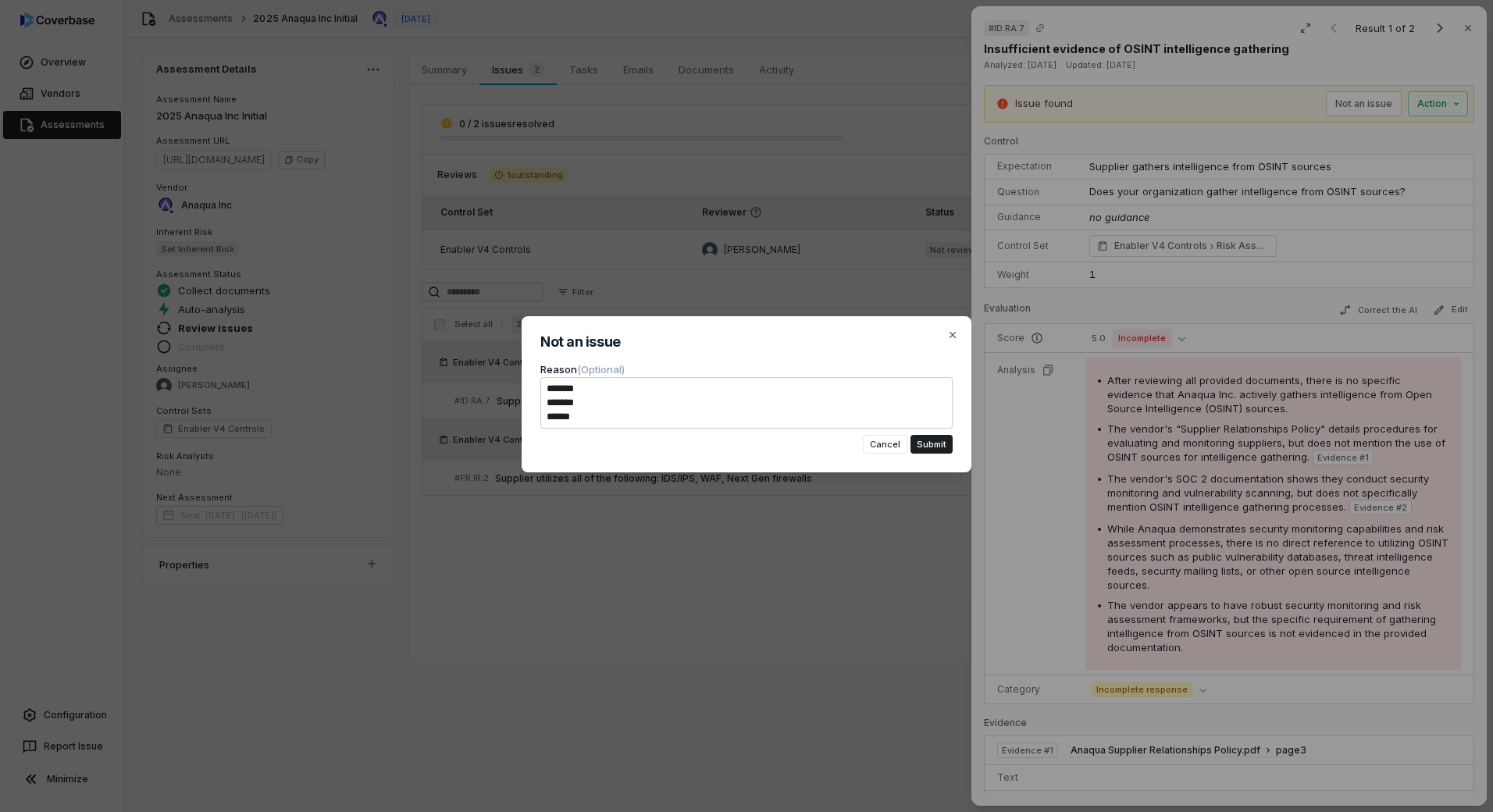 type on "*" 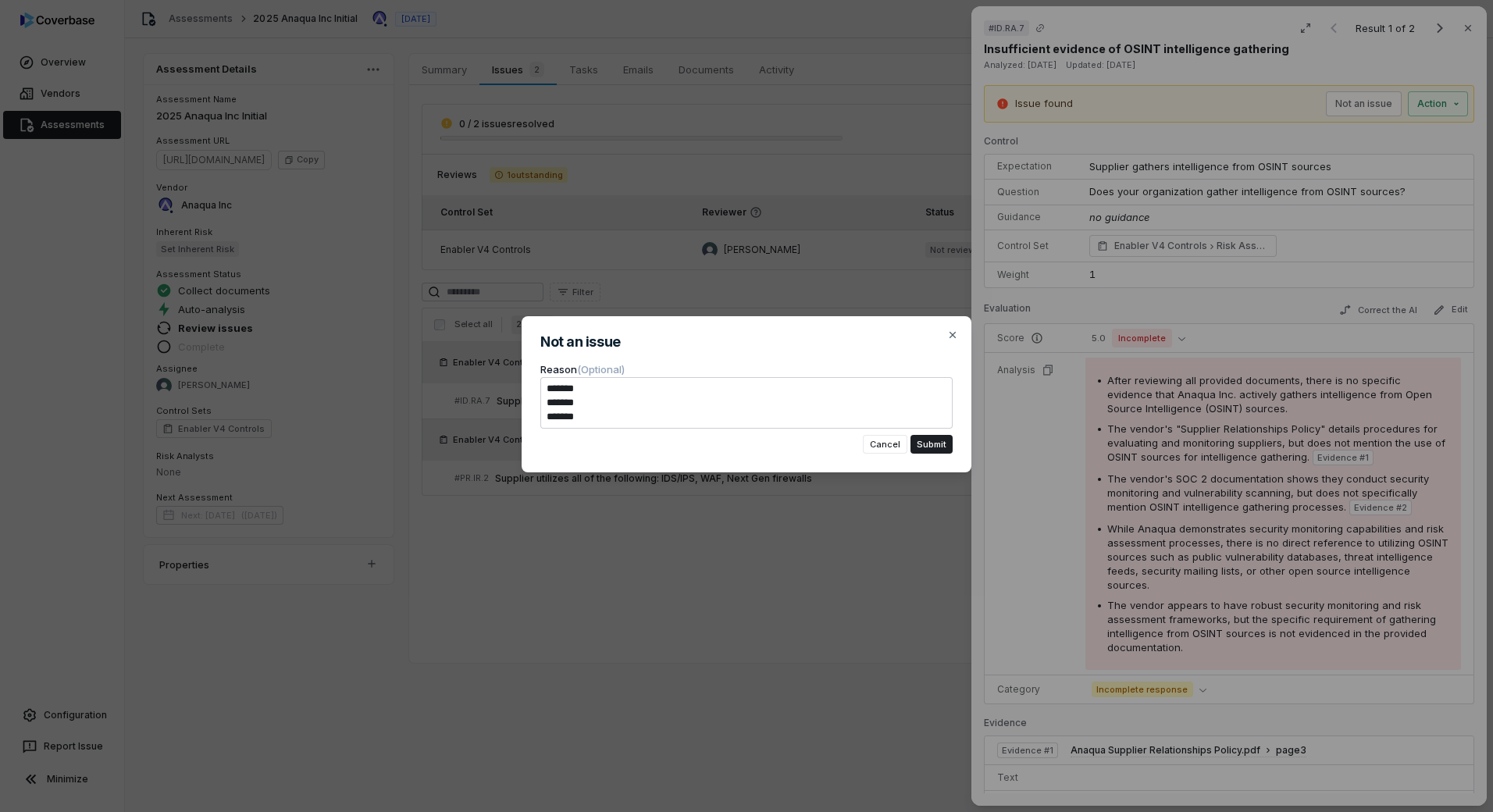 type on "*******
*******
*******" 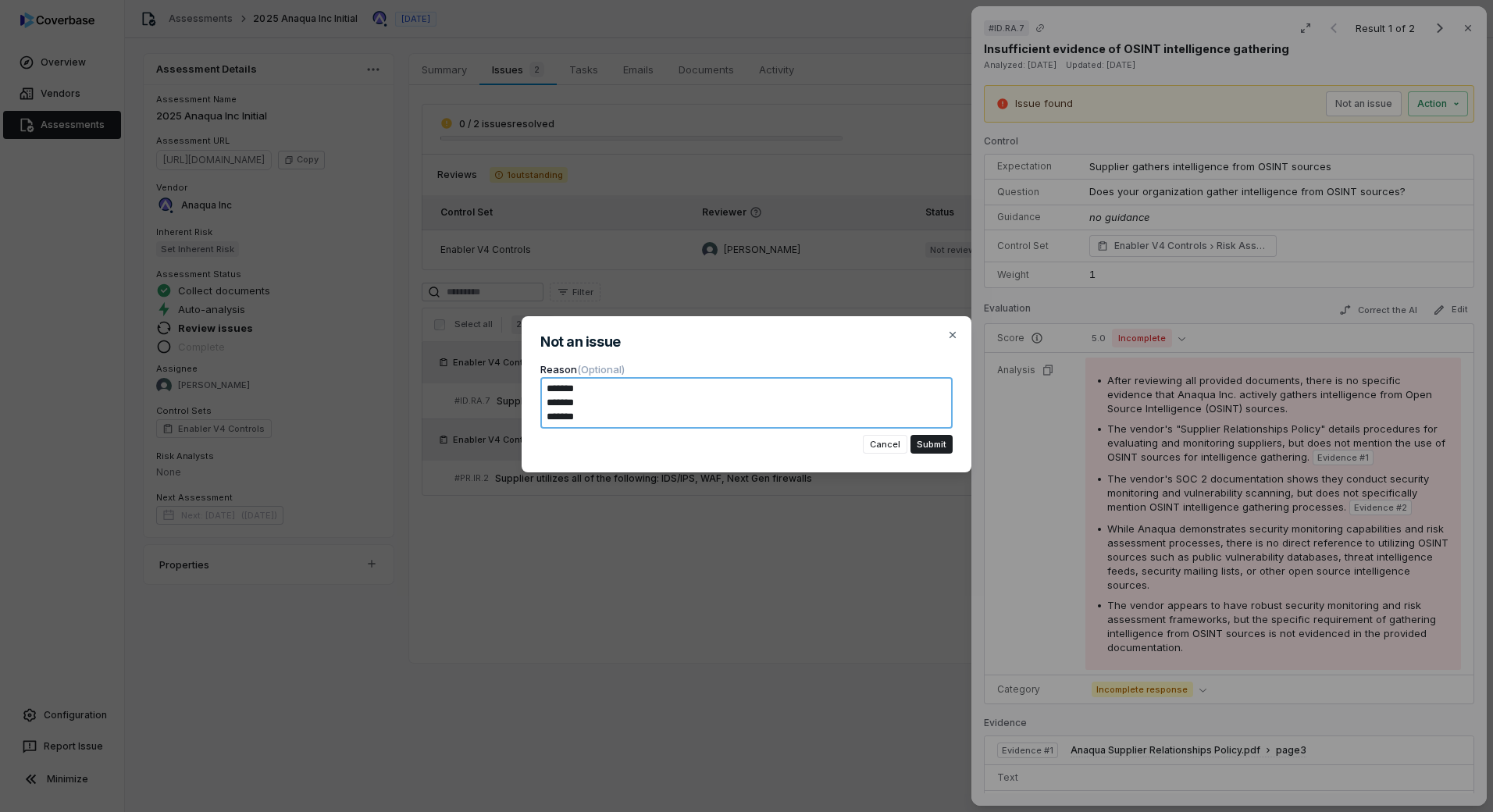 click on "*******
*******
*******" at bounding box center (746, 403) 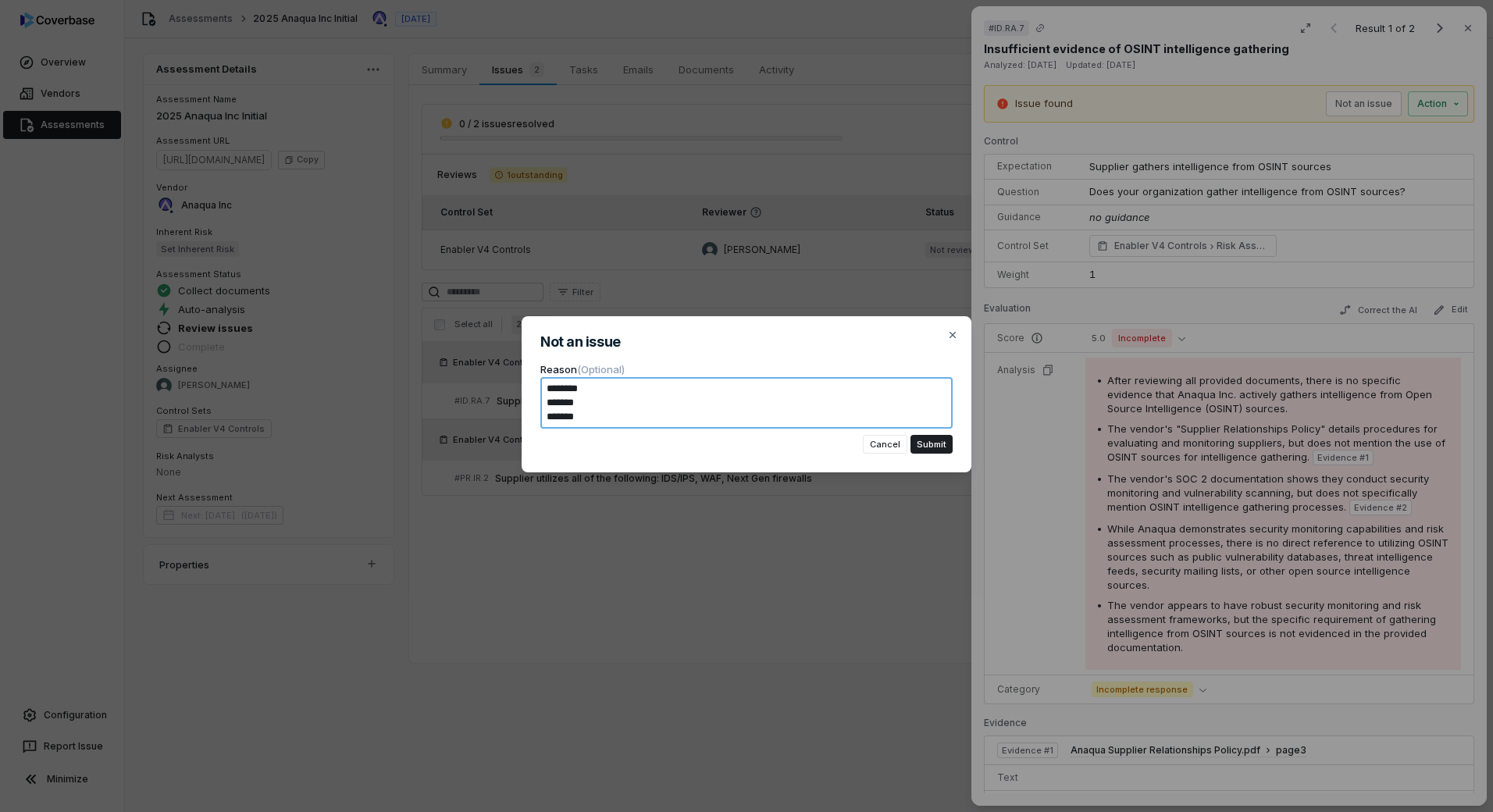 type on "*" 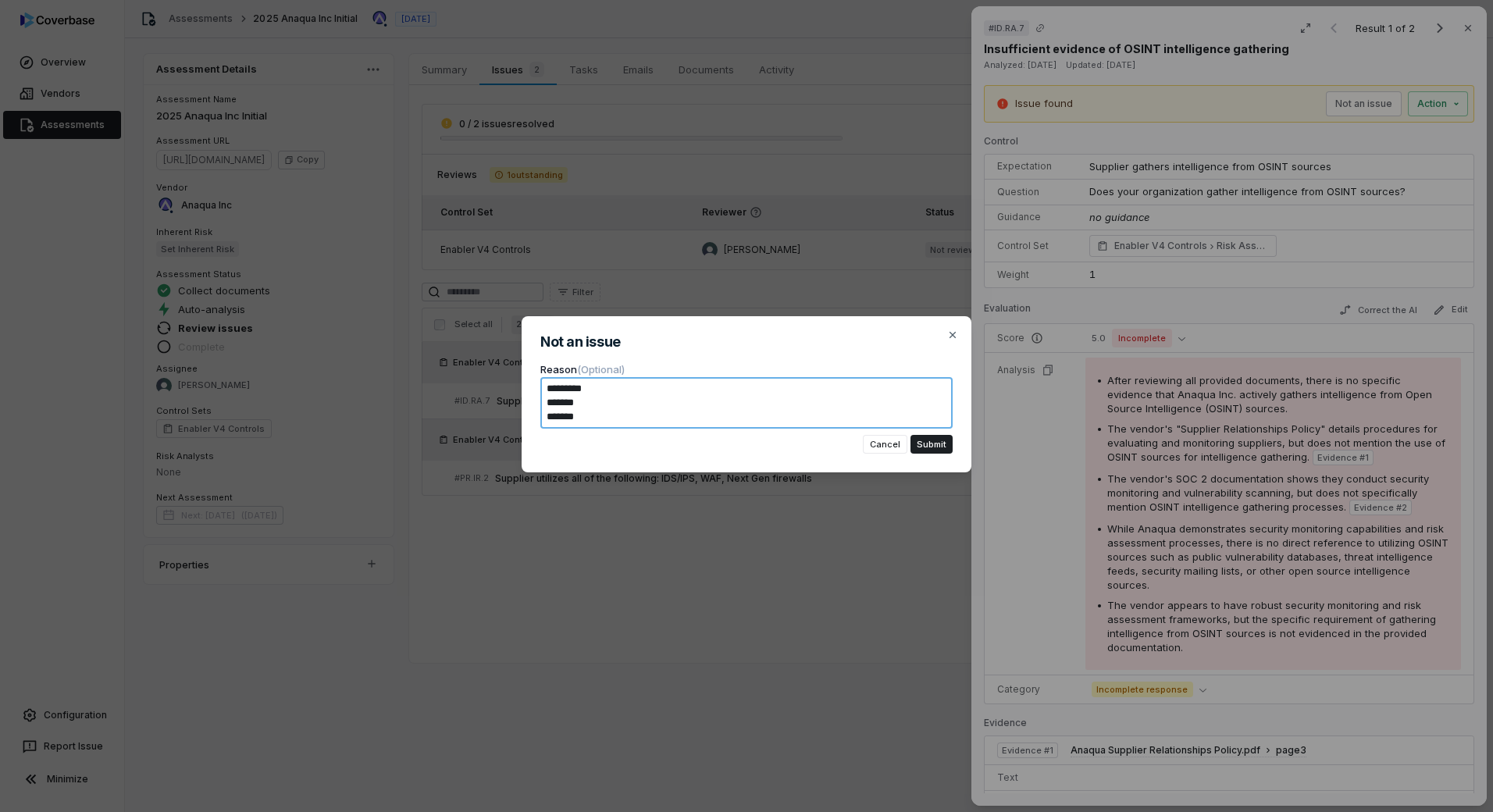 type on "*" 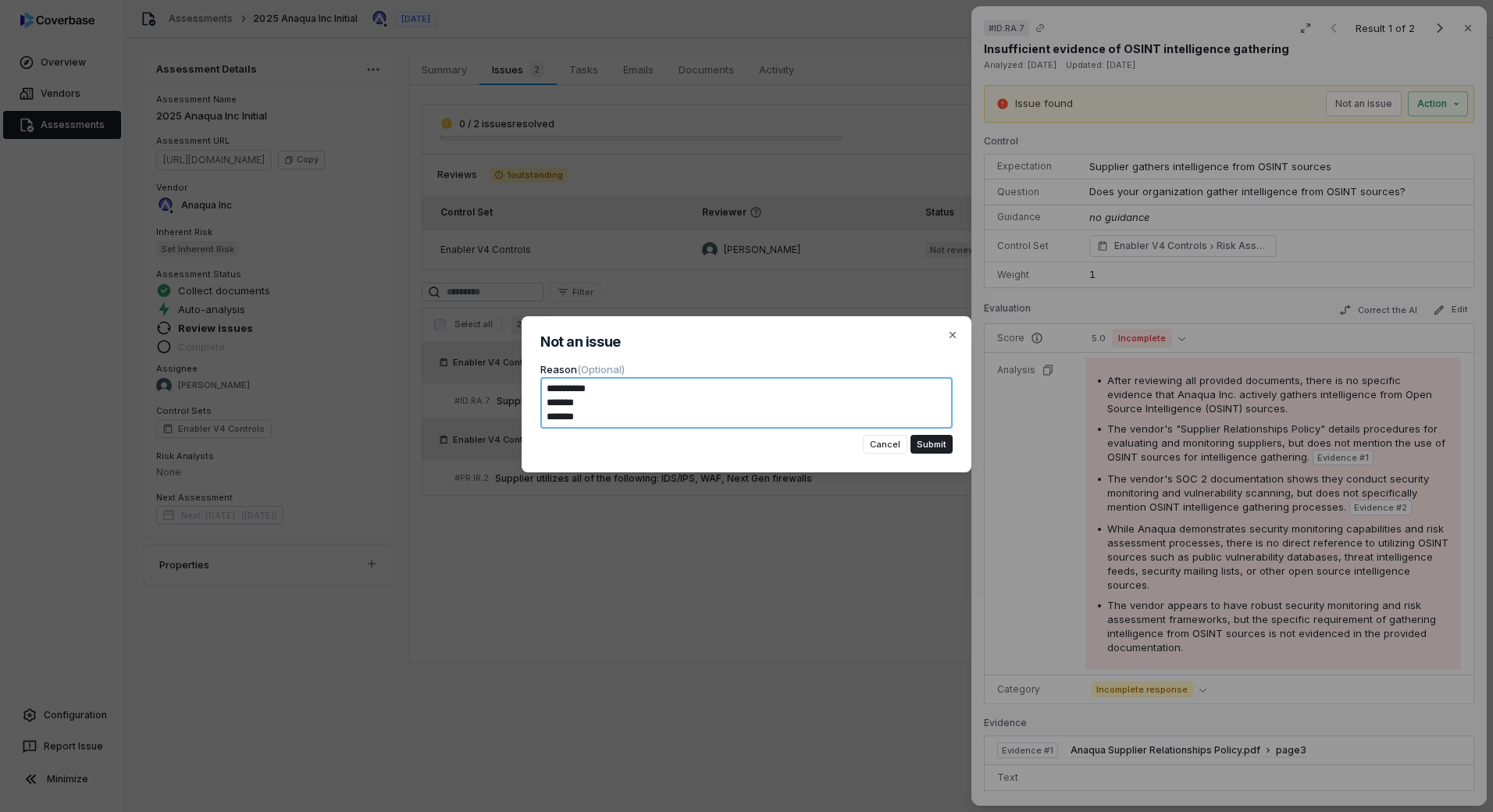 type on "*" 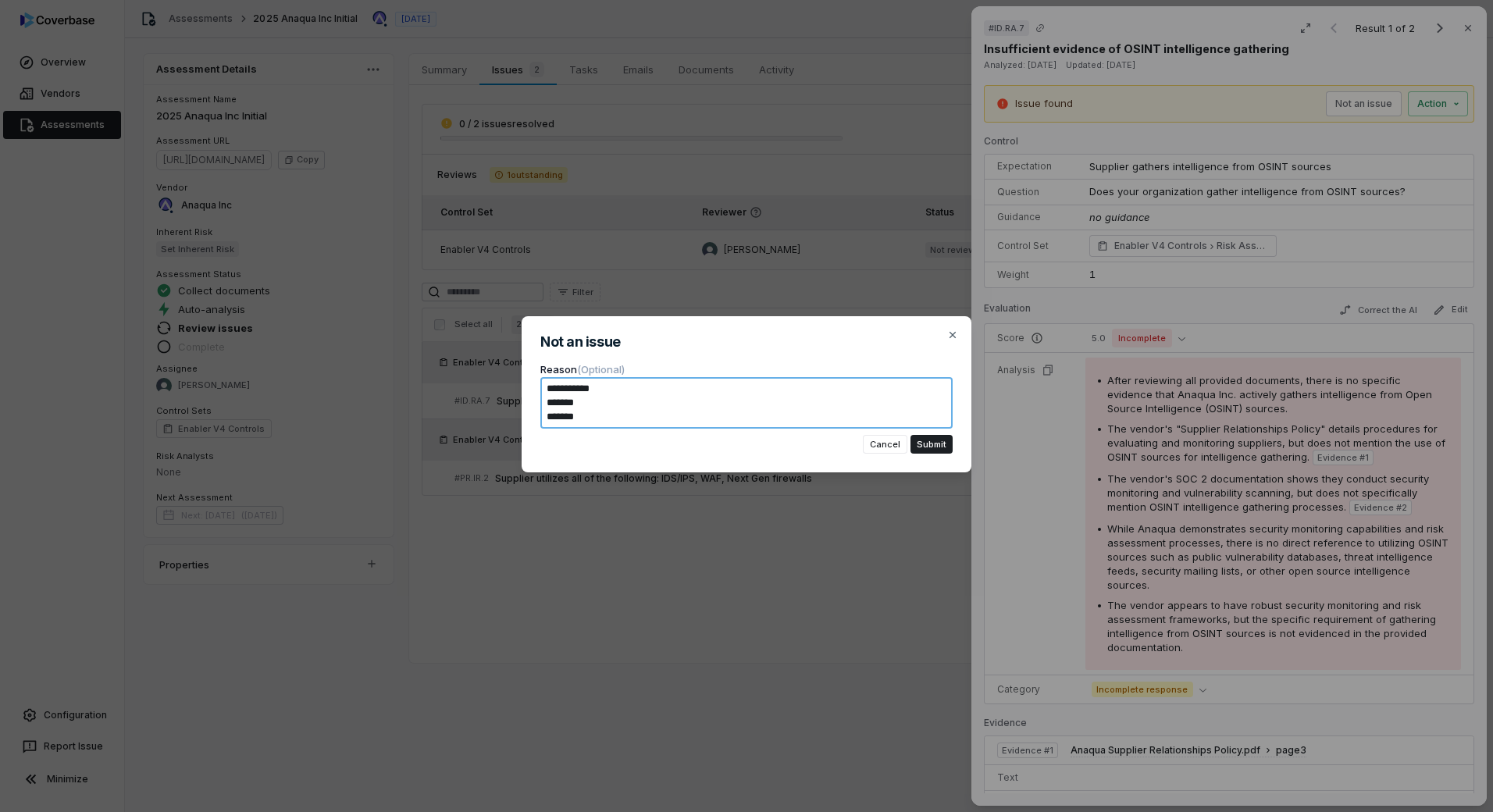 type on "*" 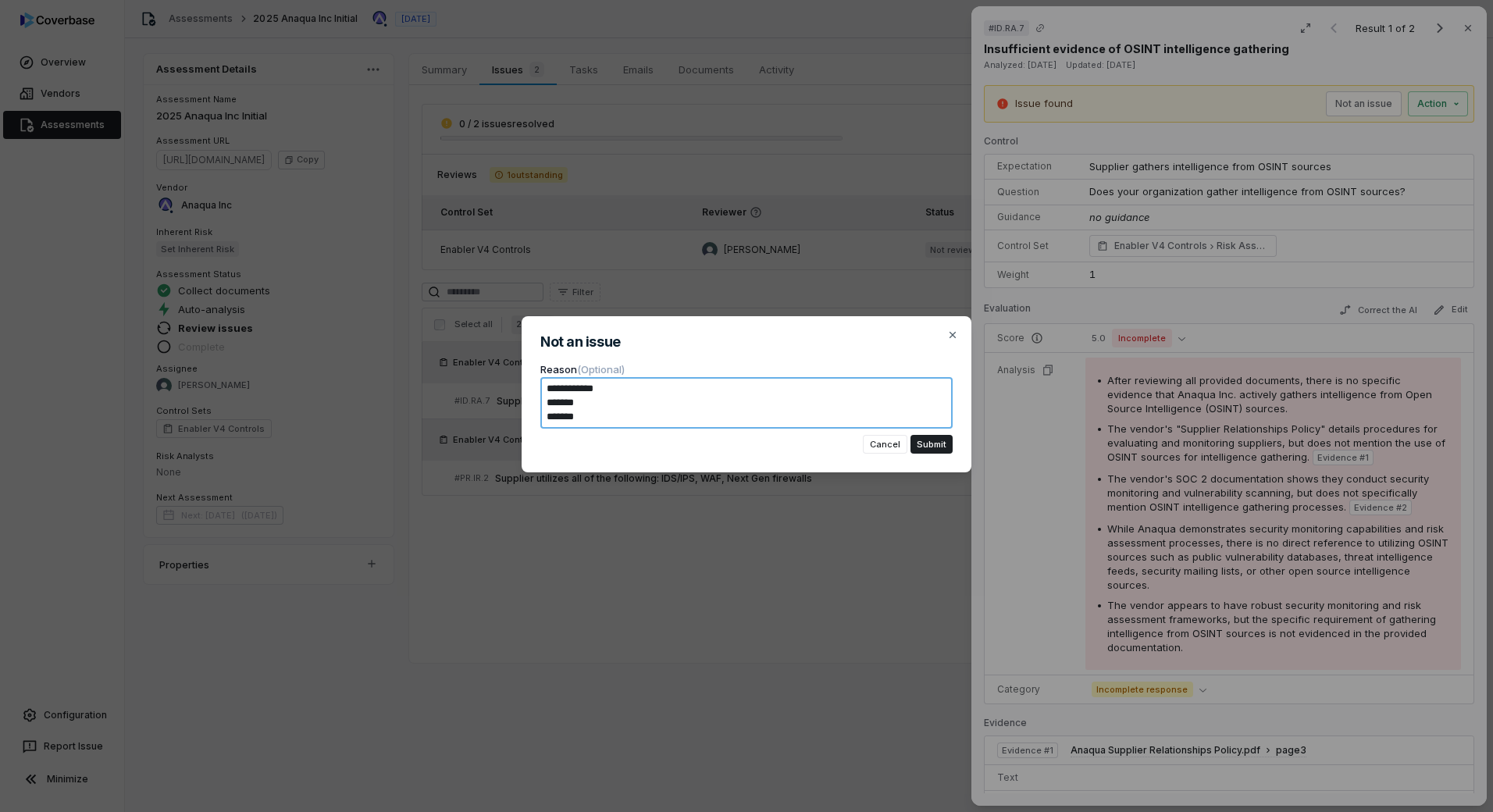 type on "*" 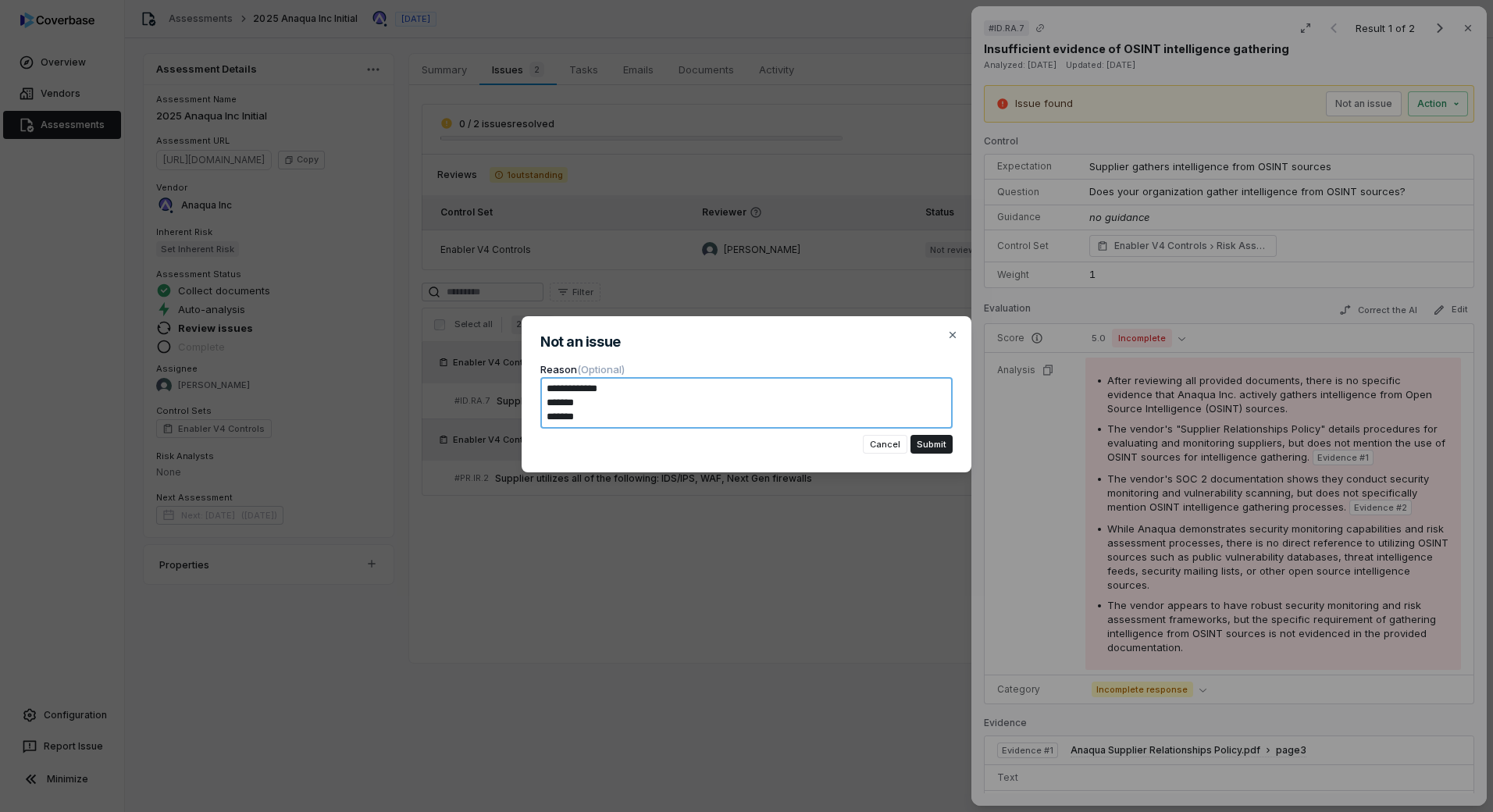 type on "*" 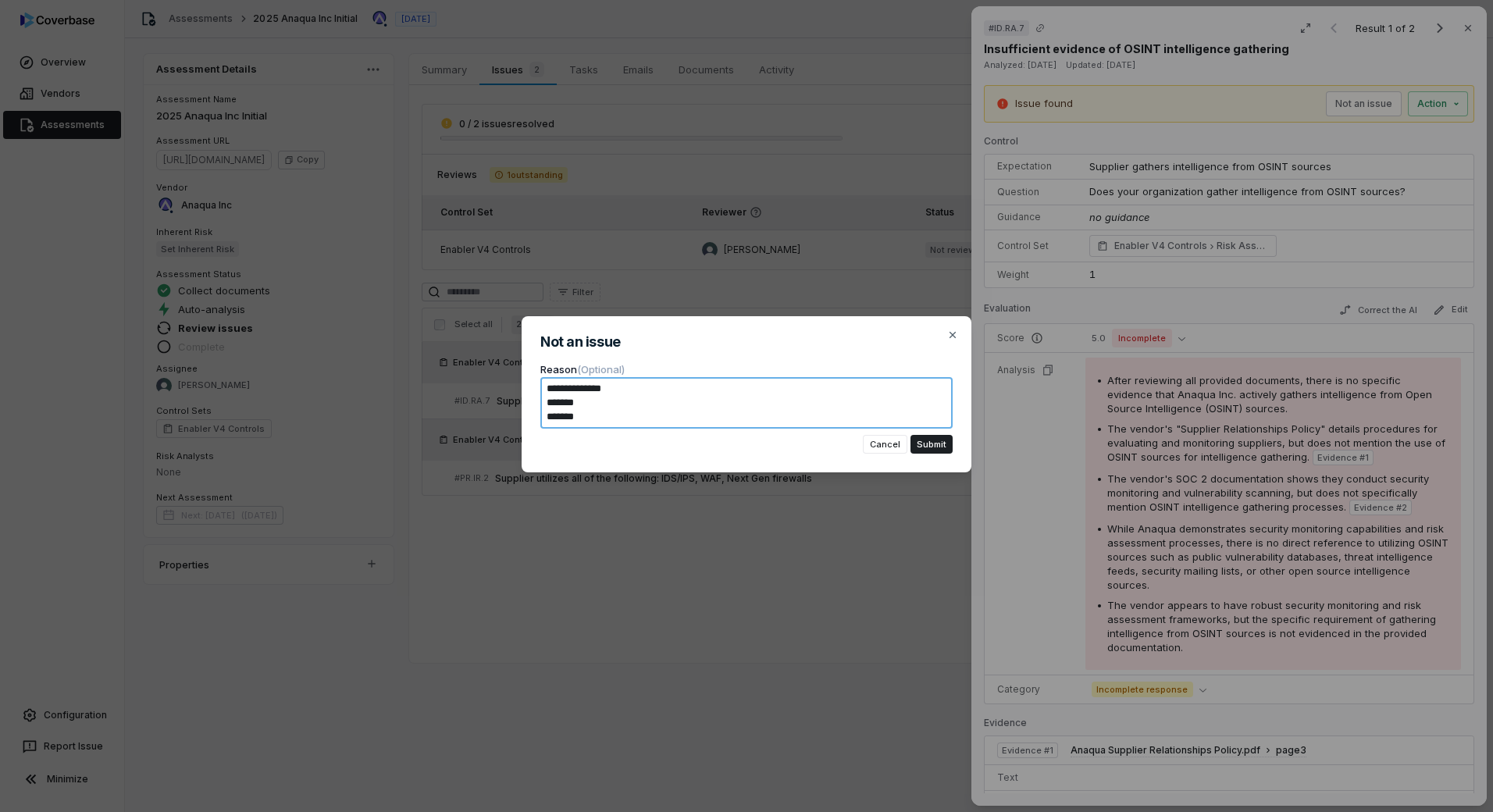 type on "*" 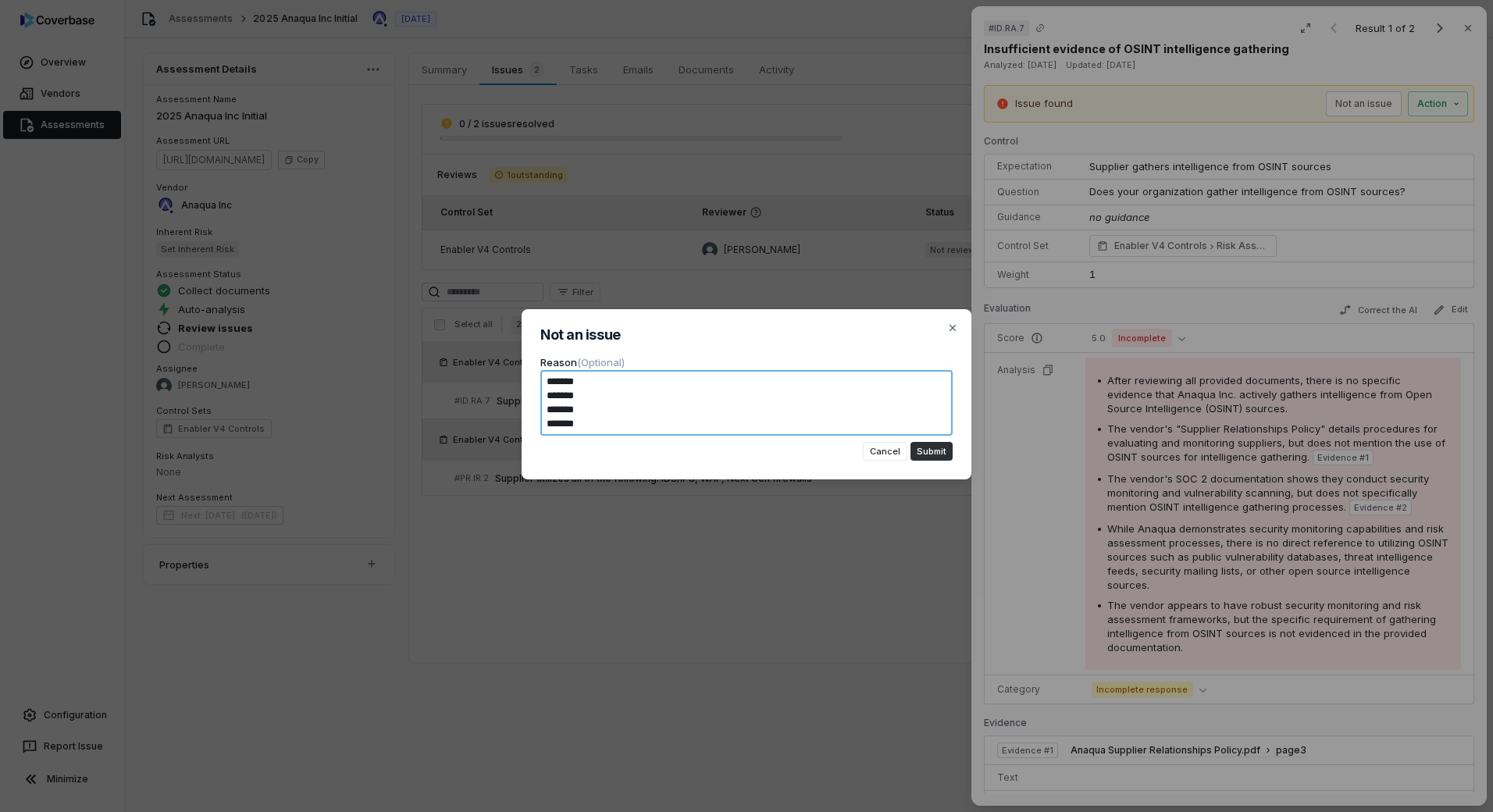 type on "*******
*******
*******
*******" 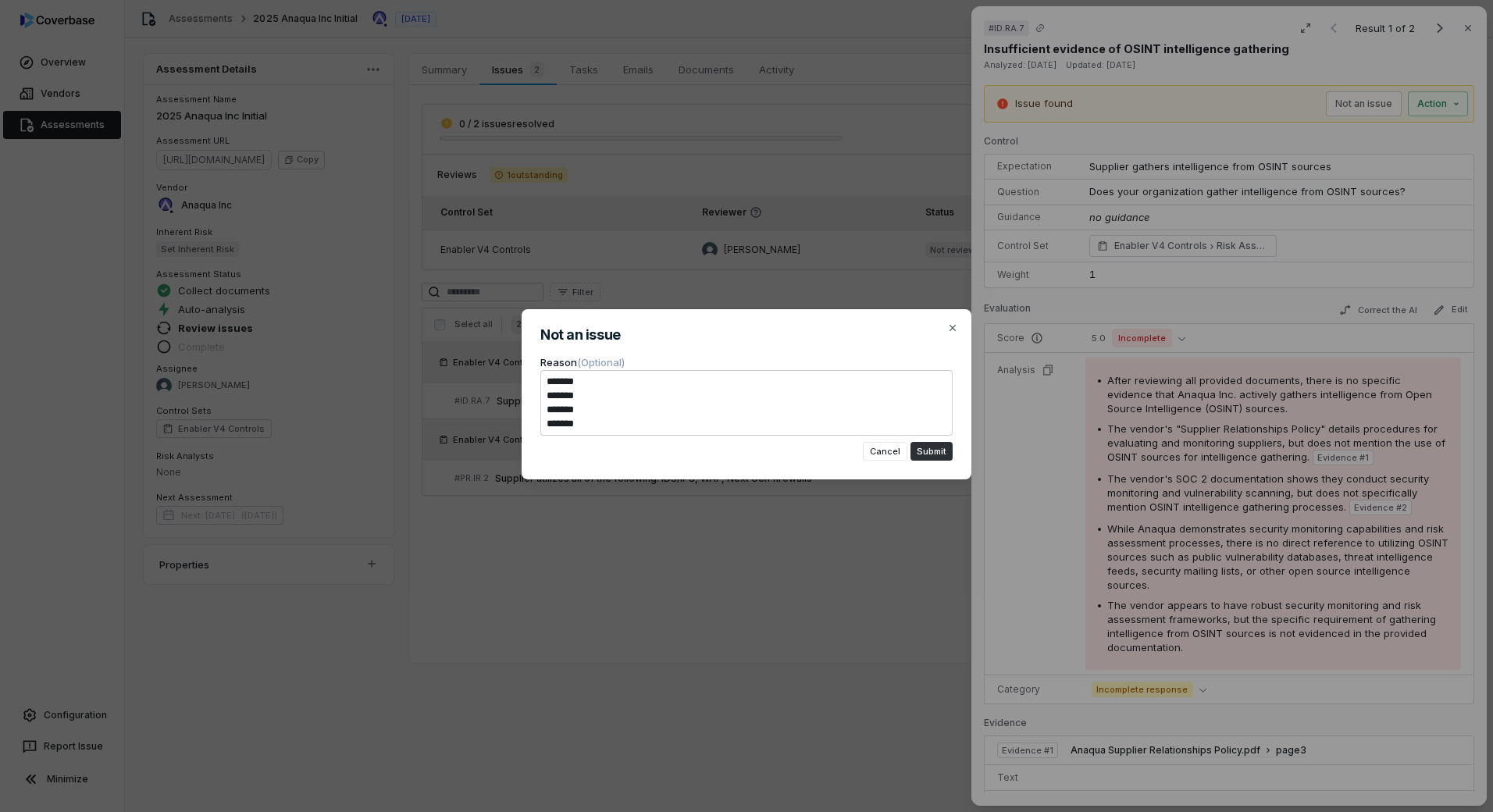 click on "Submit" at bounding box center [932, 451] 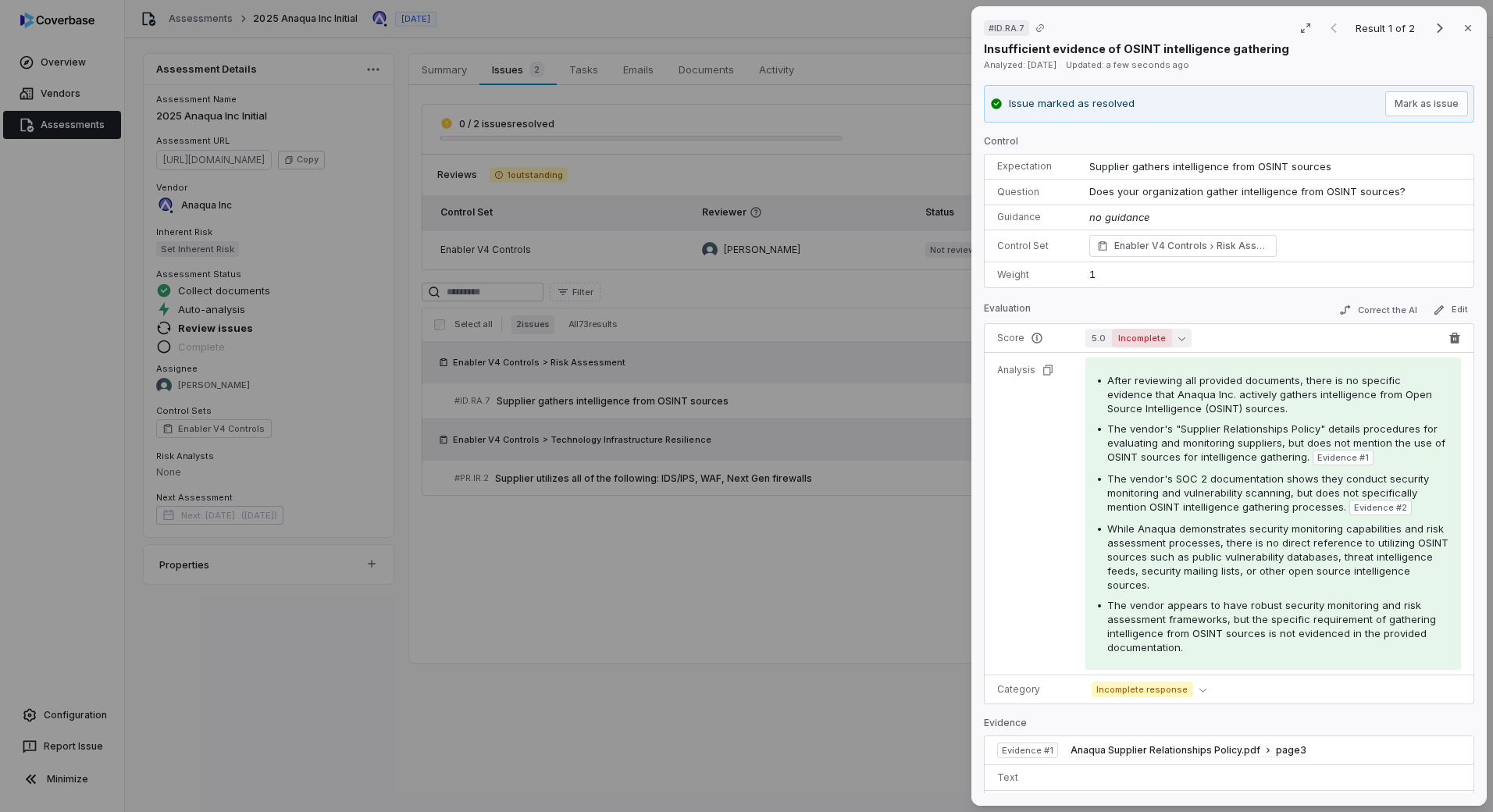 click 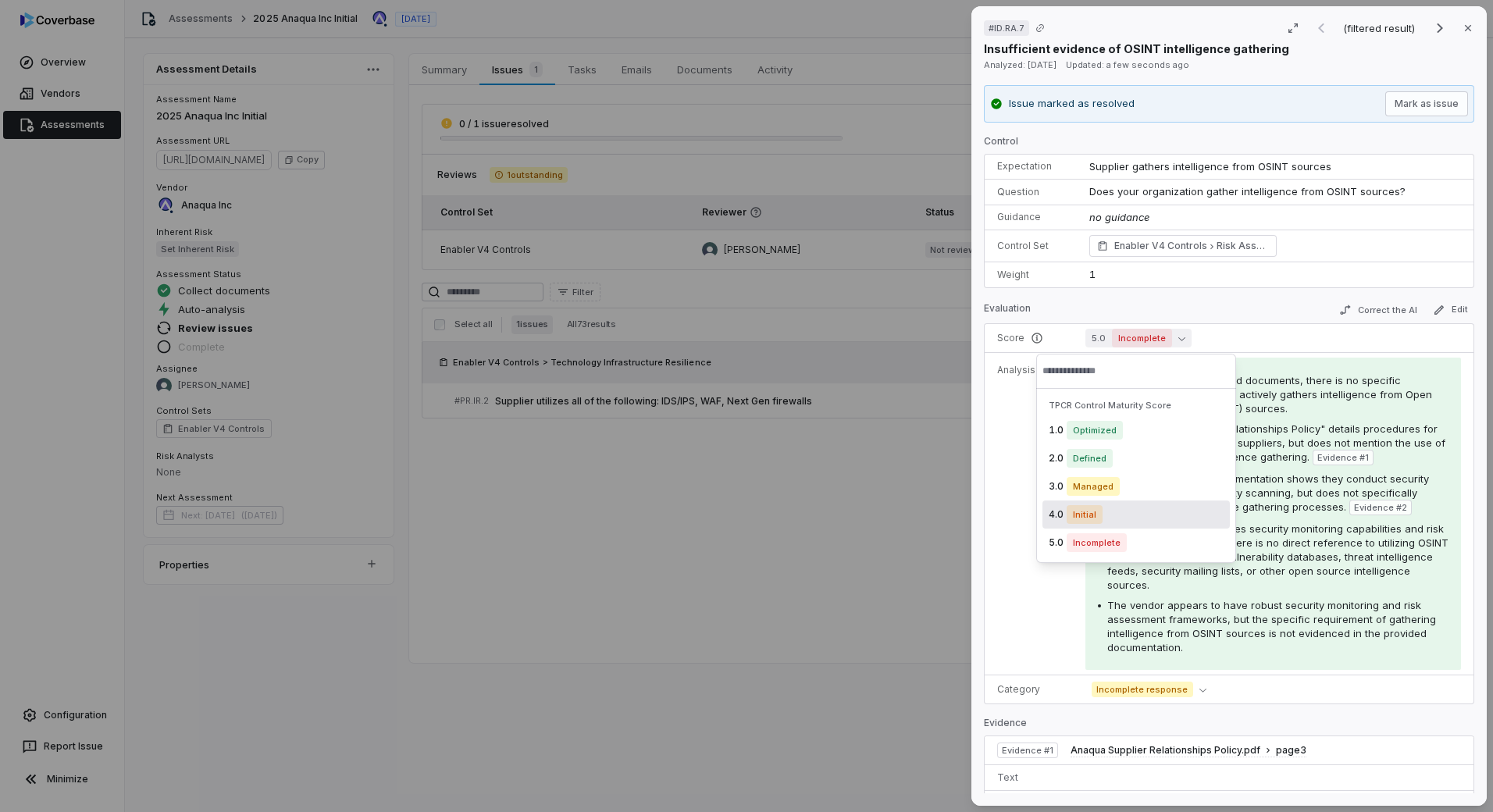 click on "4.0 Initial" at bounding box center (1136, 515) 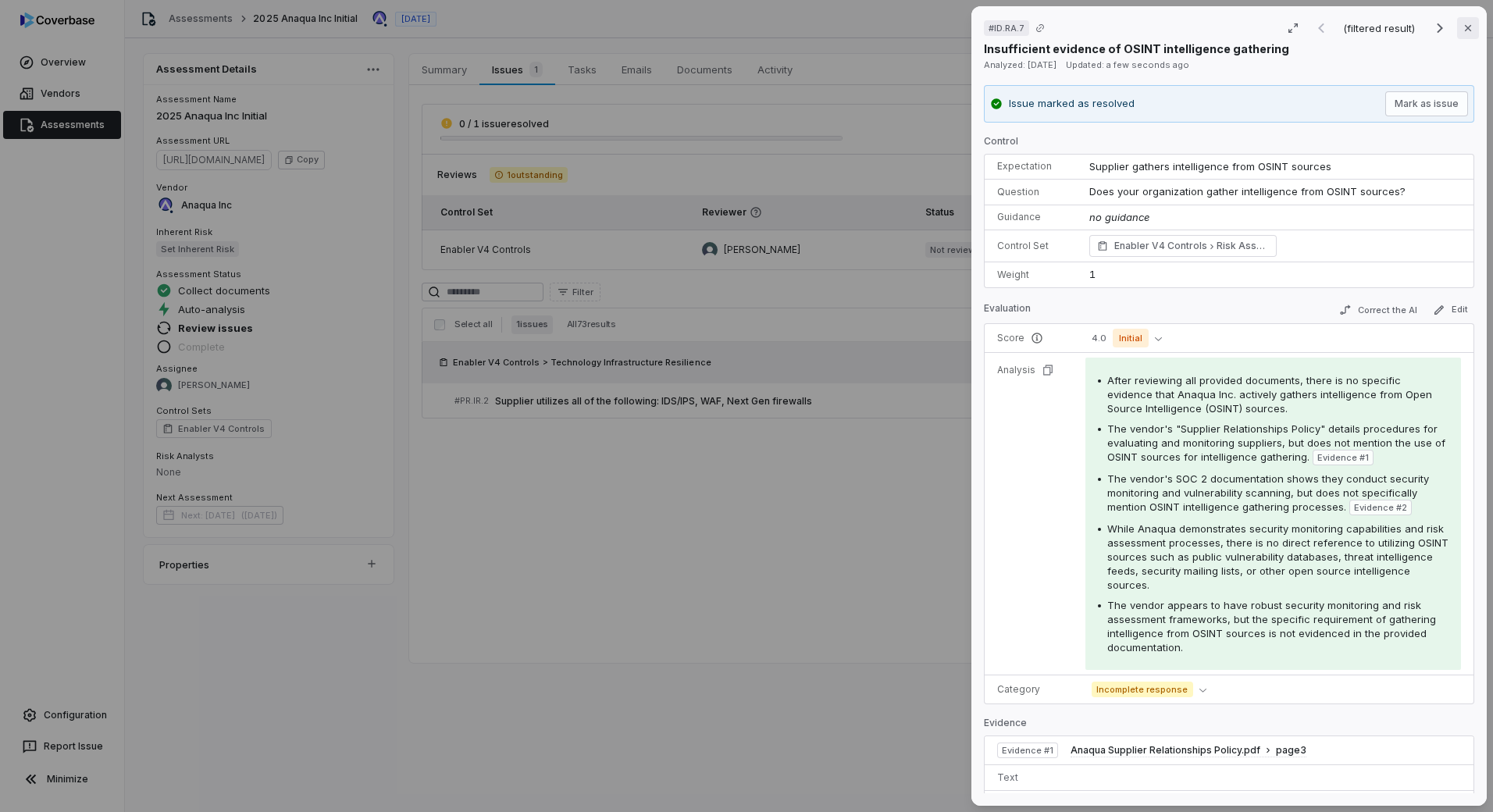click 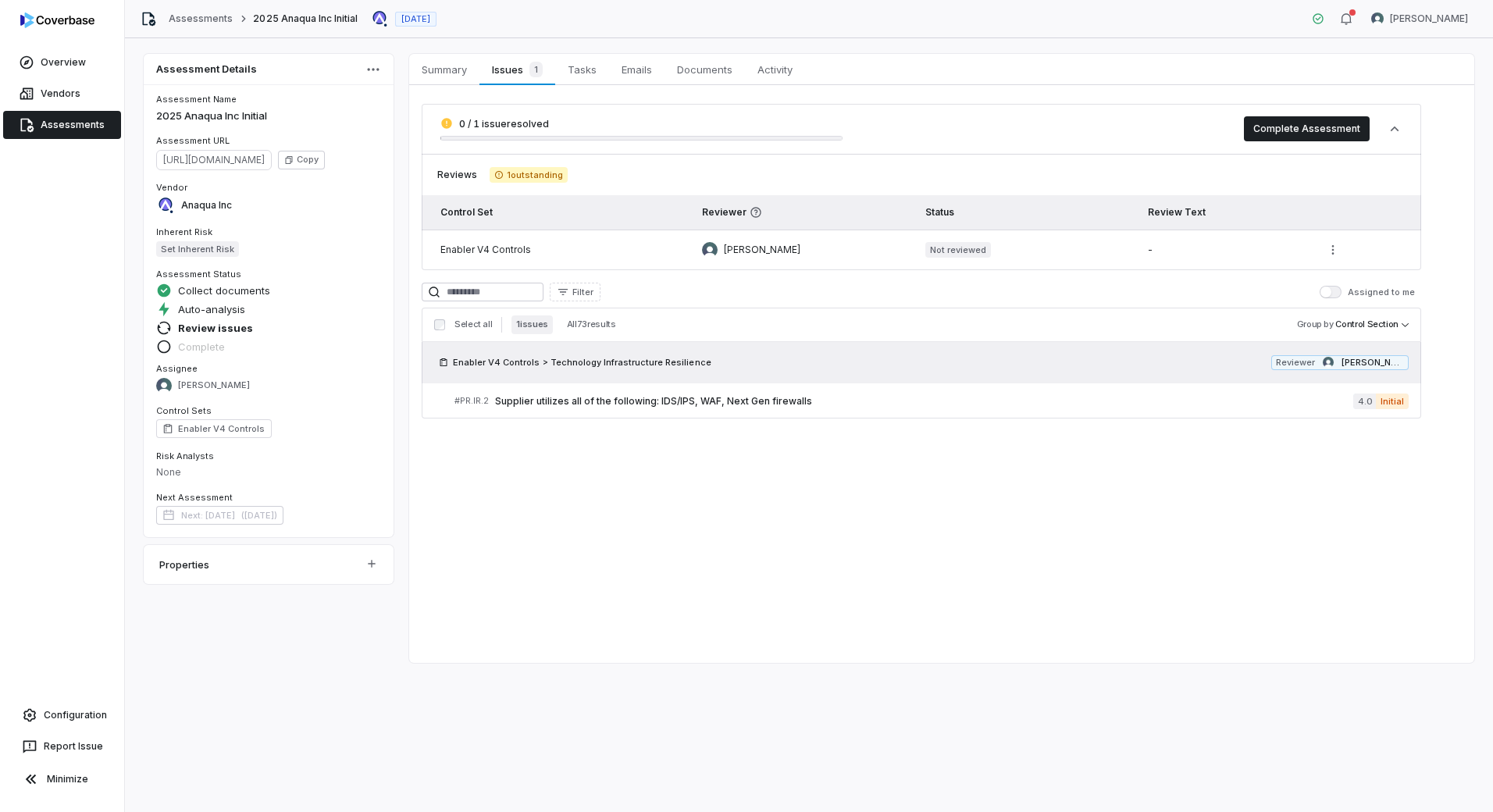 click on "Assessment Details Assessment Name 2025 Anaqua Inc Initial Assessment URL  [URL][DOMAIN_NAME] Copy Vendor Anaqua Inc Inherent Risk Set Inherent Risk Assessment Status Collect documents Auto-analysis Review issues Complete Assignee [PERSON_NAME] Control Sets Enabler V4 Controls Risk Analysts None Next Assessment Next: [DATE] ( [DATE] ) Properties Summary Summary Issues 1 Issues 1 Tasks Tasks Emails Emails Documents Documents Activity Activity 0 / 1   issue  resolved Complete Assessment Reviews 1  outstanding Control Set Reviewer  Status Review Text Enabler V4 Controls [PERSON_NAME] Not reviewed - Filter Assigned to me Select all 1  issues All  73  results Group by   Control Section Enabler V4 Controls    > Technology Infrastructure Resilience  Reviewer Nic [PERSON_NAME] # PR.IR.2 Supplier utilizes all of the following: IDS/IPS, WAF, Next Gen firewalls 4.0 Initial" at bounding box center (809, 425) 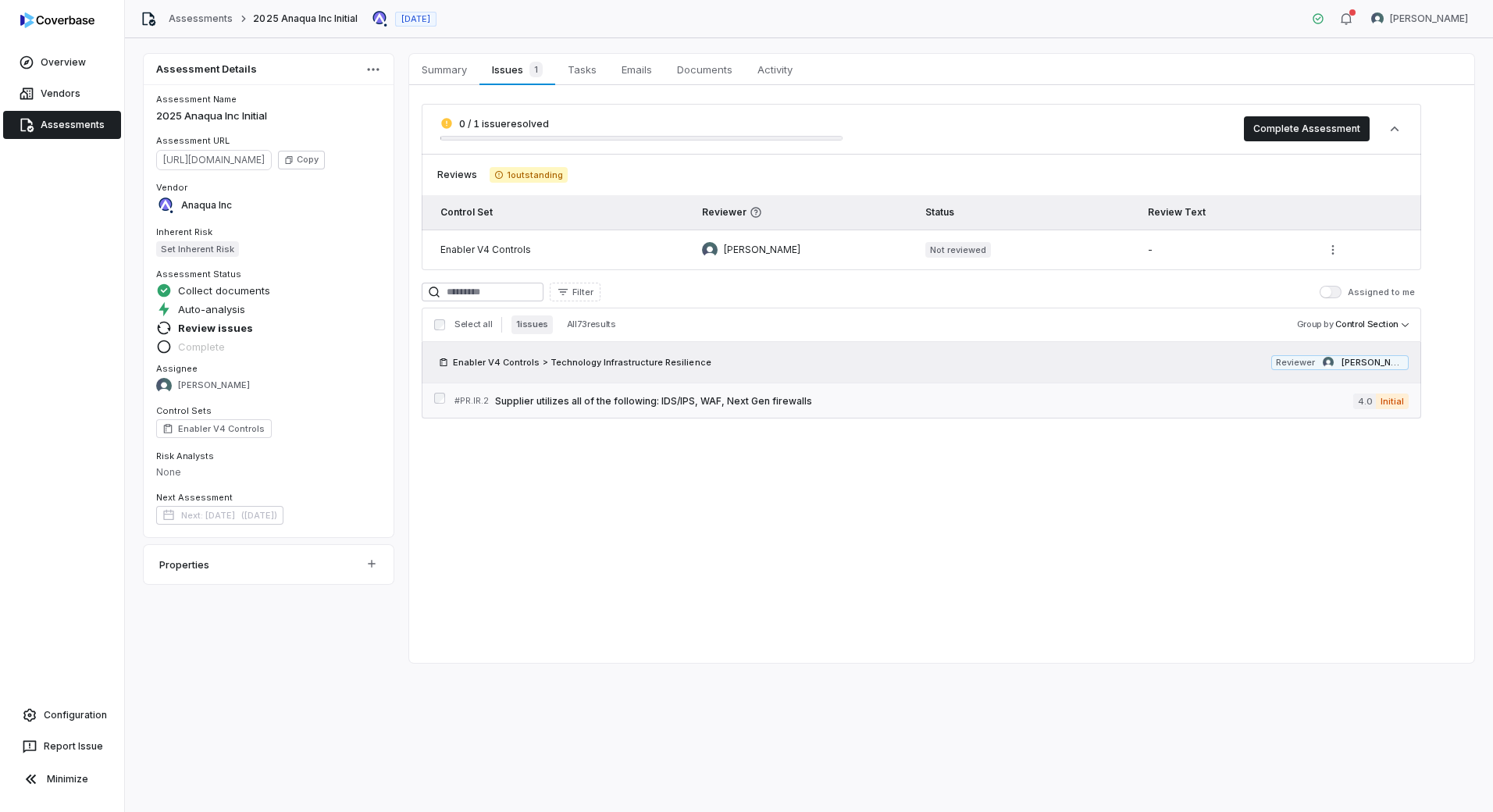 click on "Supplier utilizes all of the following: IDS/IPS, WAF, Next Gen firewalls" at bounding box center (924, 401) 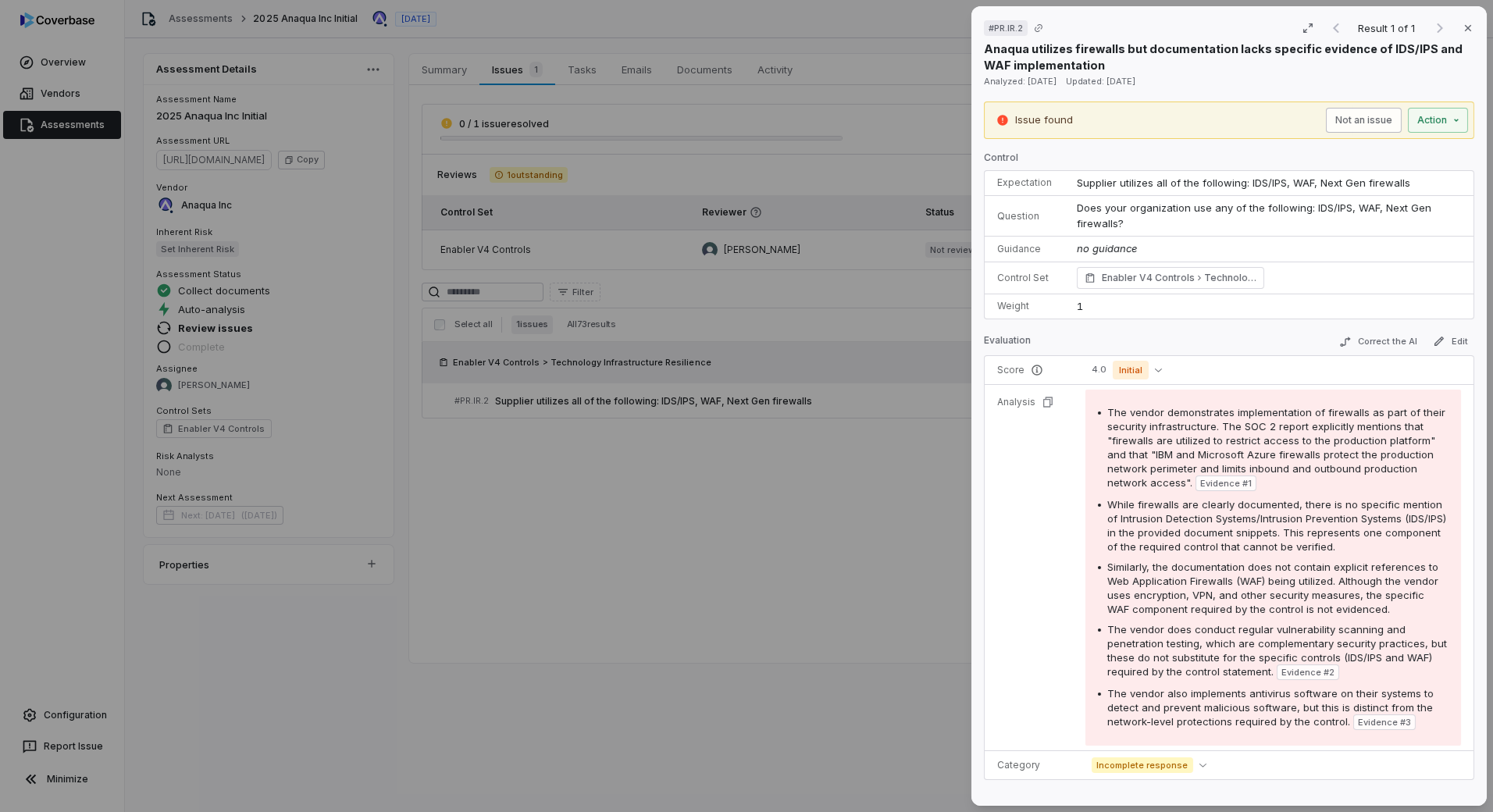 click on "Not an issue" at bounding box center (1363, 120) 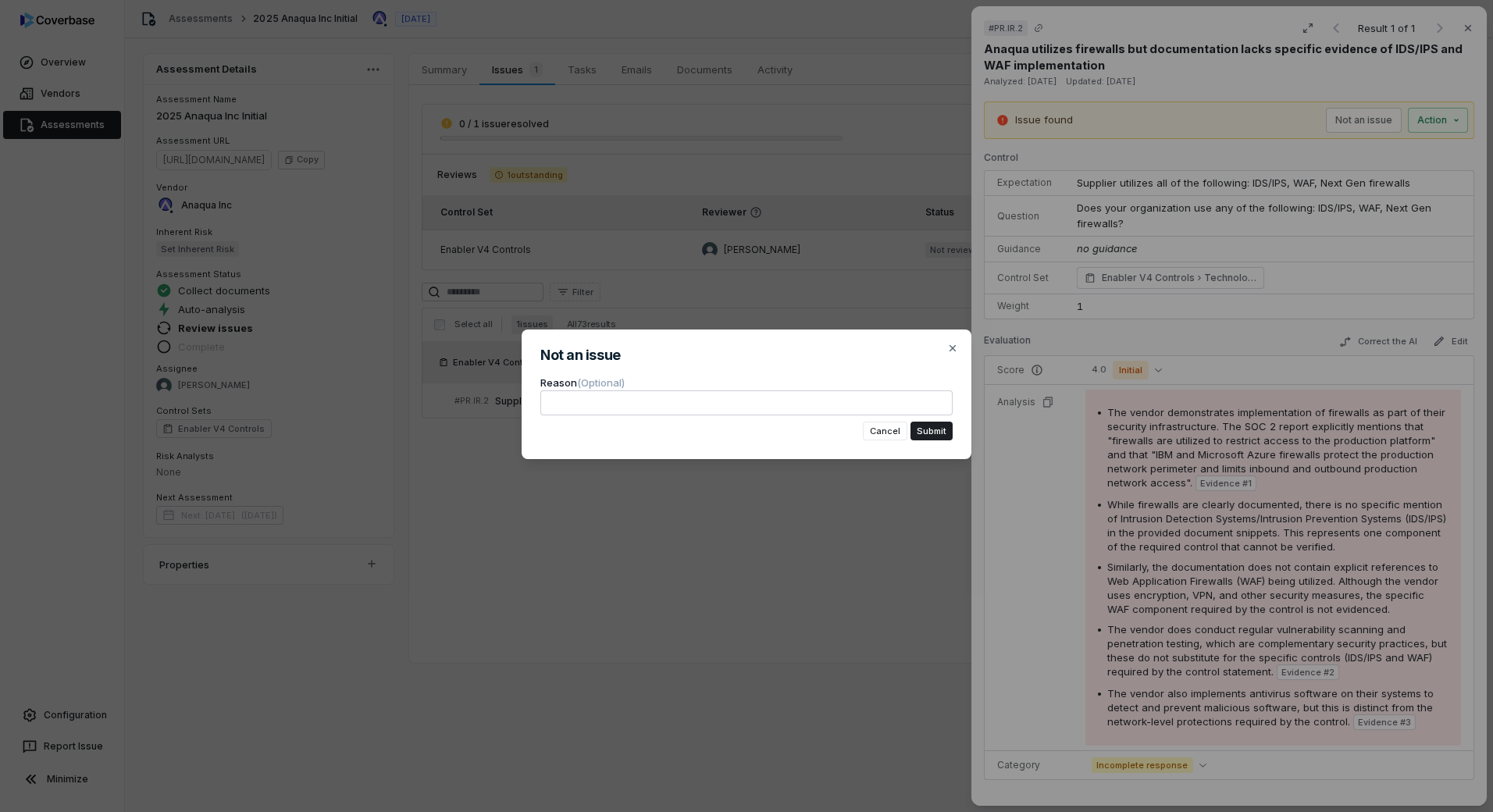 type on "*" 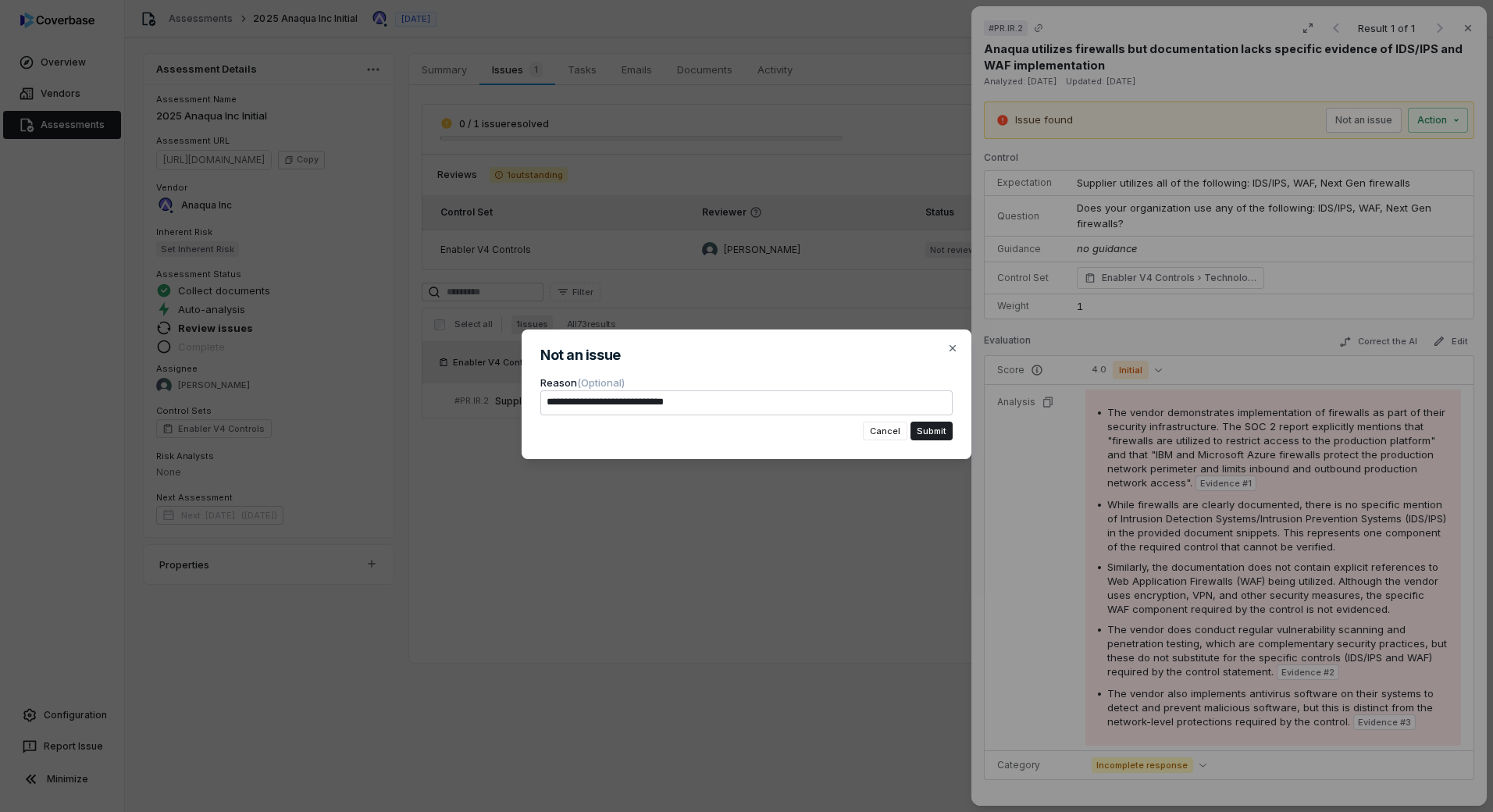 type on "*" 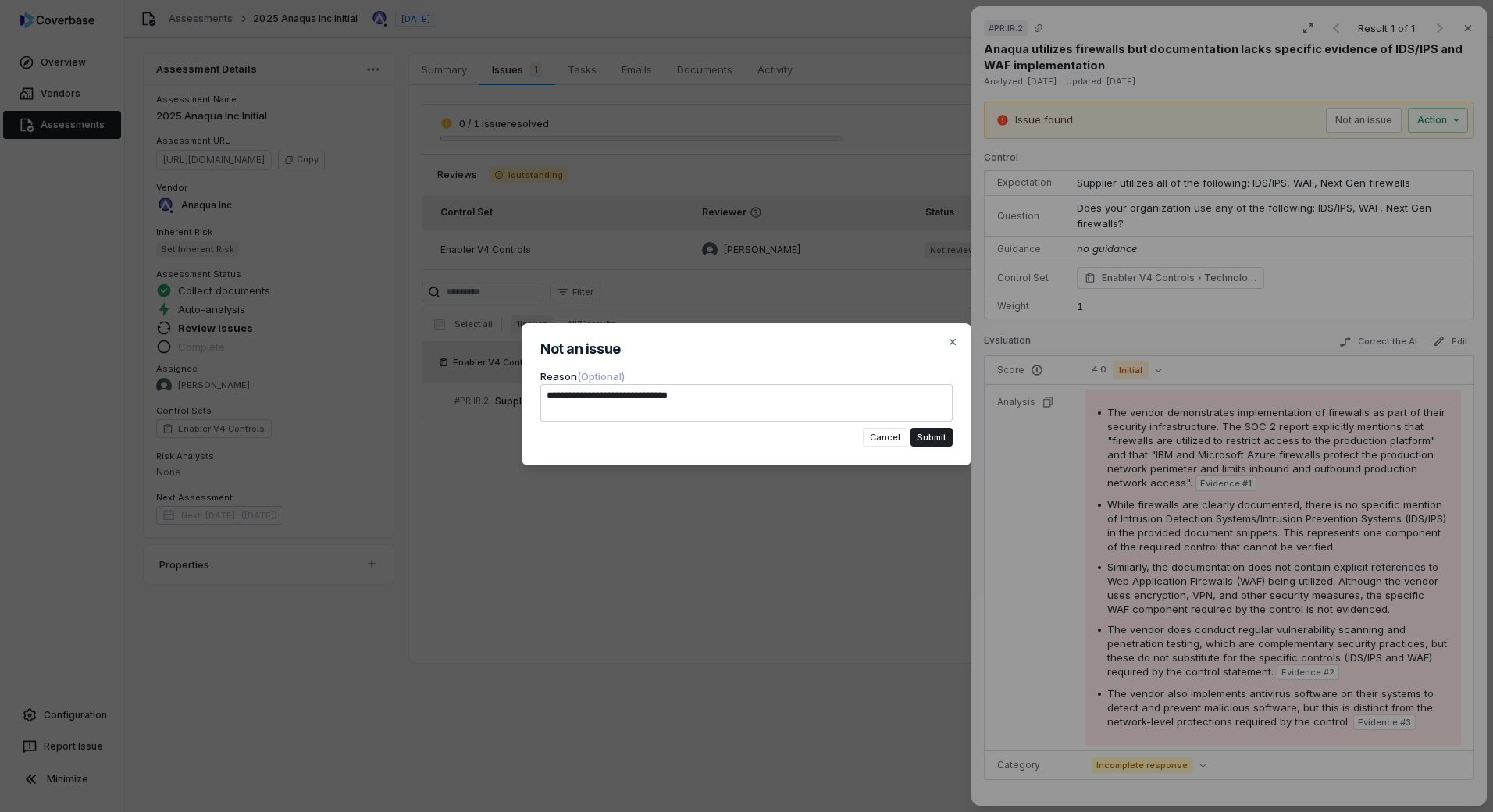 type on "*" 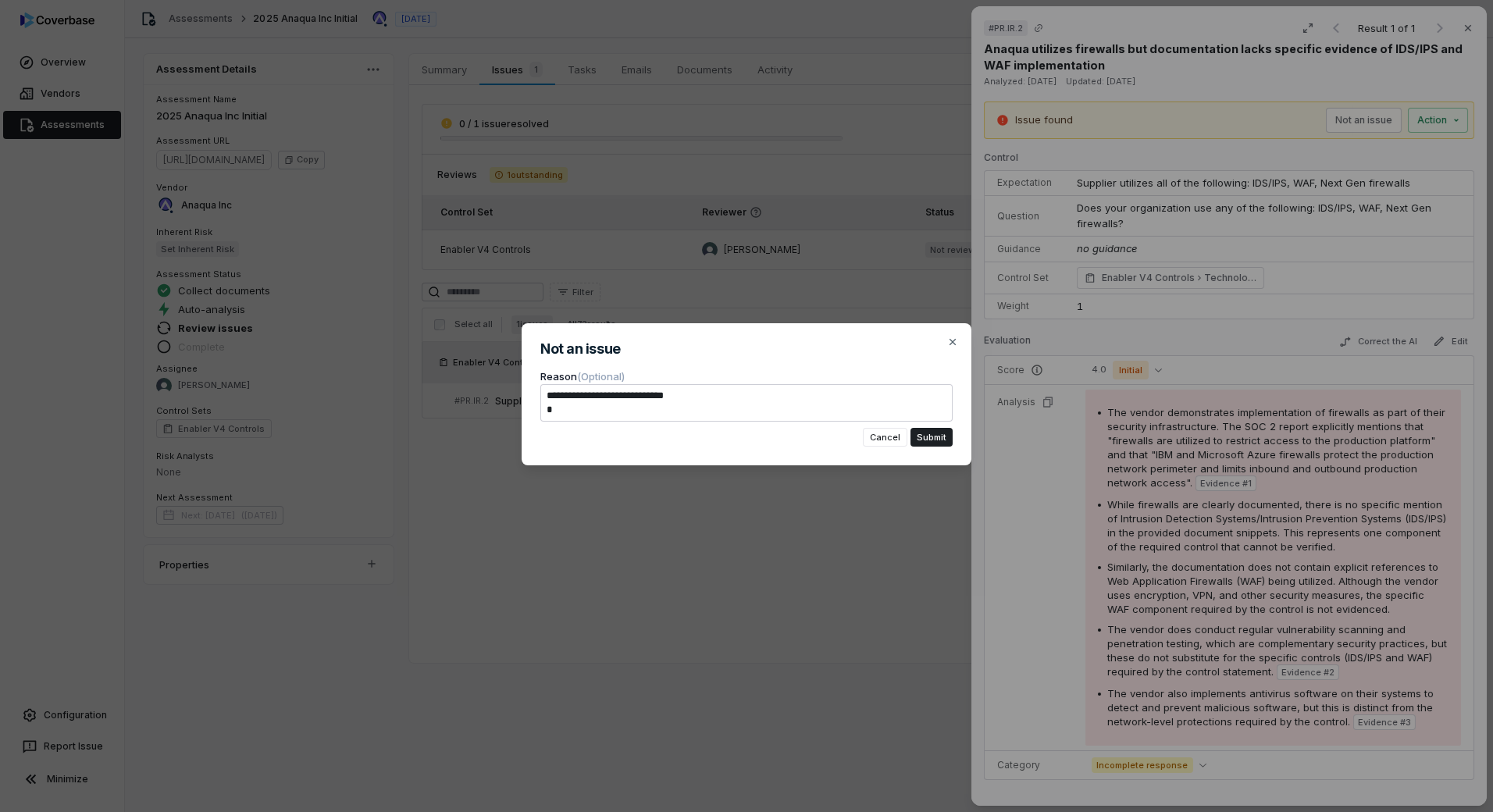 type on "*" 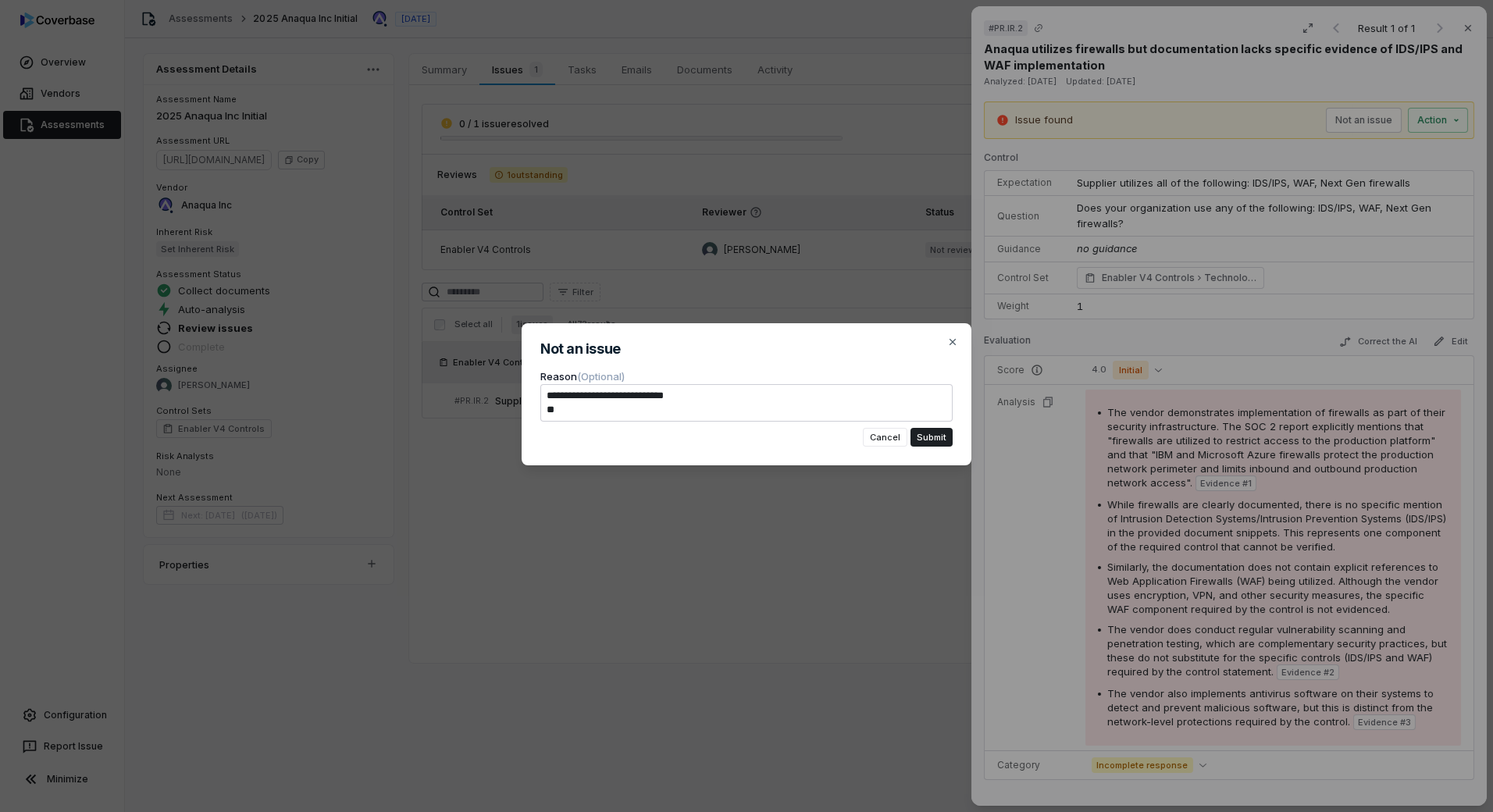 type on "*" 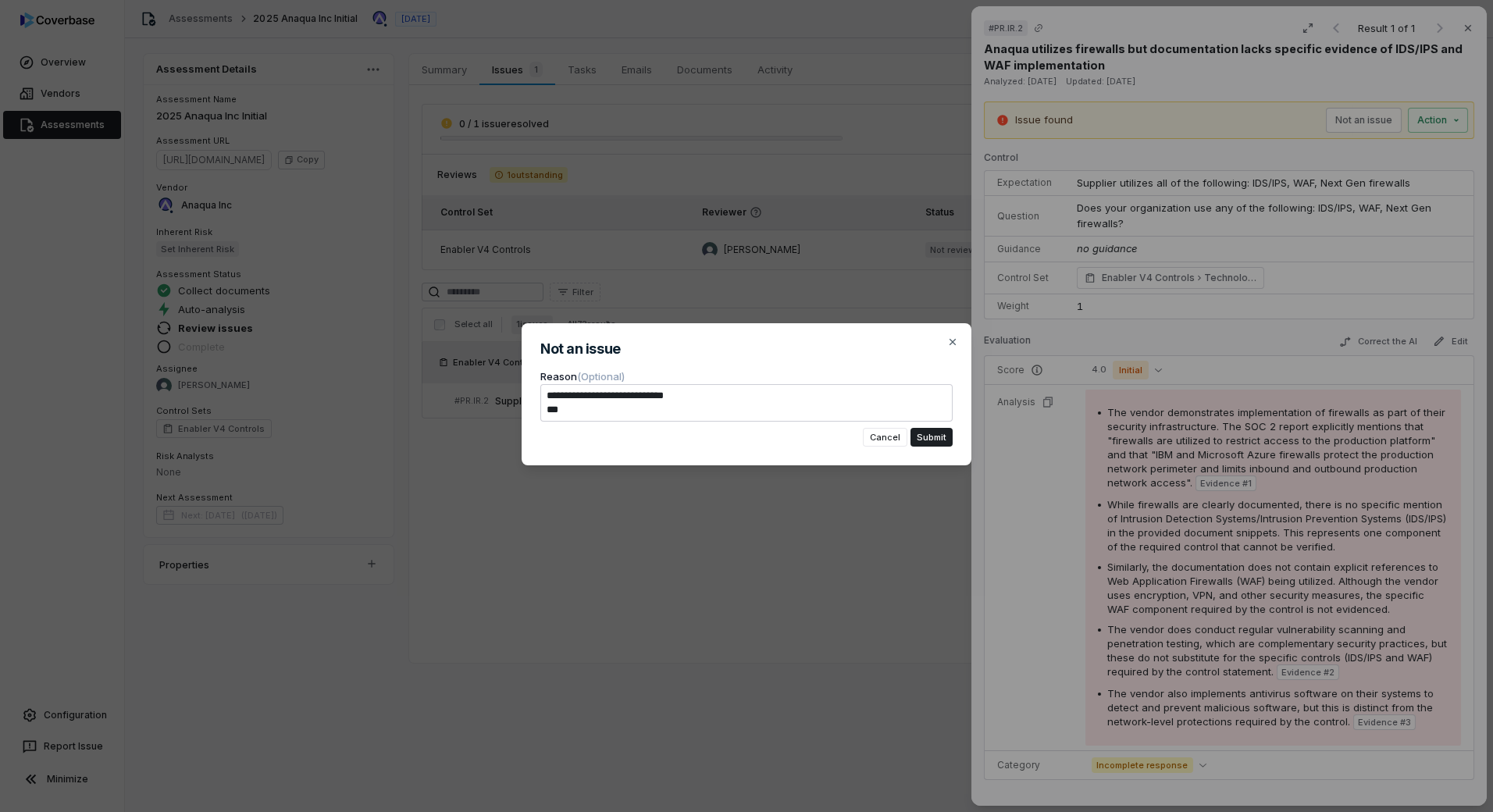 type on "*" 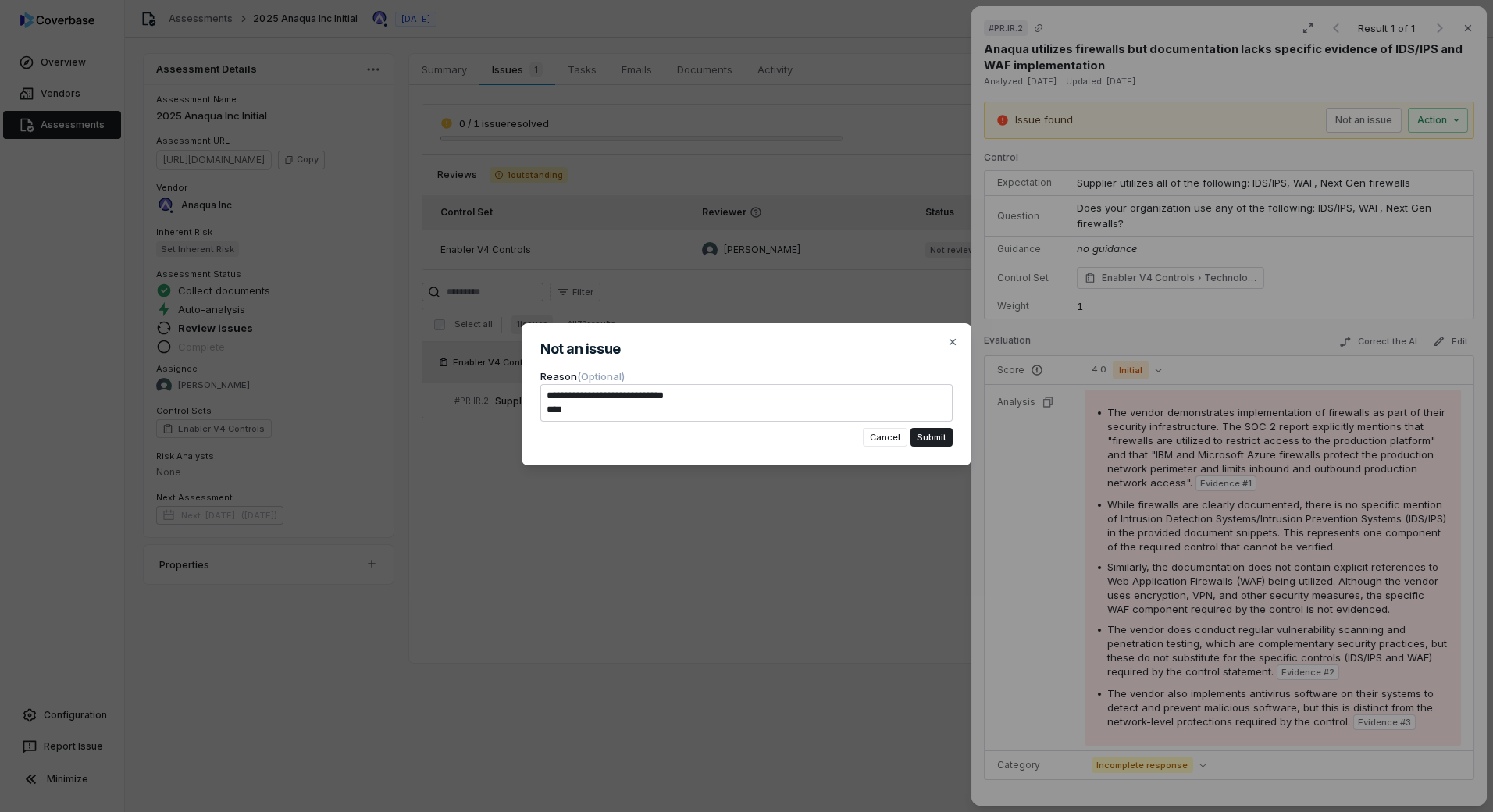 type on "*" 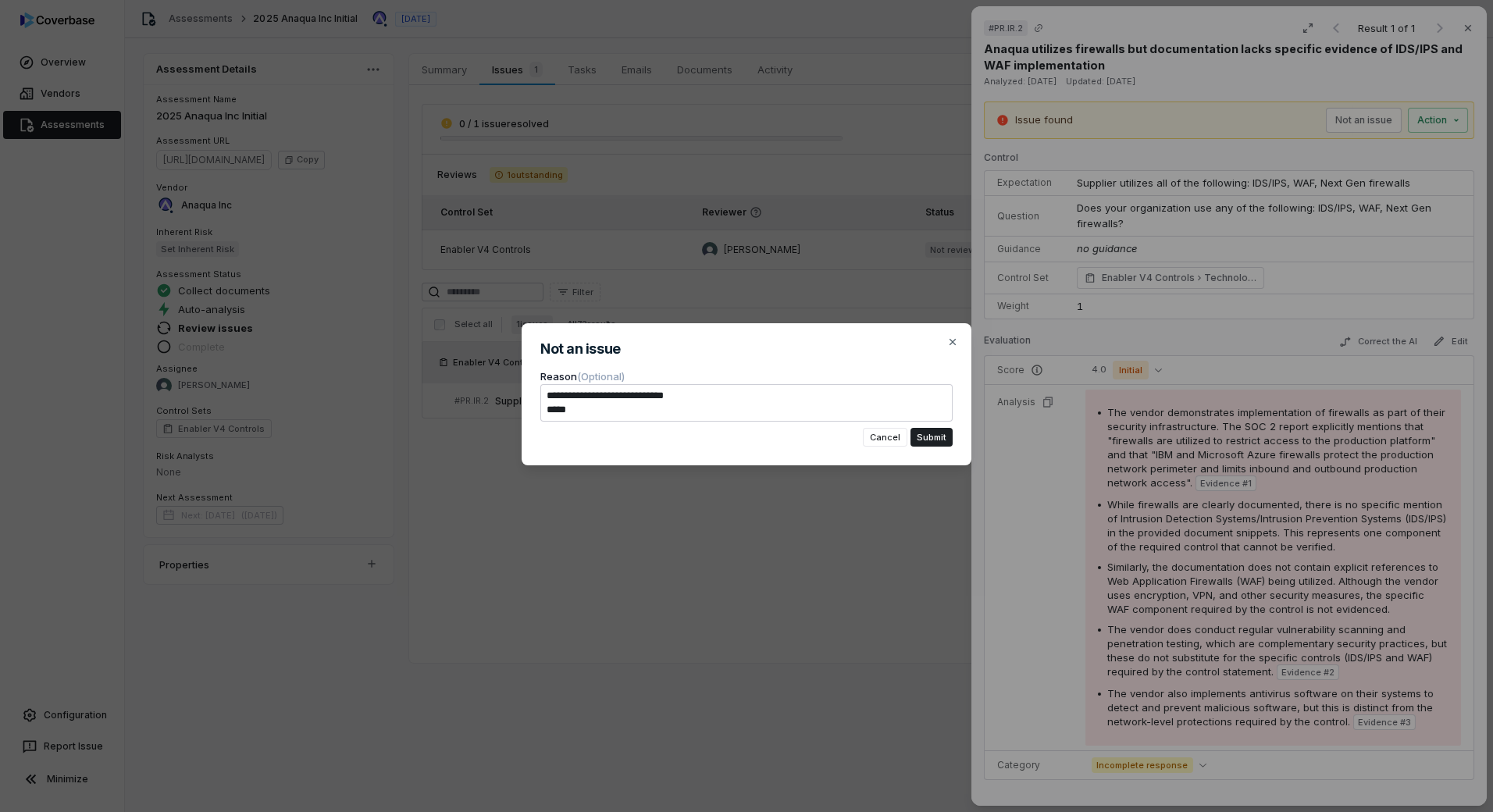 type on "*" 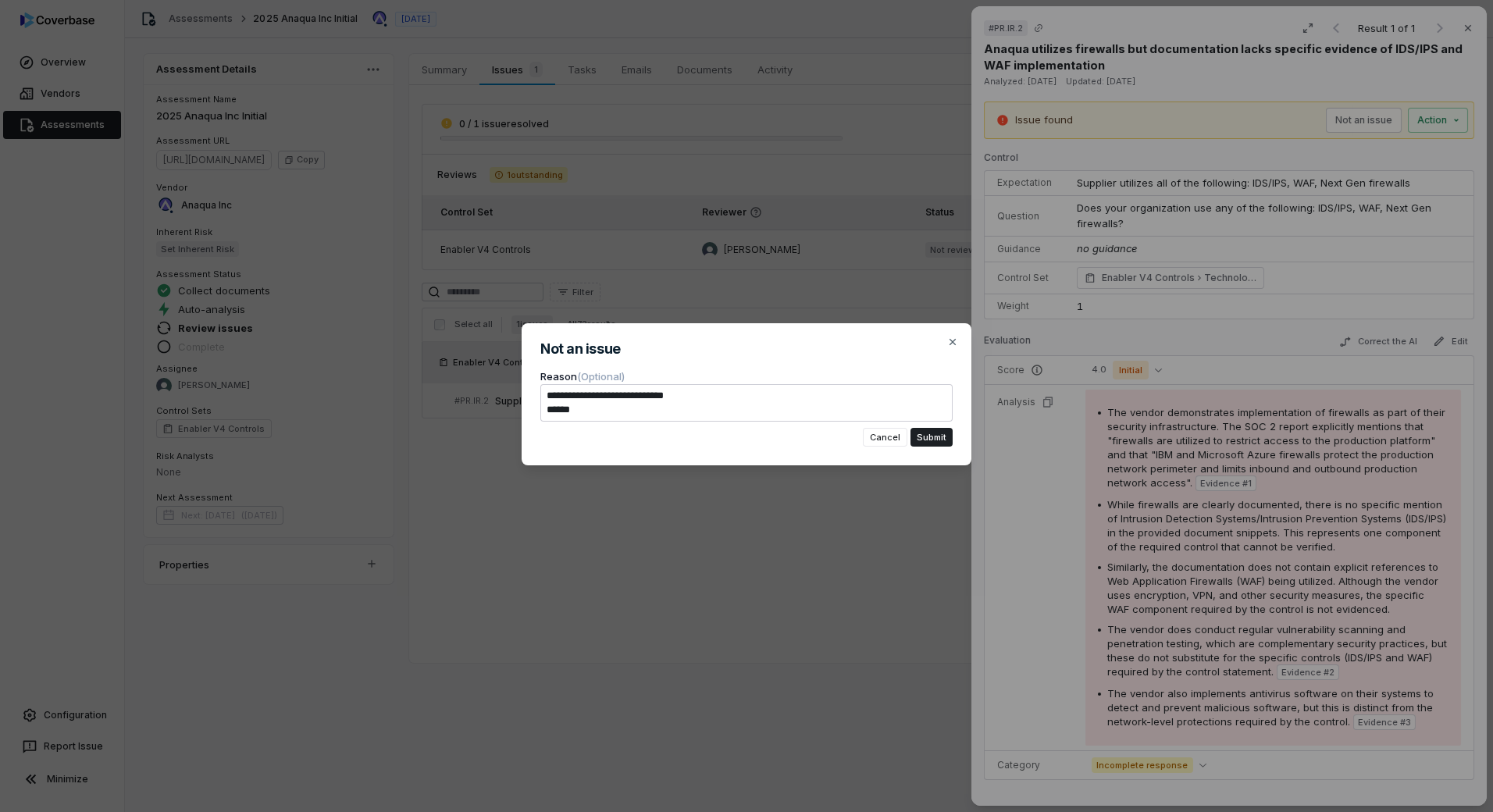 type on "*" 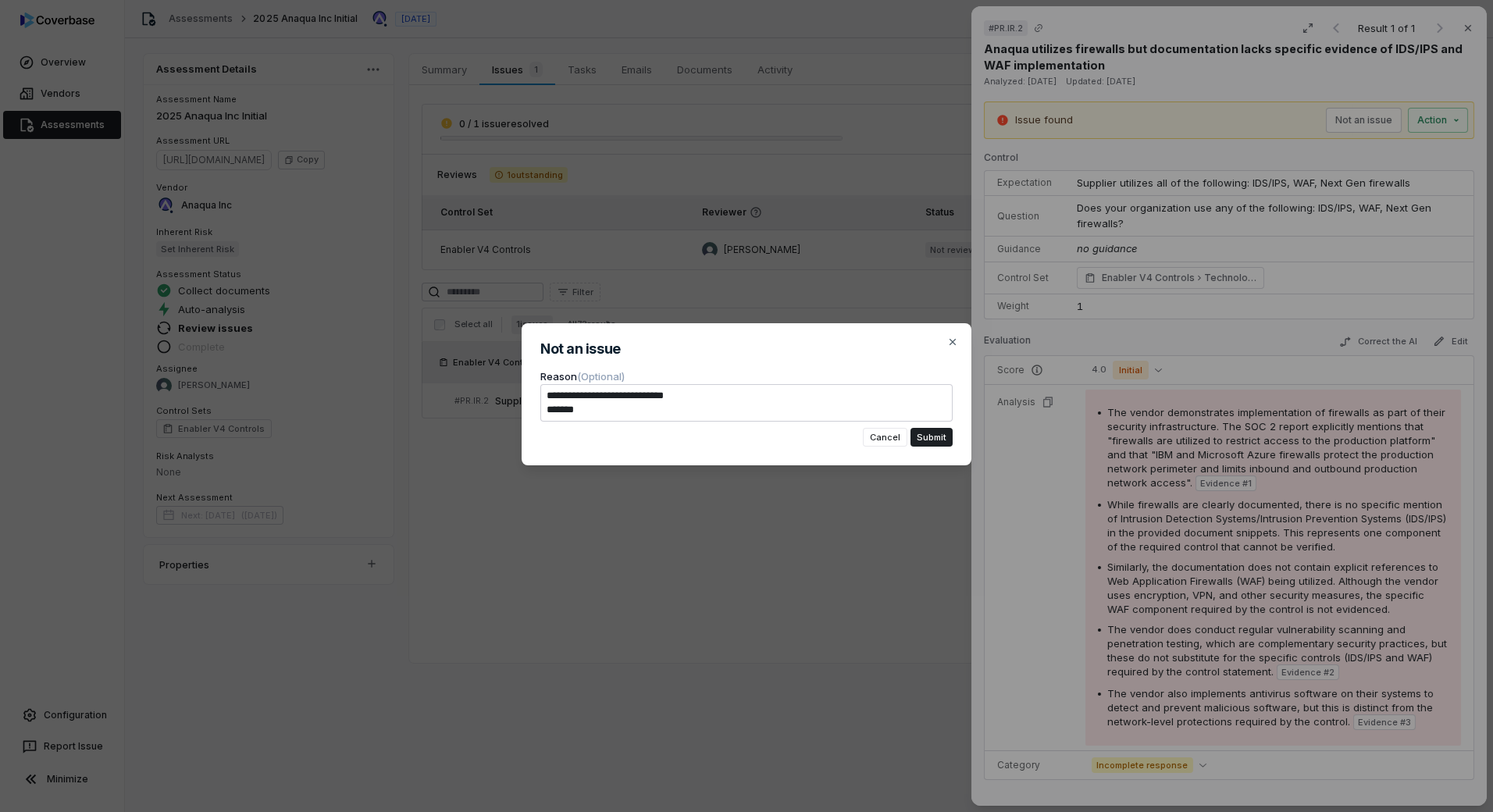 click on "**********" at bounding box center [746, 403] 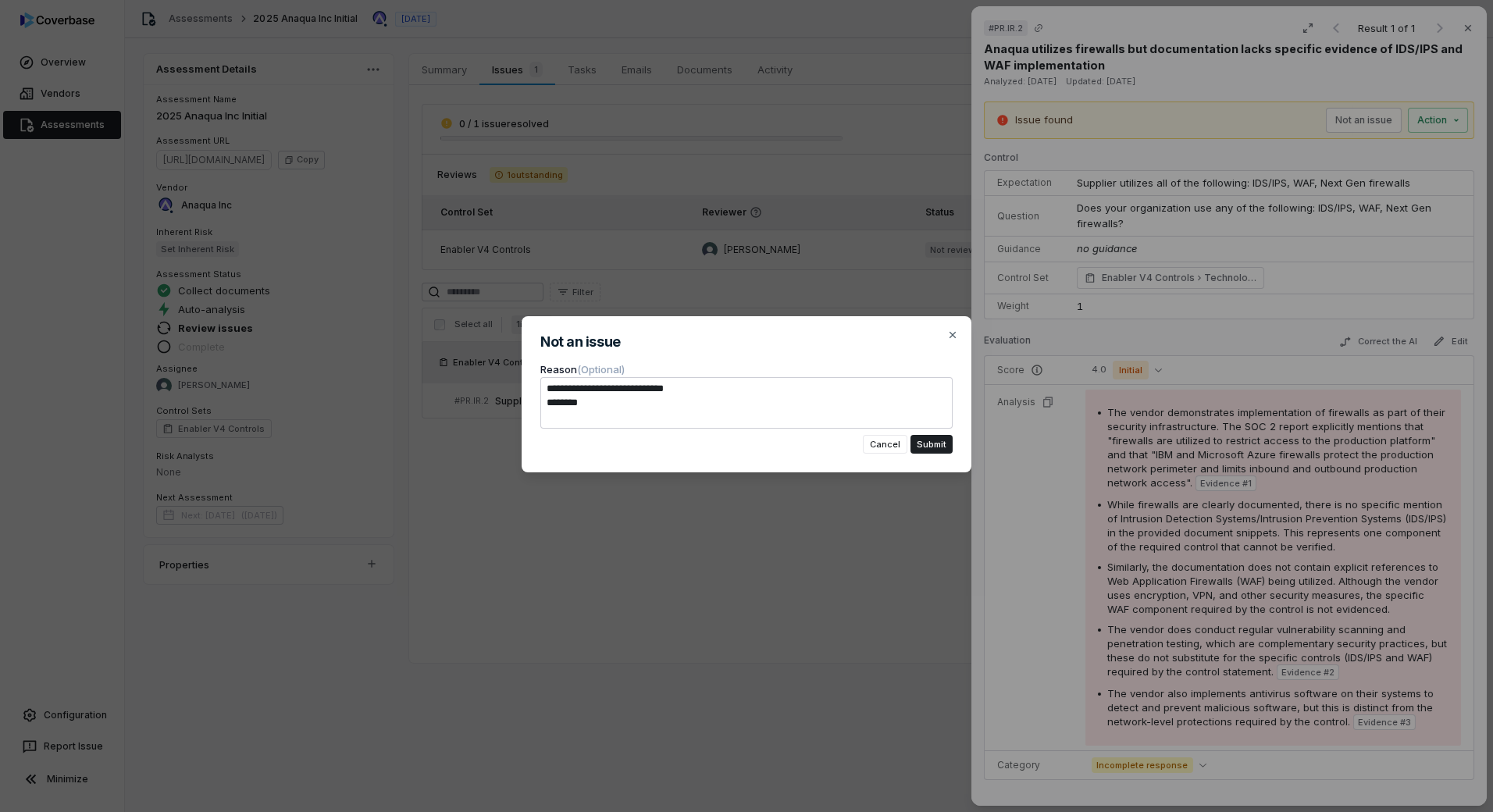 type on "*" 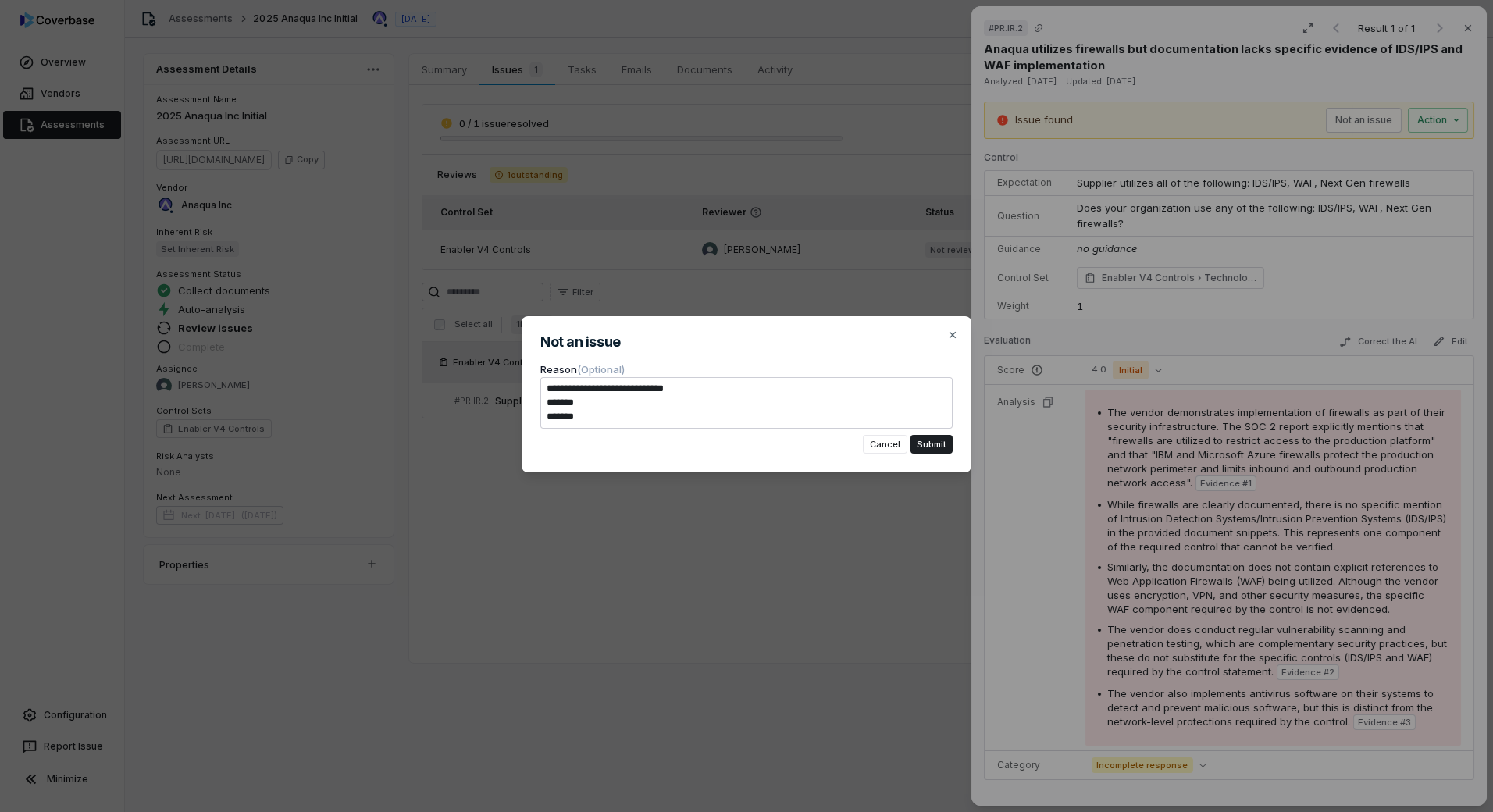 type on "*" 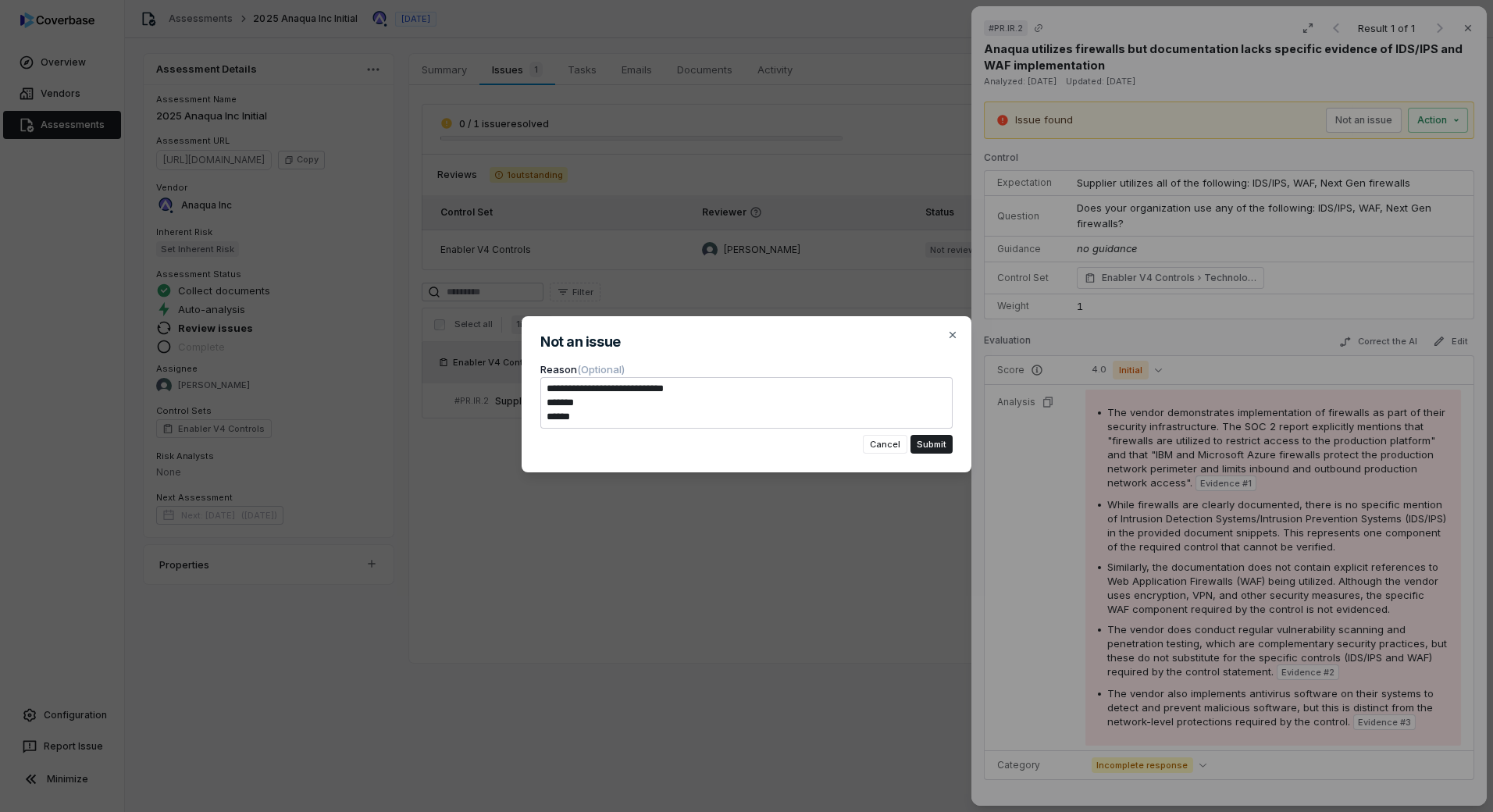 type on "*" 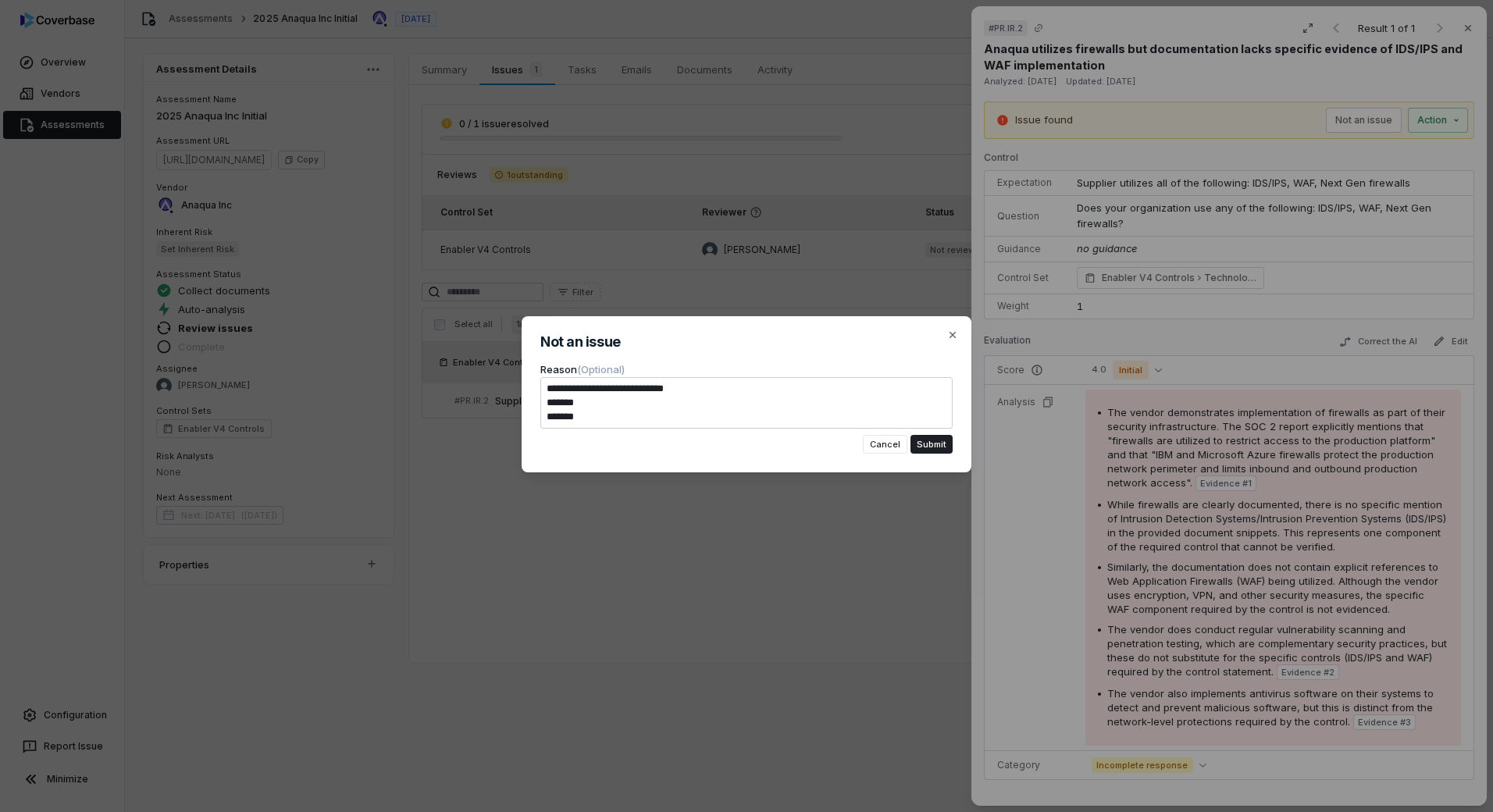type on "*" 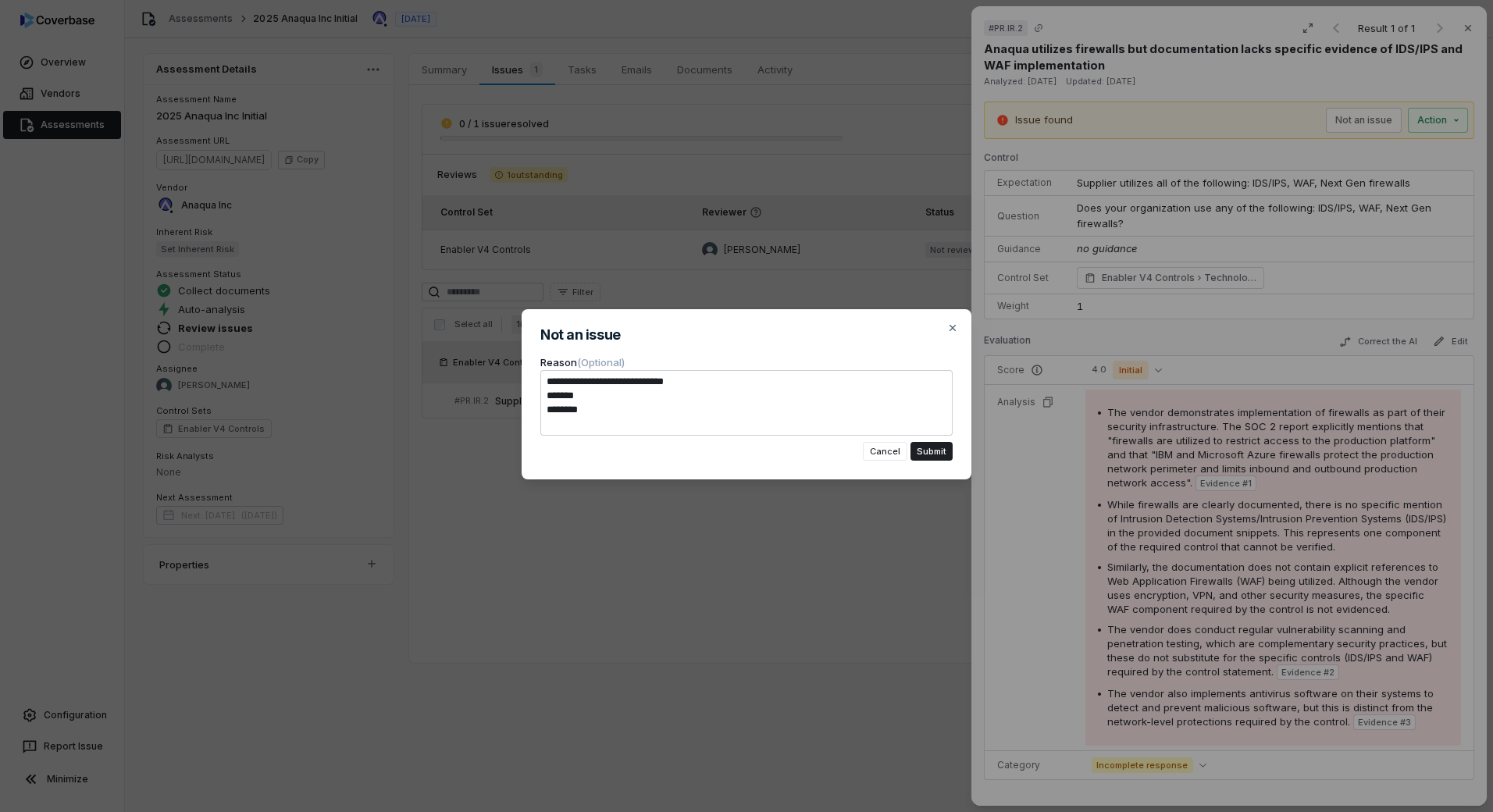 type on "**********" 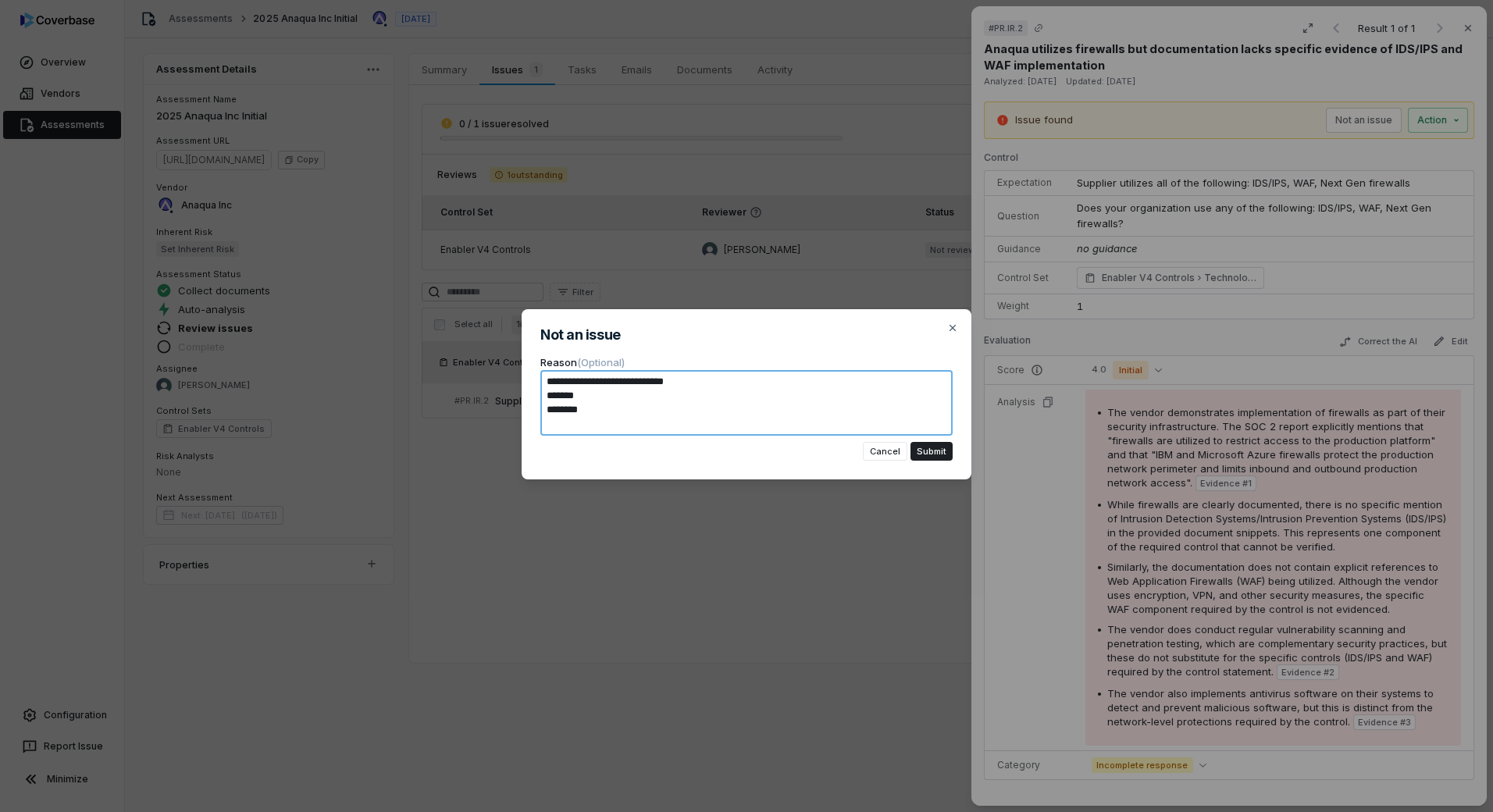 click on "**********" at bounding box center (746, 403) 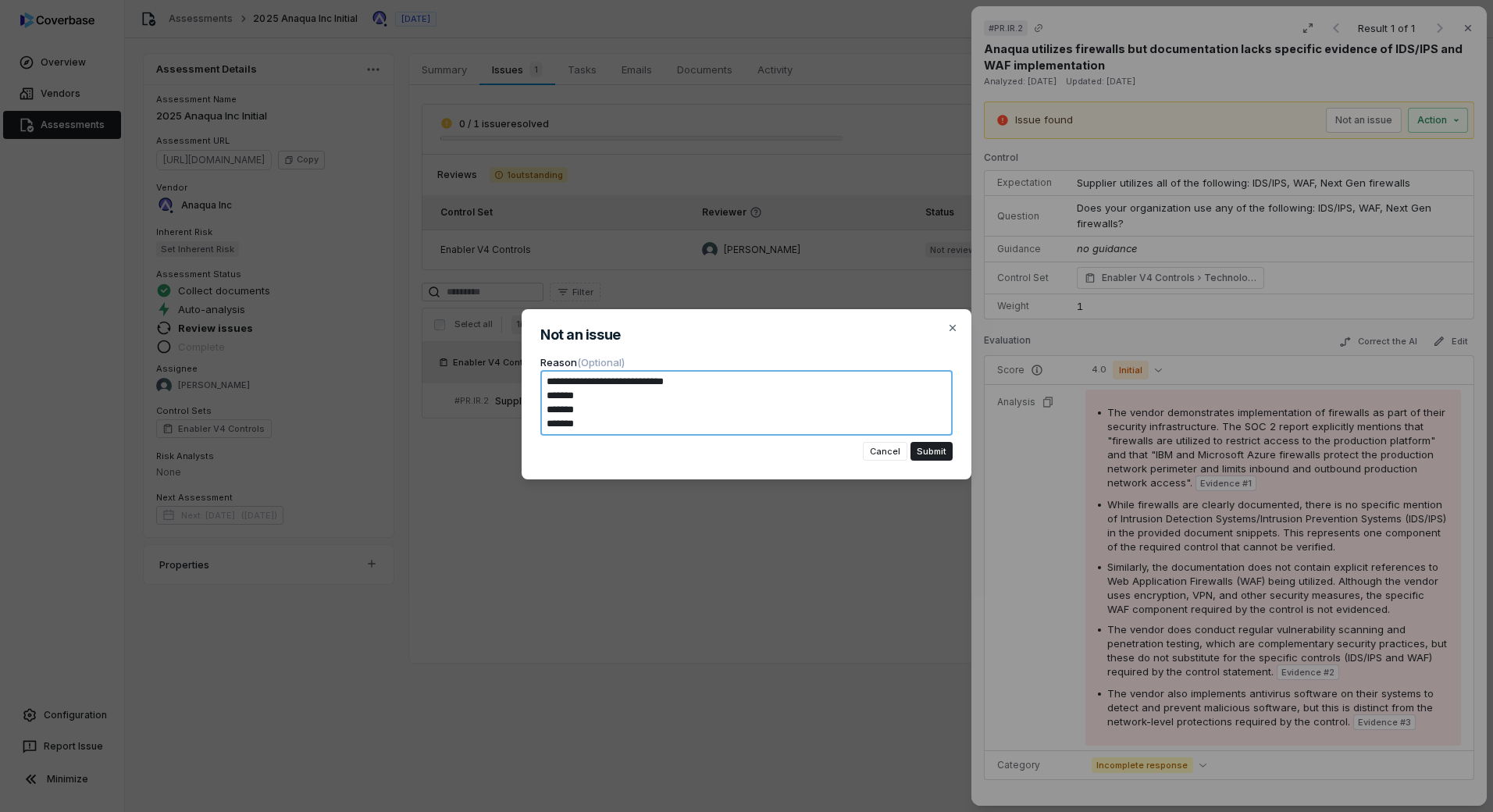 type on "*" 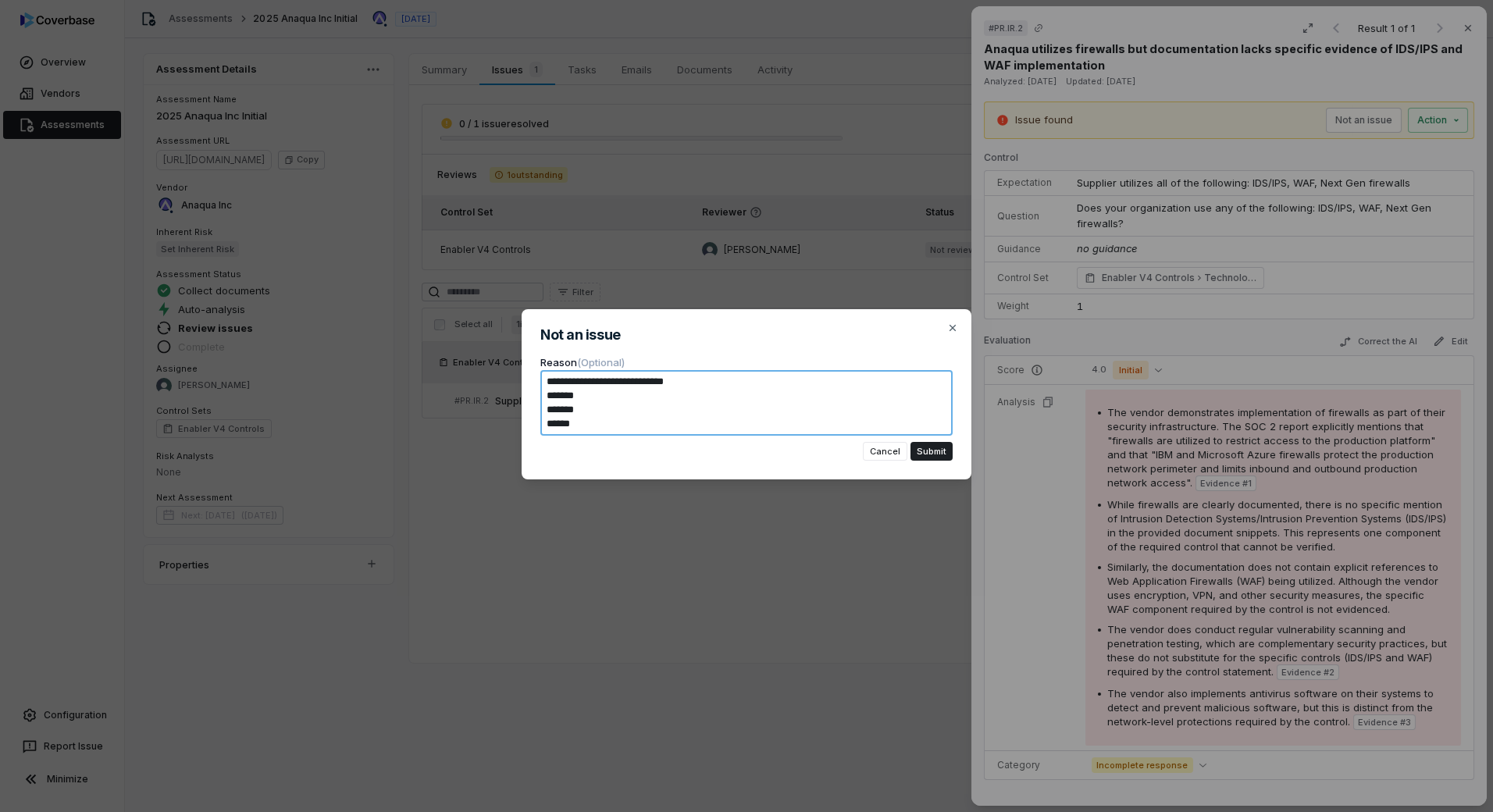 type on "*" 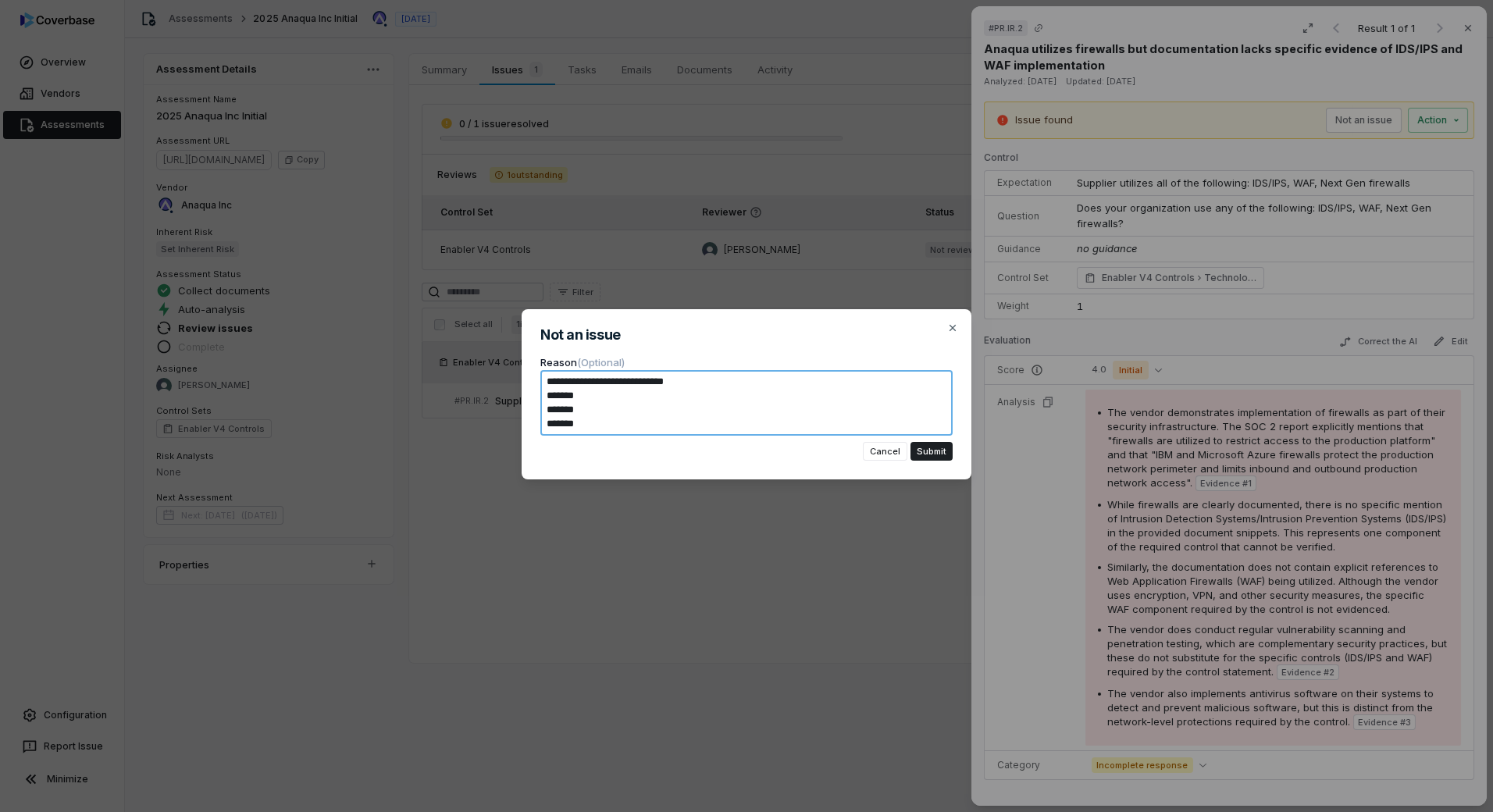 type on "*" 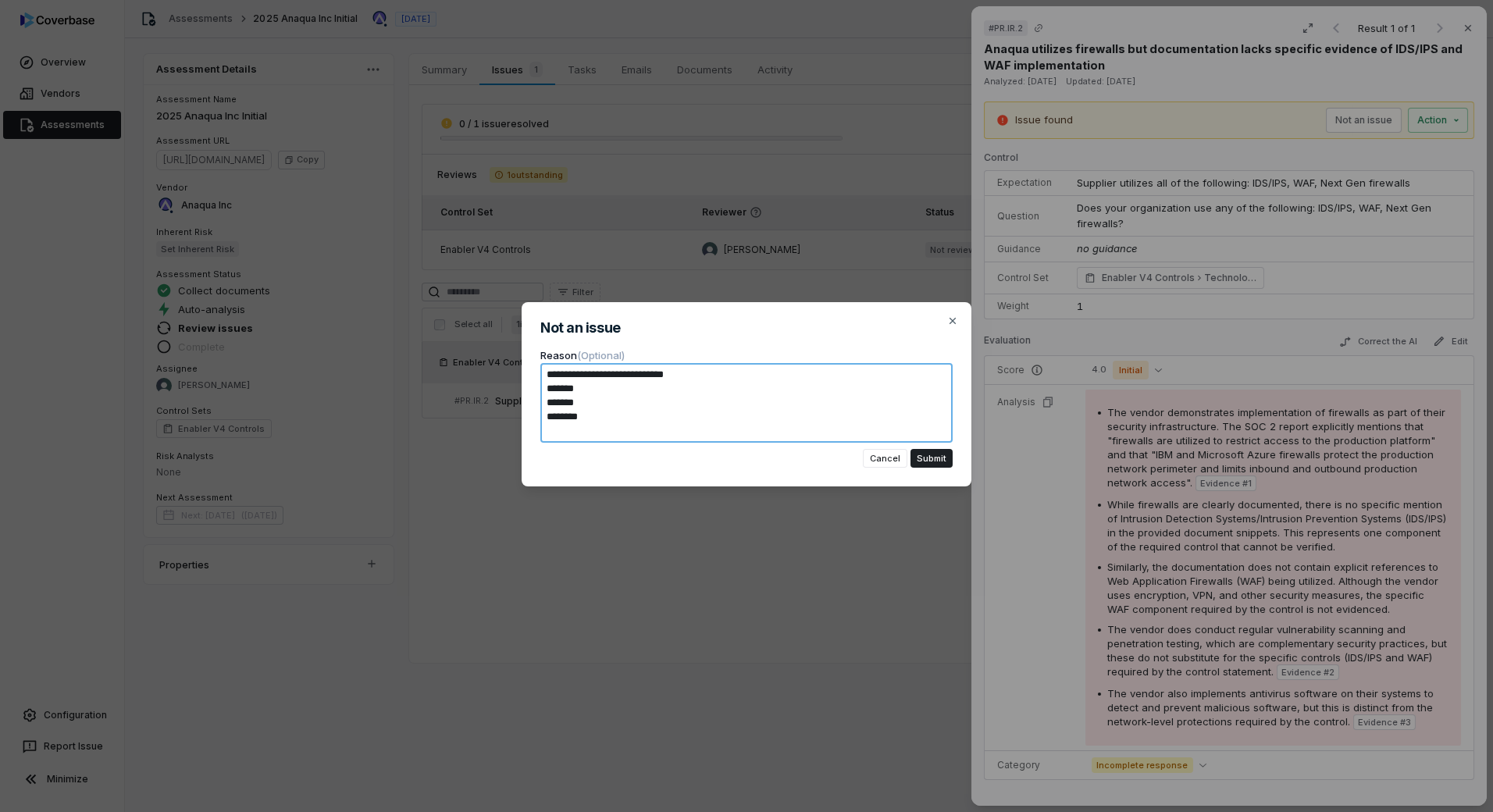 type on "**********" 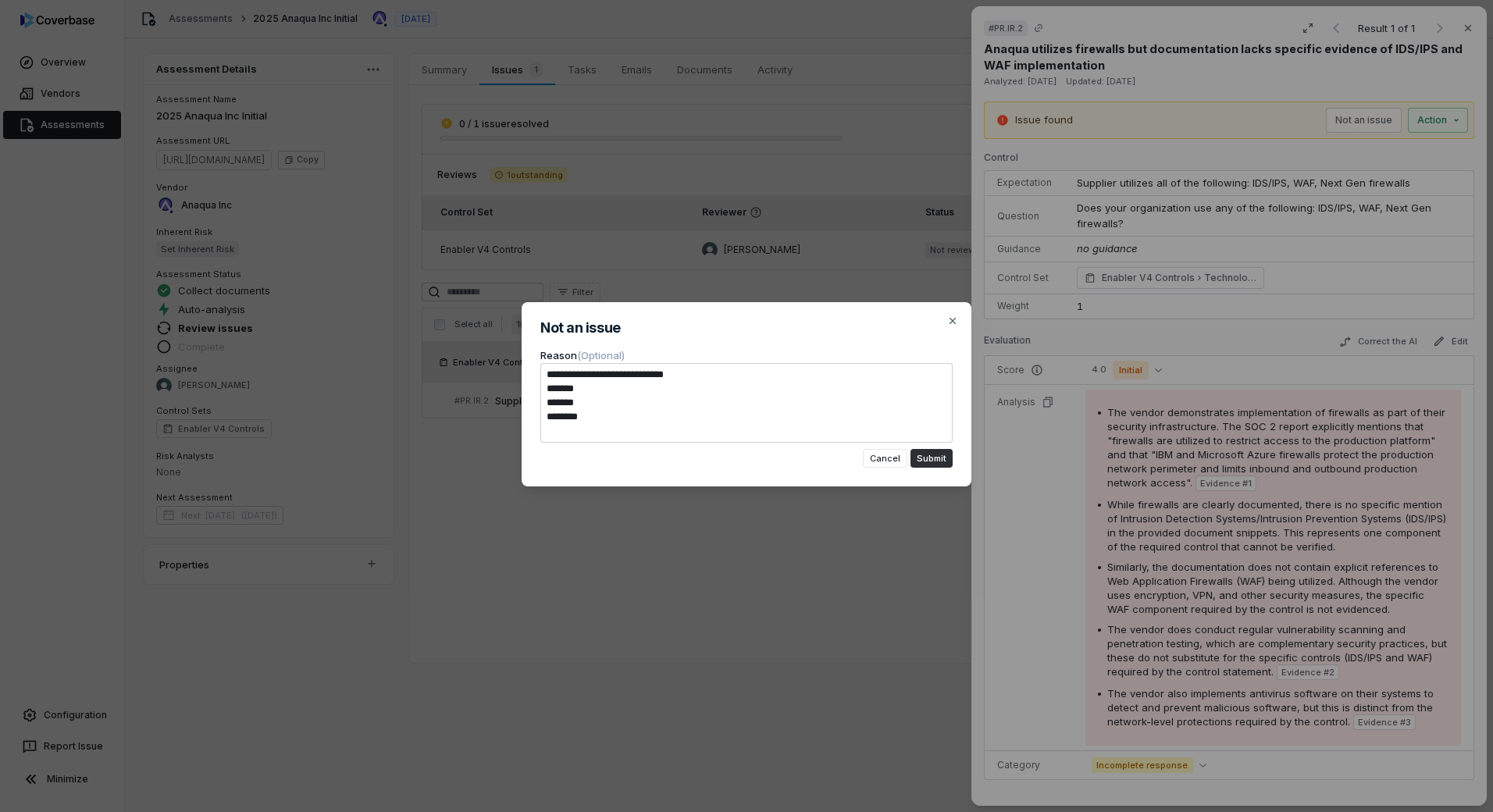 click on "Submit" at bounding box center [932, 458] 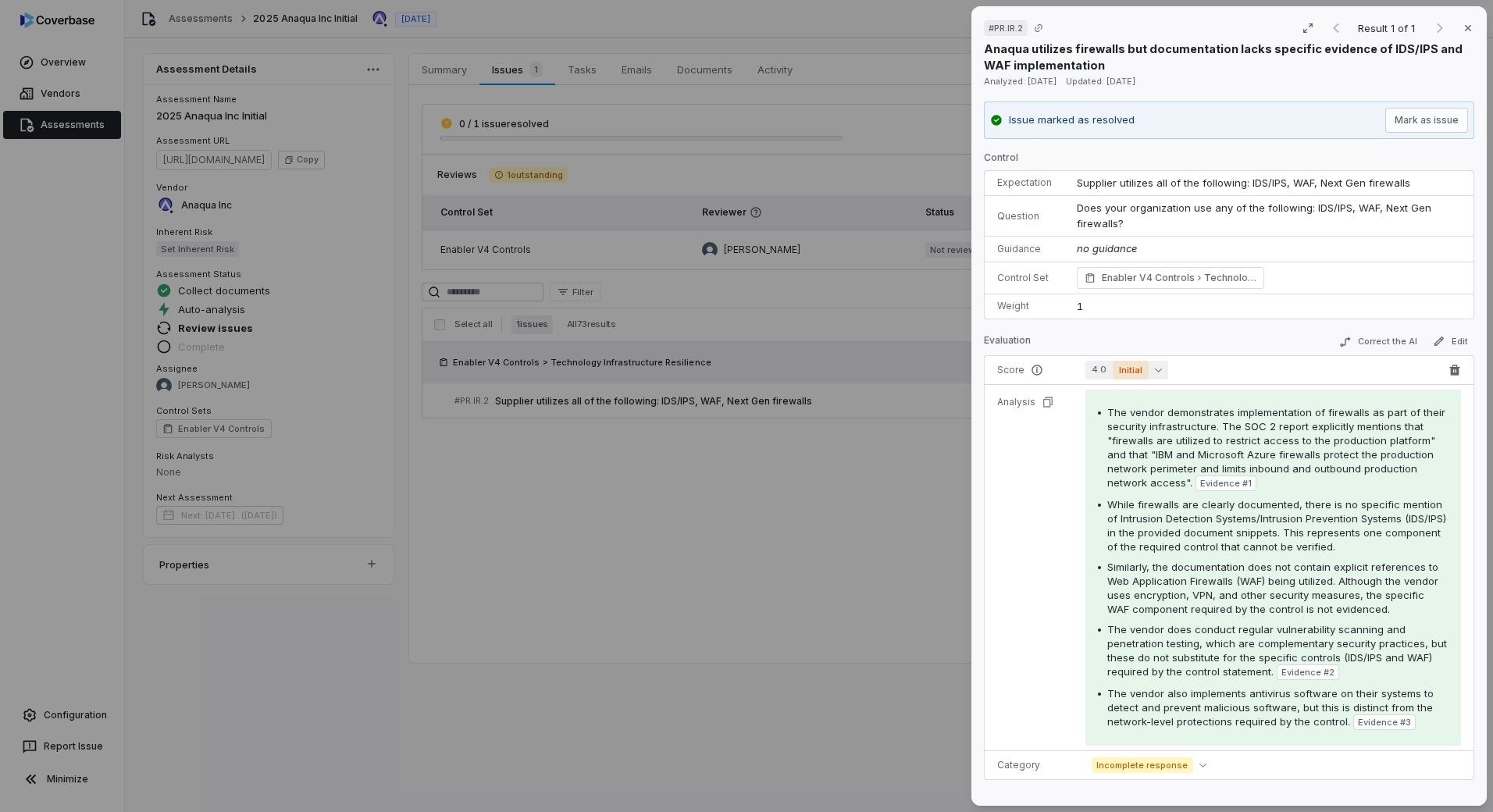 click on "4.0 Initial" at bounding box center (1127, 370) 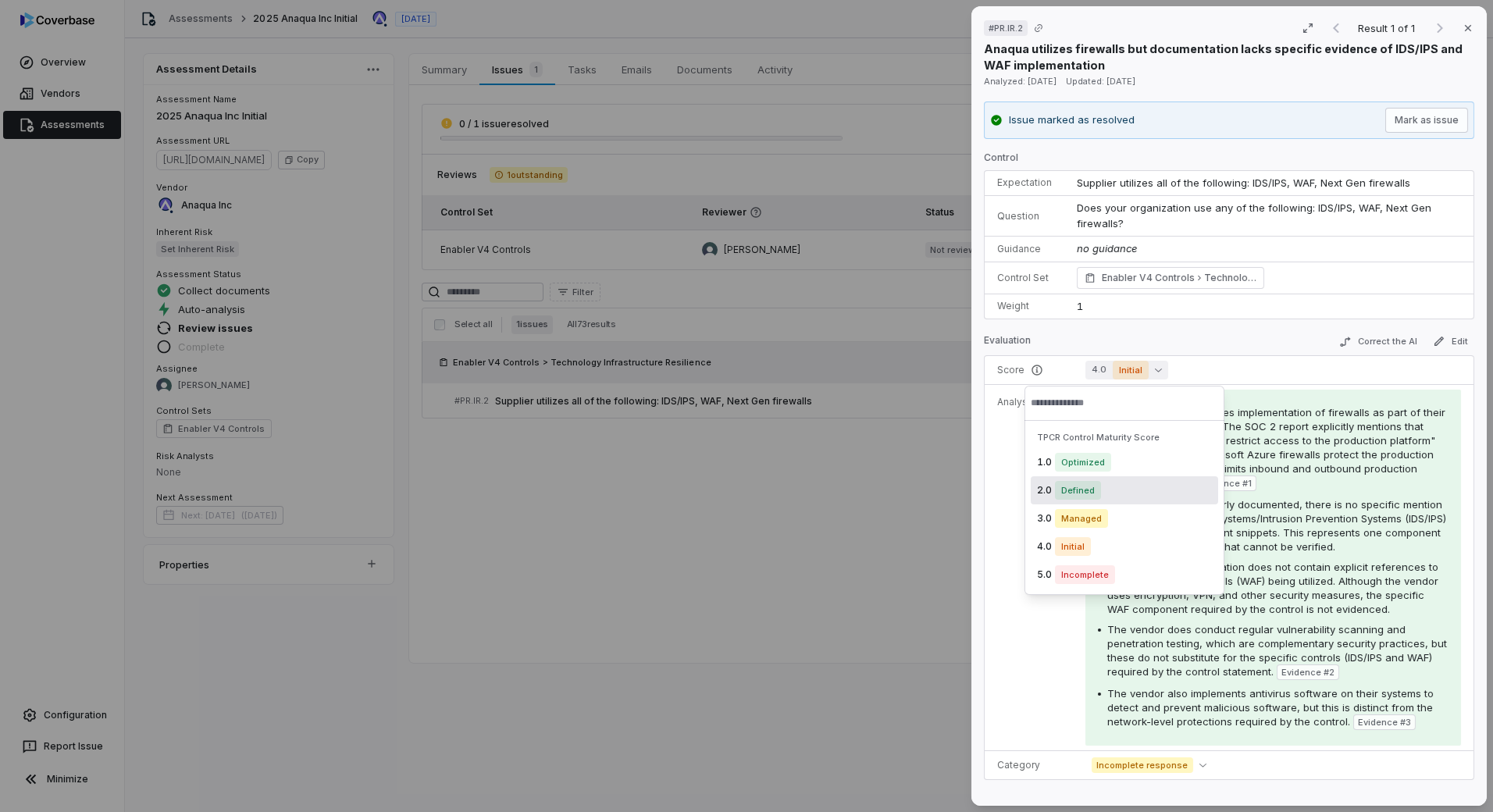 click on "Defined" at bounding box center [1078, 490] 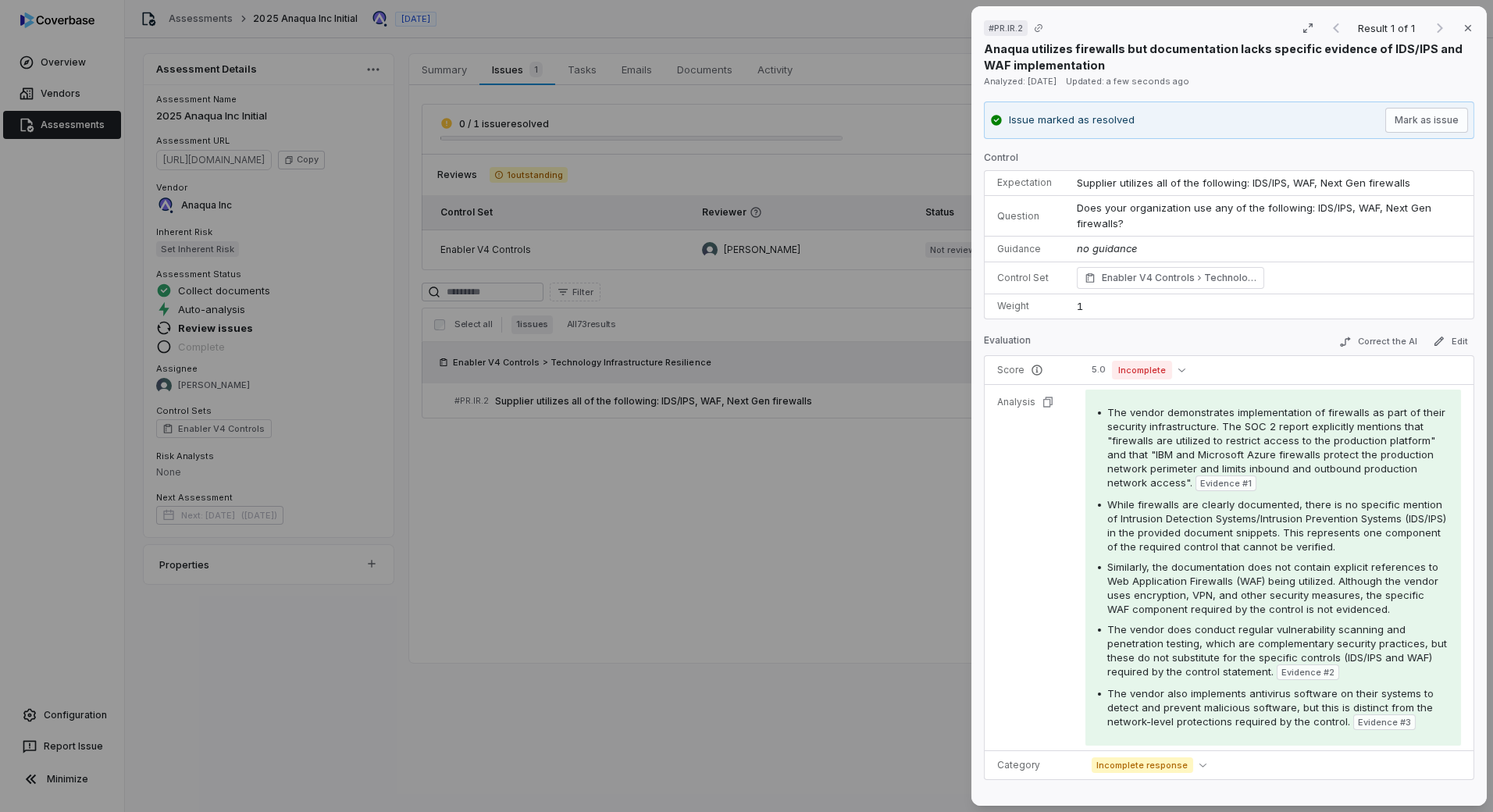 click on "5.0 Incomplete" at bounding box center (1273, 370) 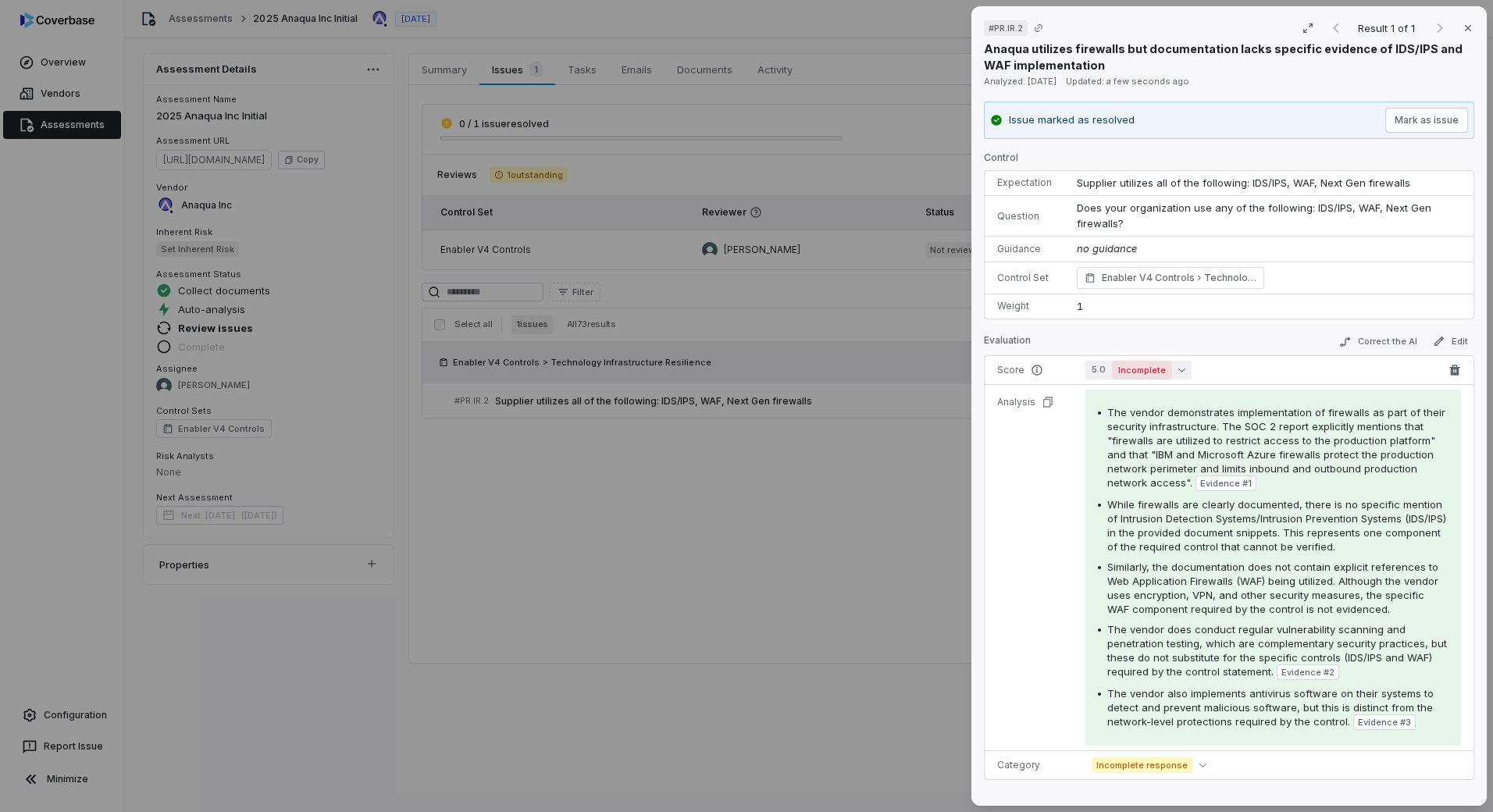 click on "Incomplete" at bounding box center (1142, 370) 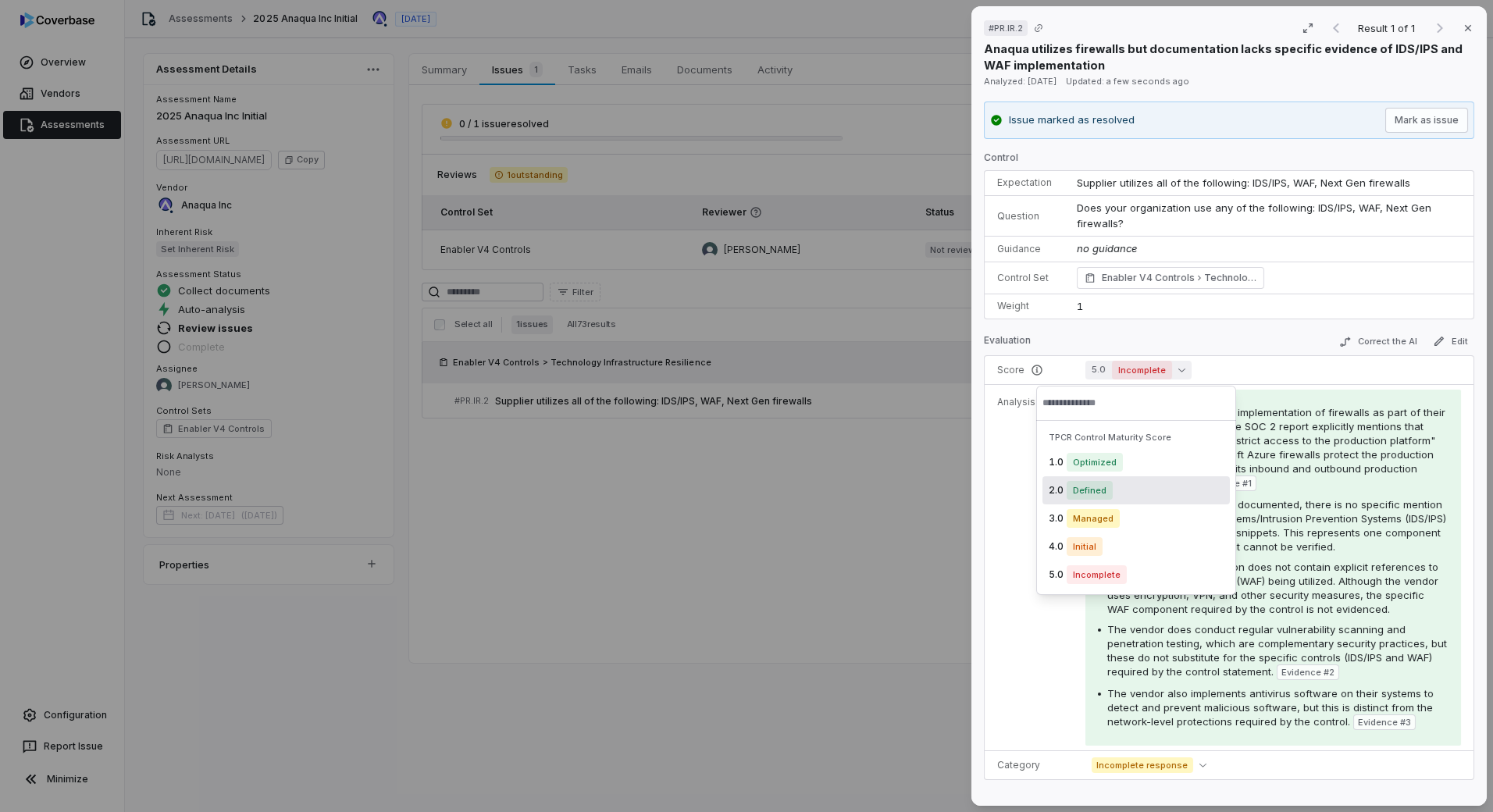 click on "Defined" at bounding box center [1089, 490] 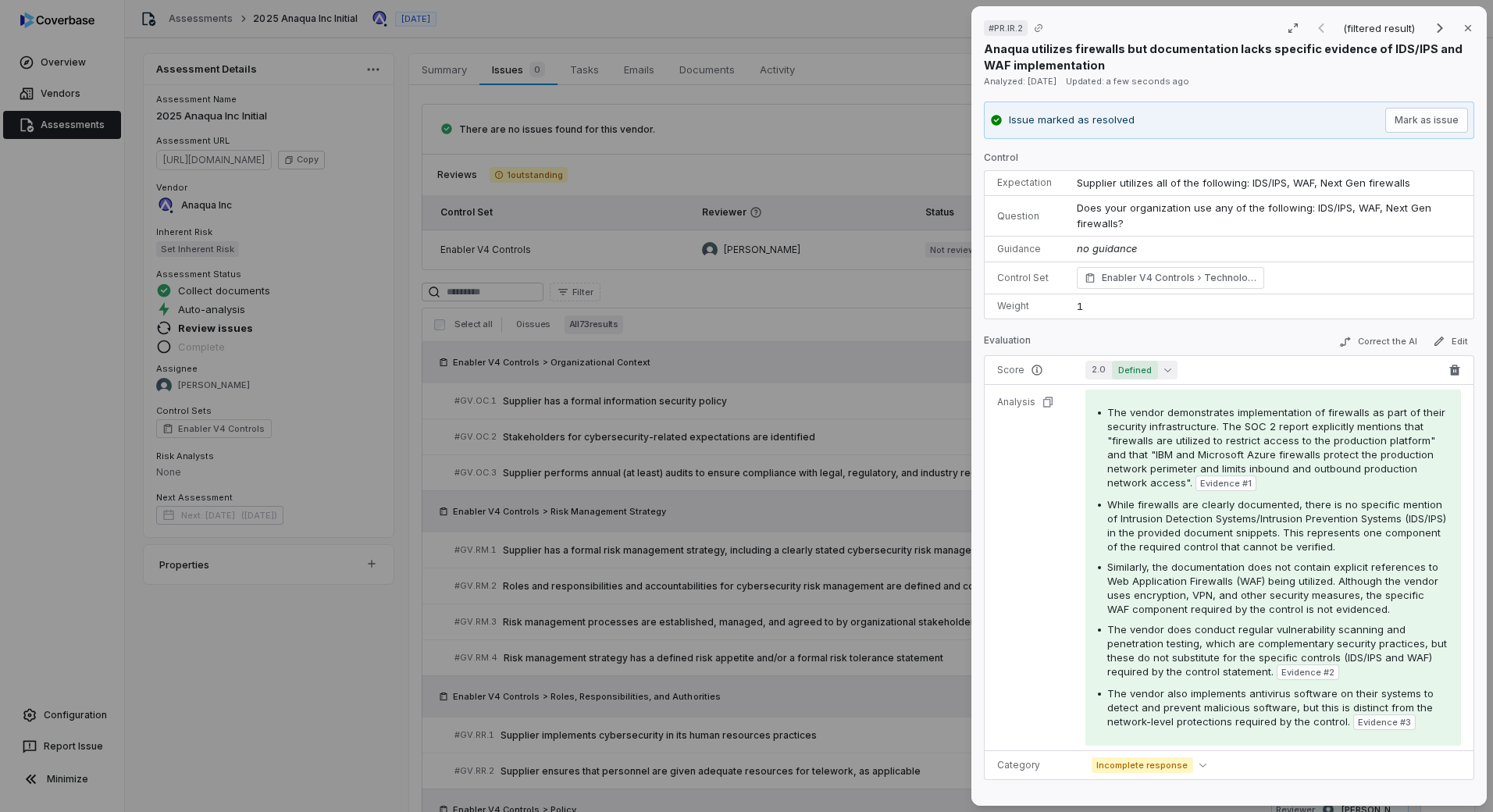 click on "2.0 Defined" at bounding box center (1131, 370) 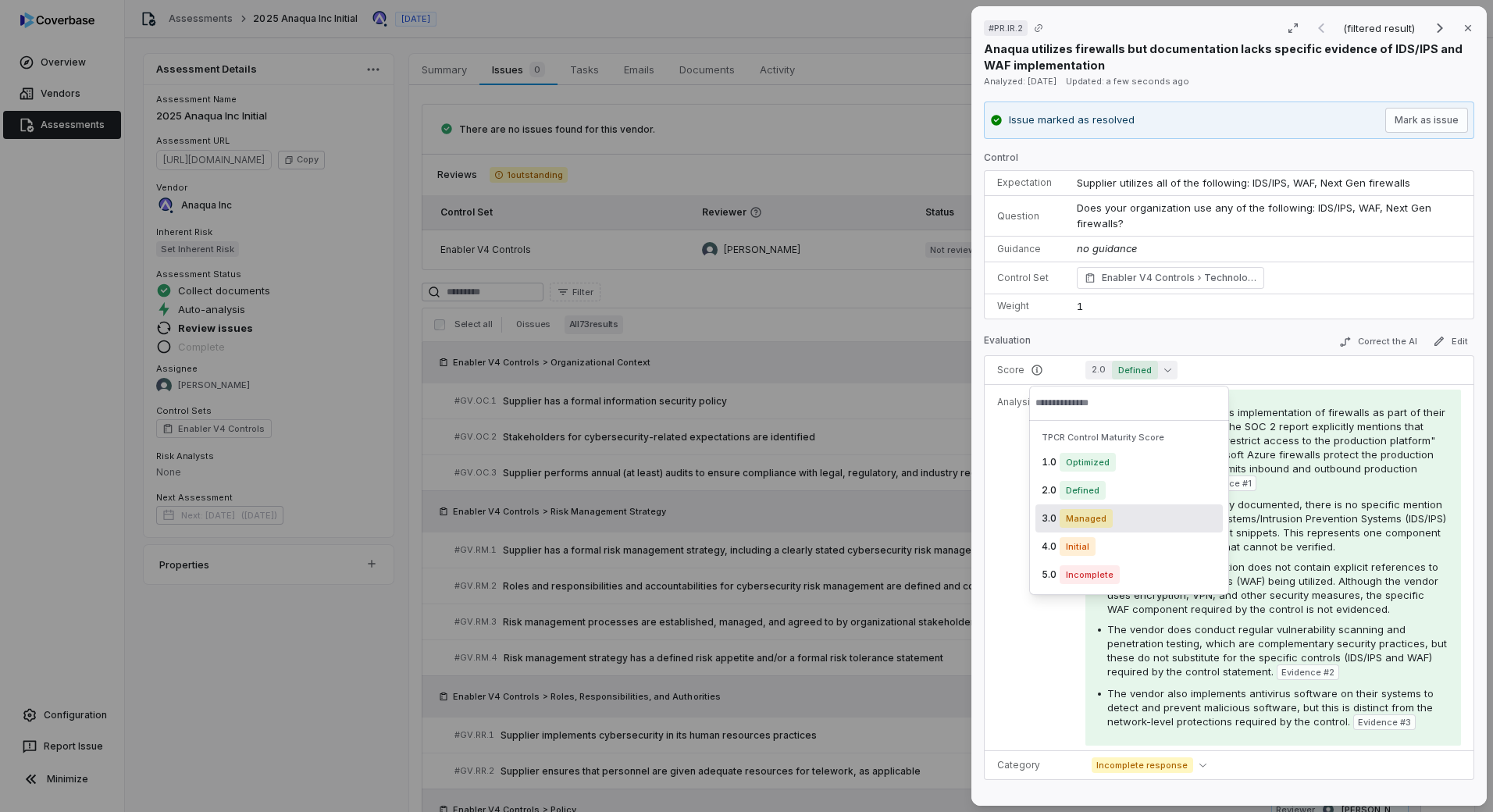 click on "Managed" at bounding box center (1086, 518) 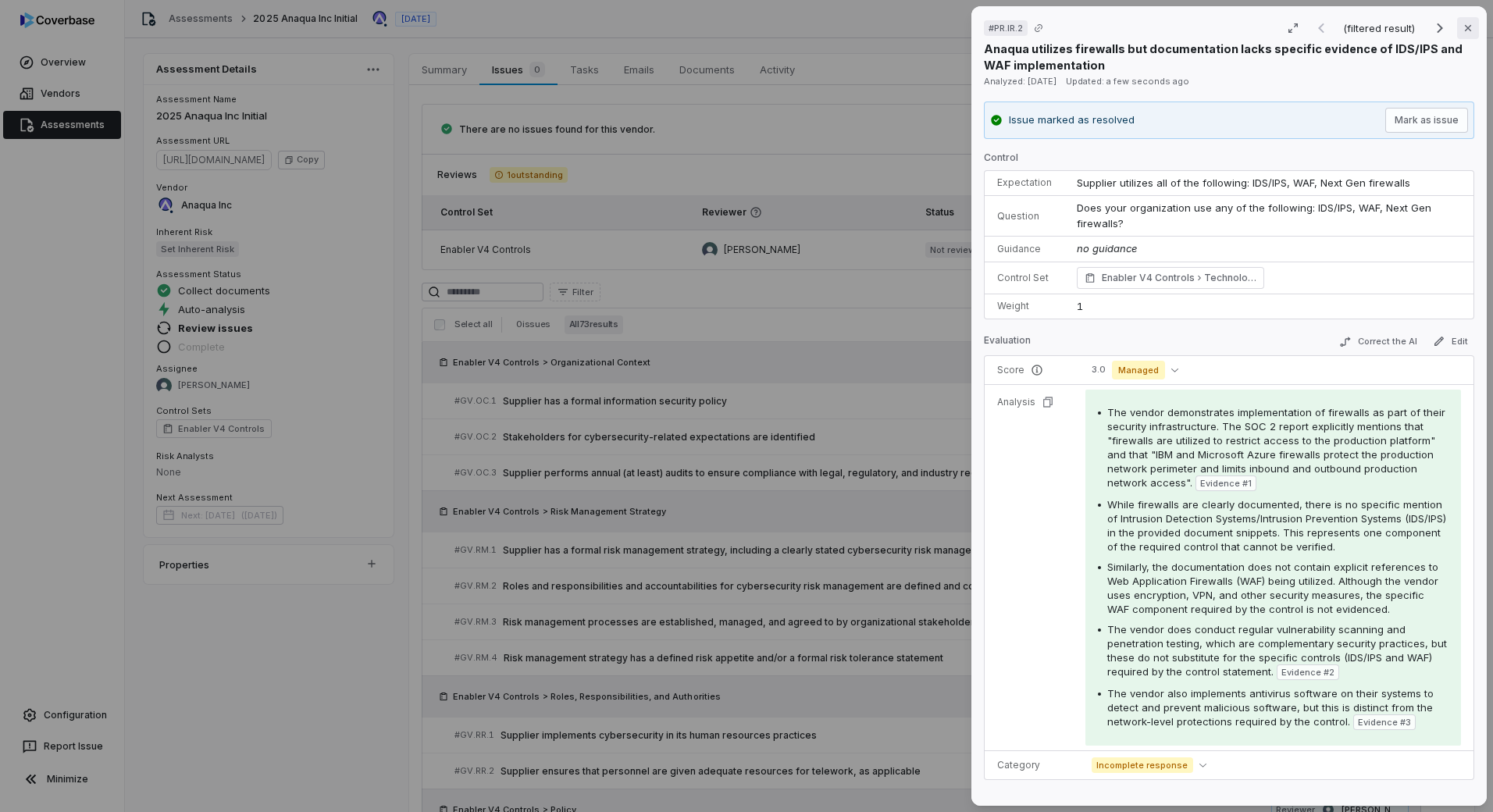 click 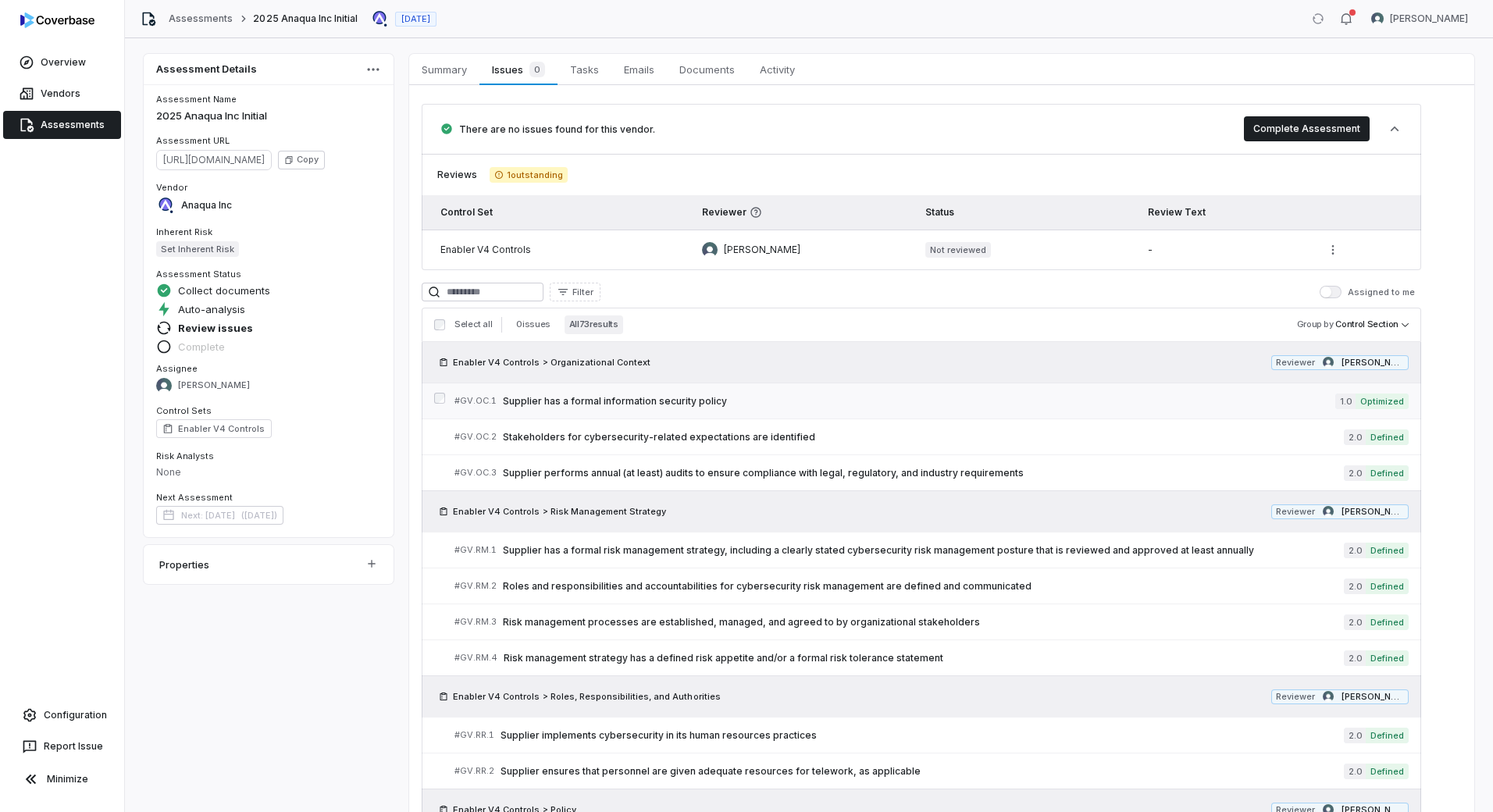 click on "Supplier has a formal information security policy" at bounding box center [919, 401] 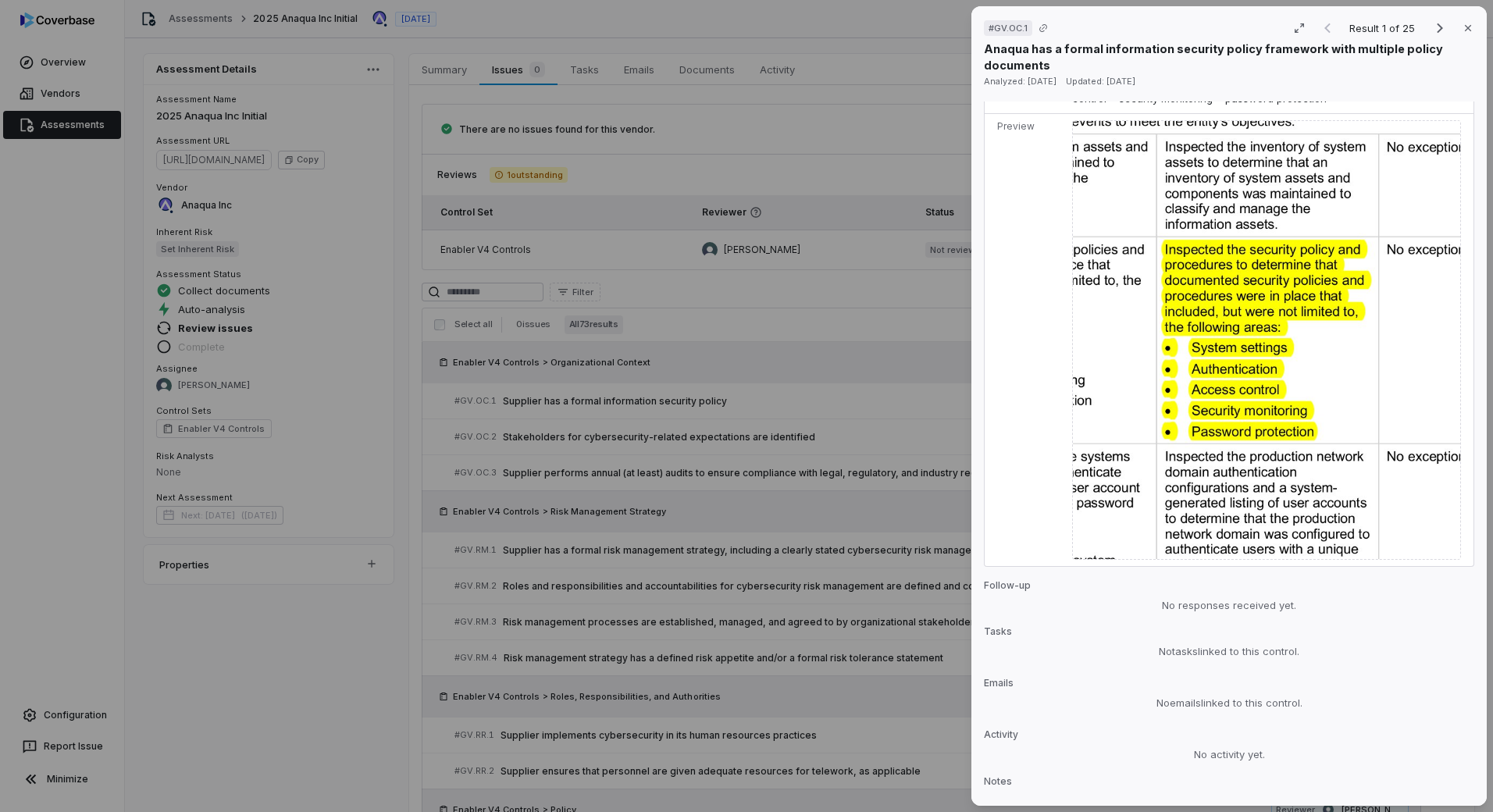 scroll, scrollTop: 1327, scrollLeft: 0, axis: vertical 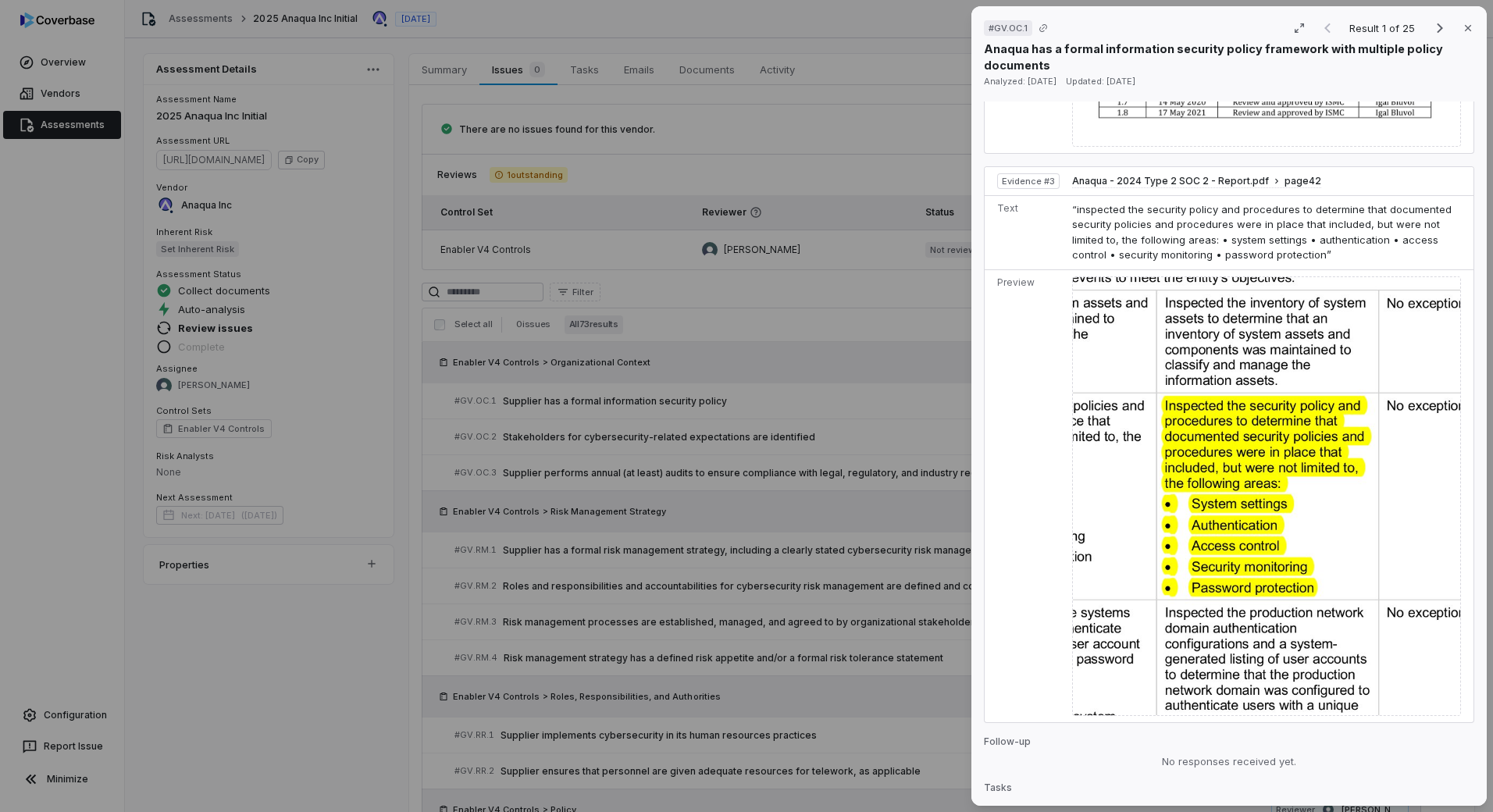 click on "# GV.OC.1 Result 1 of 25 Close Anaqua has a formal information security policy framework with multiple policy documents Analyzed: [DATE] Updated: [DATE] No issue found Mark as issue Control Expectation Supplier has a formal information security policy Question Do you have an information security policy that covers (or addresses) the following: Internal and external Stakeholders and their expectations regarding risk management; legal, regulatory, and contractual requirements including private and civil liberties obligations; critical objectives, capabilities, and services that stakeholders expect; and critical outcomes, capabilities, and services that the organization relies on? Guidance The list in the question is an example of what we'd expect. Vendors may not always have everything in their docs. May be across multiple docs The list in the question is an example of what we'd expect. Vendors may not always have everything in their docs. May be across multiple docs Control Set Enabler V4 Controls 1" at bounding box center (746, 406) 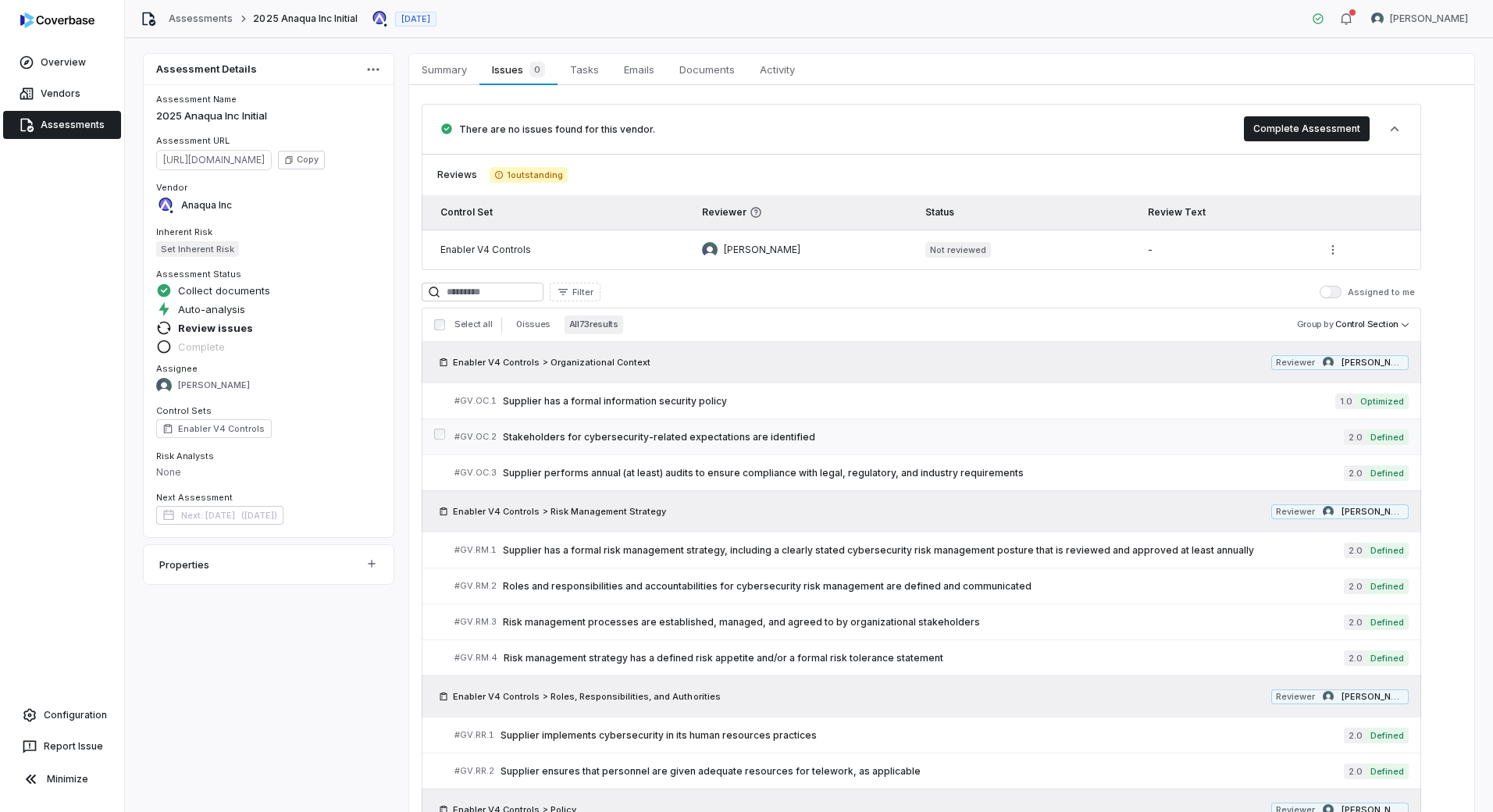 click on "Stakeholders for cybersecurity-related expectations are identified" at bounding box center (923, 437) 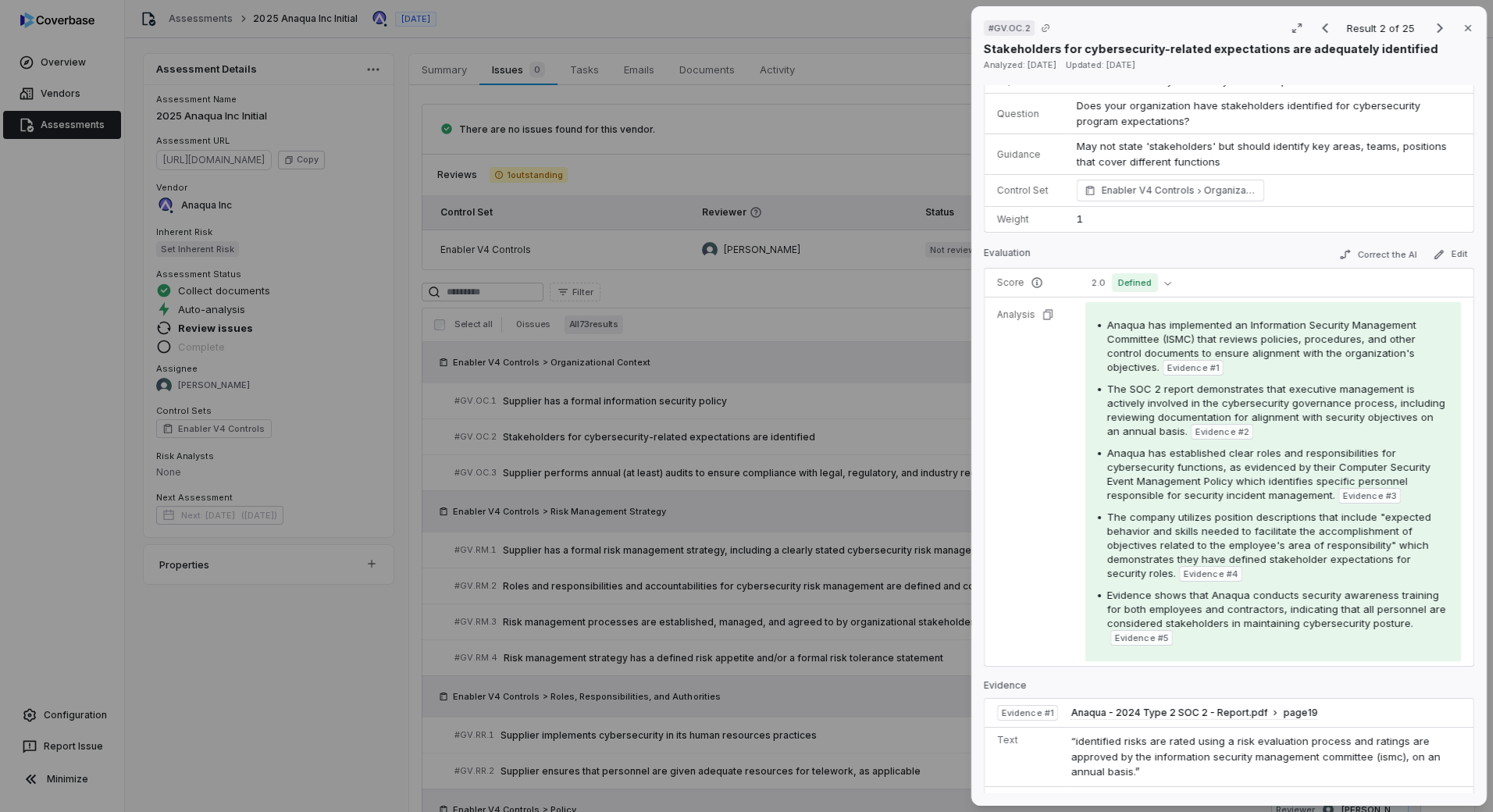 scroll, scrollTop: 0, scrollLeft: 0, axis: both 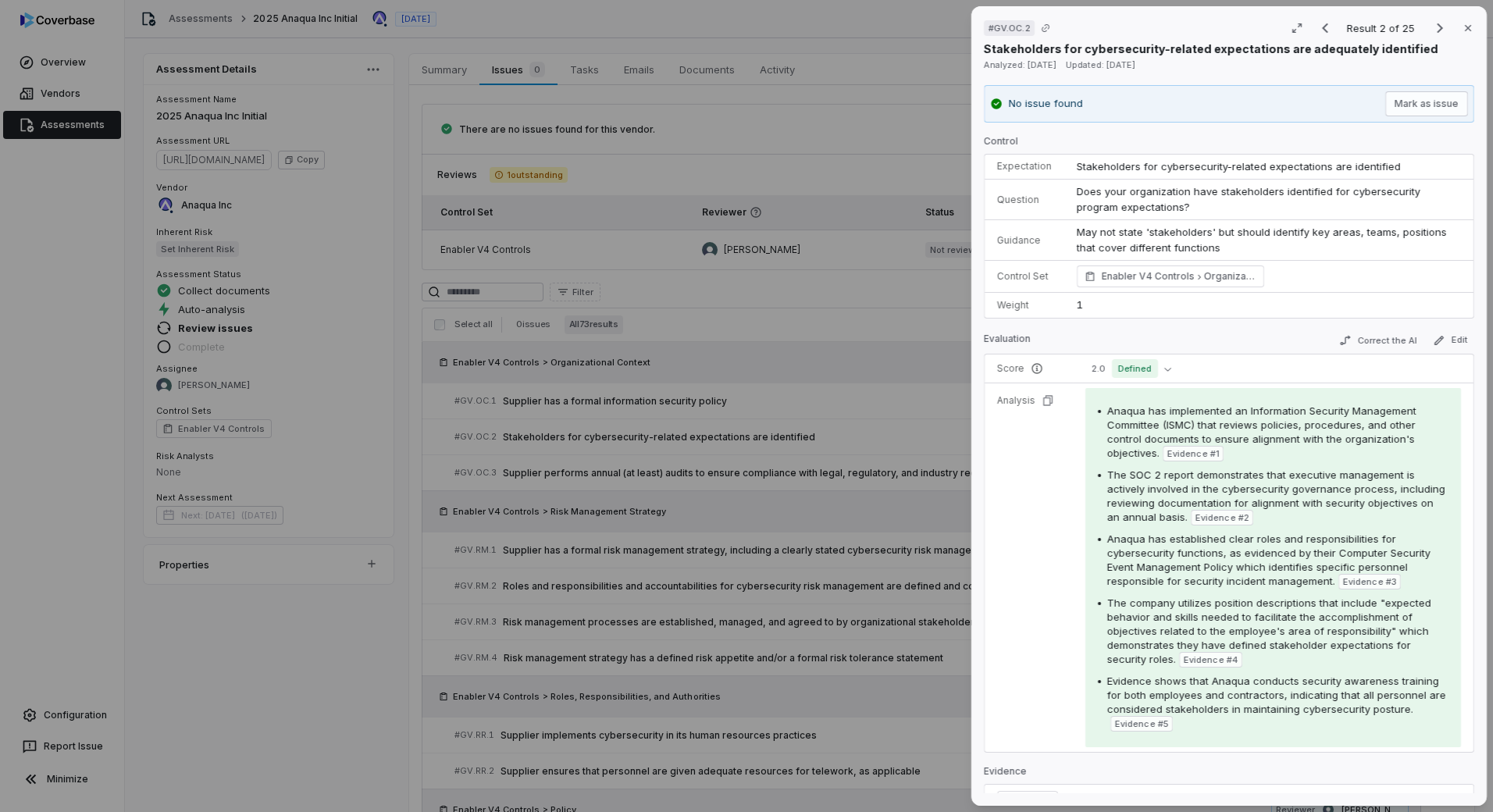 drag, startPoint x: 841, startPoint y: 542, endPoint x: 832, endPoint y: 535, distance: 11 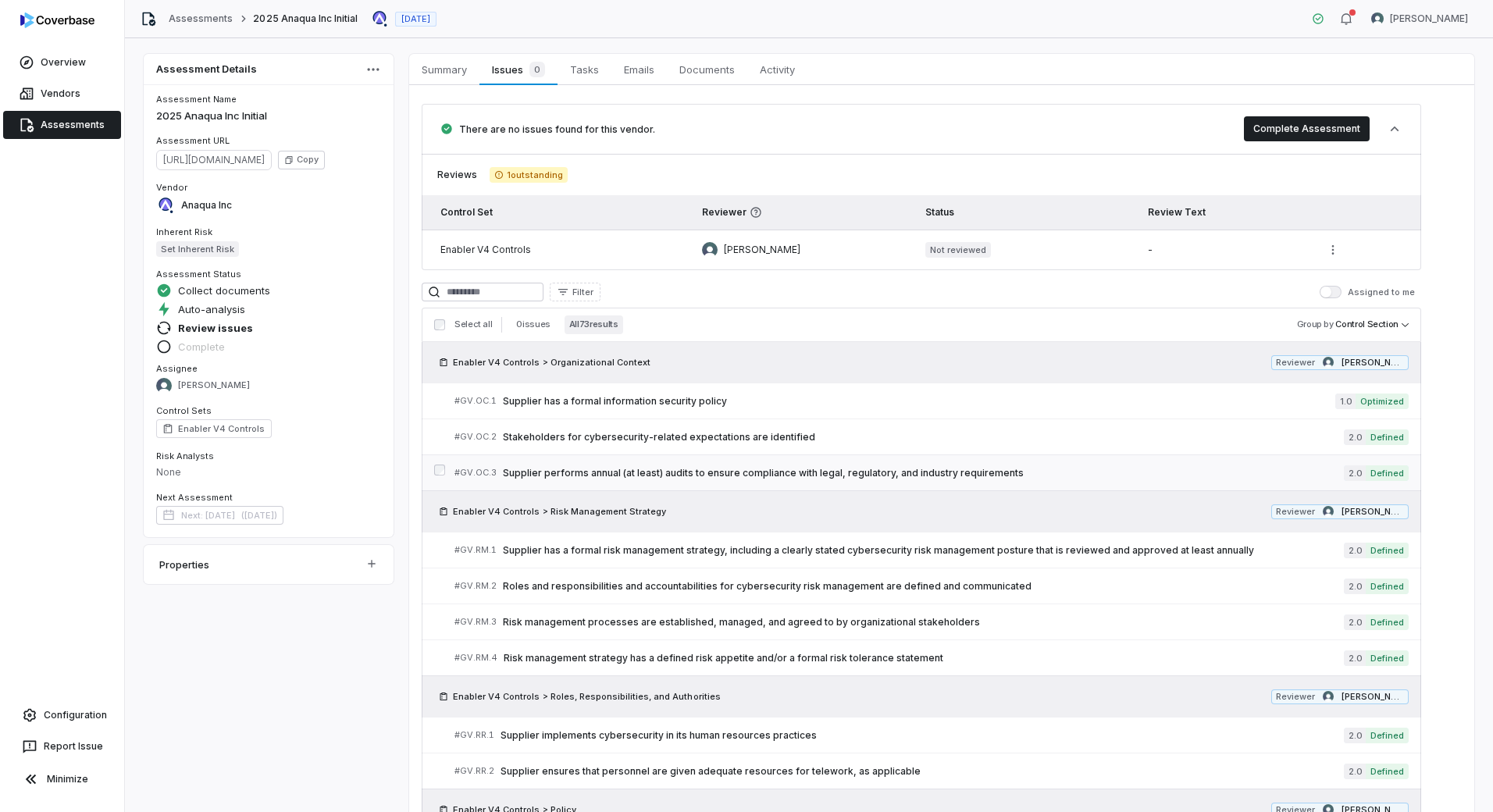 click on "Supplier performs annual (at least) audits to ensure compliance with legal, regulatory, and industry requirements" at bounding box center (923, 473) 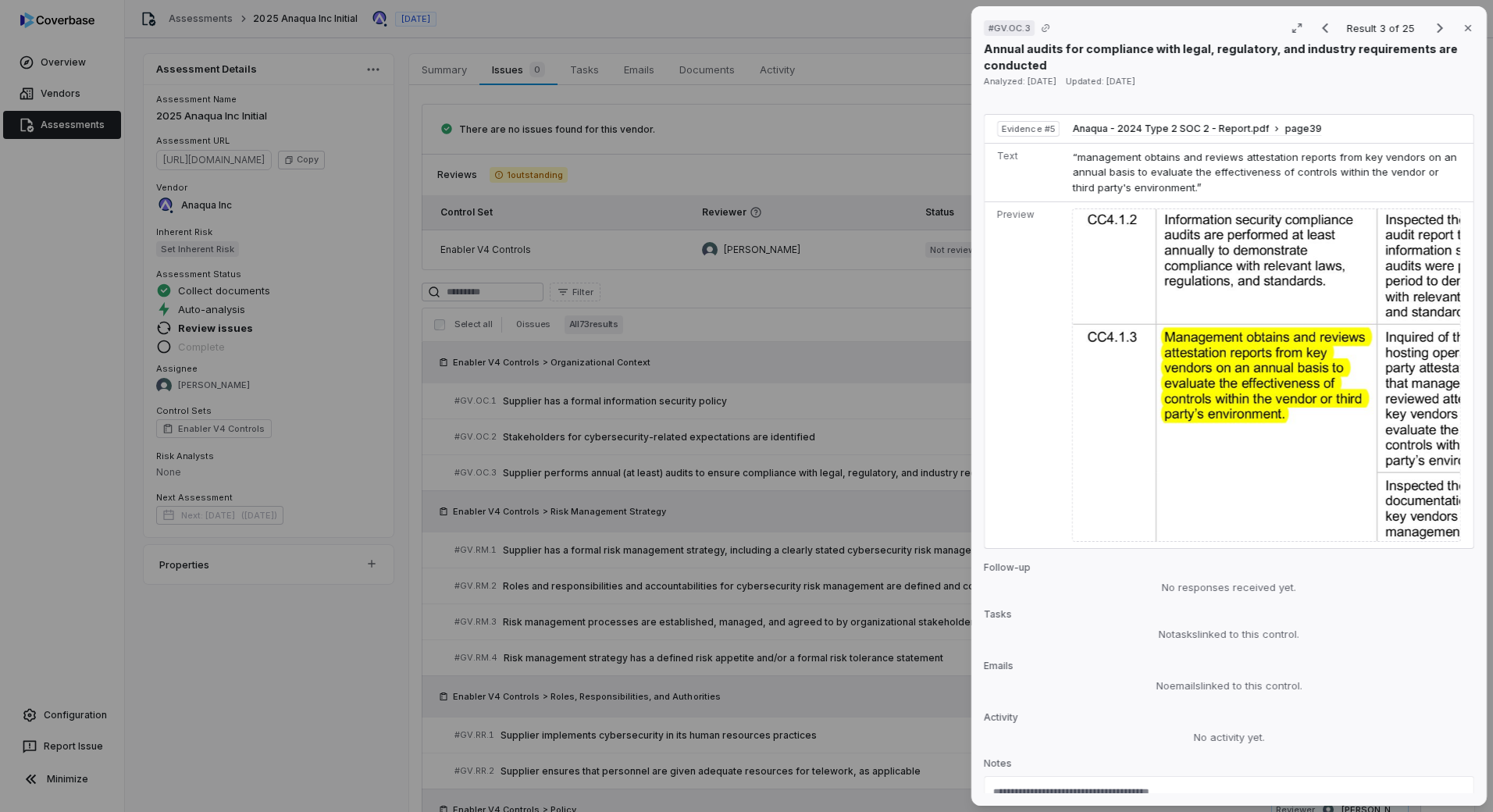 scroll, scrollTop: 2271, scrollLeft: 0, axis: vertical 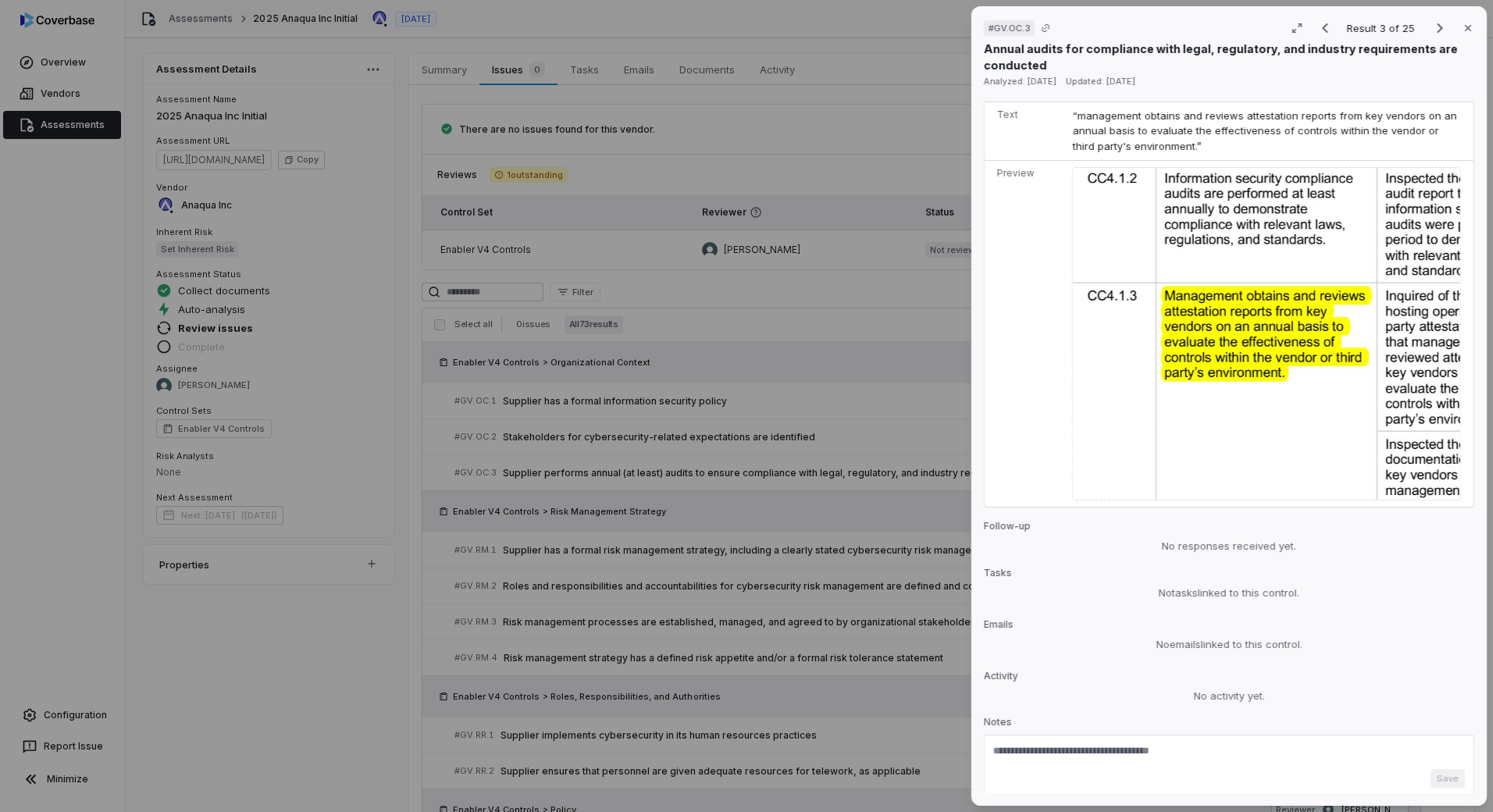 click at bounding box center [1229, 757] 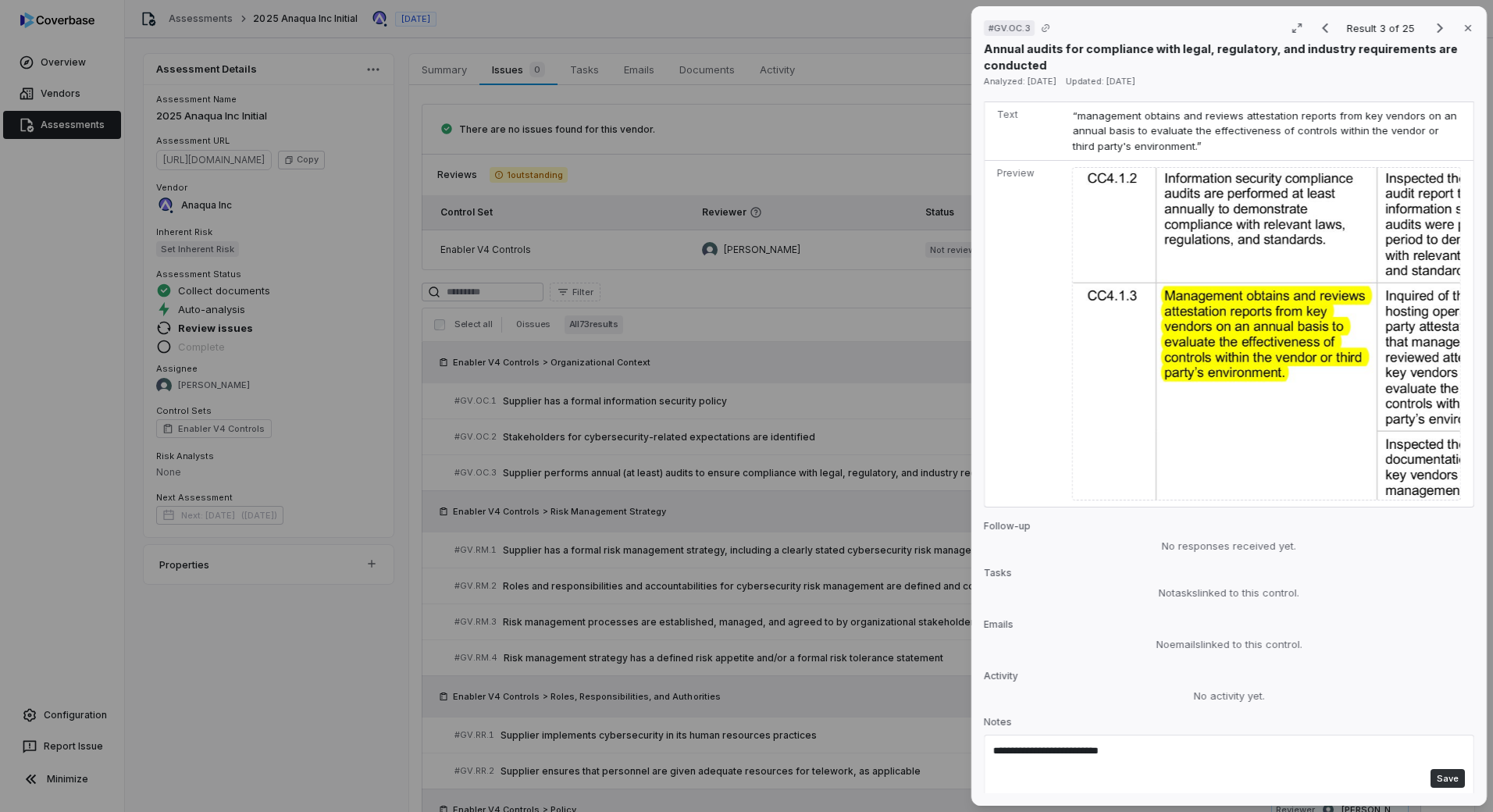type on "**********" 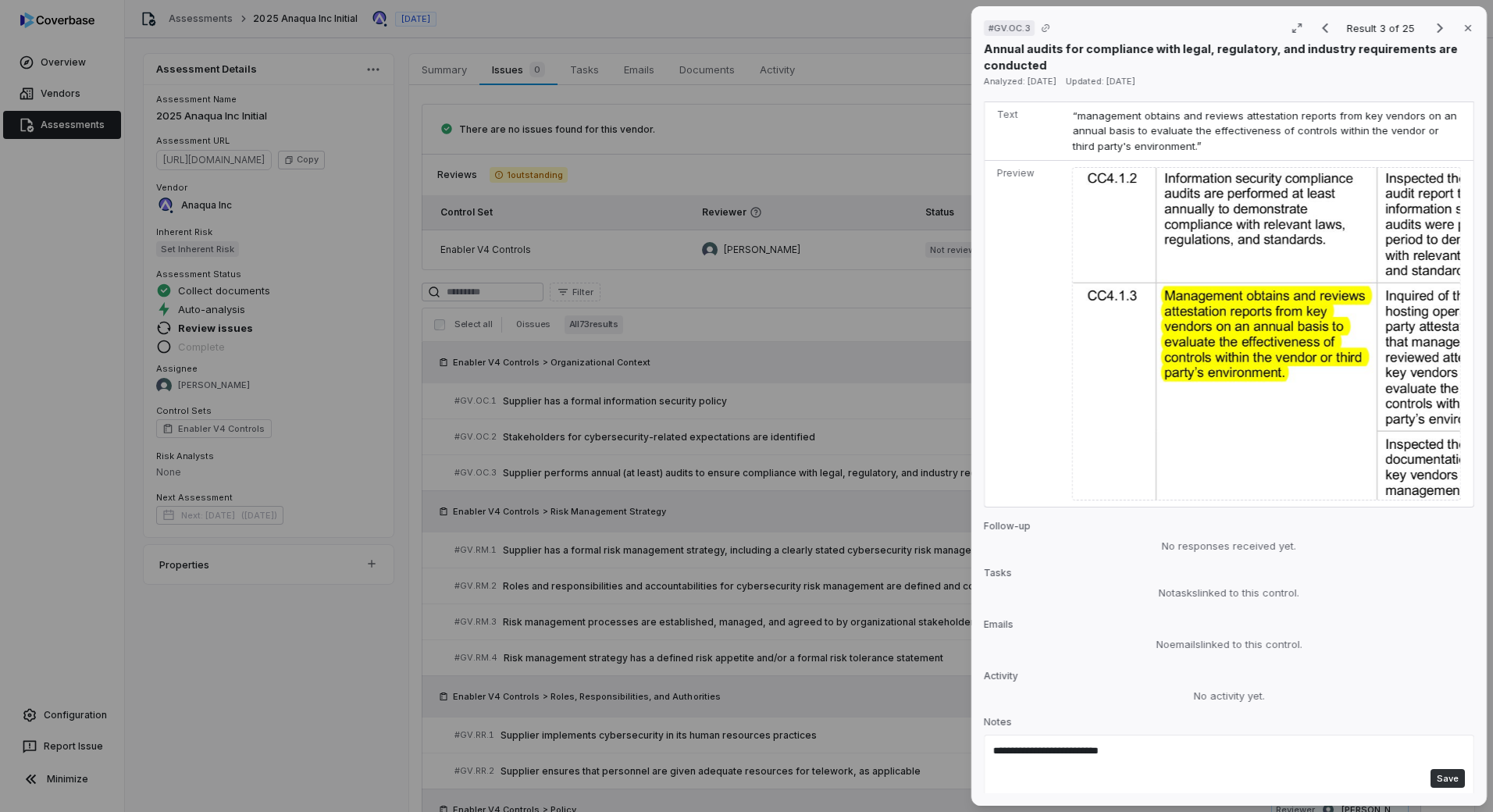 click on "Save" at bounding box center [1448, 778] 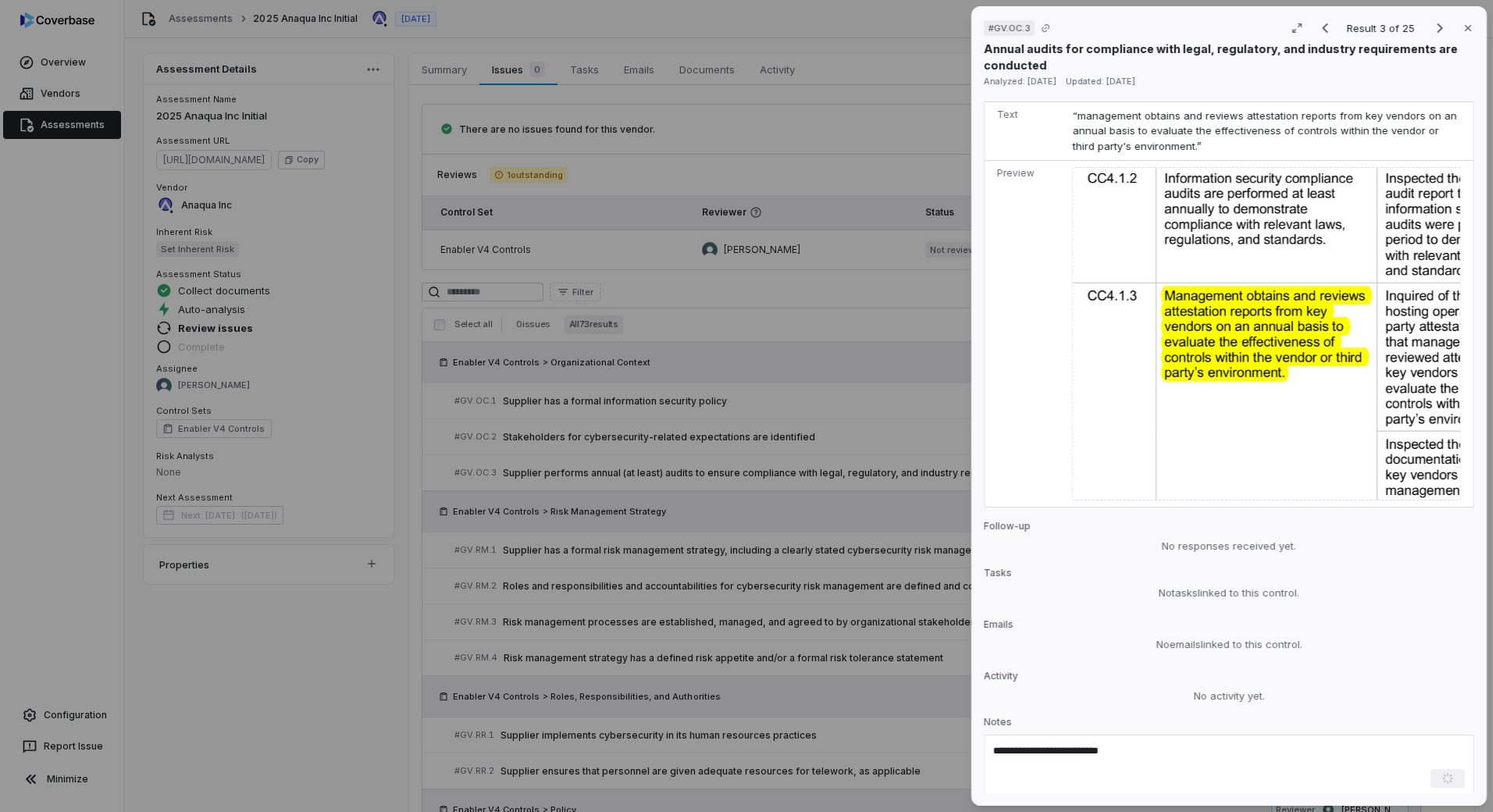 type 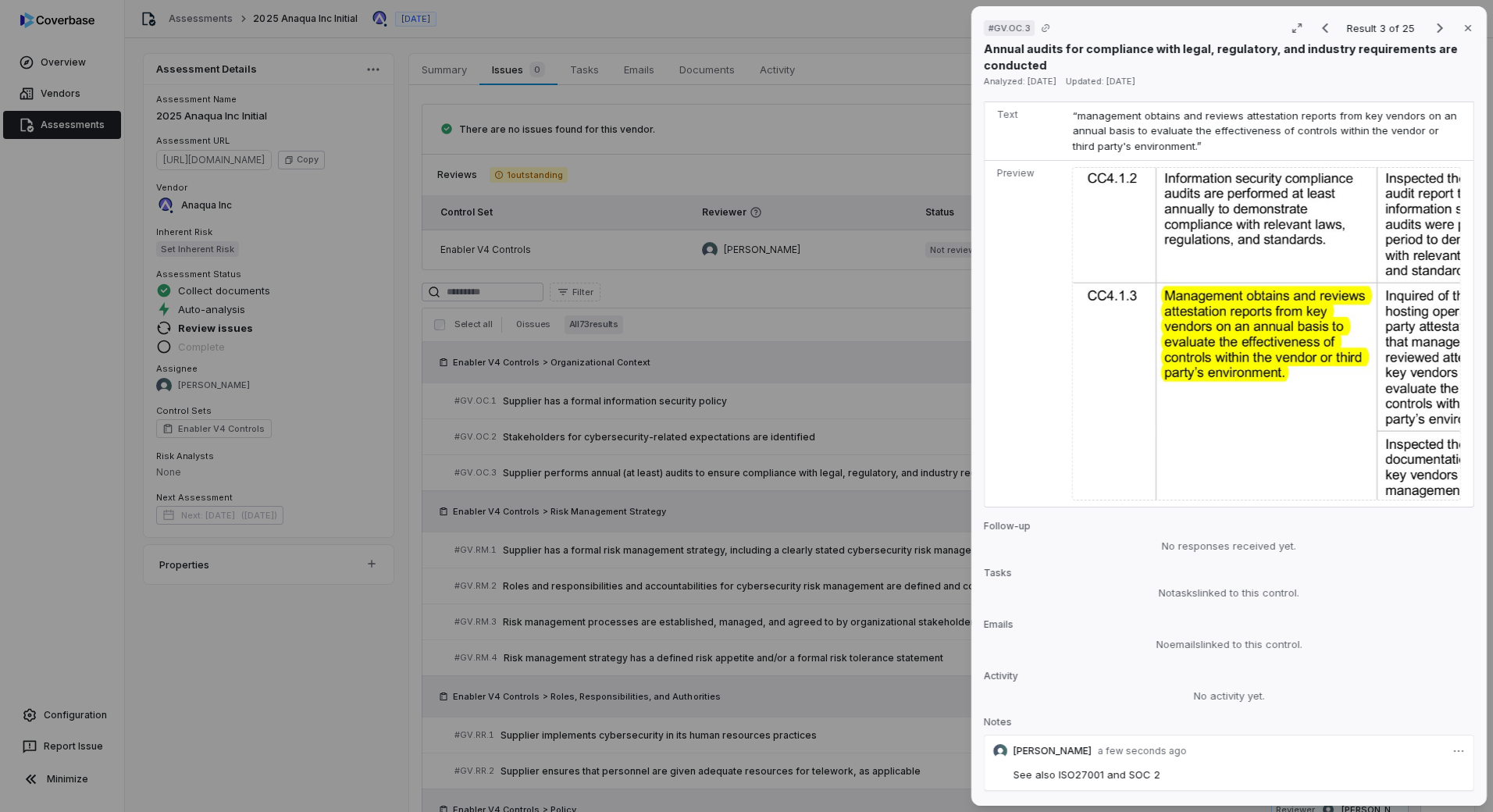 click on "# GV.OC.3 Result 3 of 25 Close Annual audits for compliance with legal, regulatory, and industry requirements are conducted Analyzed: [DATE] Updated: [DATE] No issue found Mark as issue Control Expectation Supplier performs annual (at least) audits to ensure compliance with legal, regulatory, and industry requirements Question Does your organization have annual audits and/or risk assessments to confirm compliance with legal, regulatory, and industry requirements? Guidance may not state annually. Yearly, quarterly, etc are acceptable as well. Goal is to see that the vendor does this task. may not state annually. Yearly, quarterly, etc are acceptable as well. Goal is to see that the vendor does this task. Control Set Enabler V4 Controls Organizational Context  Weight 1 Evaluation Correct the AI Edit   Score 2.0 Defined Analysis Anaqua conducts information security compliance audits performed by accredited independent third-party assessors on an annual basis. Evidence # 1 Evidence # 2 Evidence # 3 4 5 1" at bounding box center [746, 406] 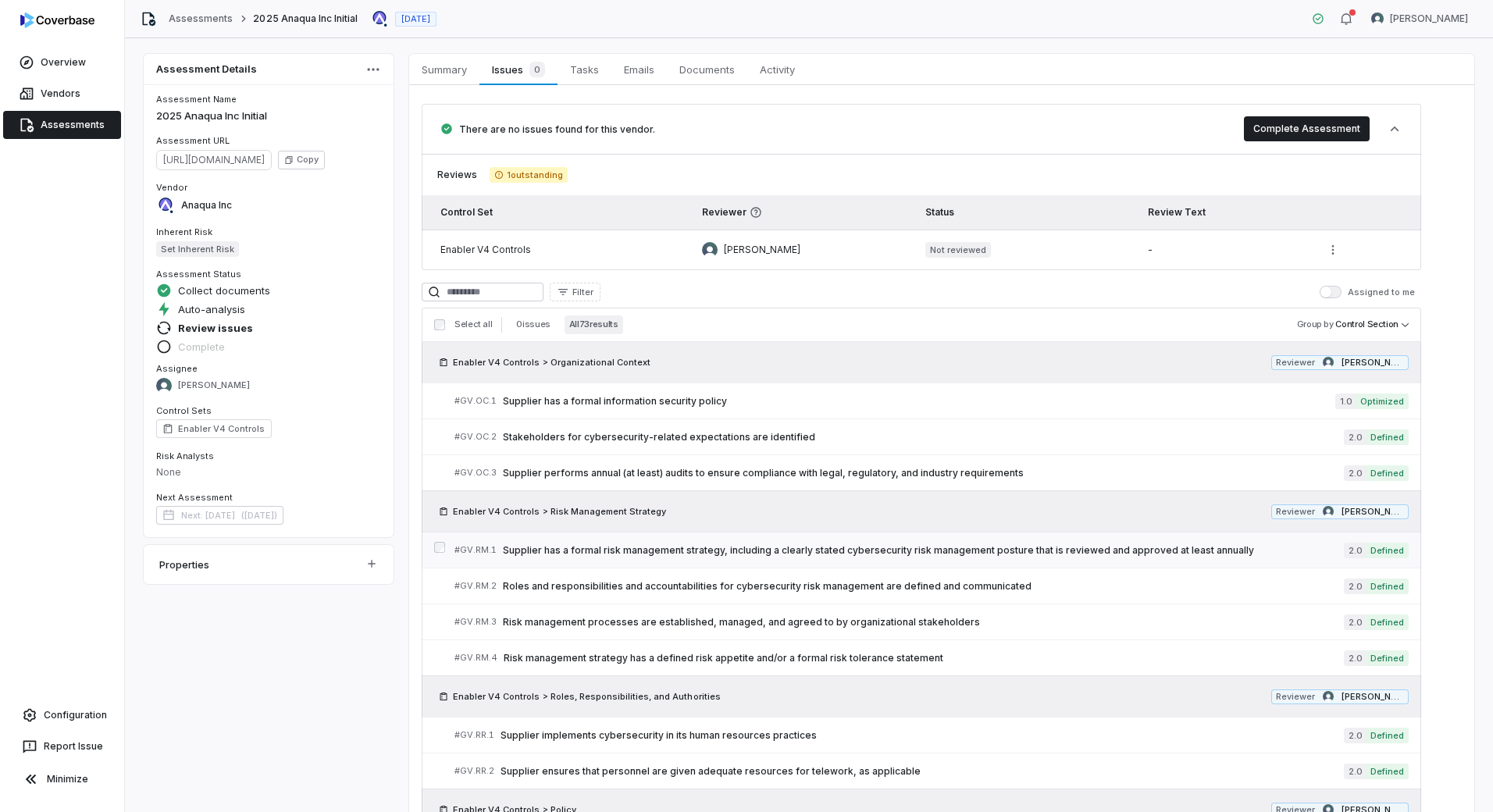 click on "Supplier has a formal risk management strategy, including a clearly stated cybersecurity risk management posture that is reviewed and approved at least annually" at bounding box center (923, 550) 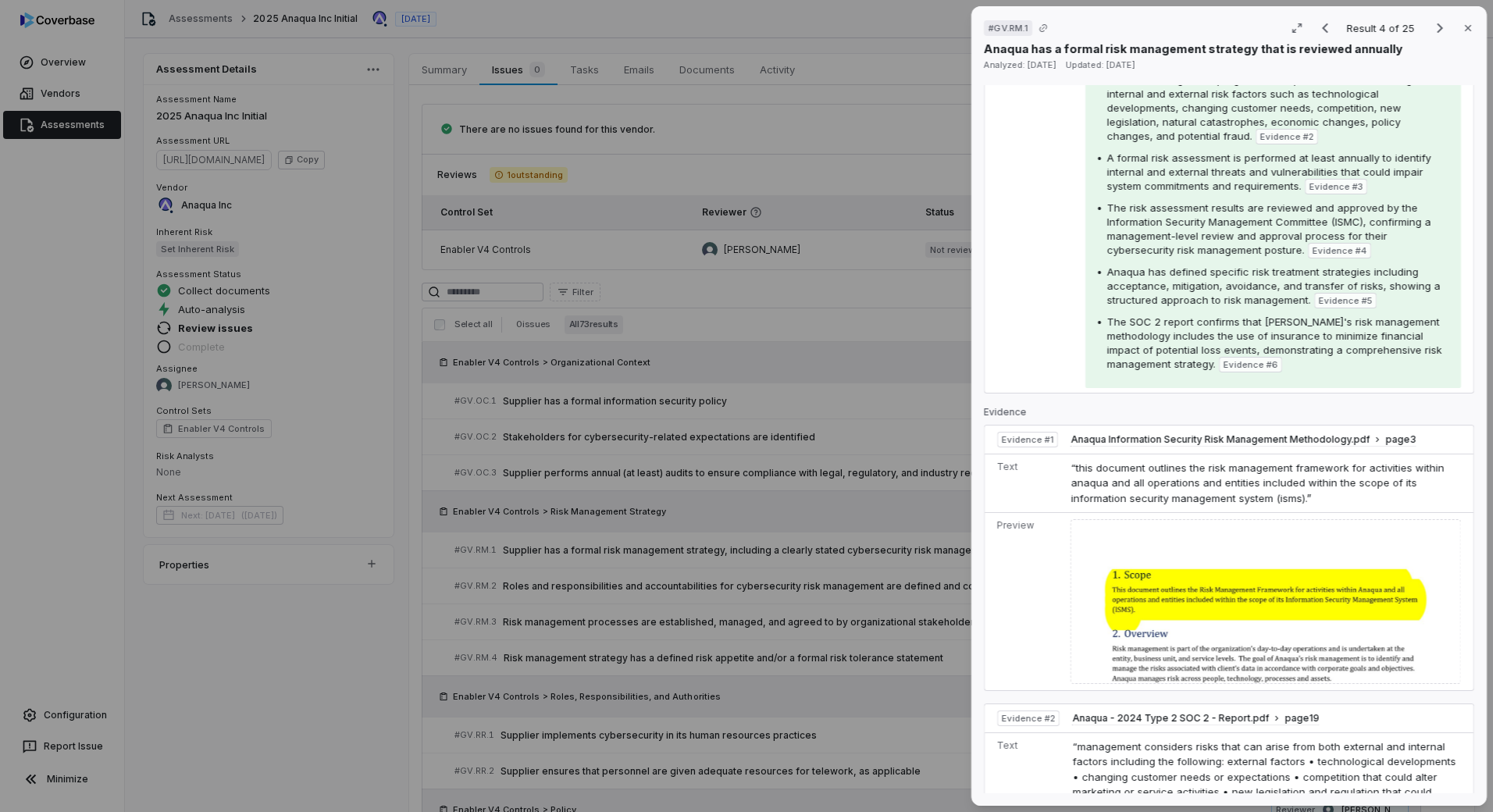 scroll, scrollTop: 468, scrollLeft: 0, axis: vertical 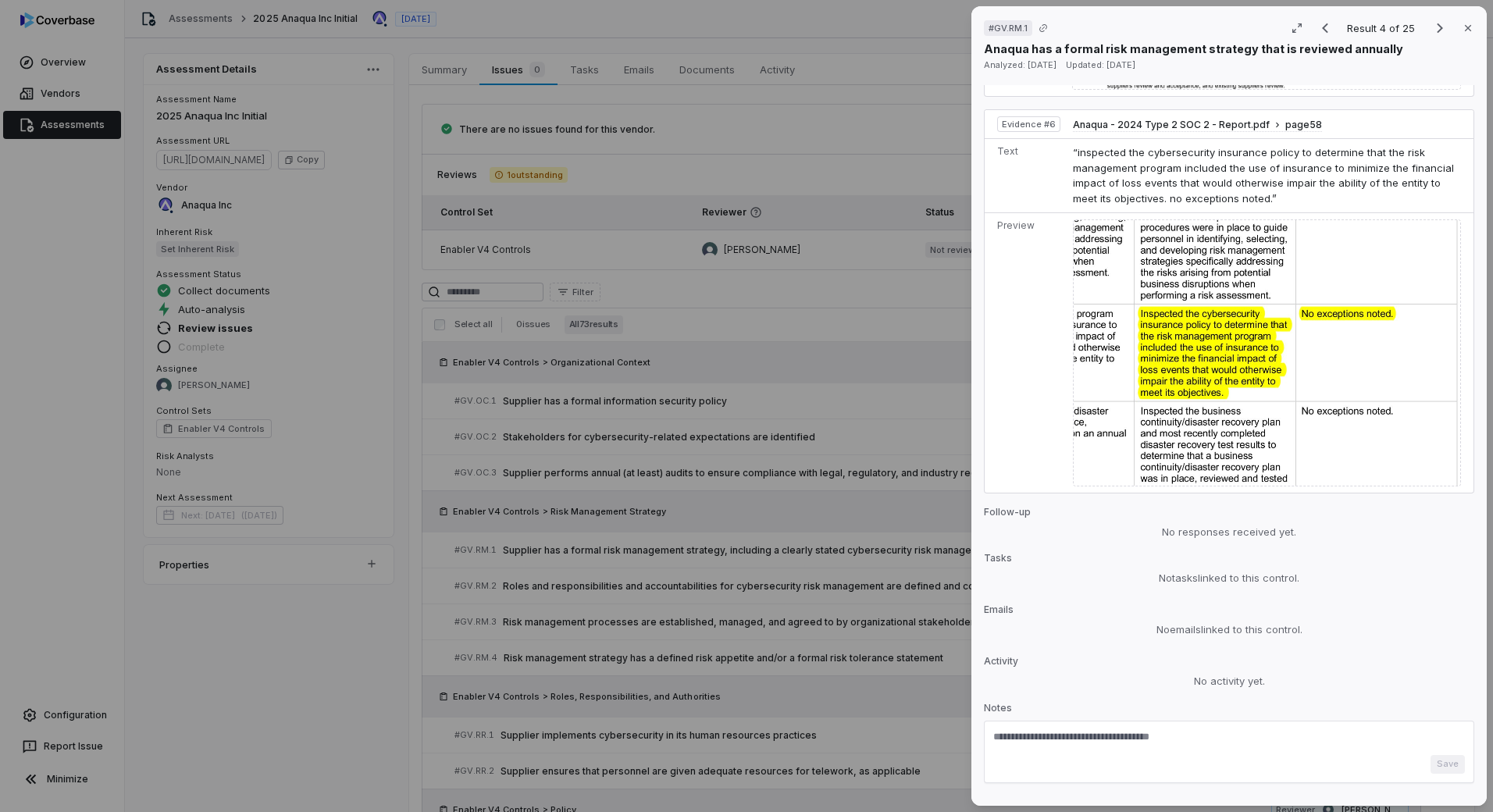 click at bounding box center [1229, 743] 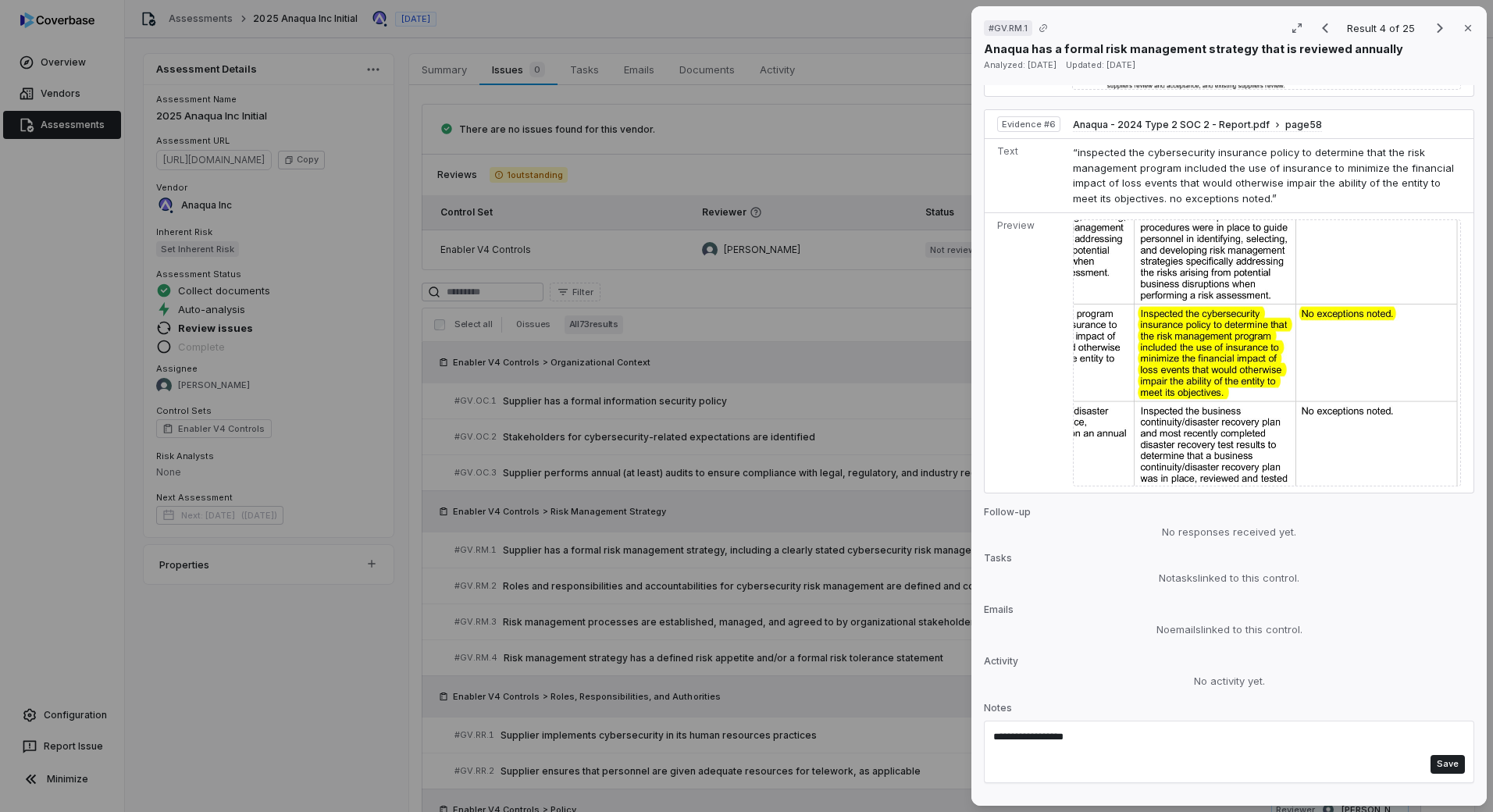 paste on "*********" 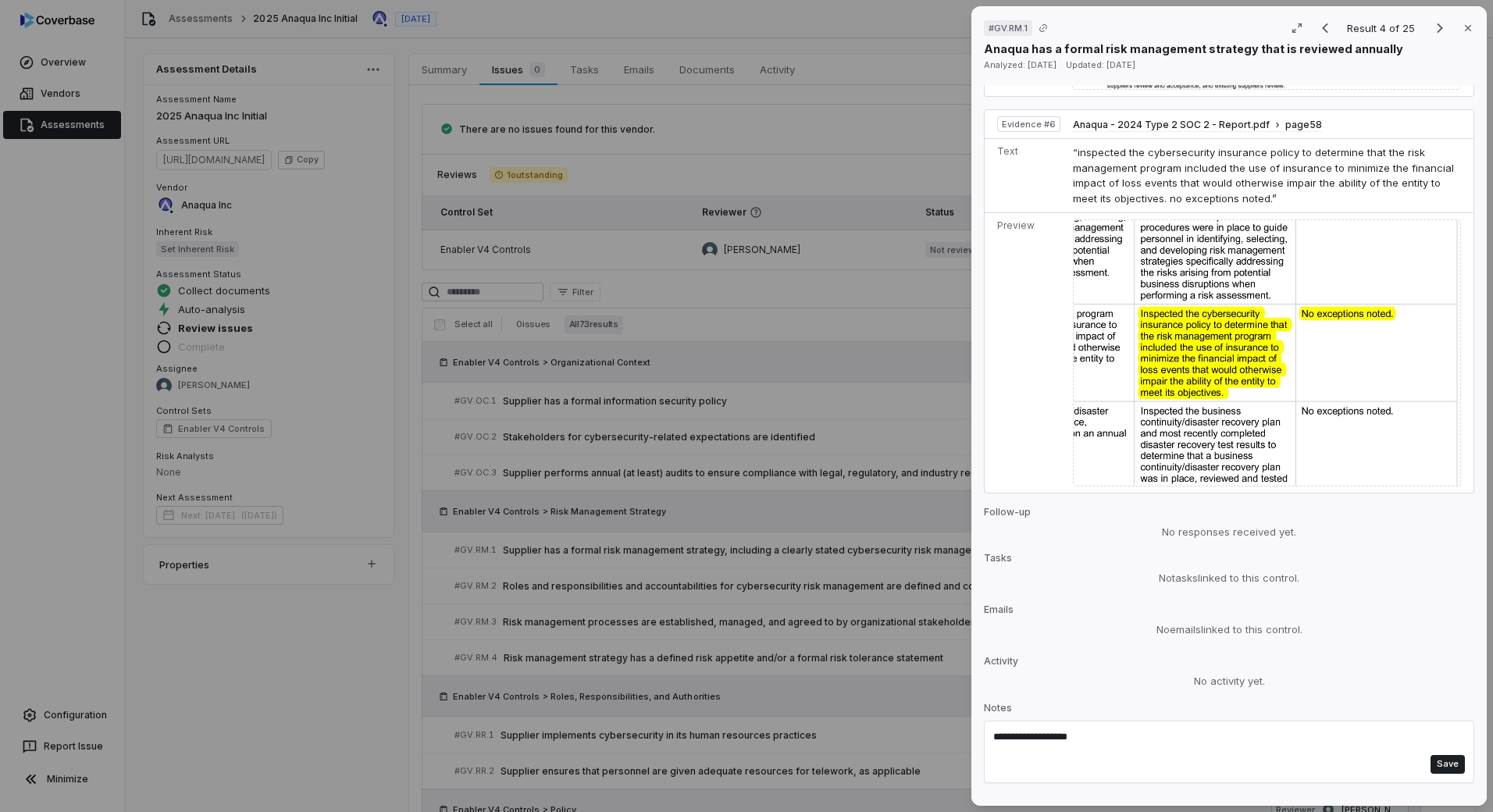 paste on "*********" 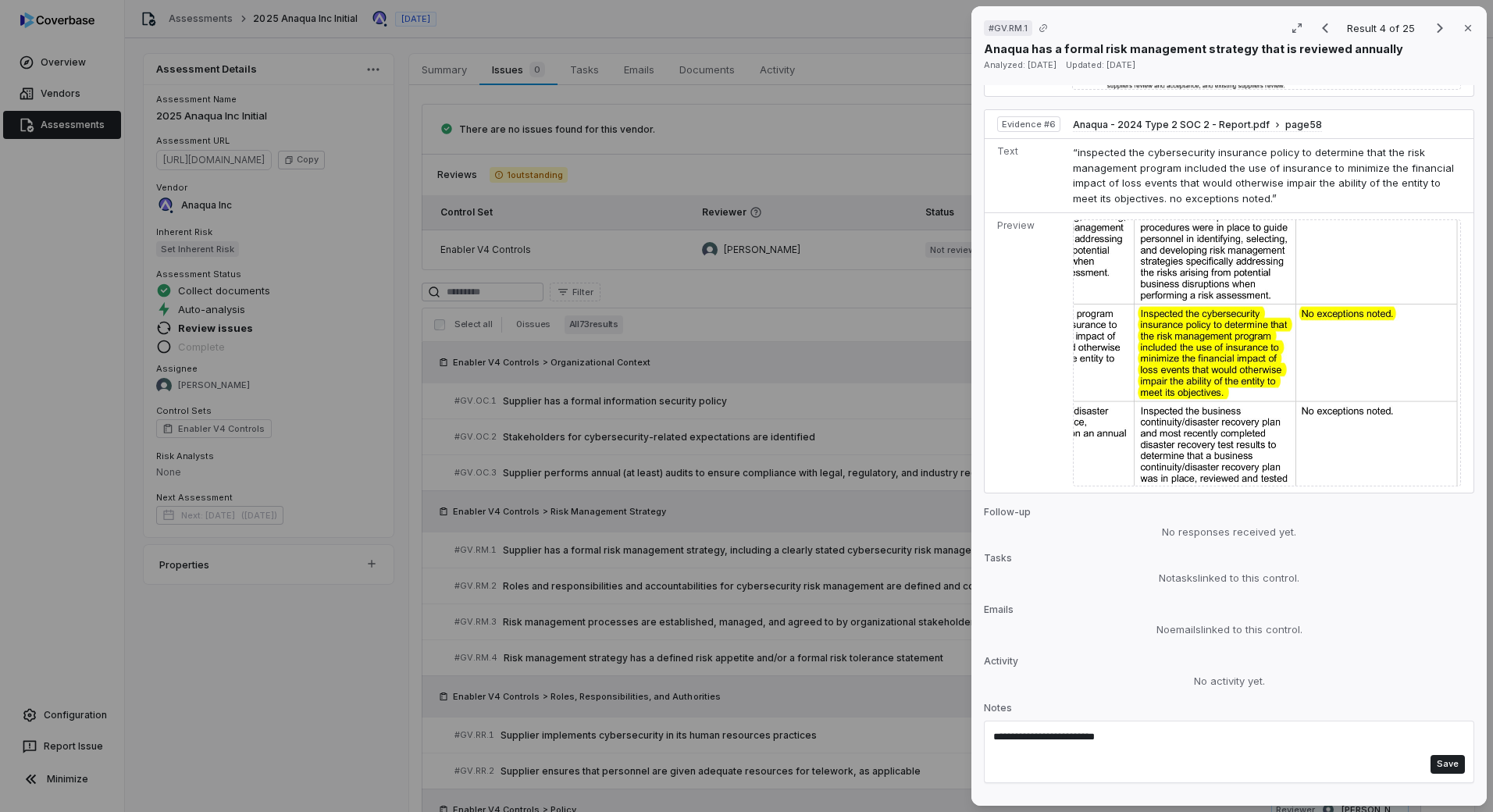 paste on "*********" 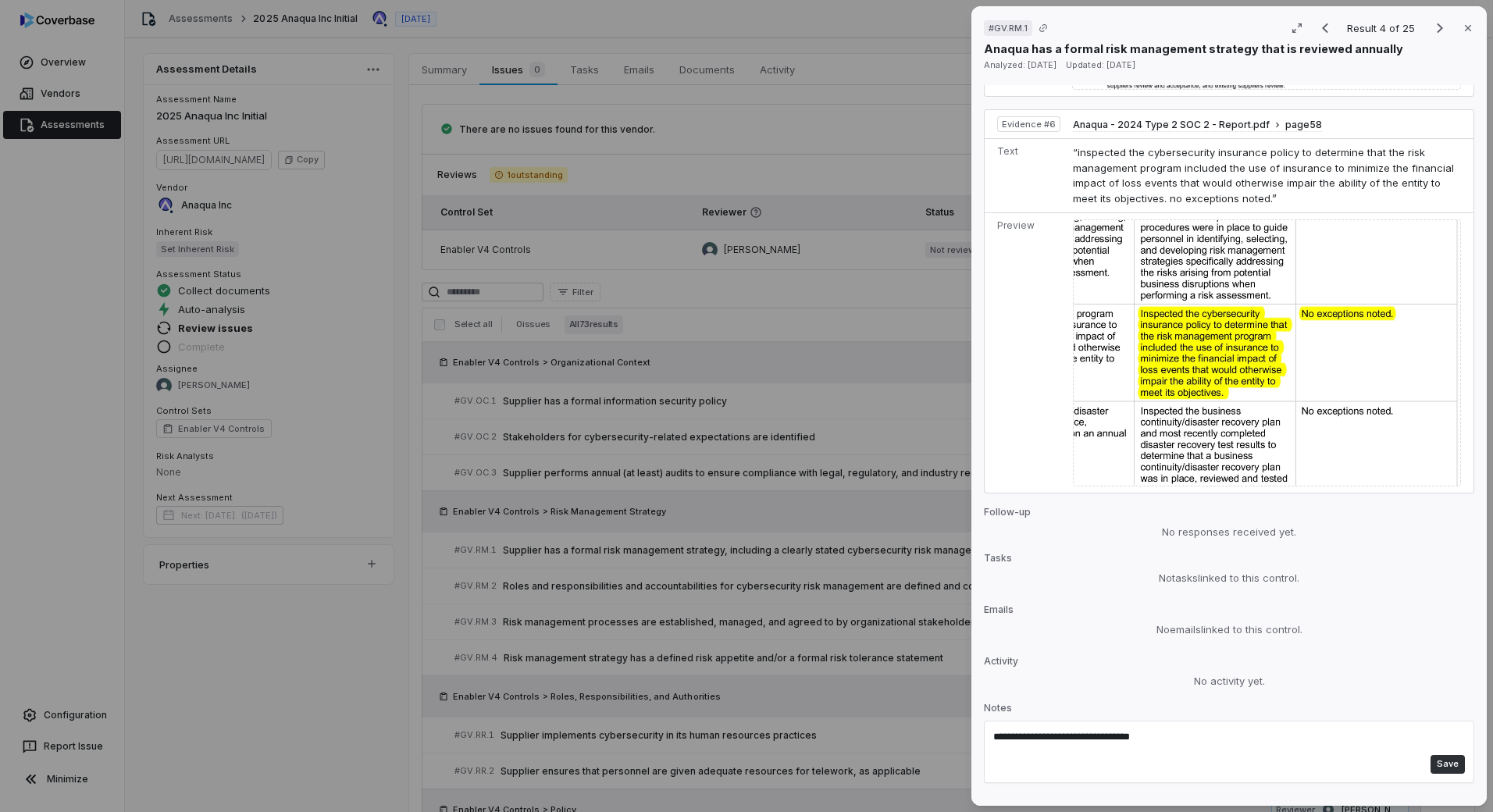 type on "**********" 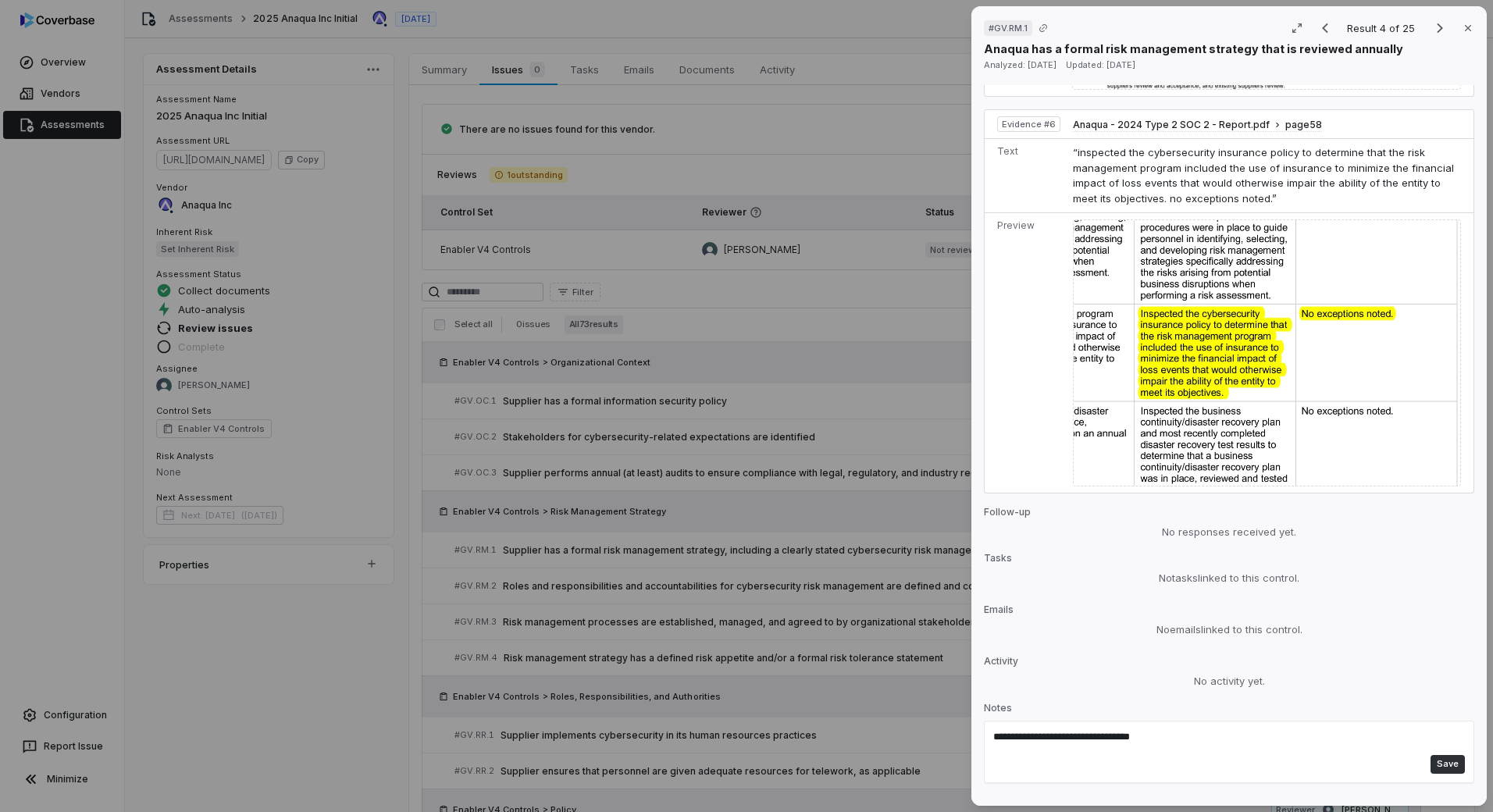 click on "Save" at bounding box center [1448, 764] 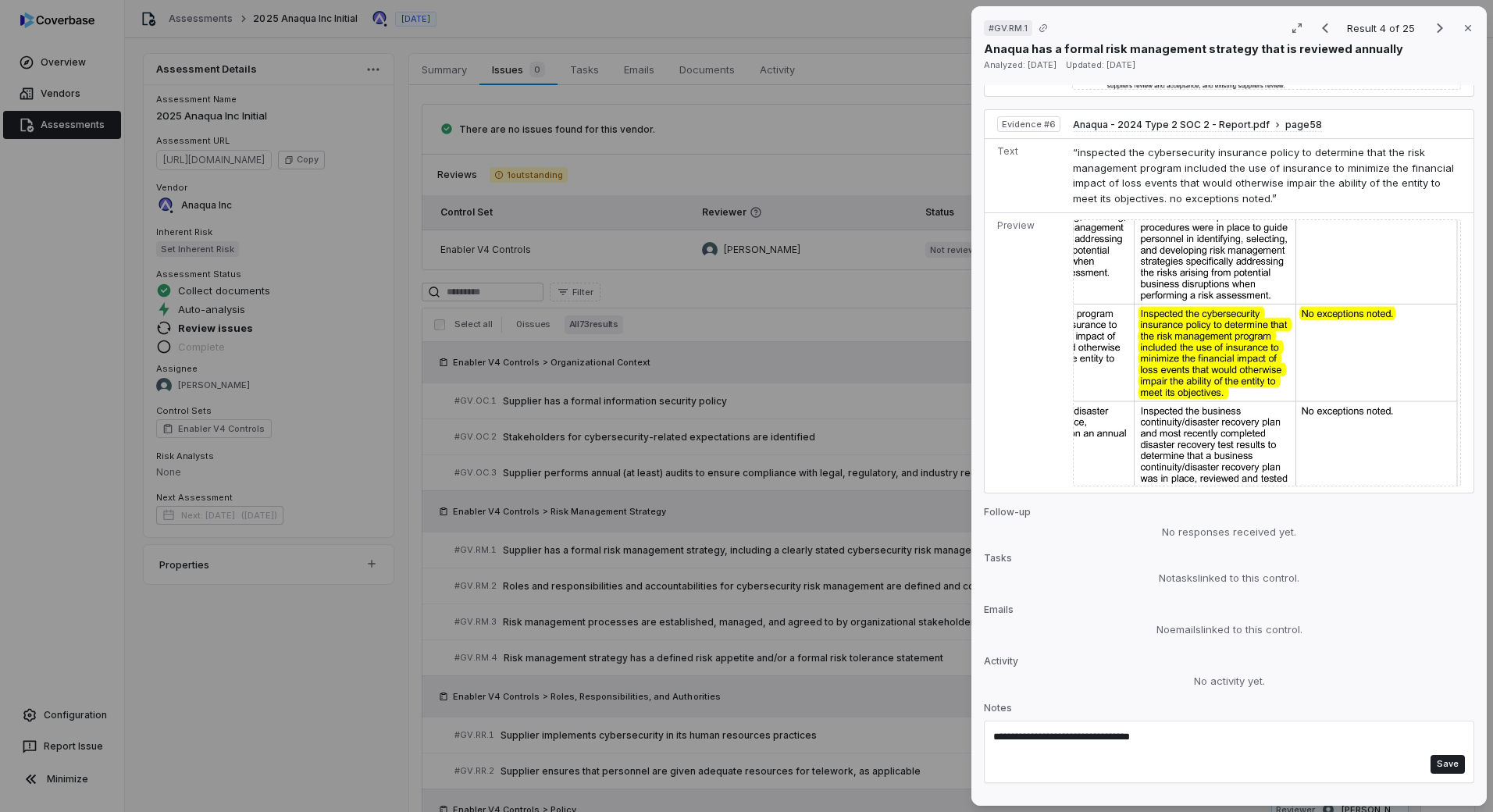 type 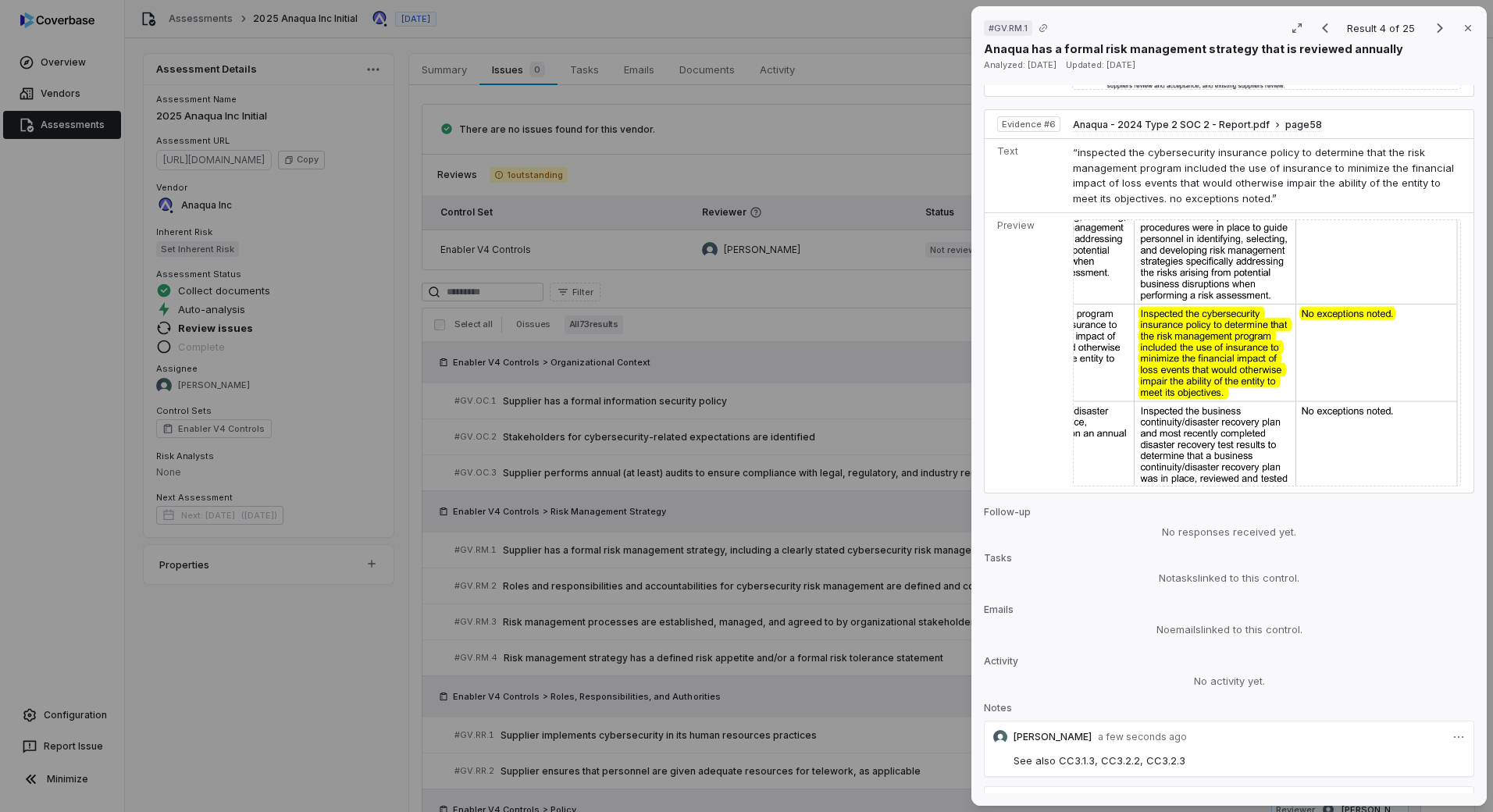 click on "# GV.RM.1 Result 4 of 25 Close Anaqua has a formal risk management strategy that is reviewed annually Analyzed: [DATE] Updated: [DATE] No issue found [PERSON_NAME] as issue Control Expectation Supplier has a formal risk management strategy, including a clearly stated cybersecurity risk management posture that is reviewed and approved at least annually Question Does your organization have established cybersecurity risk management objectives that  have been agreed to by organizational stakeholders? Guidance no guidance Control Set Enabler V4 Controls Risk Management Strategy  Weight 1 Evaluation Correct the AI Edit   Score 2.0 Defined Analysis Anaqua has a documented "Information Security Risk Management Methodology" that outlines their risk management framework for activities within Anaqua and all operations within the scope of their Information Security Management System (ISMS). Evidence # 1 Evidence # 2 Evidence # 3 Evidence # 4 Evidence # 5 Evidence # 6 Evidence Evidence # 1 page  3 Text Preview Evidence # 2" at bounding box center [746, 406] 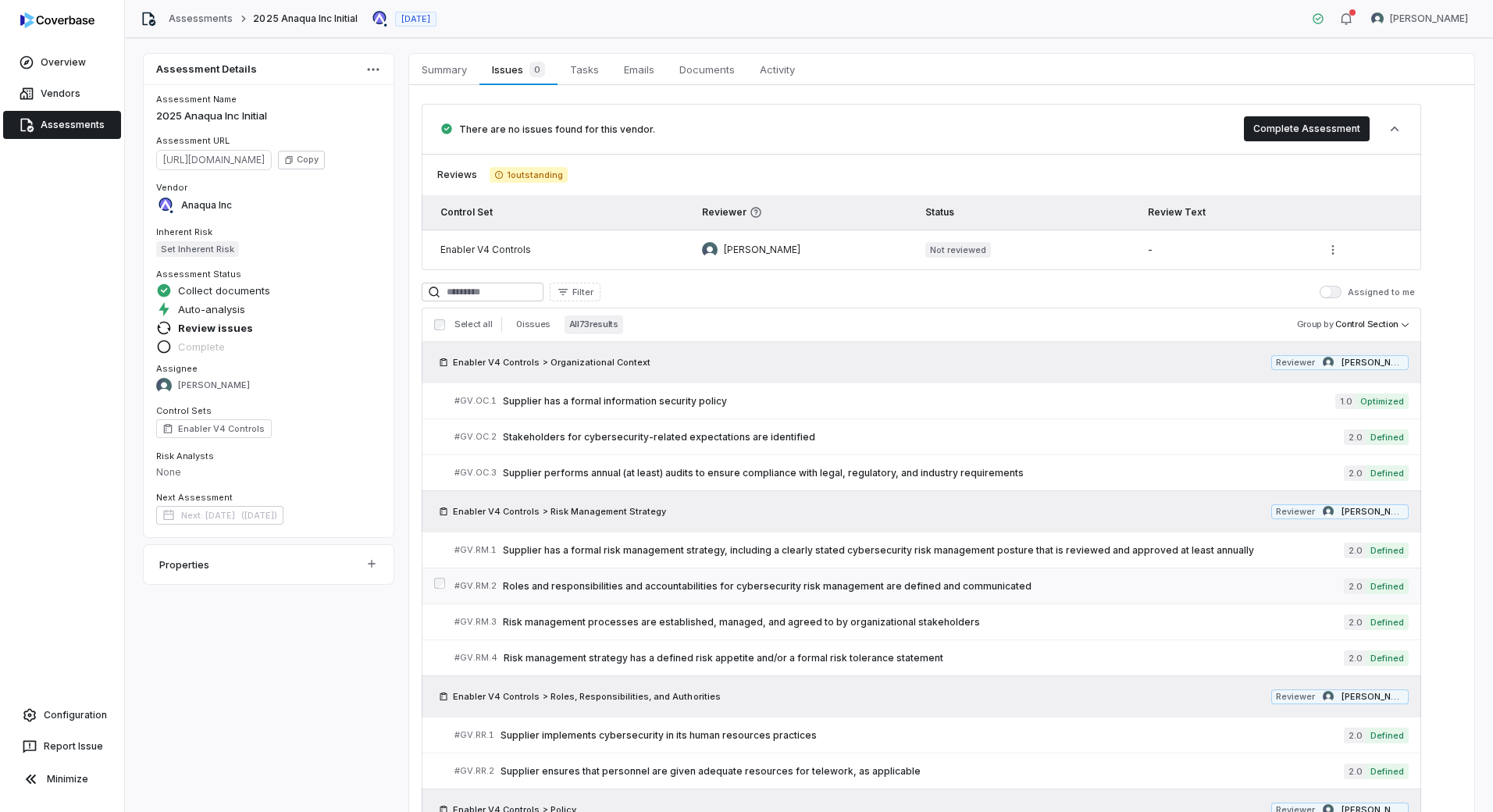 click on "Roles and responsibilities and accountabilities for cybersecurity risk management are defined and communicated" at bounding box center (923, 586) 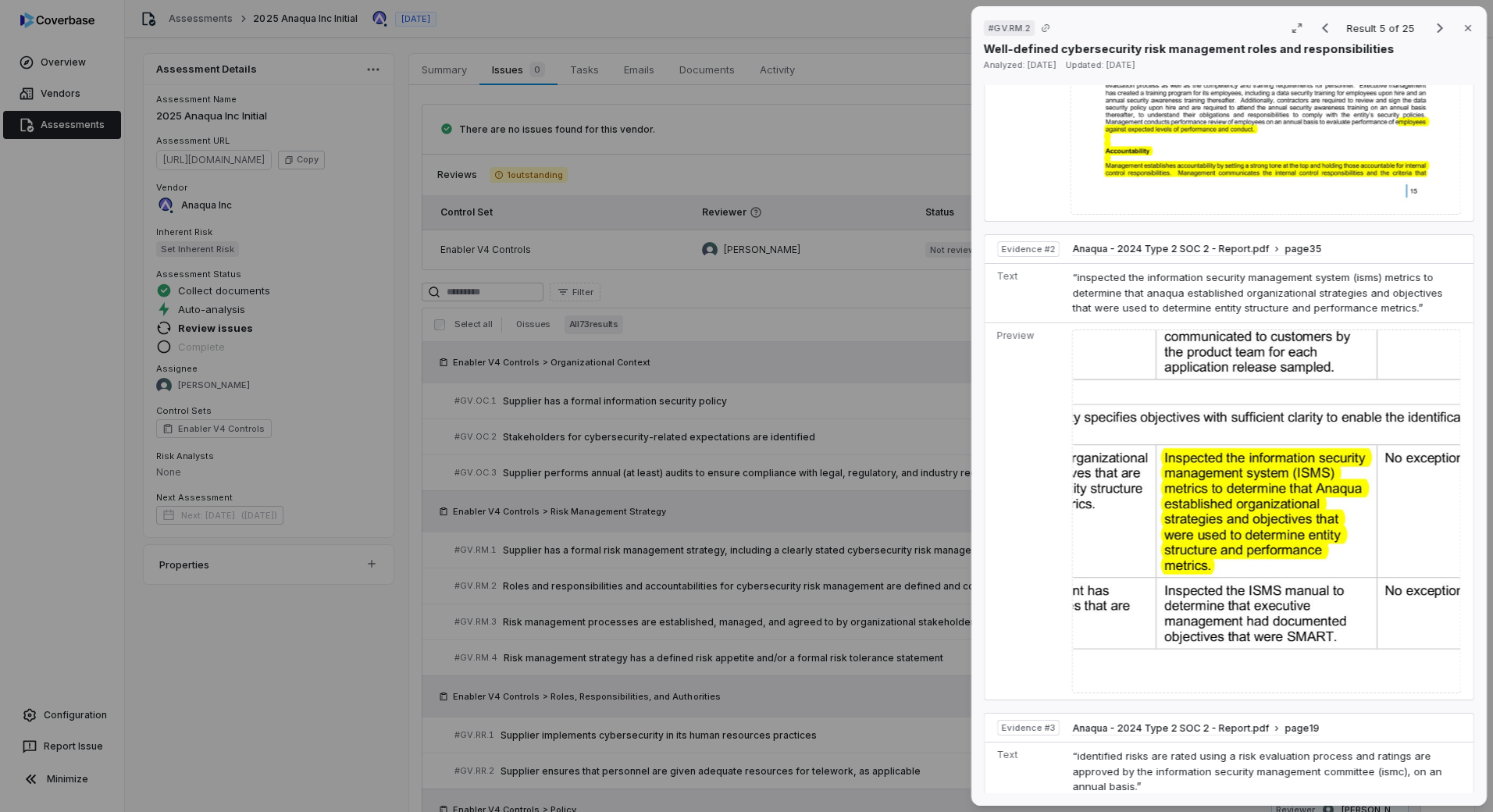 scroll, scrollTop: 1093, scrollLeft: 0, axis: vertical 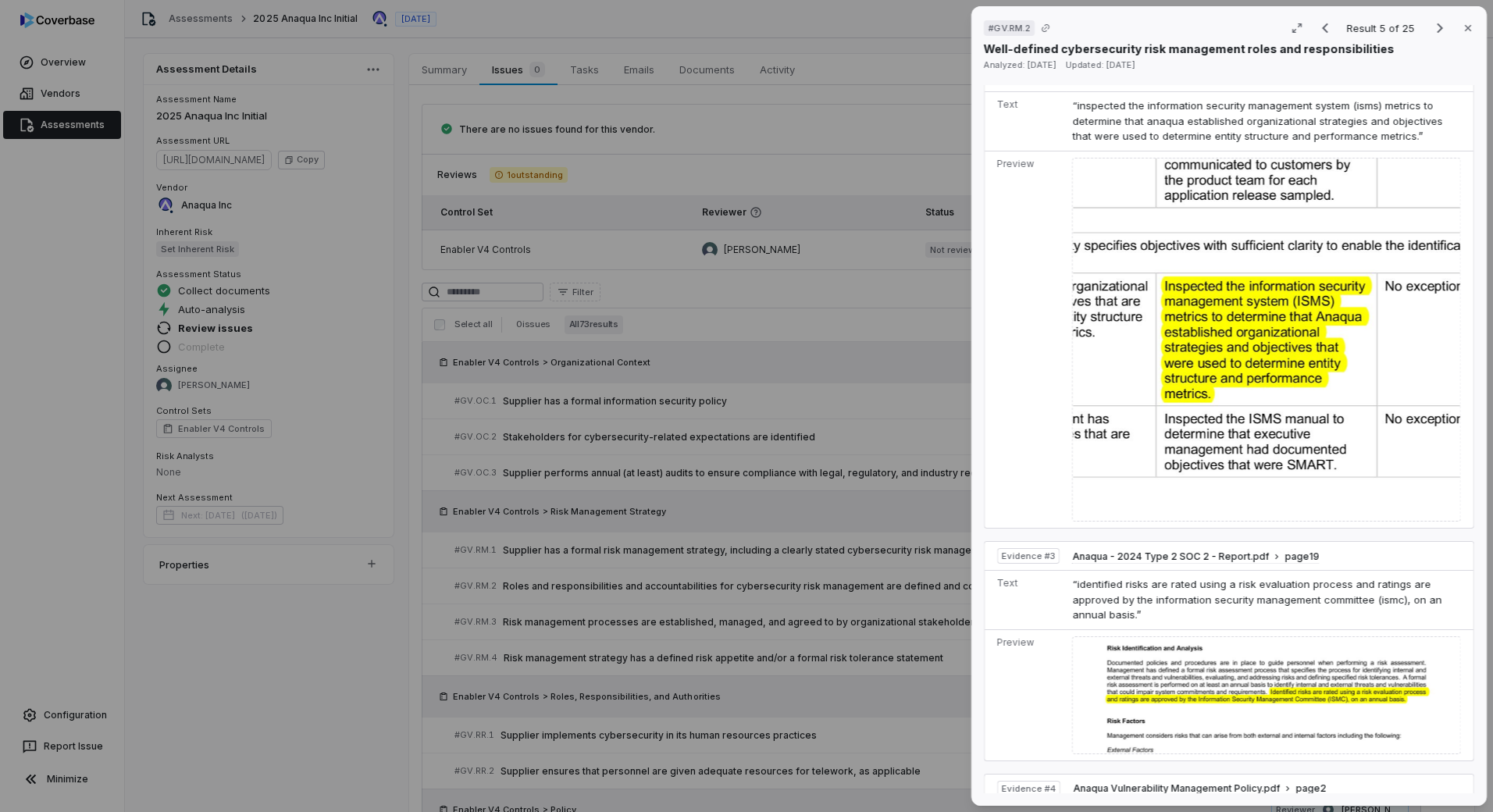 click at bounding box center (1267, 340) 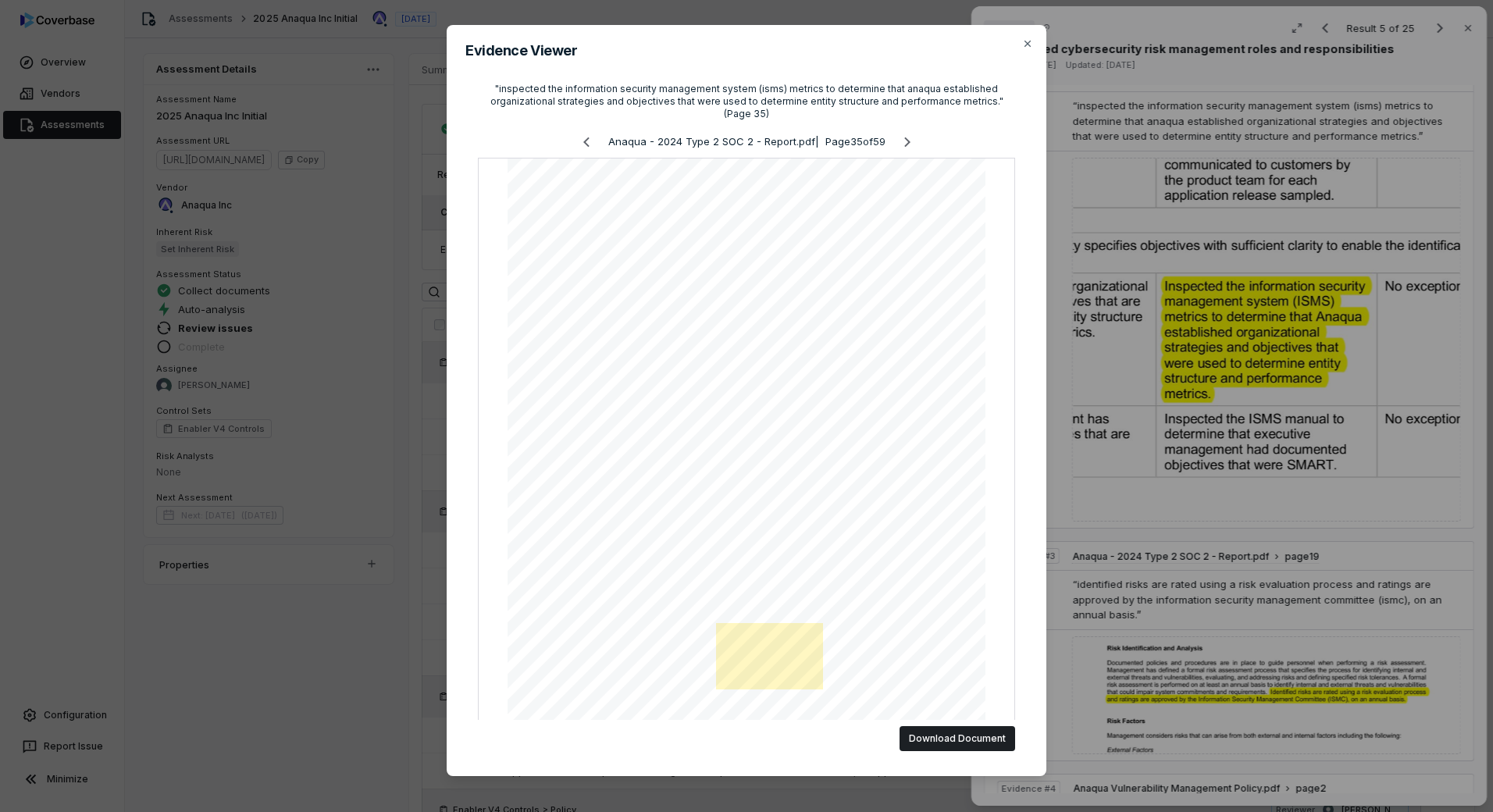 click on "Evidence Viewer "inspected the information security management system (isms) metrics to determine that anaqua established organizational strategies and objectives that were used to determine entity structure and performance metrics." (Page 35) Anaqua - 2024 Type 2 SOC 2 - Report.pdf   |  Page  35  of  59 Download Document Close" at bounding box center [746, 406] 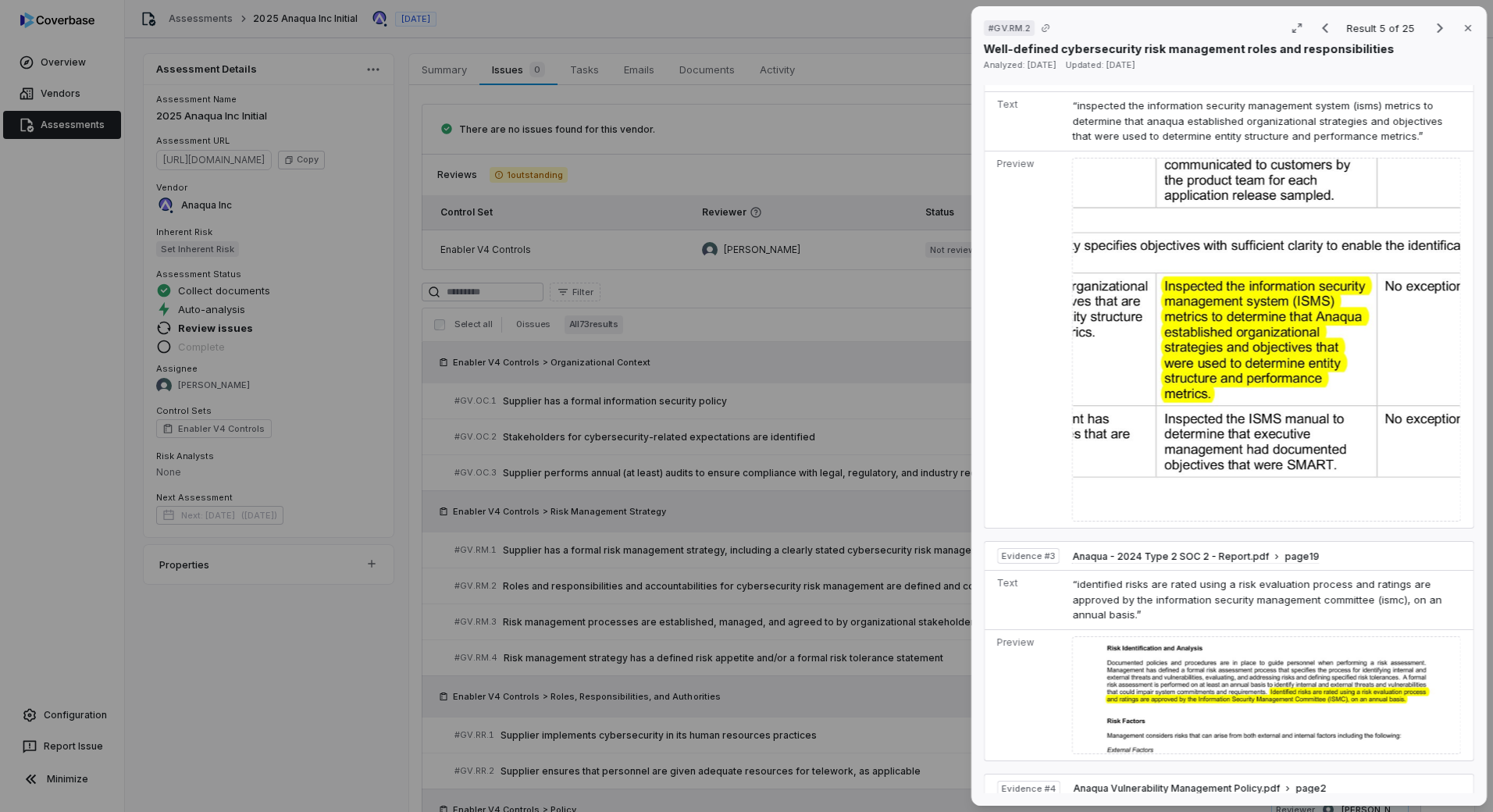 click on "# GV.RM.2 Result 5 of 25 Close Well-defined cybersecurity risk management roles and responsibilities Analyzed: [DATE] Updated: [DATE] No issue found [PERSON_NAME] as issue Control Expectation Roles and responsibilities and accountabilities for cybersecurity risk management are defined and communicated Question Does your organization define and communicate roles and responsibilities for cyber security risk management? Guidance no guidance Control Set Enabler V4 Controls Risk Management Strategy  Weight 1 Evaluation Correct the AI Edit   Score 2.0 Defined Analysis [PERSON_NAME] has established clear accountability for cybersecurity risk management with management setting a "strong tone at the top" and communicating internal control responsibilities to employees. Evidence # 1 The organization has formally documented an Information Security Management System (ISMS) that includes defined organizational strategies and objectives, which are used to determine entity structure and performance metrics. Evidence # 2 Evidence #" at bounding box center (746, 406) 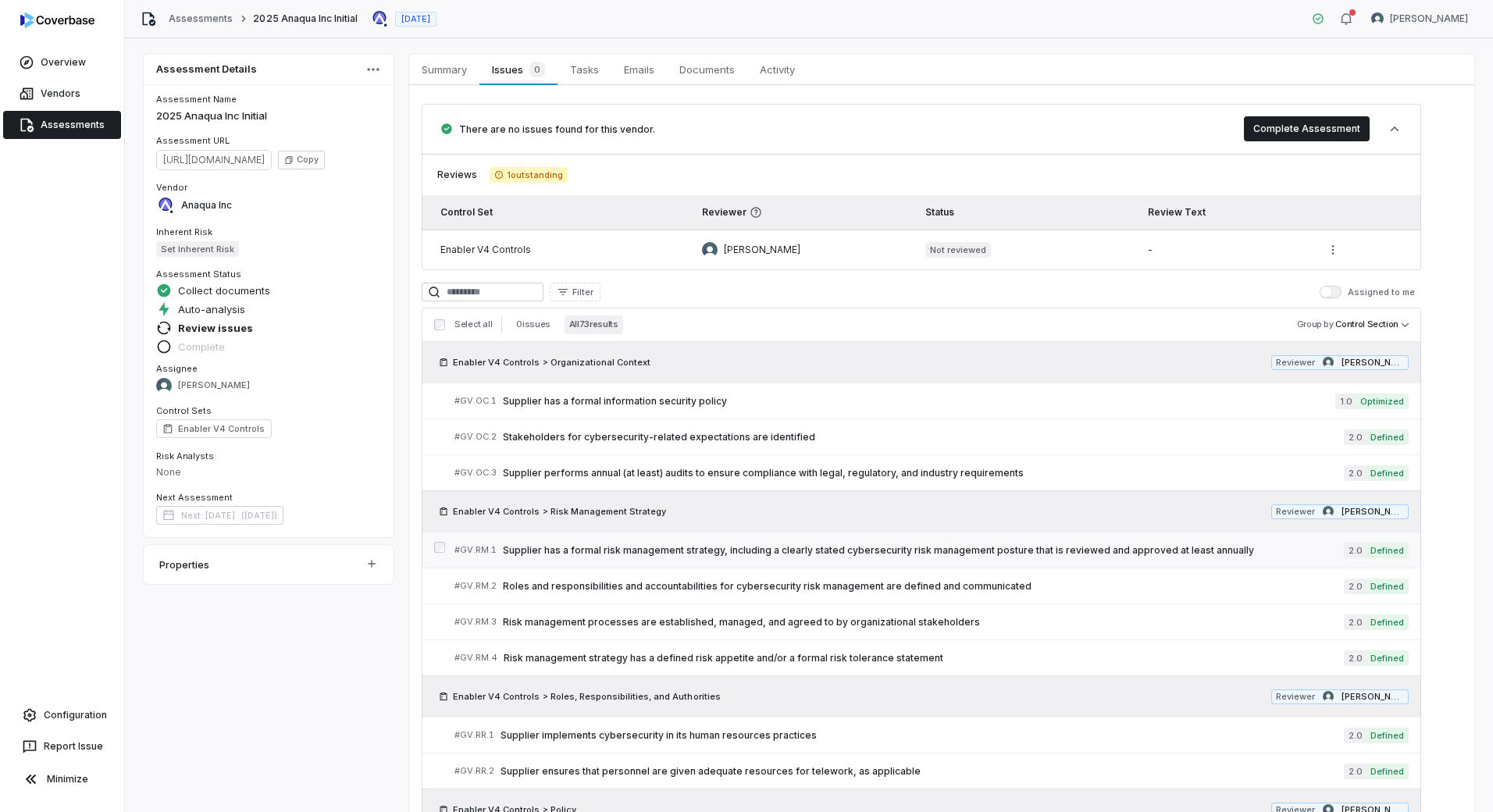 click on "Supplier has a formal risk management strategy, including a clearly stated cybersecurity risk management posture that is reviewed and approved at least annually" at bounding box center [923, 550] 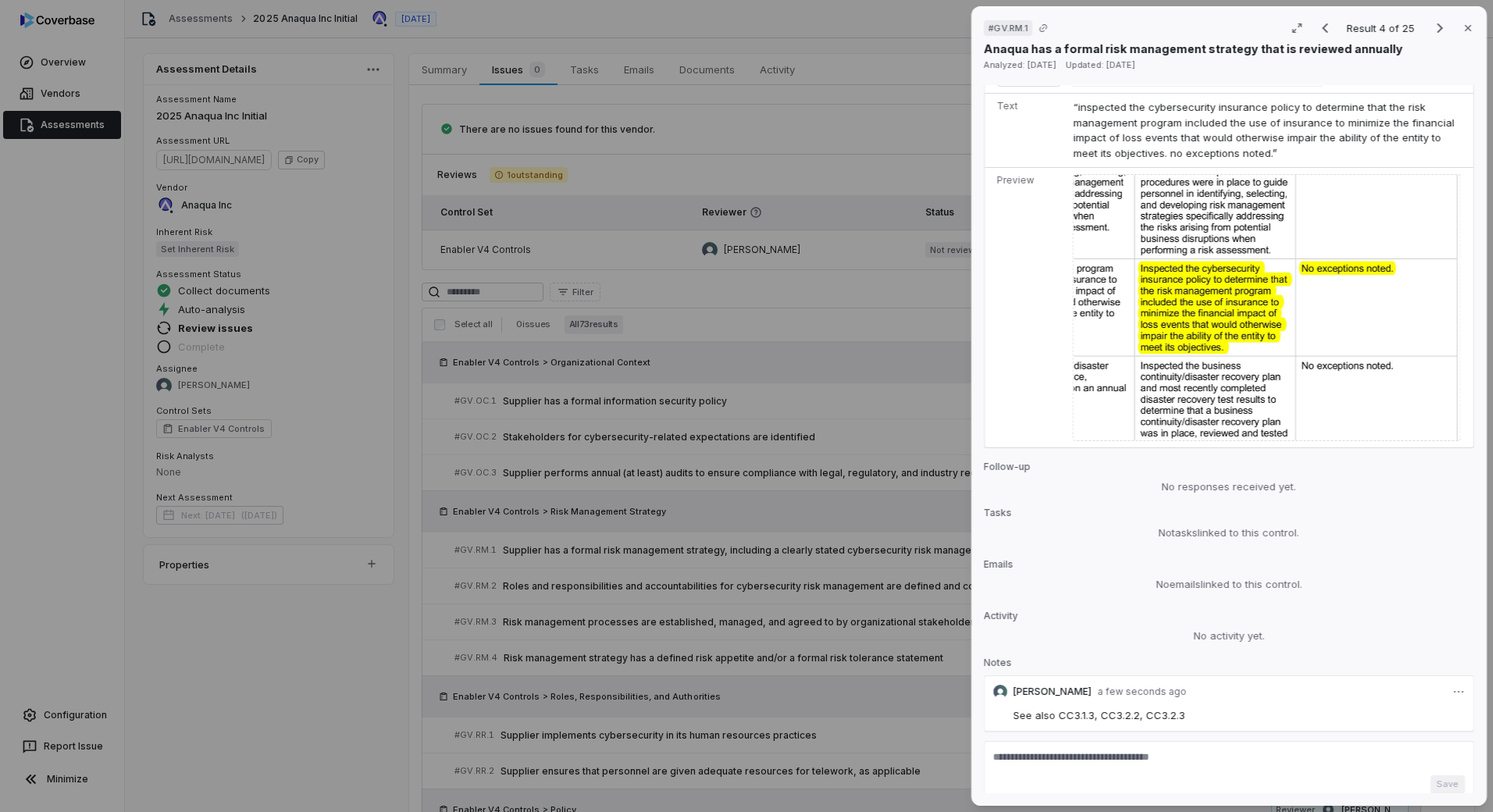 scroll, scrollTop: 2082, scrollLeft: 0, axis: vertical 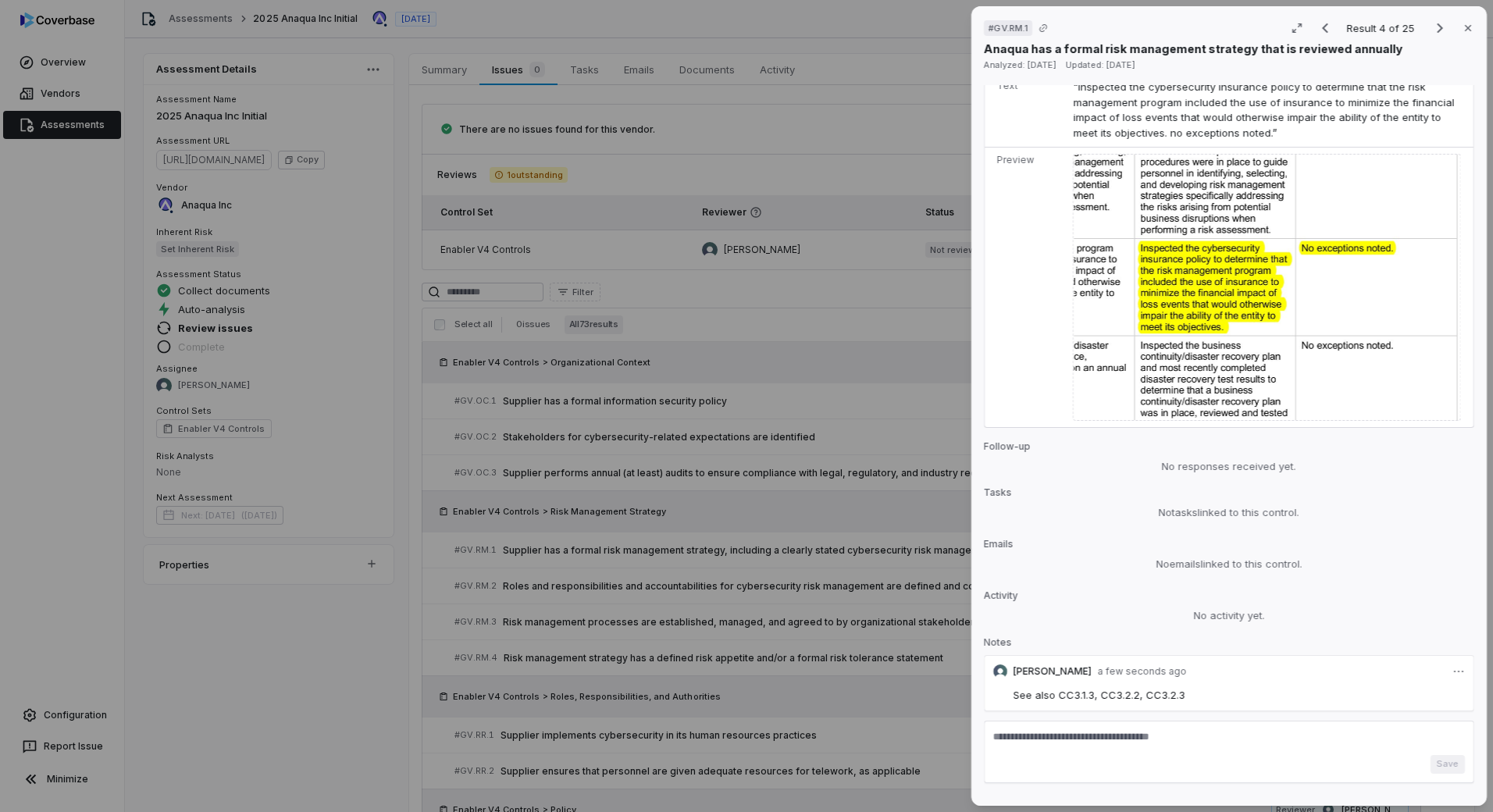 click at bounding box center [1229, 743] 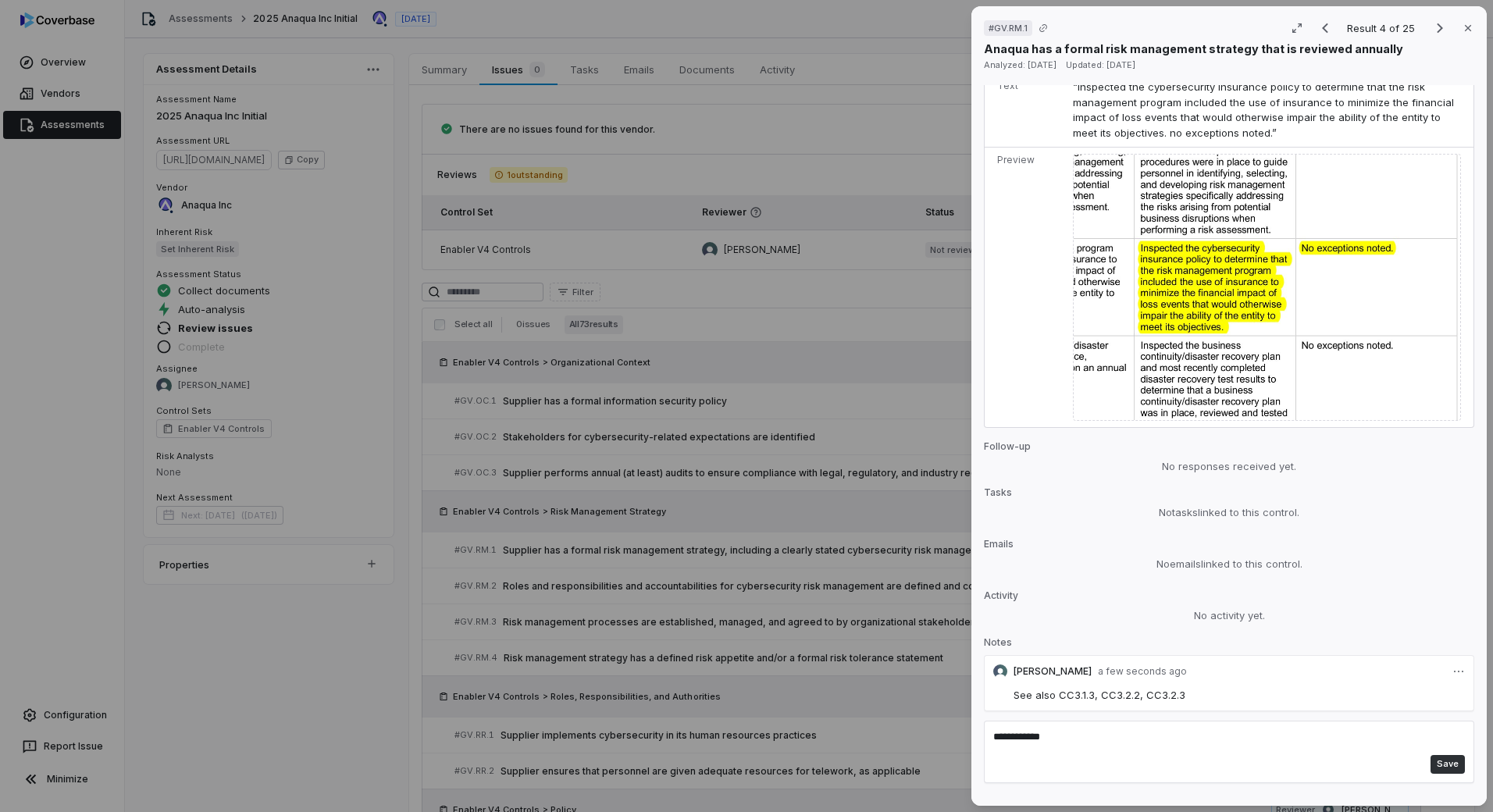 type on "**********" 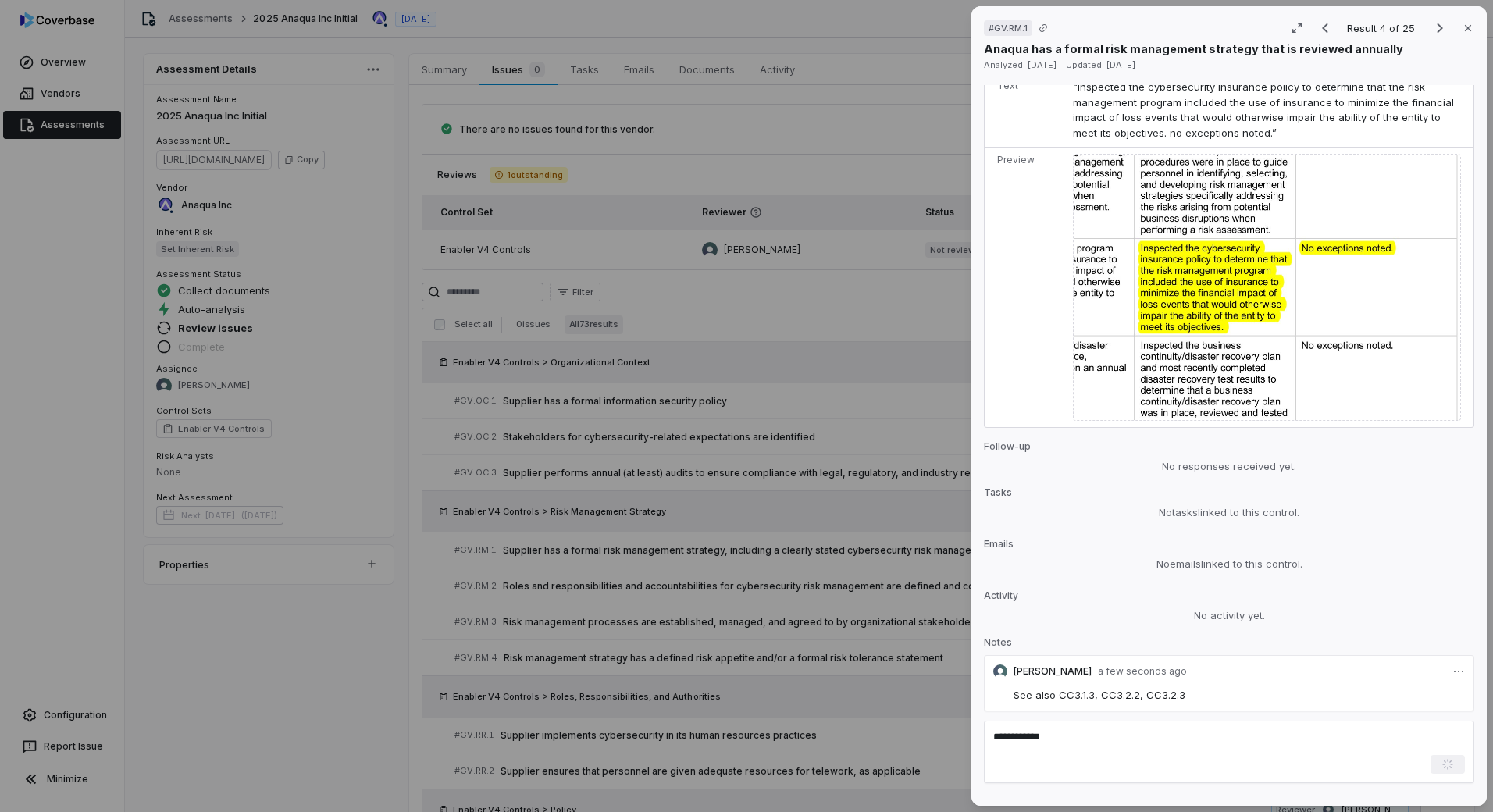 type 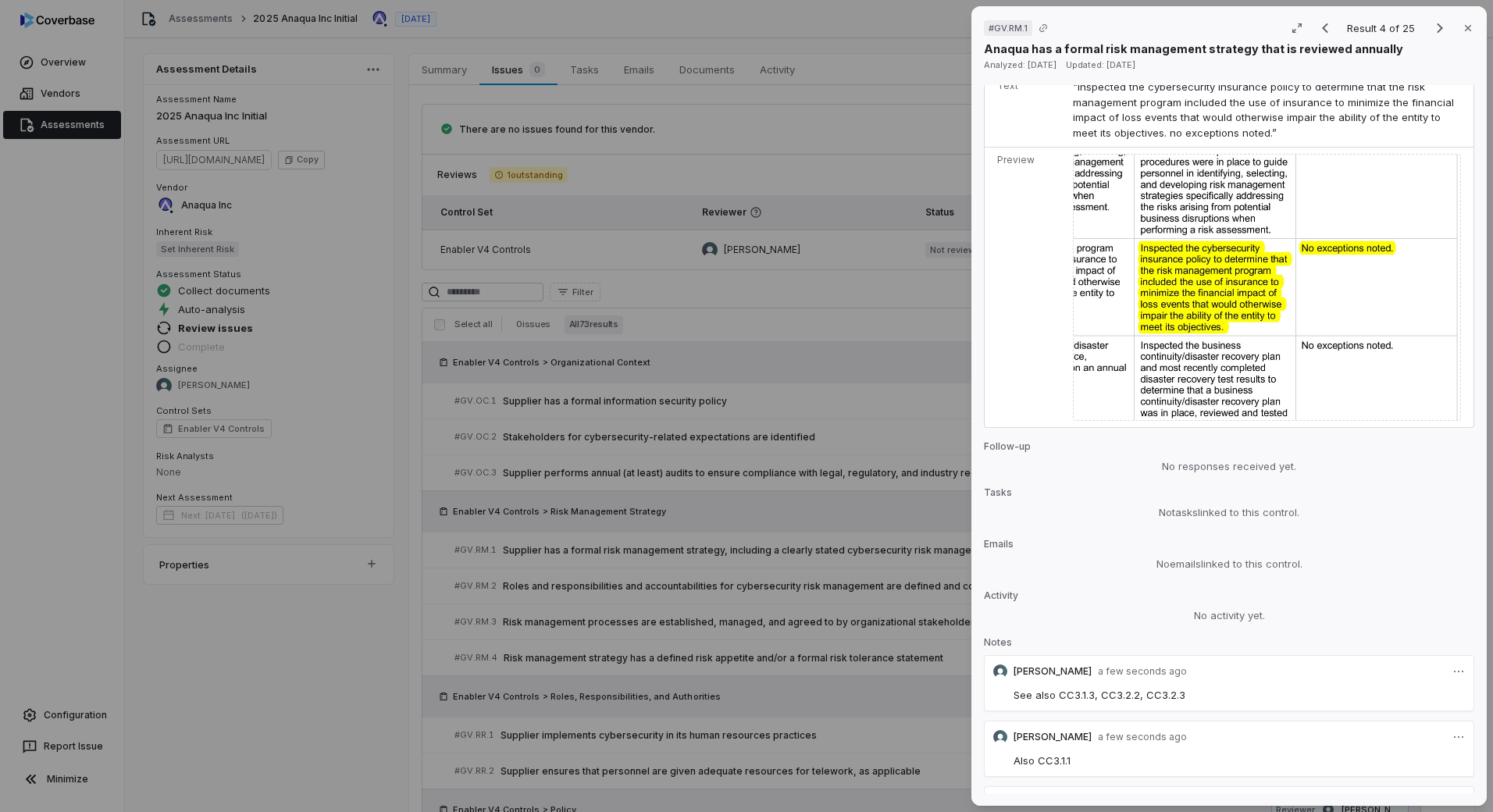 click on "# GV.RM.1 Result 4 of 25 Close Anaqua has a formal risk management strategy that is reviewed annually Analyzed: [DATE] Updated: [DATE] No issue found [PERSON_NAME] as issue Control Expectation Supplier has a formal risk management strategy, including a clearly stated cybersecurity risk management posture that is reviewed and approved at least annually Question Does your organization have established cybersecurity risk management objectives that  have been agreed to by organizational stakeholders? Guidance no guidance Control Set Enabler V4 Controls Risk Management Strategy  Weight 1 Evaluation Correct the AI Edit   Score 2.0 Defined Analysis Anaqua has a documented "Information Security Risk Management Methodology" that outlines their risk management framework for activities within Anaqua and all operations within the scope of their Information Security Management System (ISMS). Evidence # 1 Evidence # 2 Evidence # 3 Evidence # 4 Evidence # 5 Evidence # 6 Evidence Evidence # 1 page  3 Text Preview Evidence # 2" at bounding box center (746, 406) 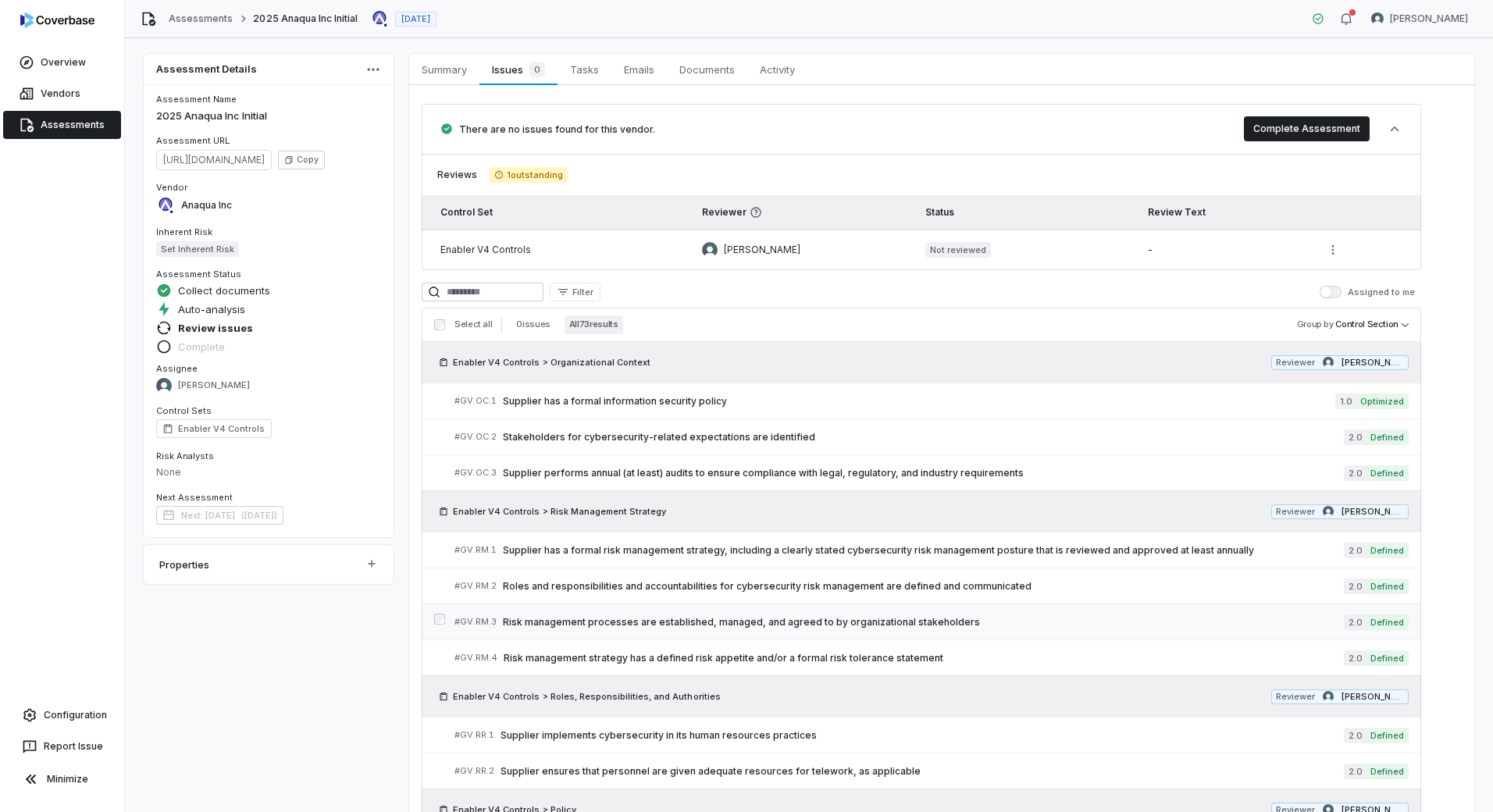 click on "Risk management processes are established, managed, and agreed to by organizational stakeholders" at bounding box center (923, 622) 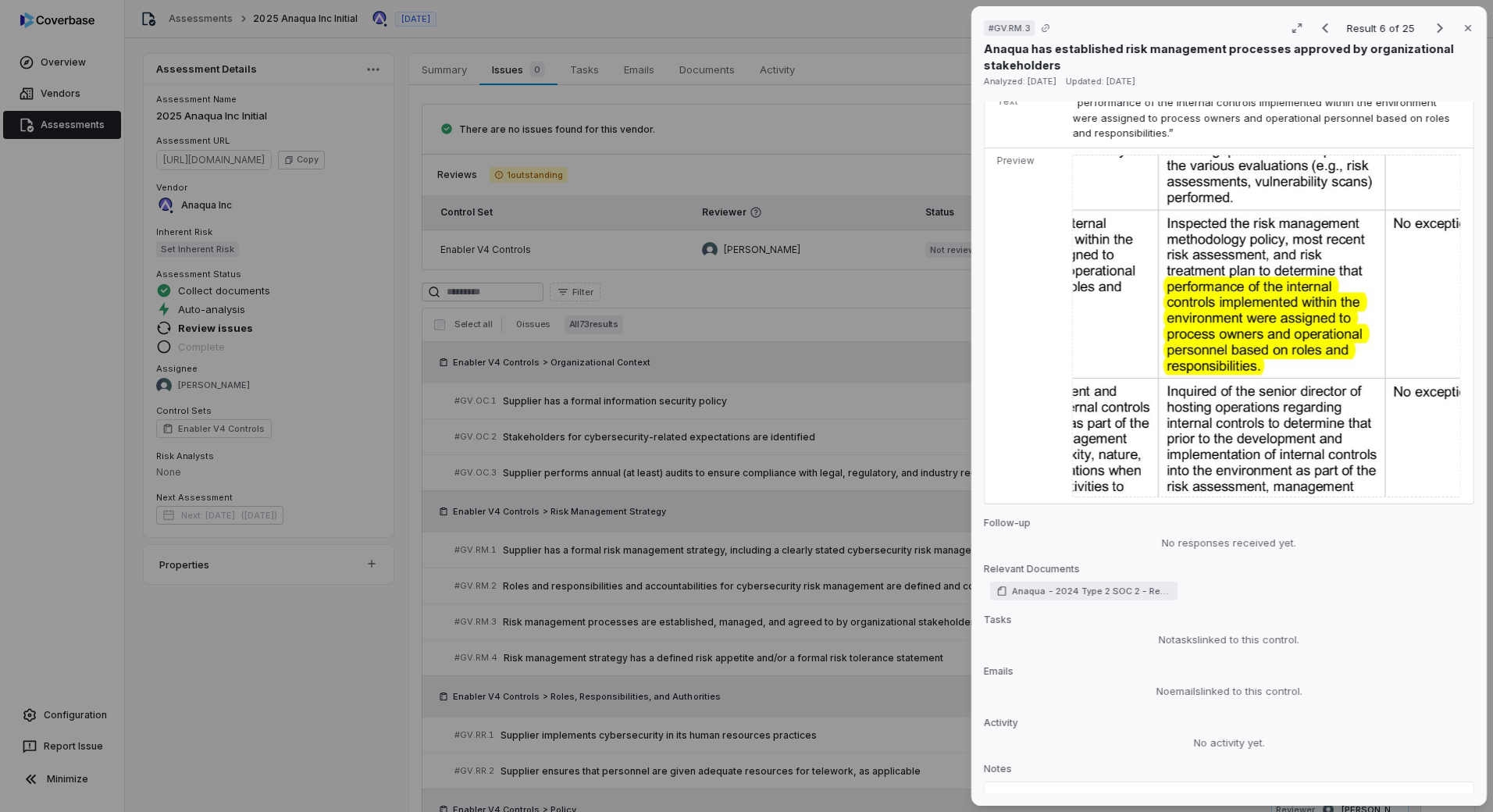 scroll, scrollTop: 1837, scrollLeft: 0, axis: vertical 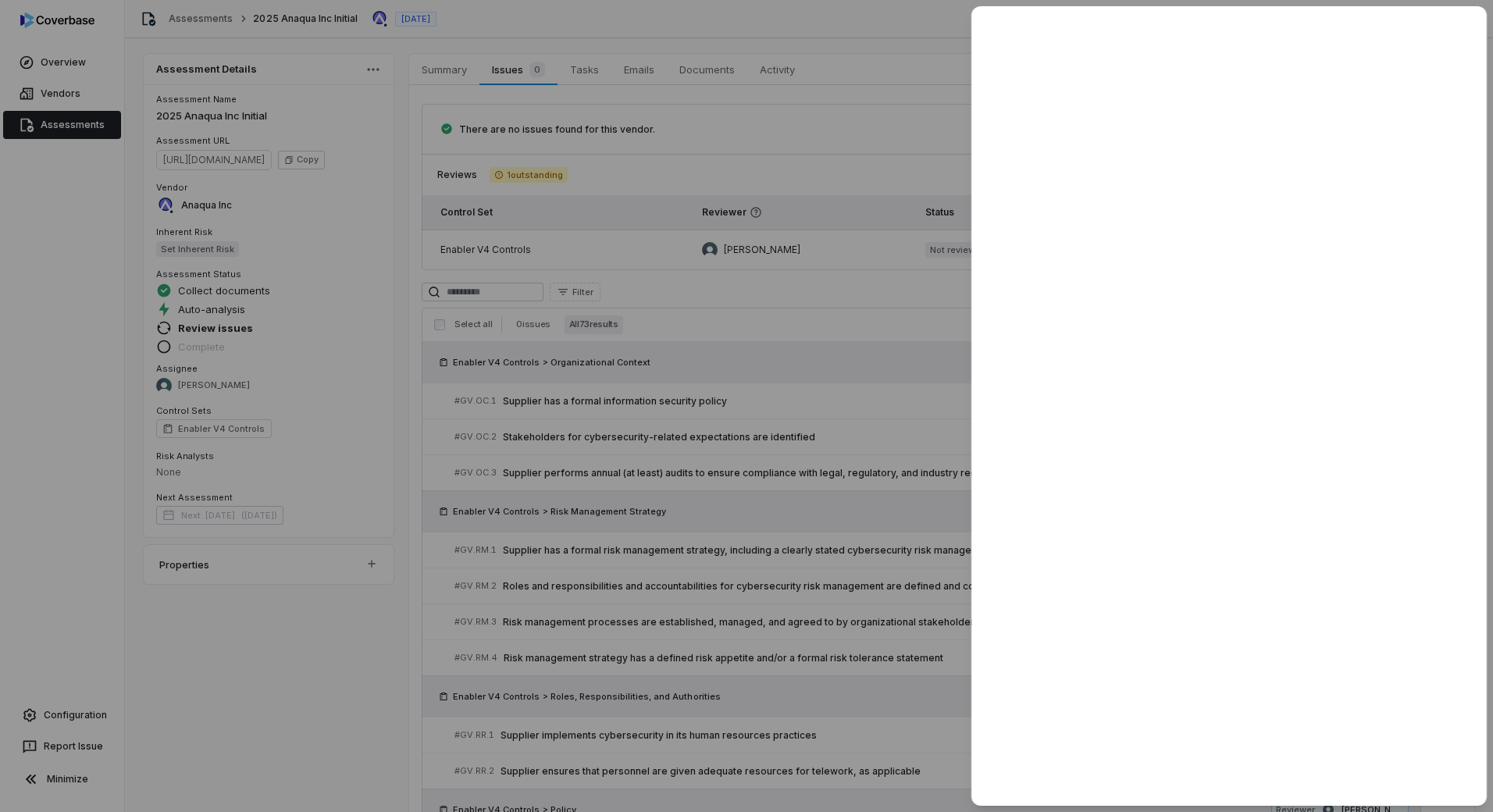 click at bounding box center [746, 406] 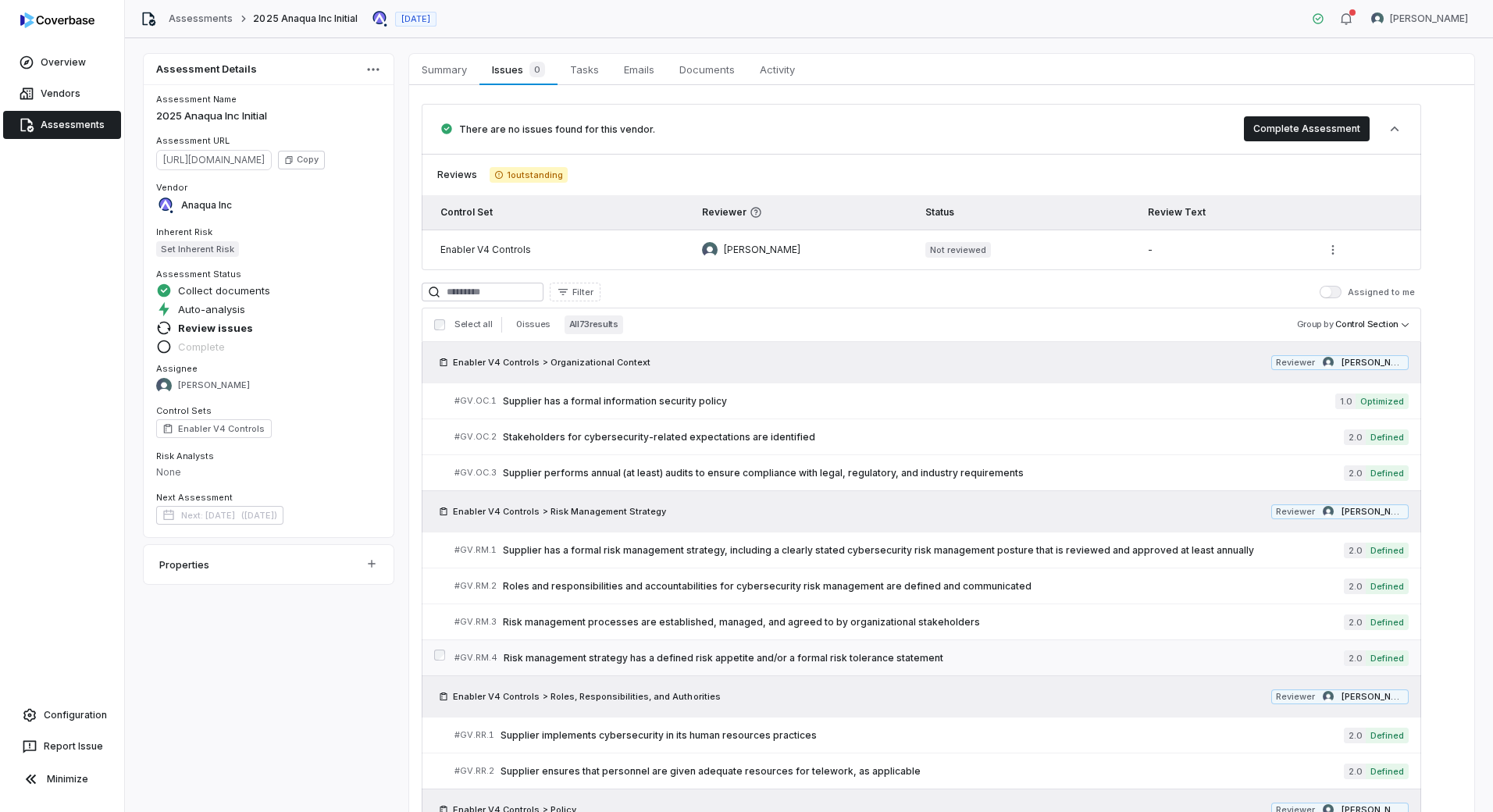 click on "Risk management strategy has a defined risk appetite and/or a formal risk tolerance statement" at bounding box center [924, 658] 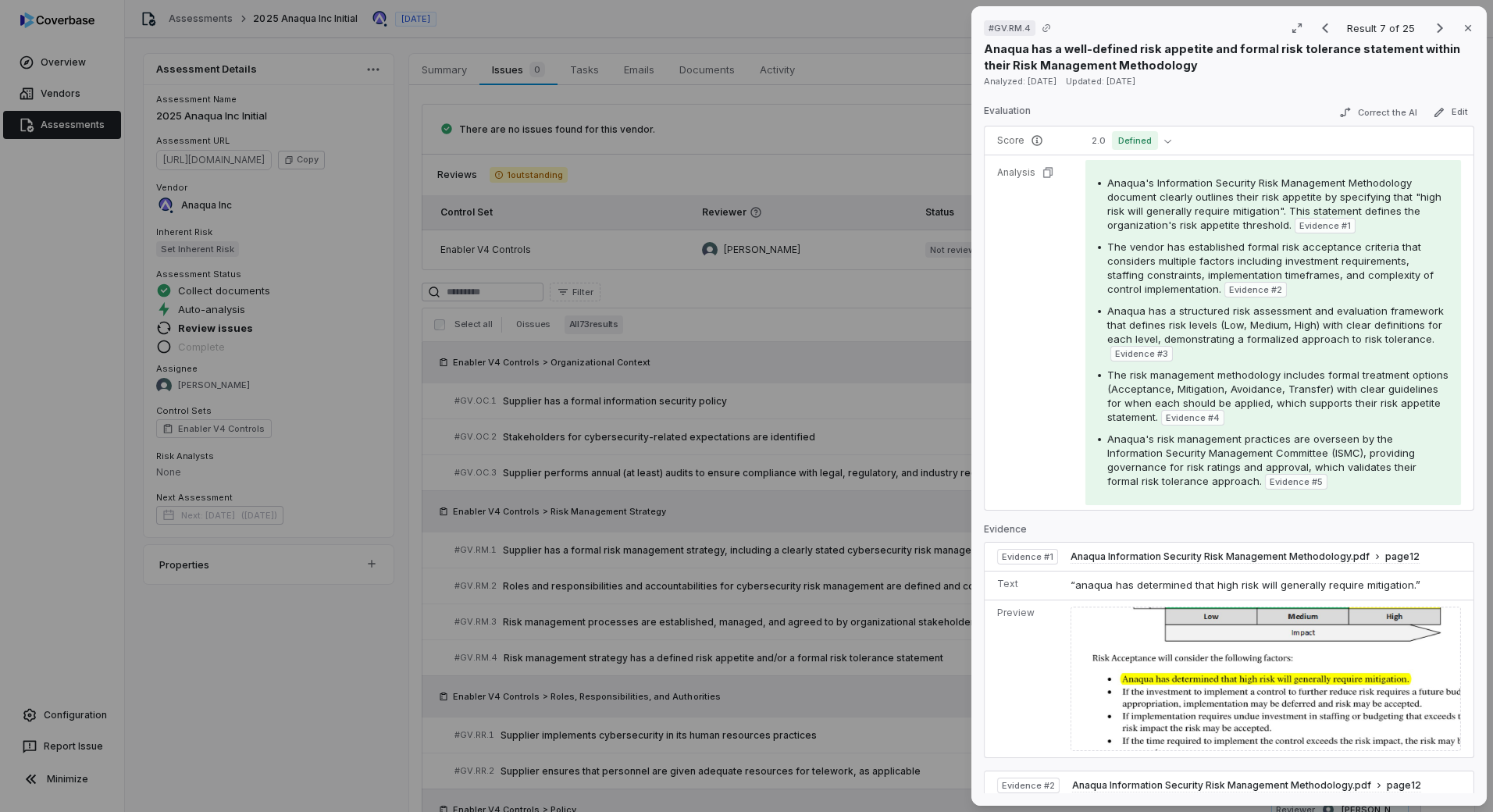 scroll, scrollTop: 0, scrollLeft: 0, axis: both 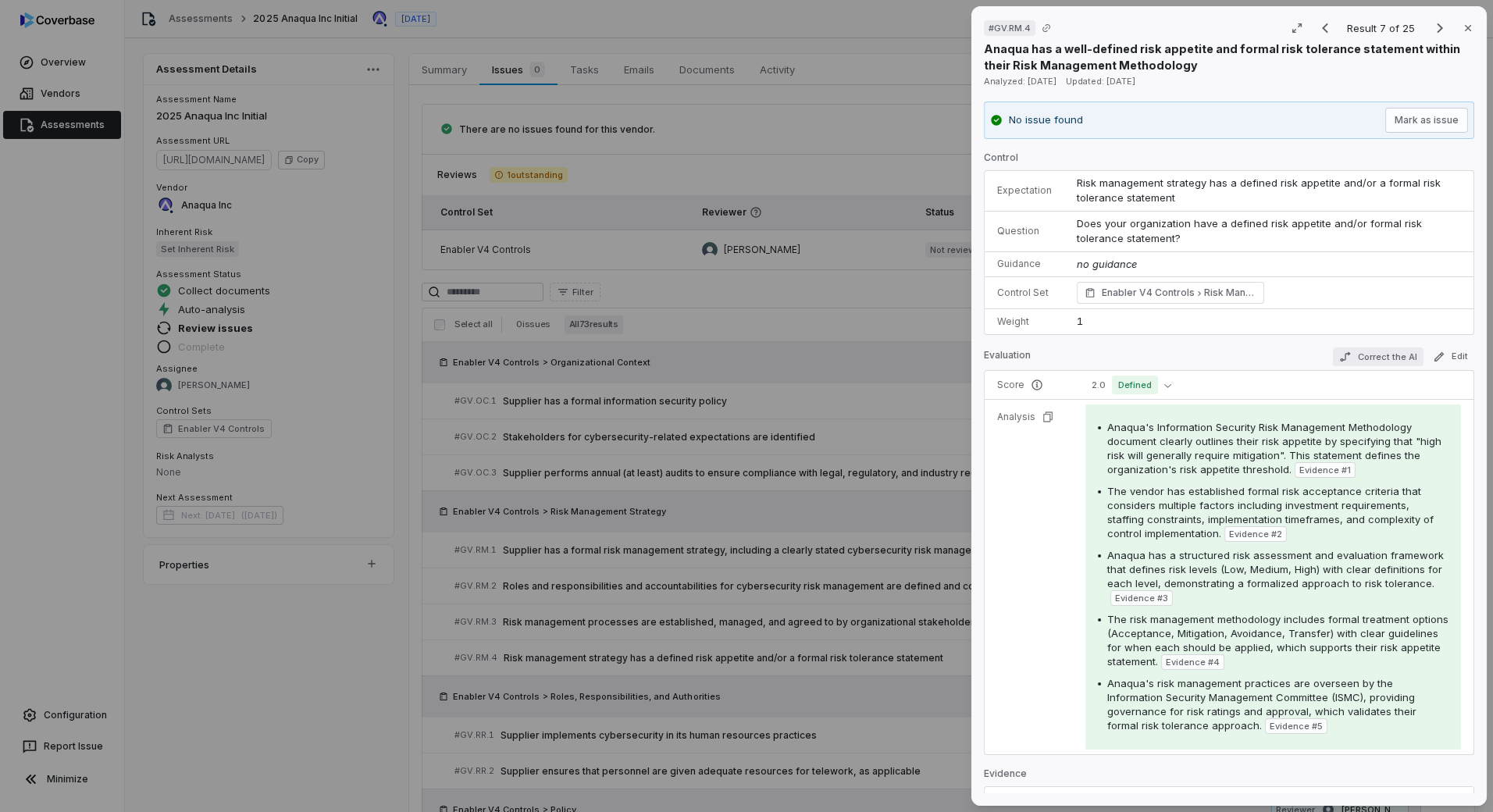 click on "Correct the AI" at bounding box center (1378, 357) 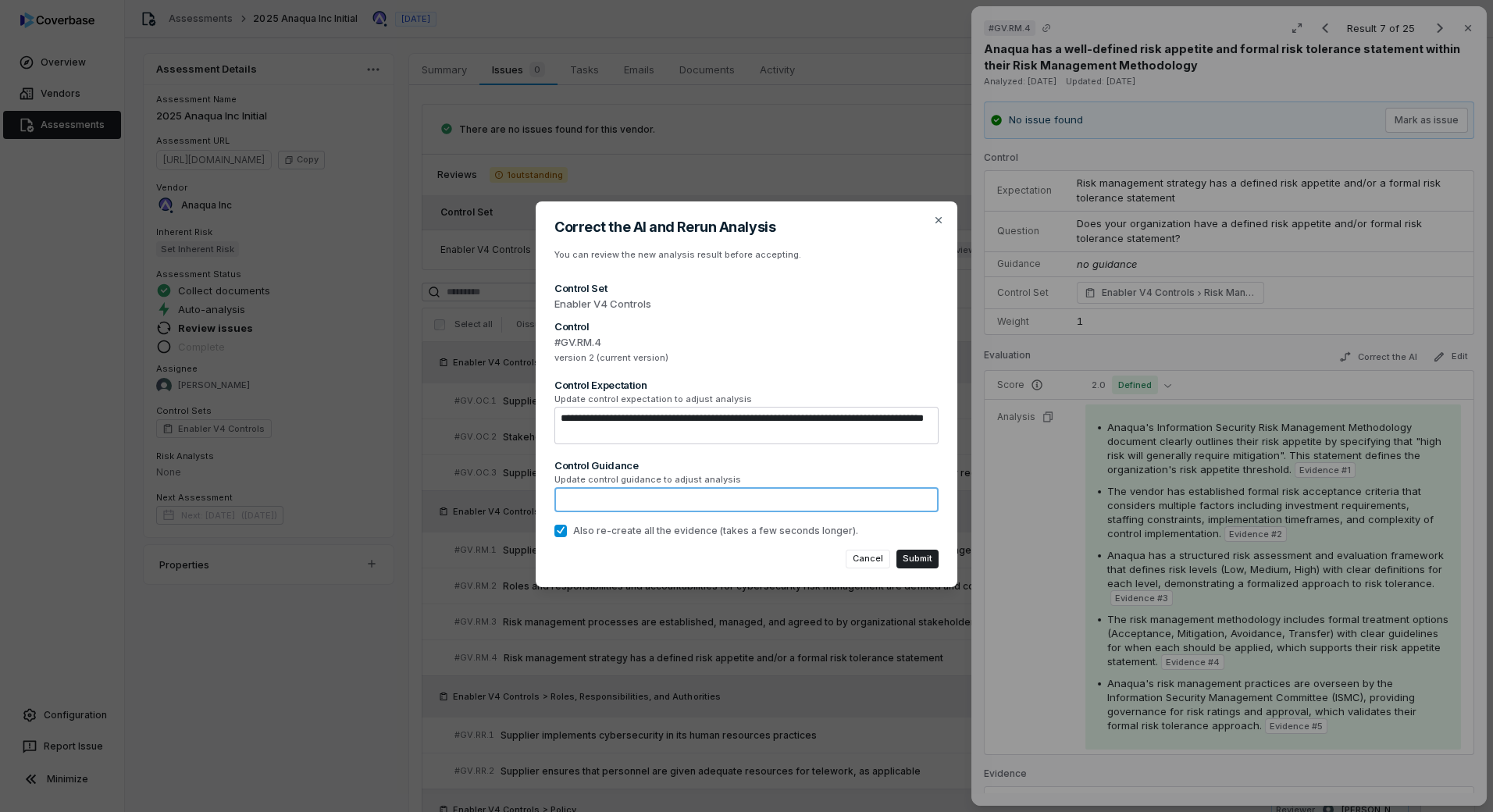 click at bounding box center [746, 500] 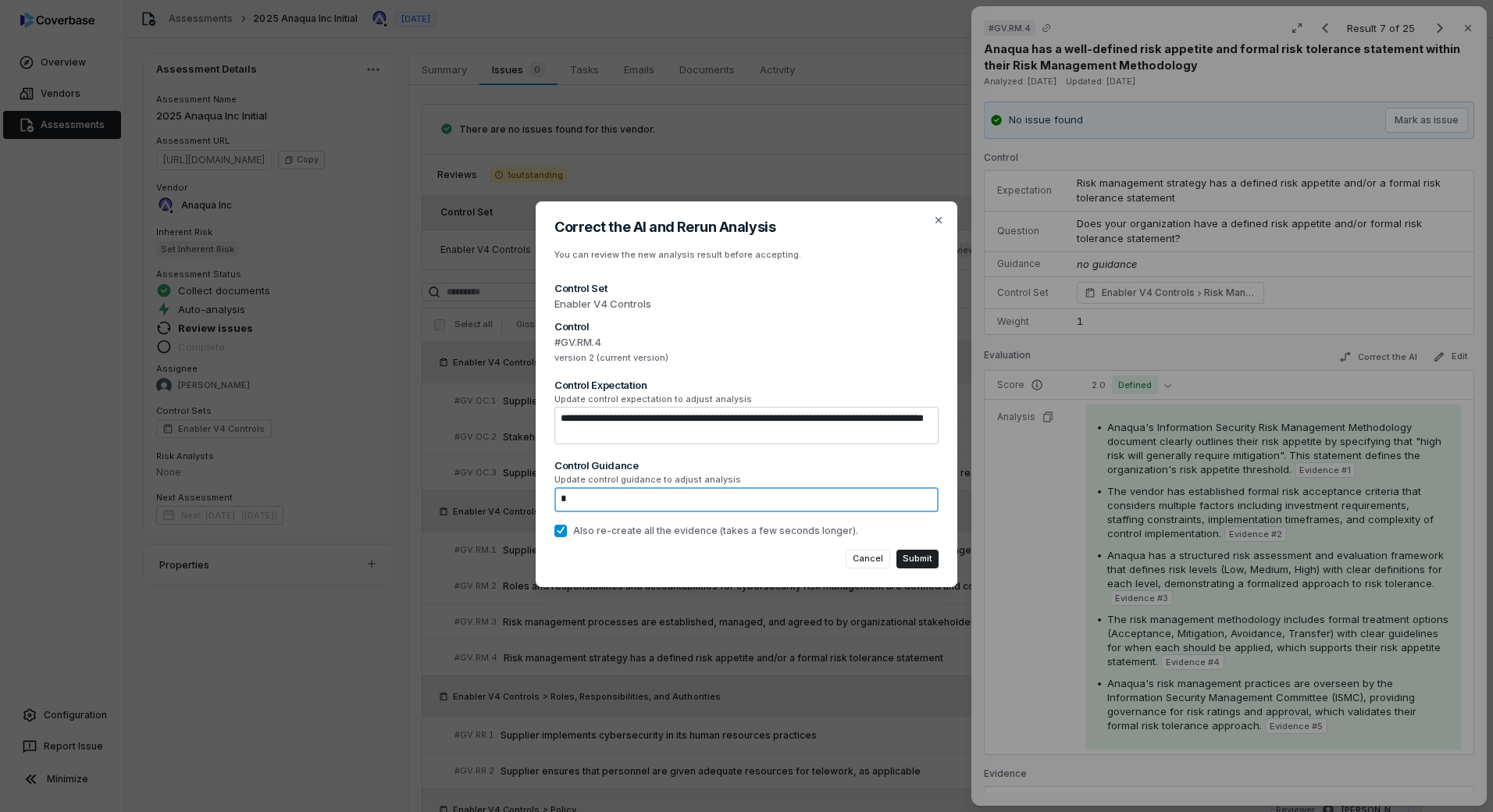 type on "*" 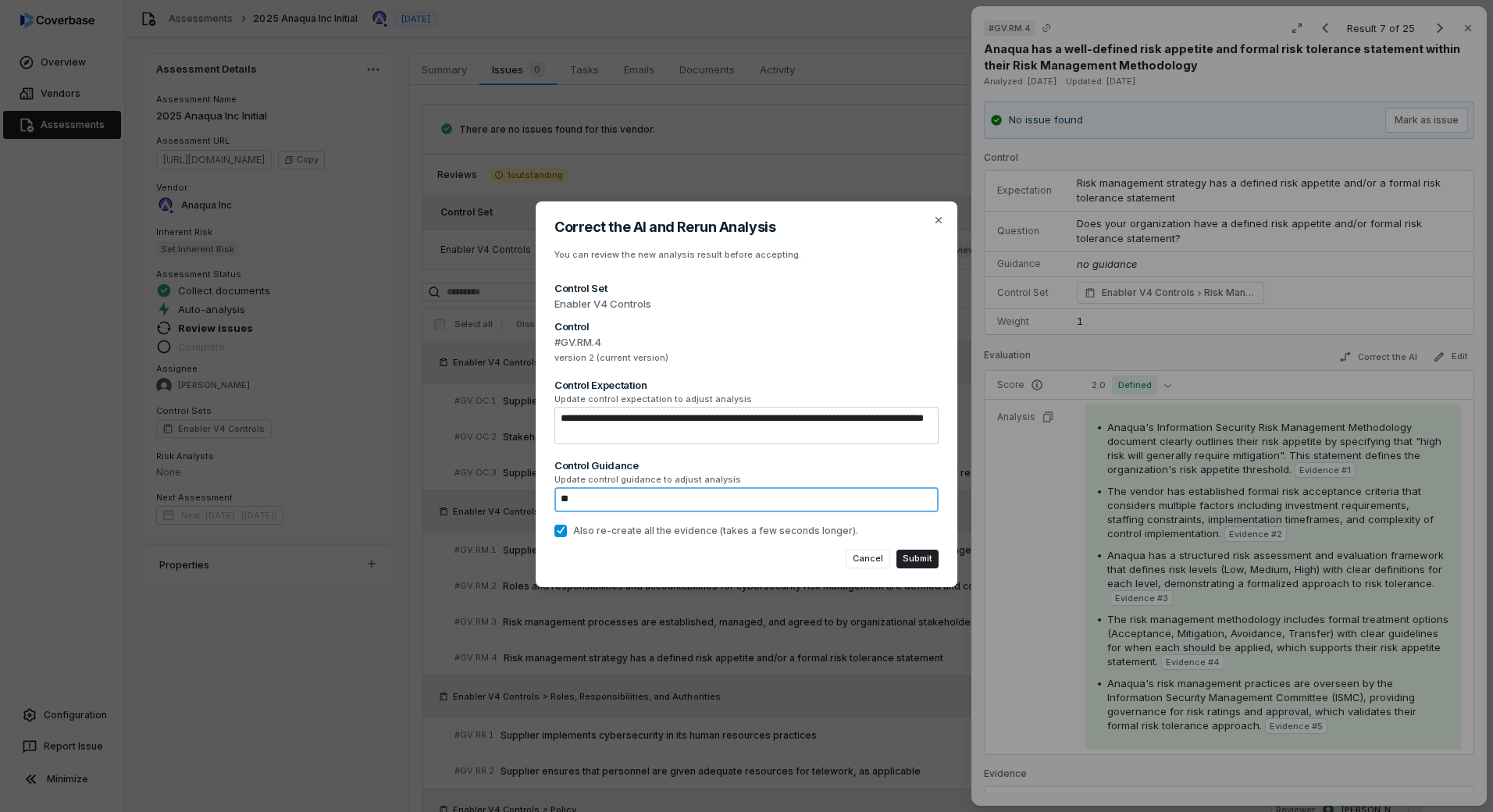 type on "*" 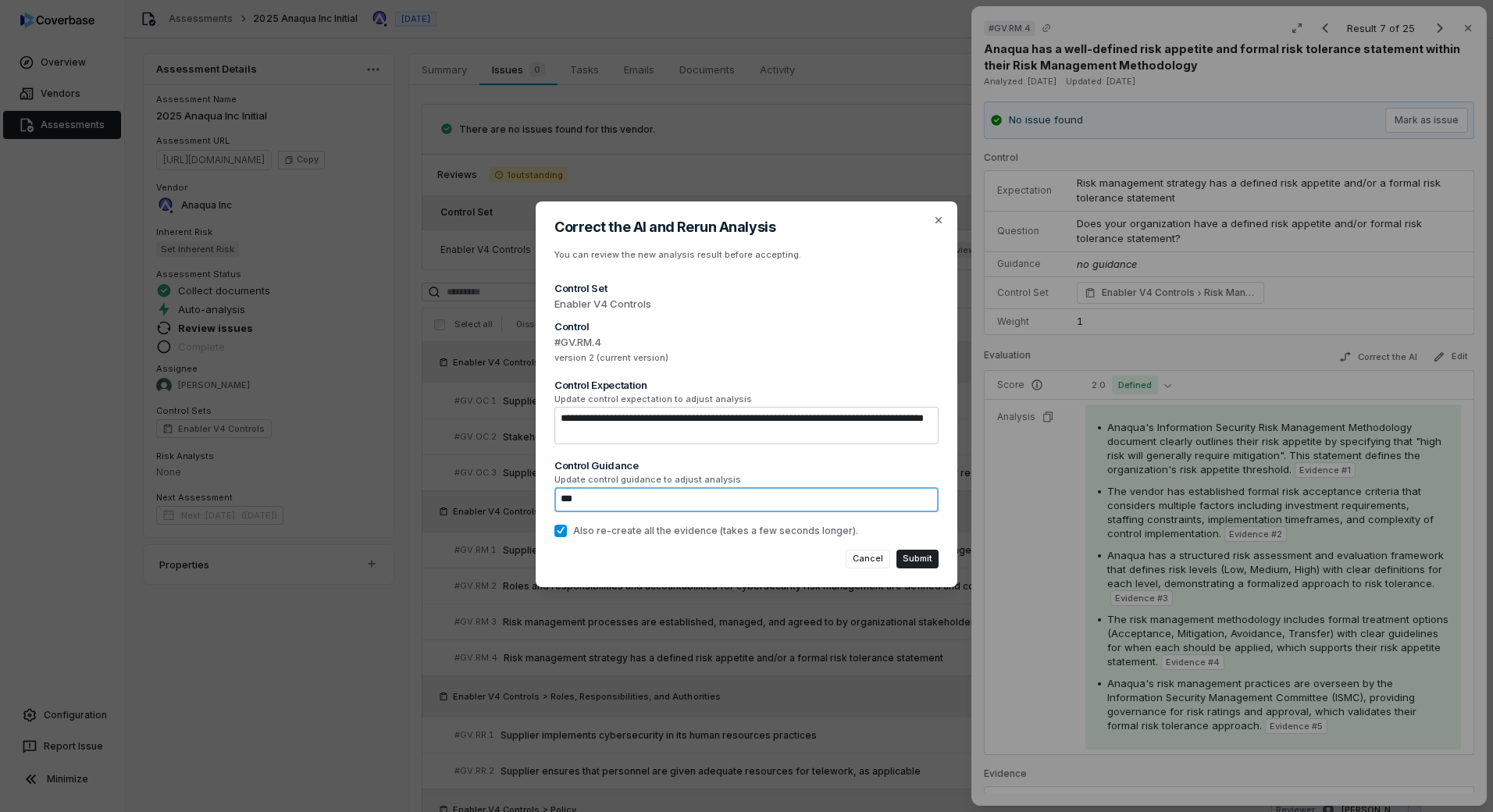 type on "*" 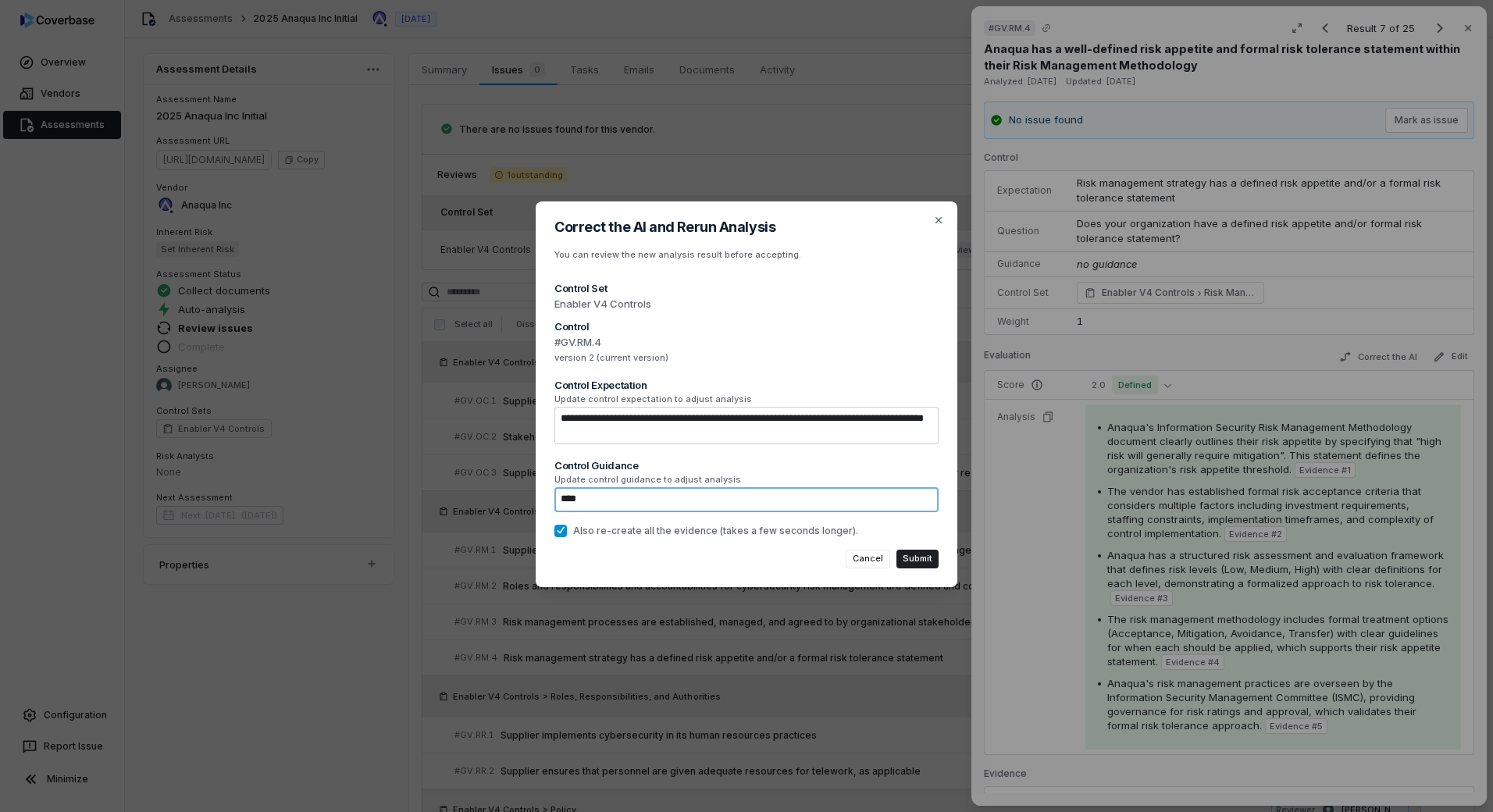 type on "*" 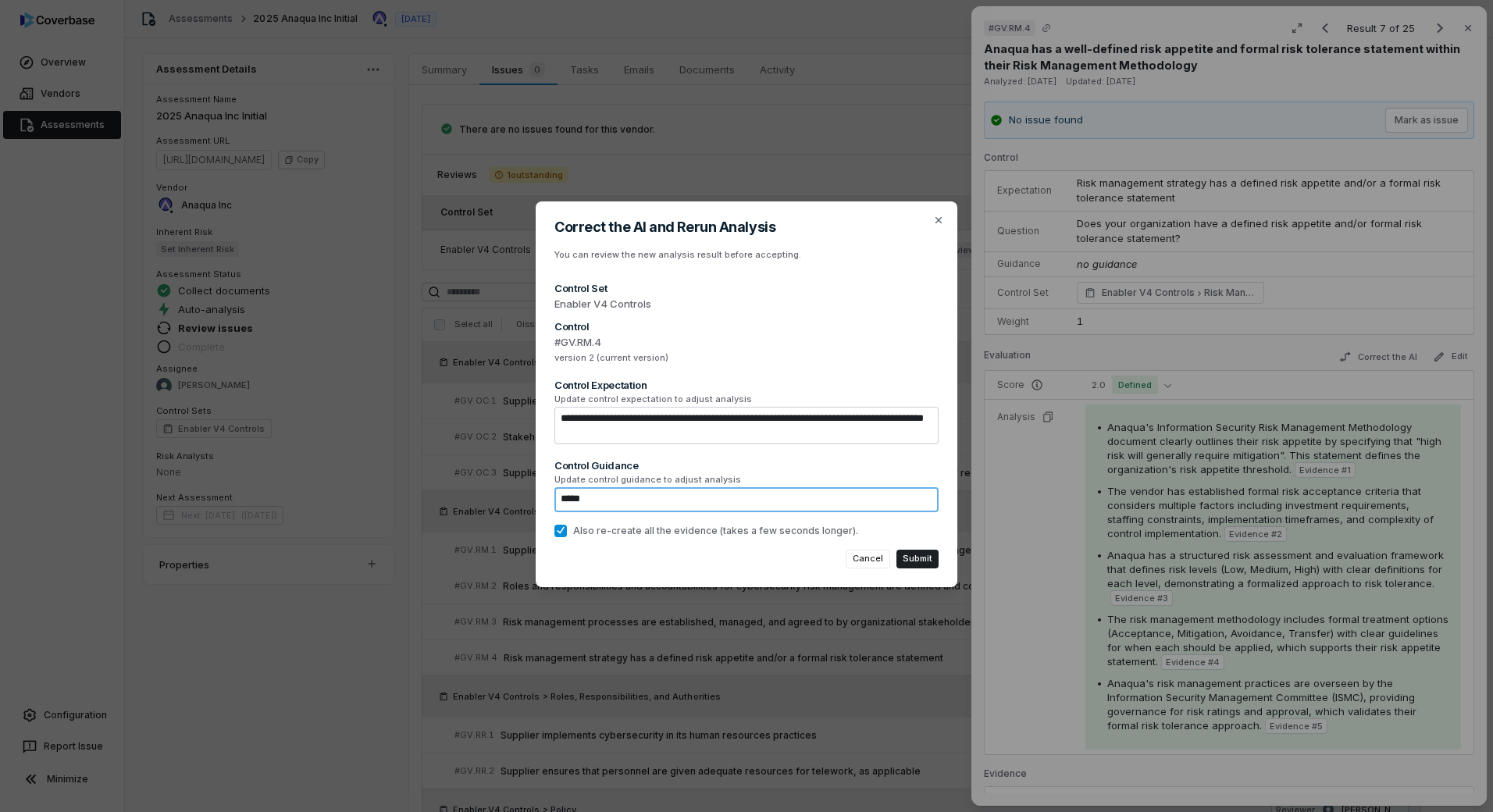 type on "*" 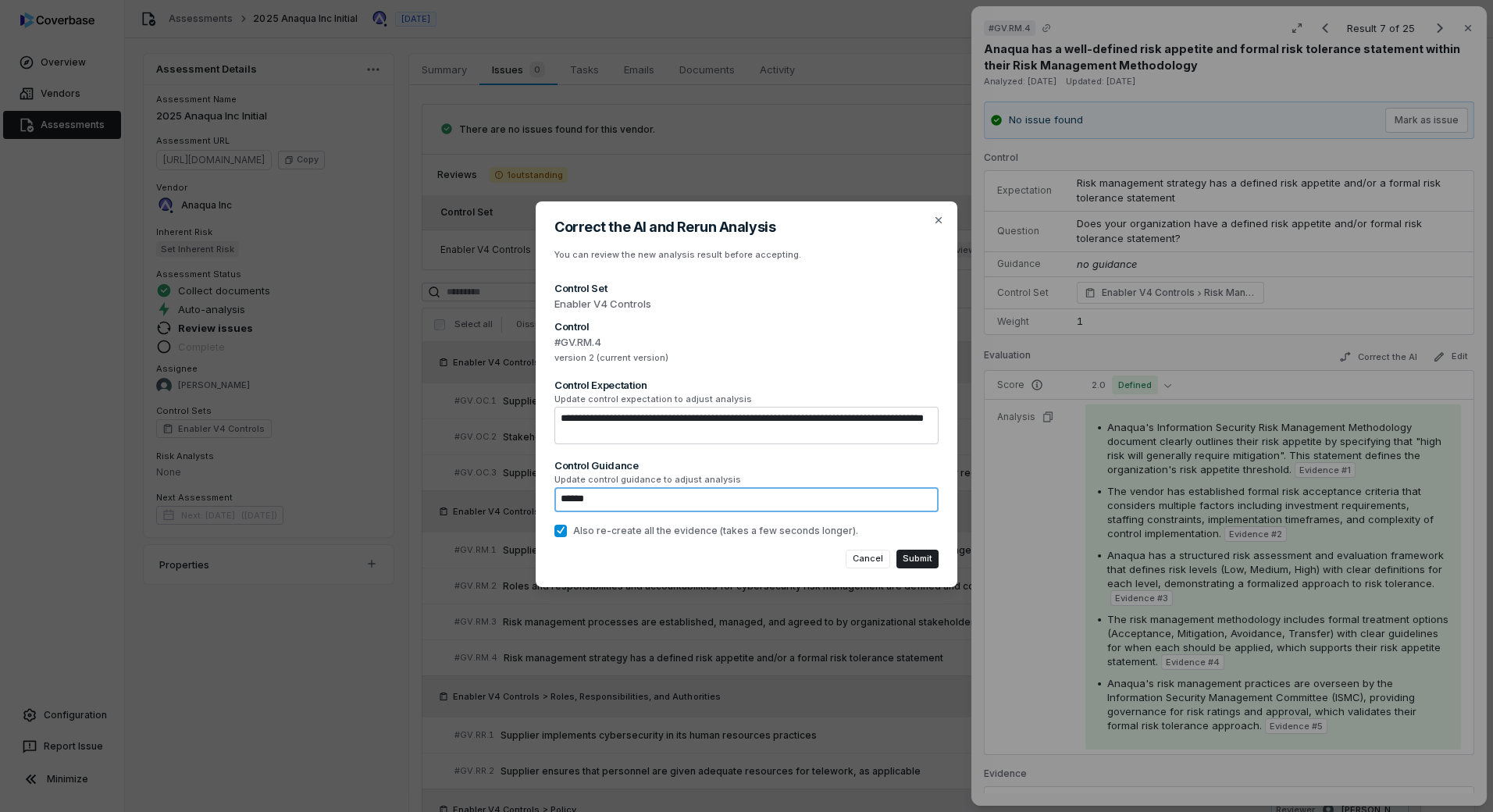 type on "*" 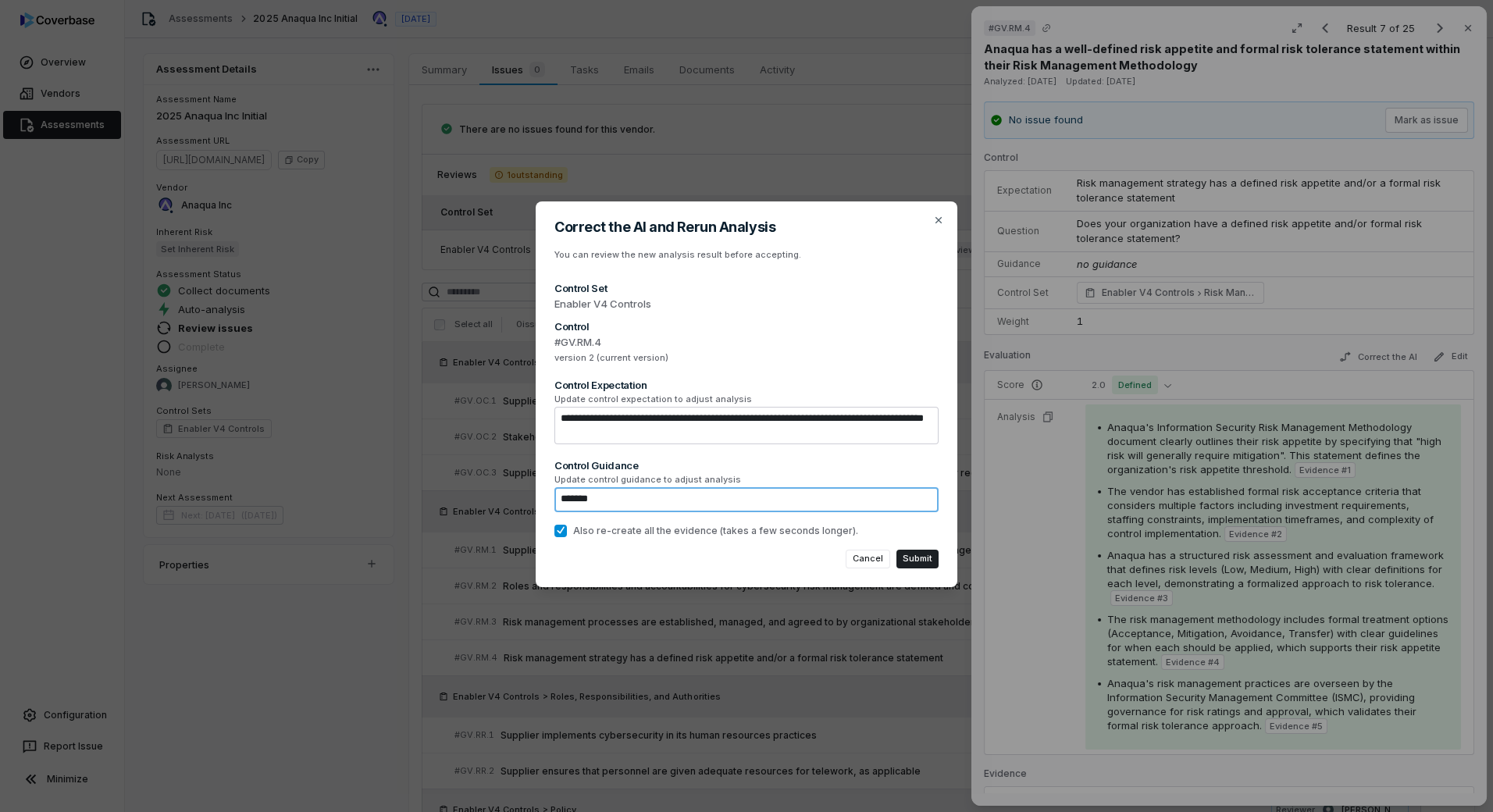 paste on "*******" 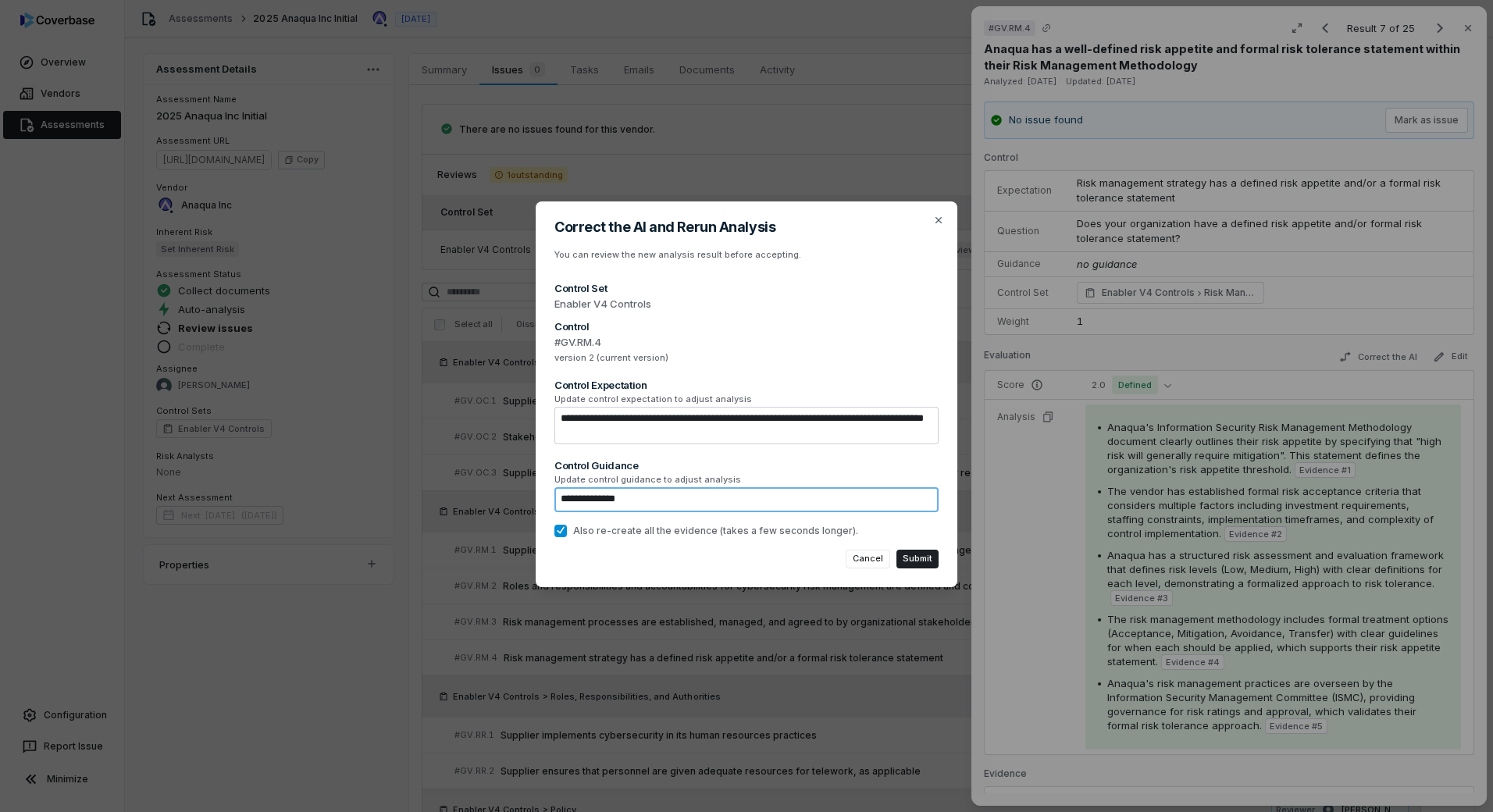 type on "*" 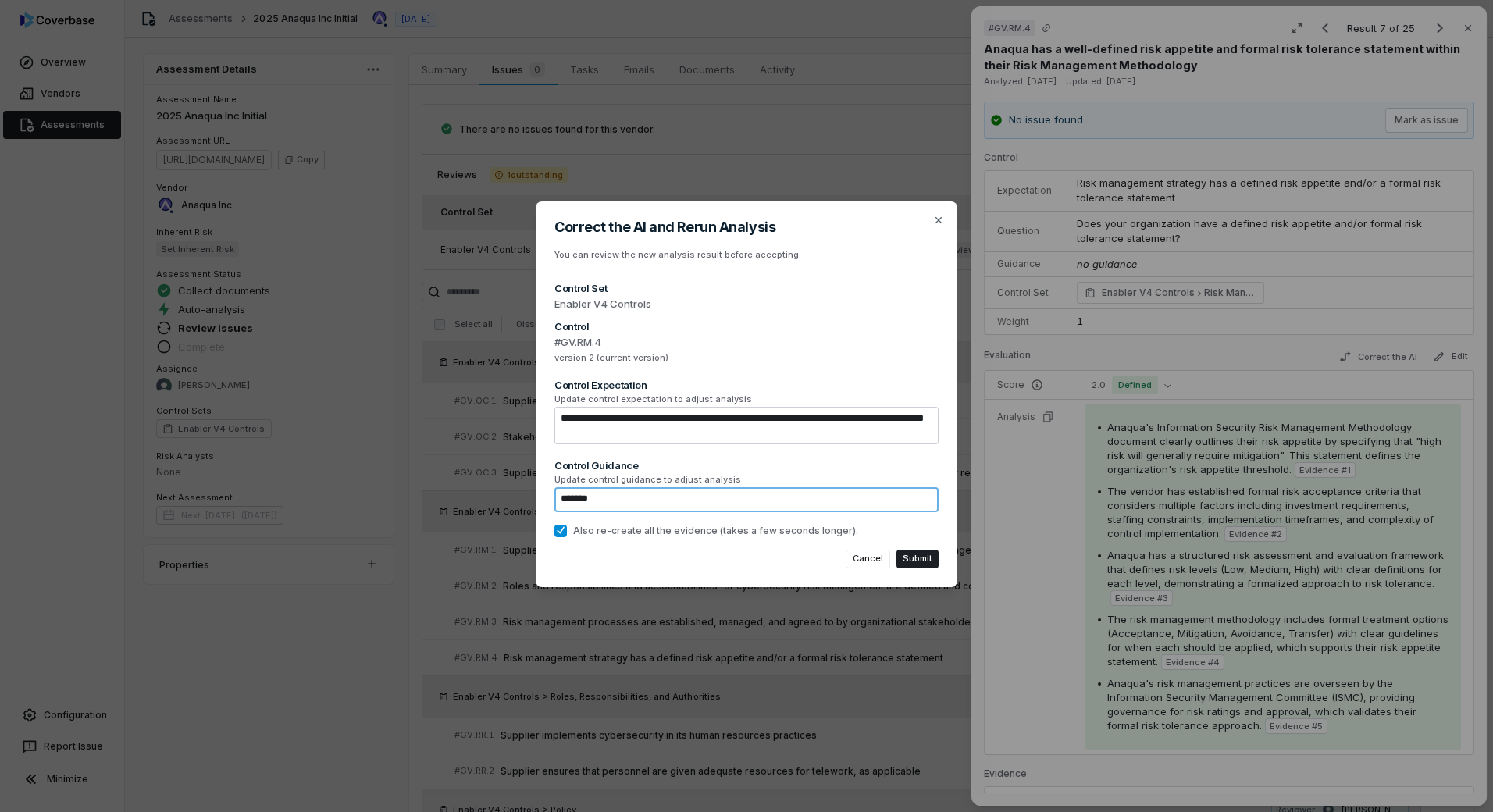 type on "*" 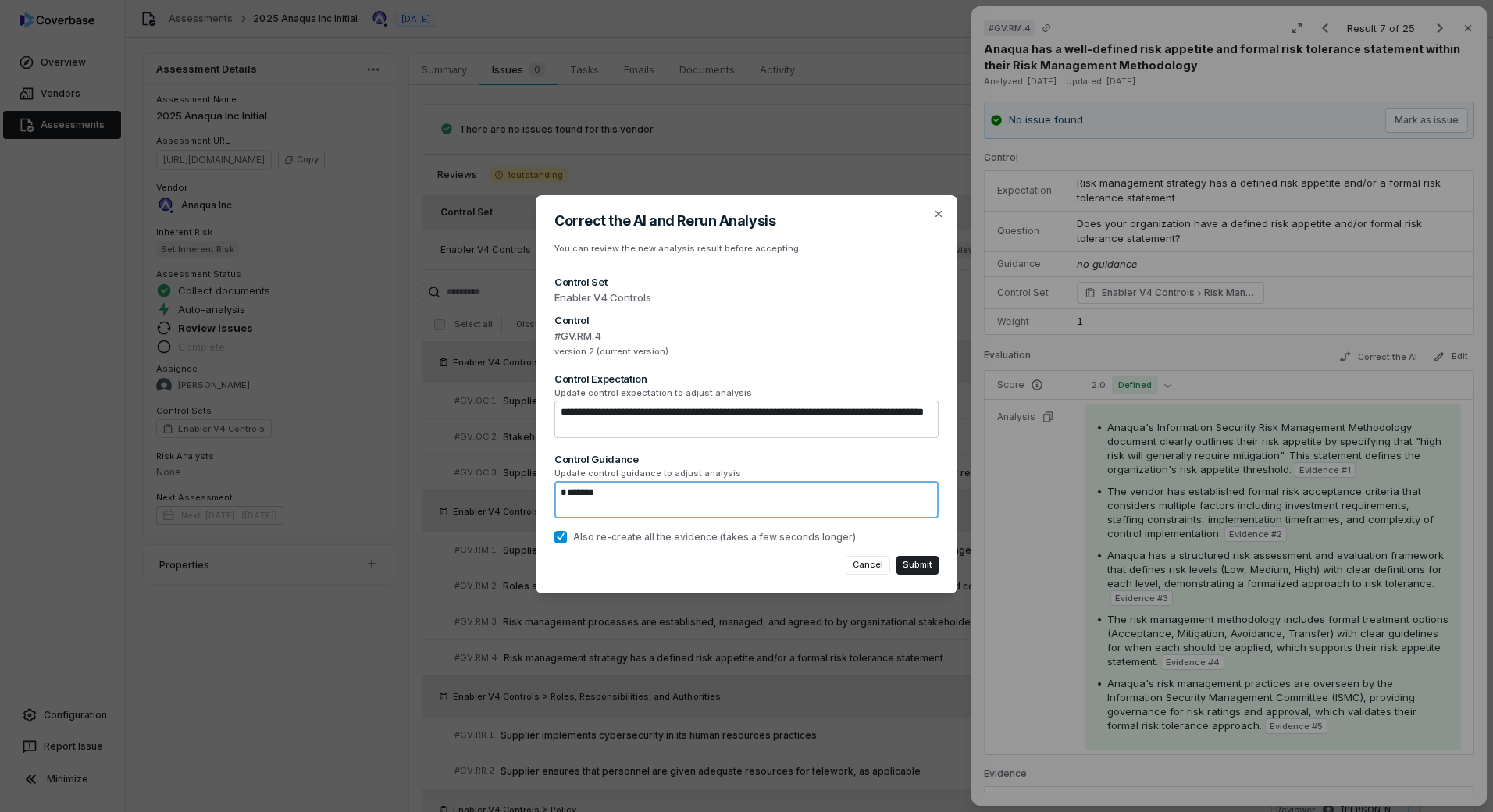 paste on "*******" 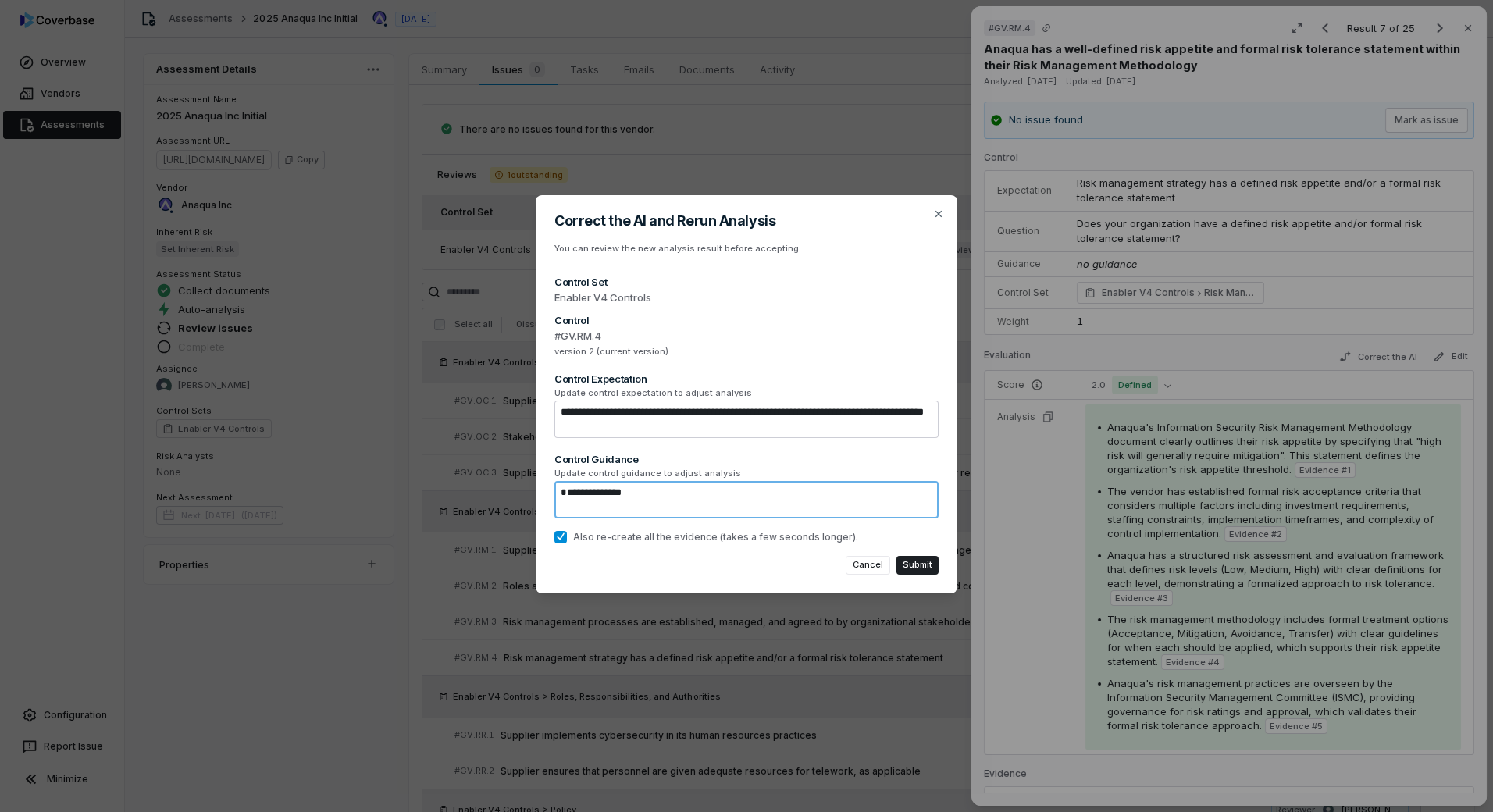 type on "*" 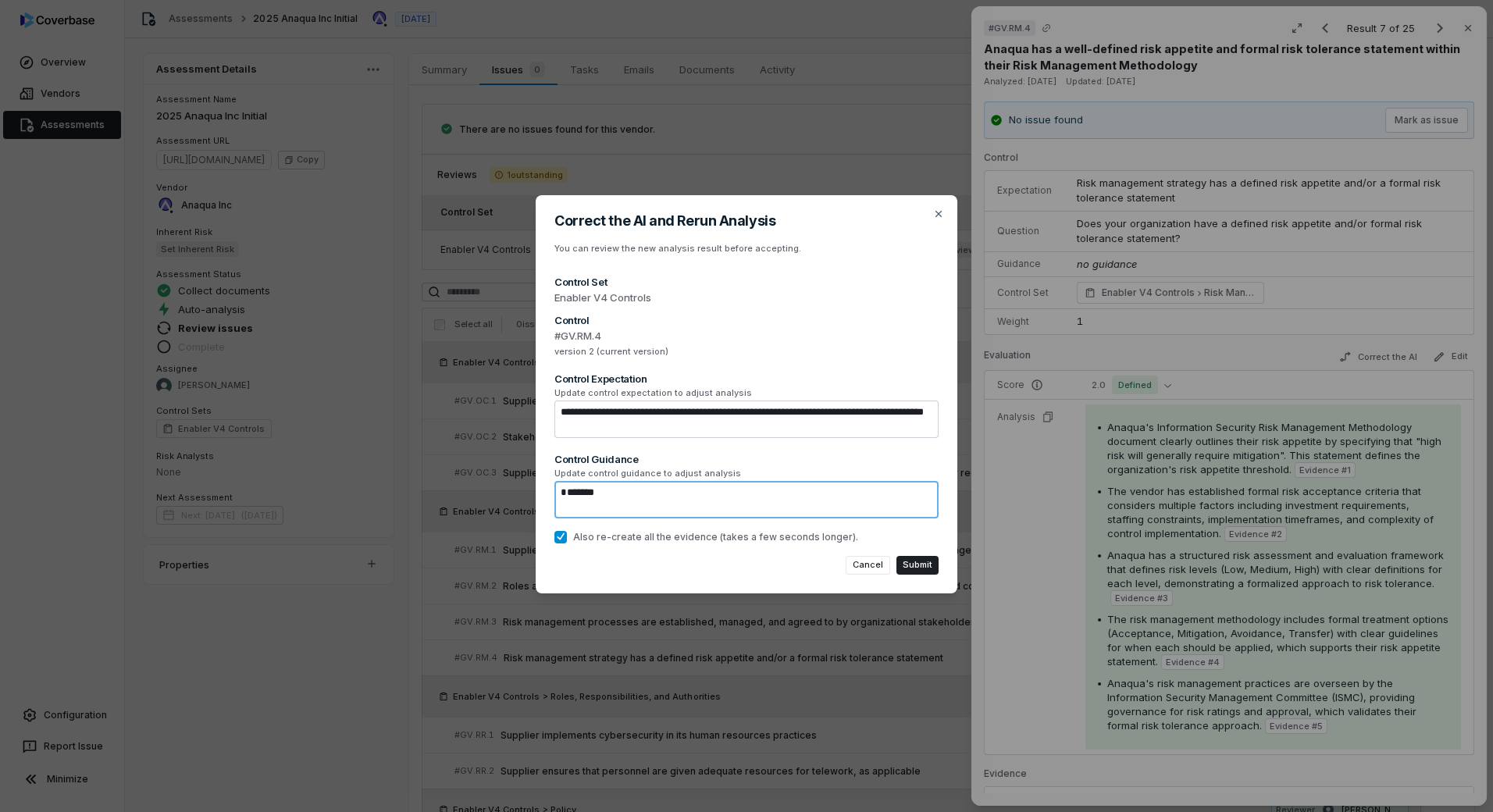paste on "*******" 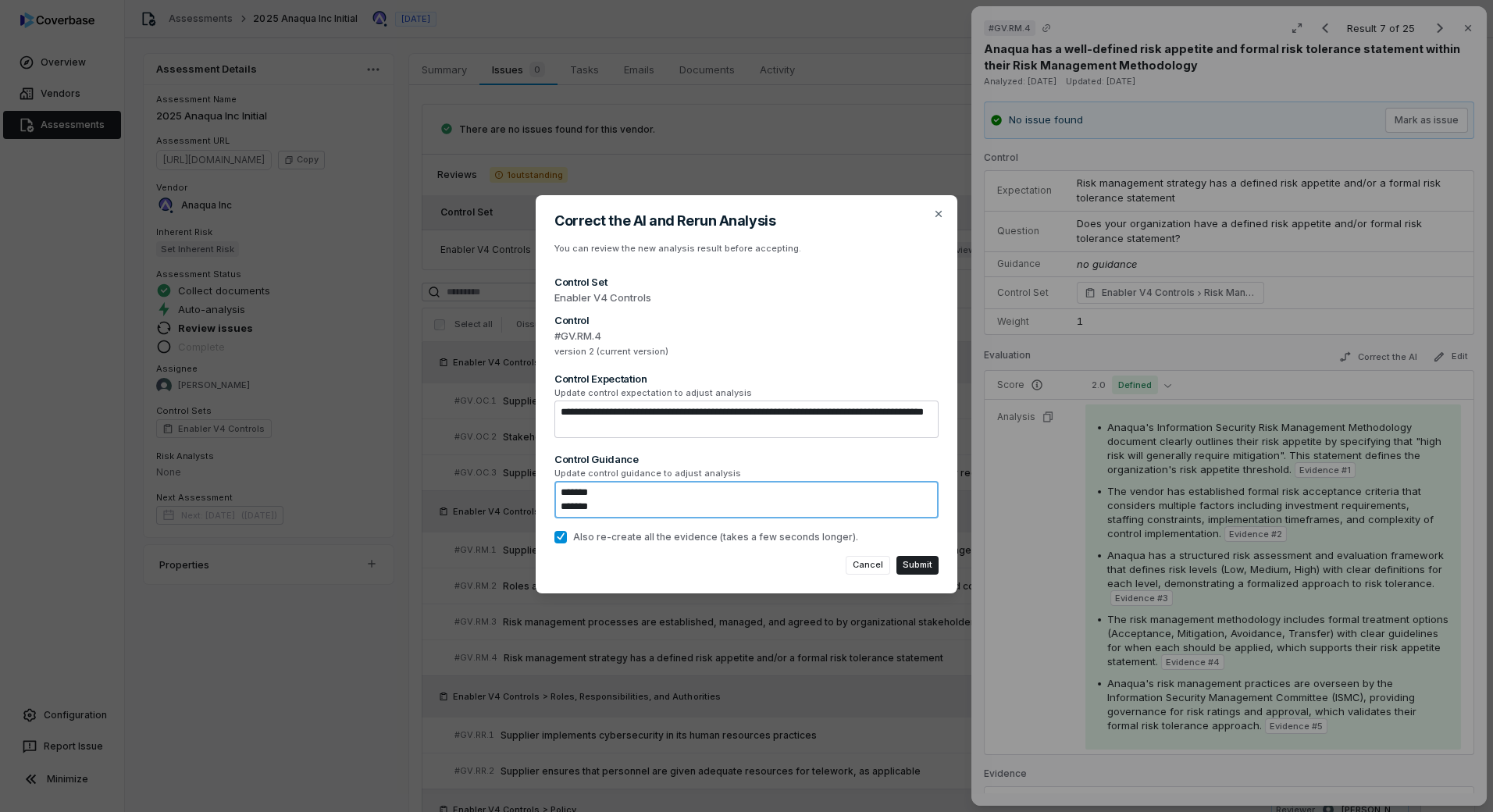 type on "*" 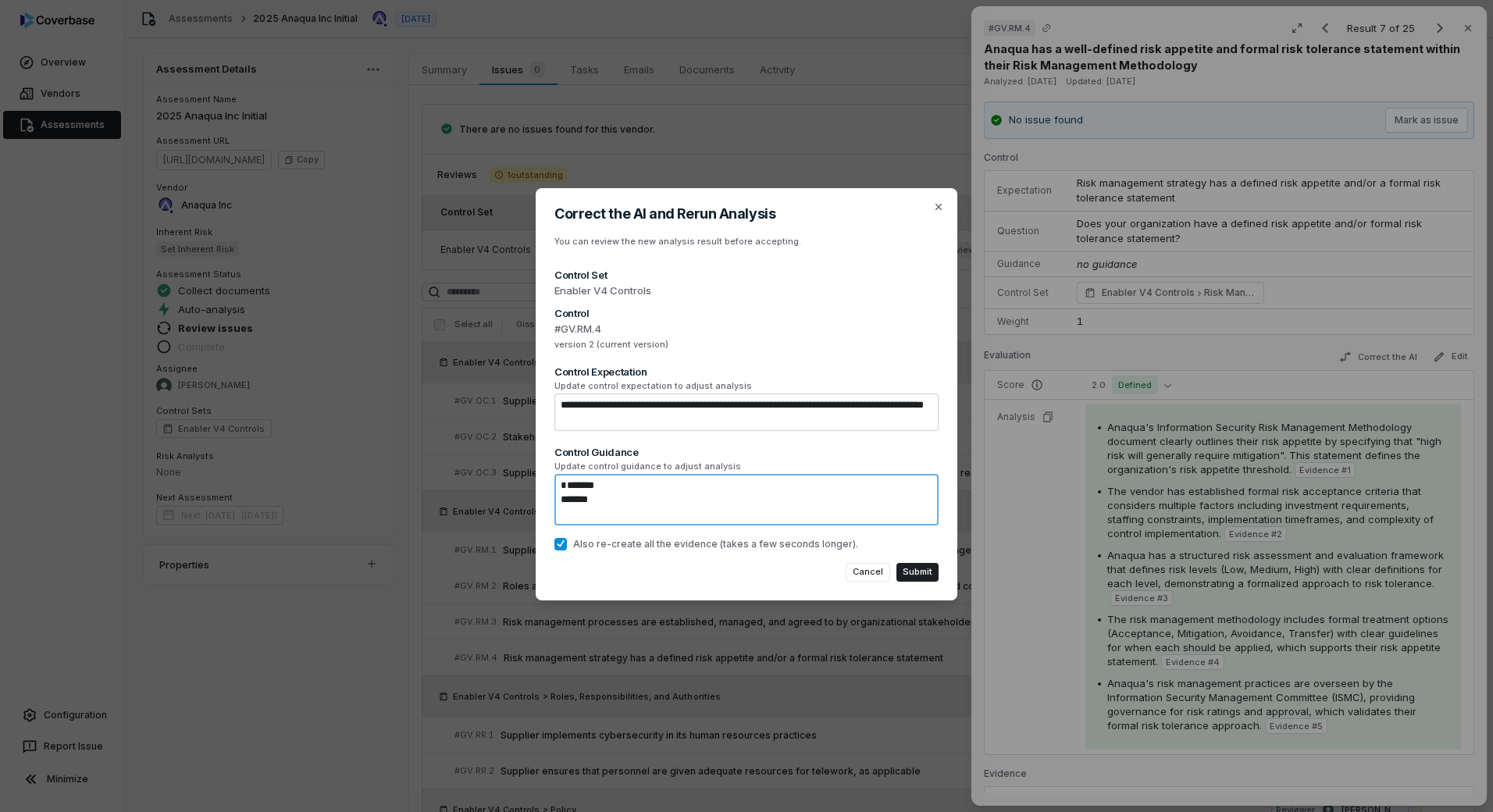 paste on "*******" 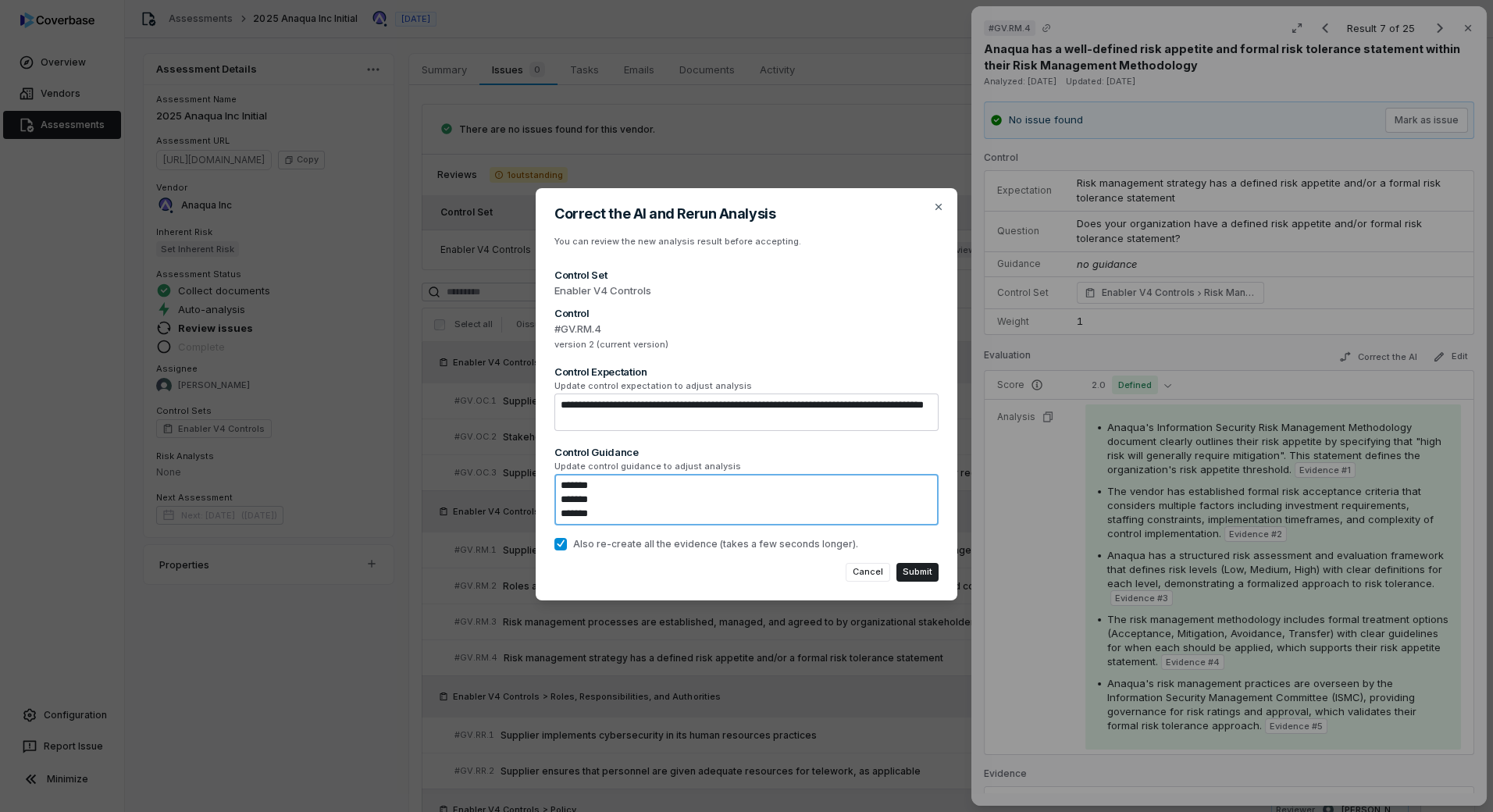 type on "*" 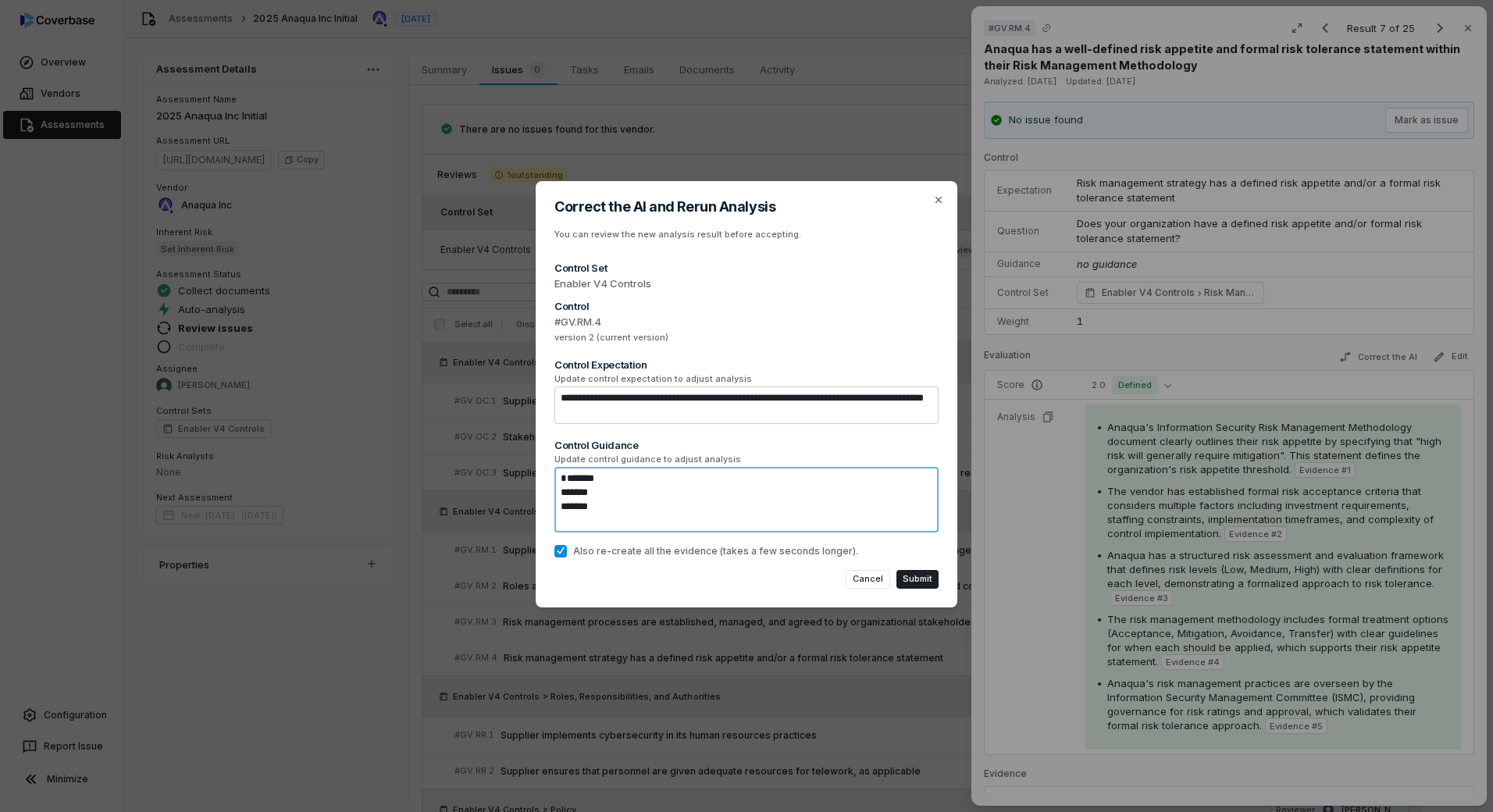 paste on "*******" 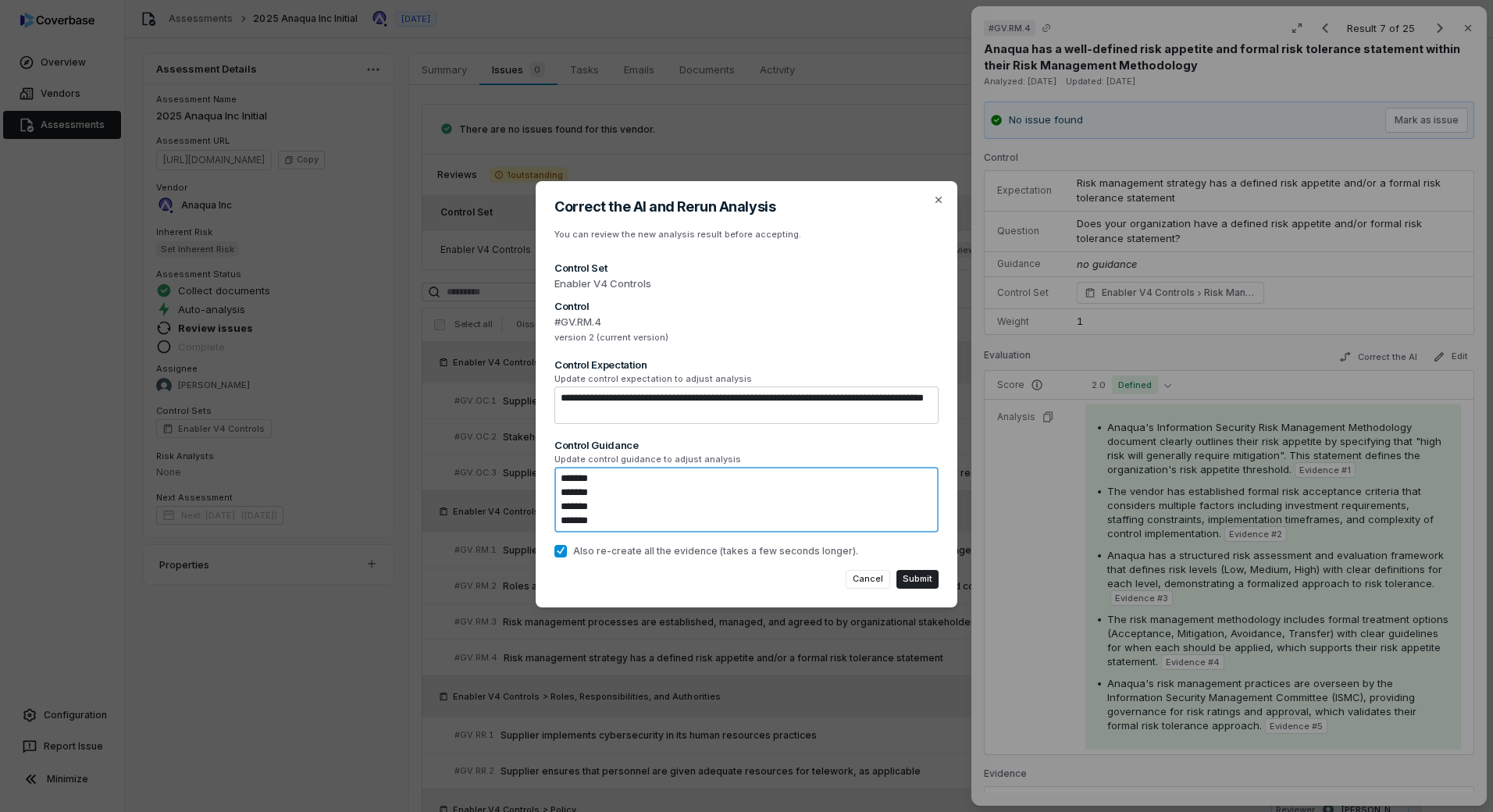 type on "*" 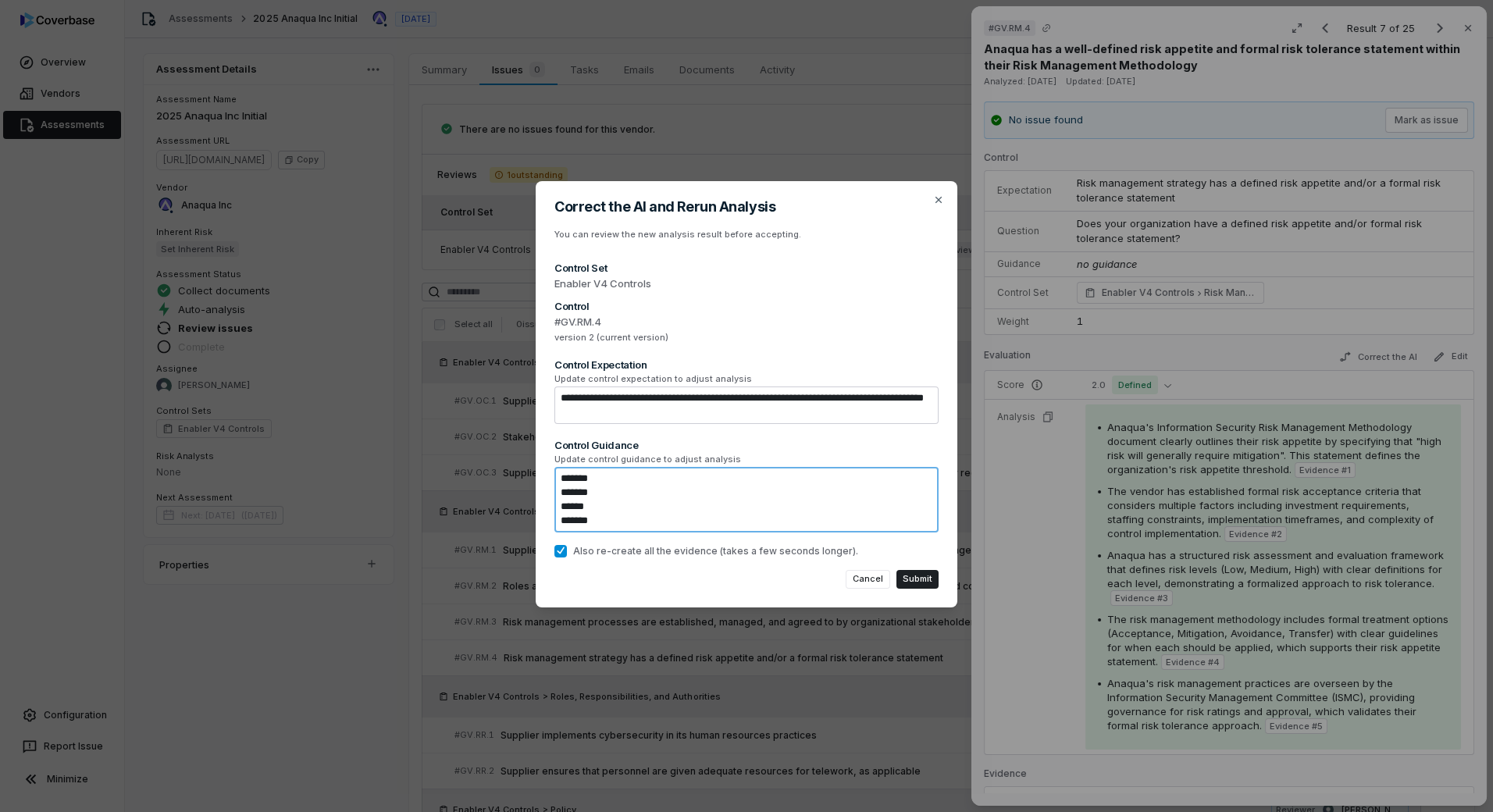 type on "*******
*******
*******
*******" 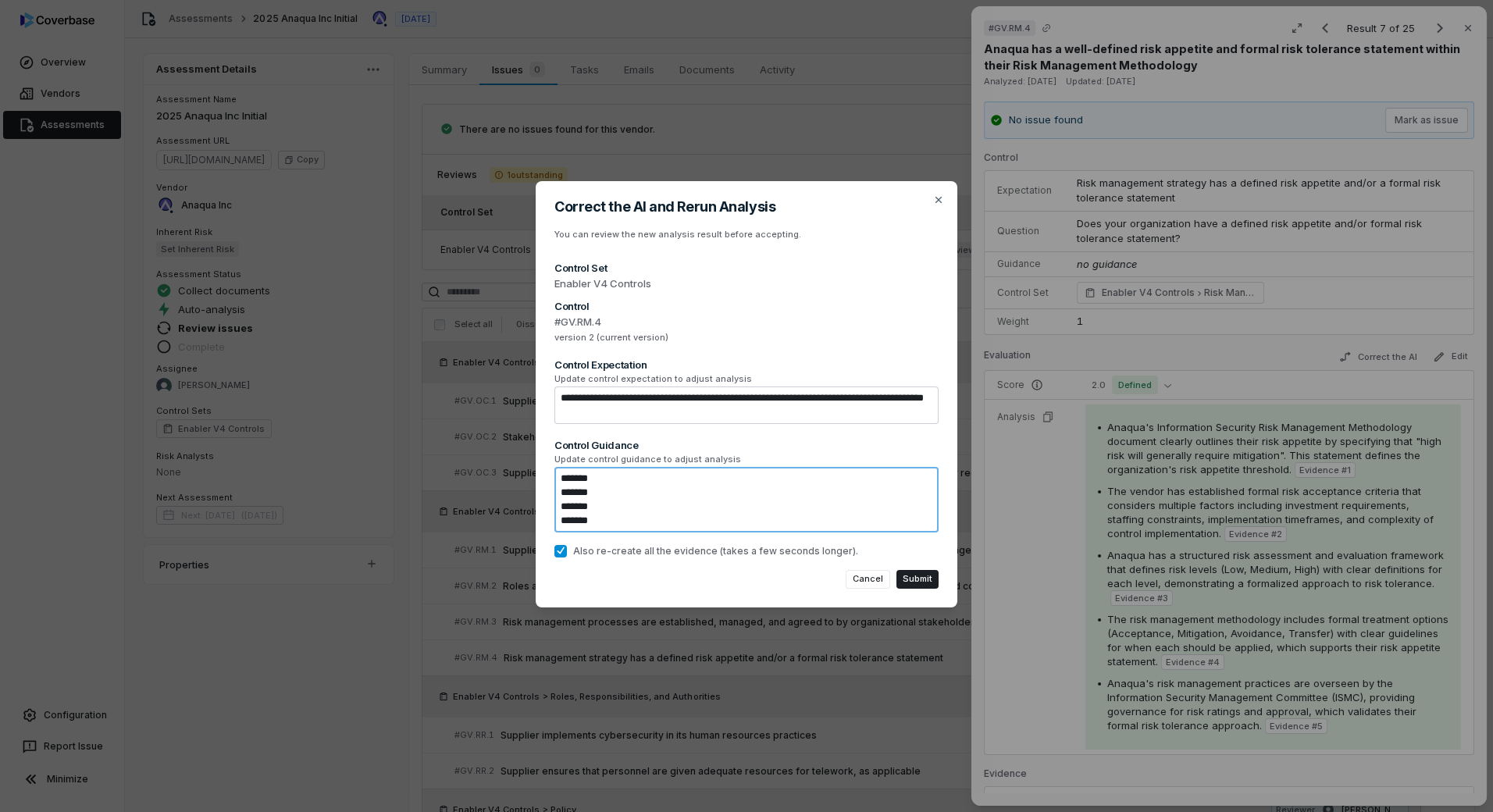 type on "*" 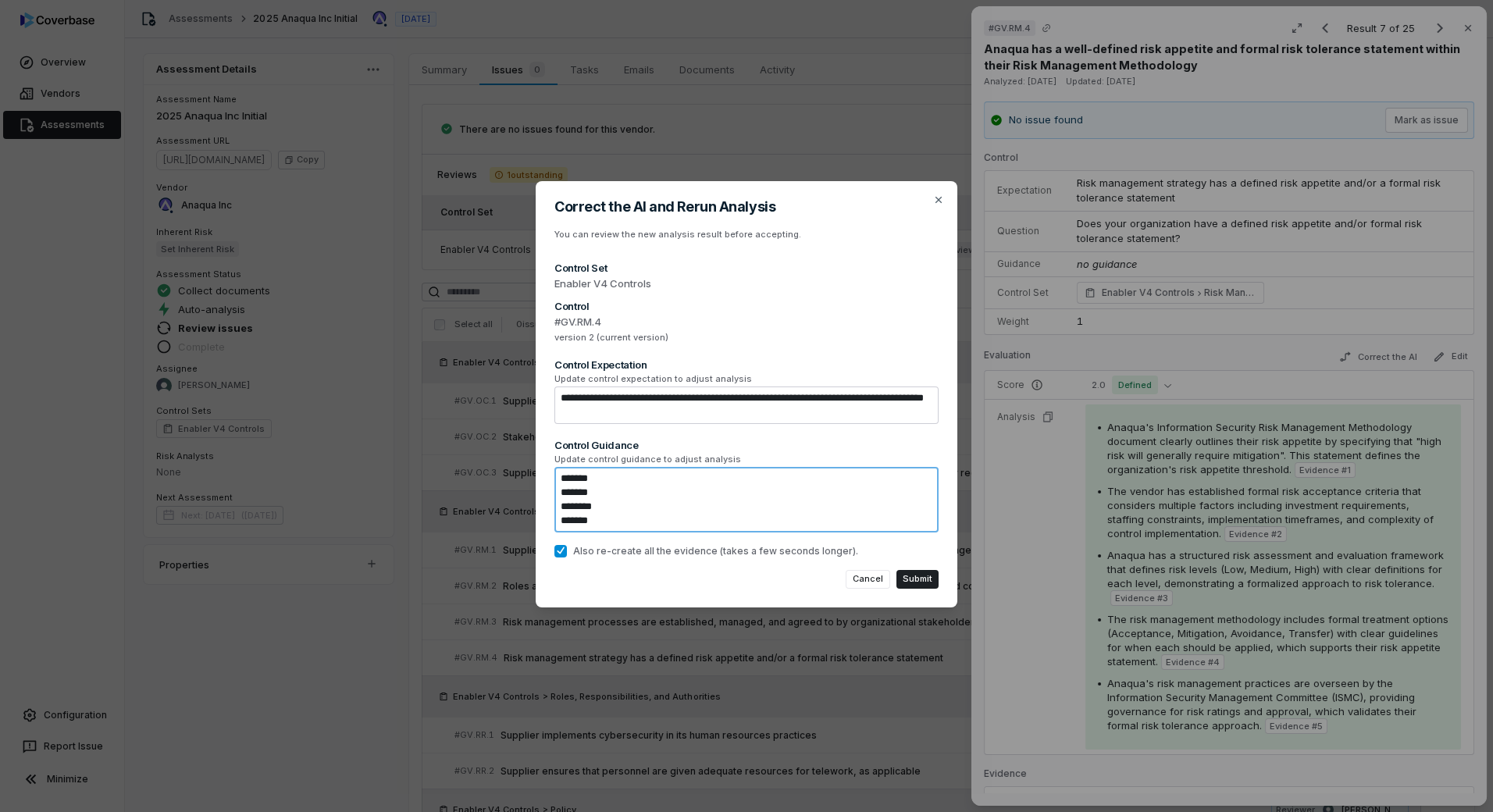 type on "*" 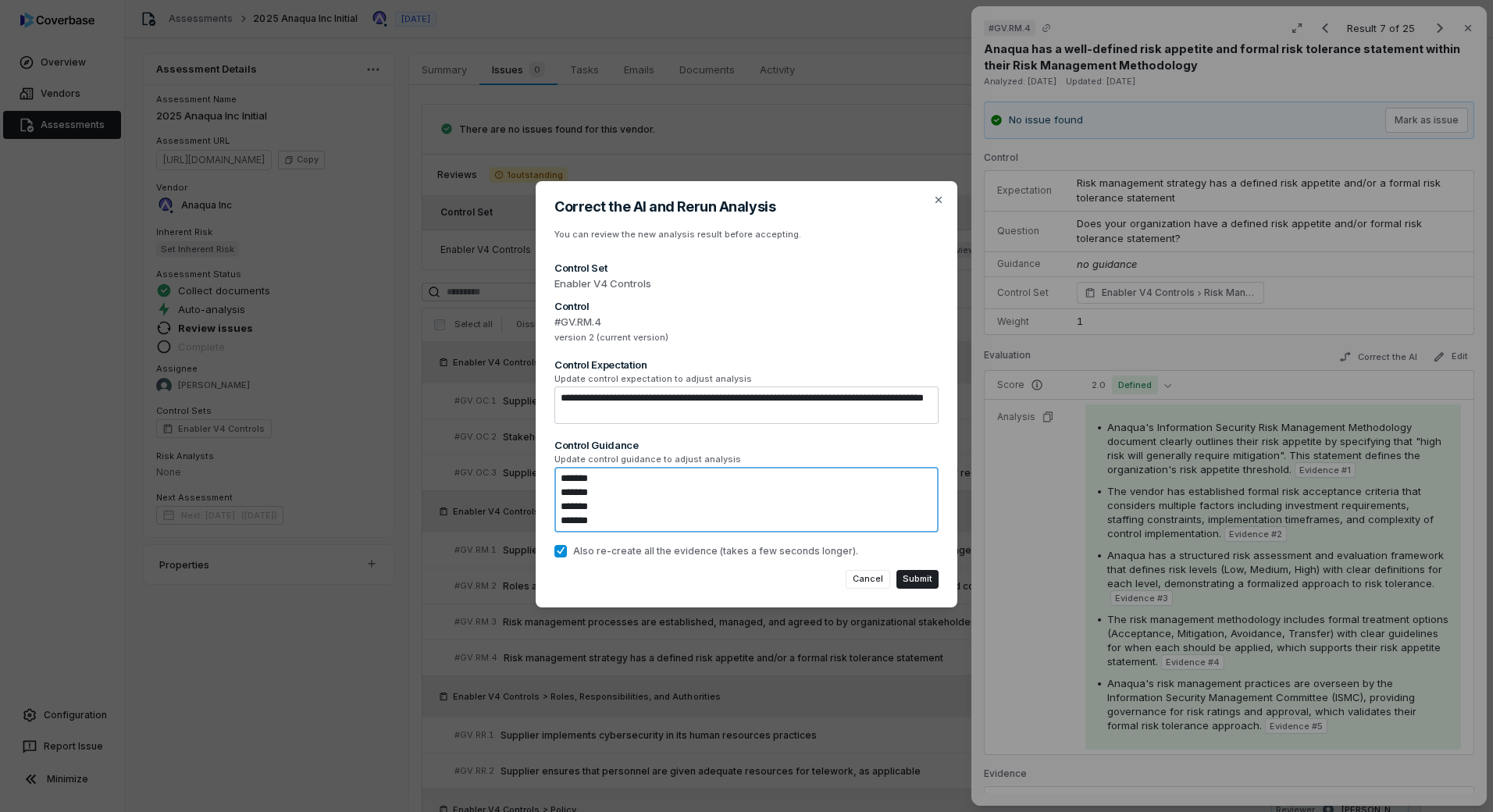 type on "*" 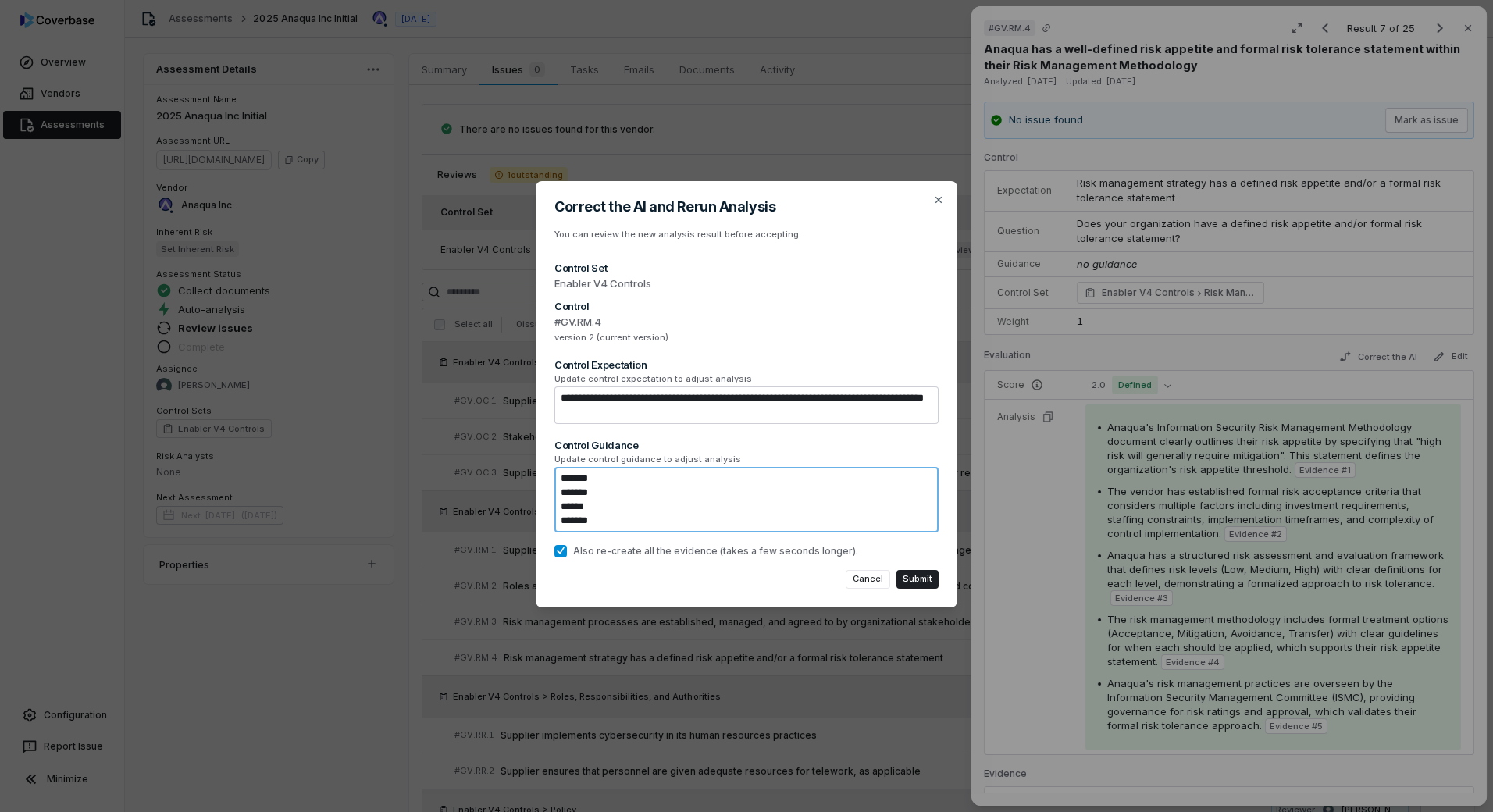 type on "*" 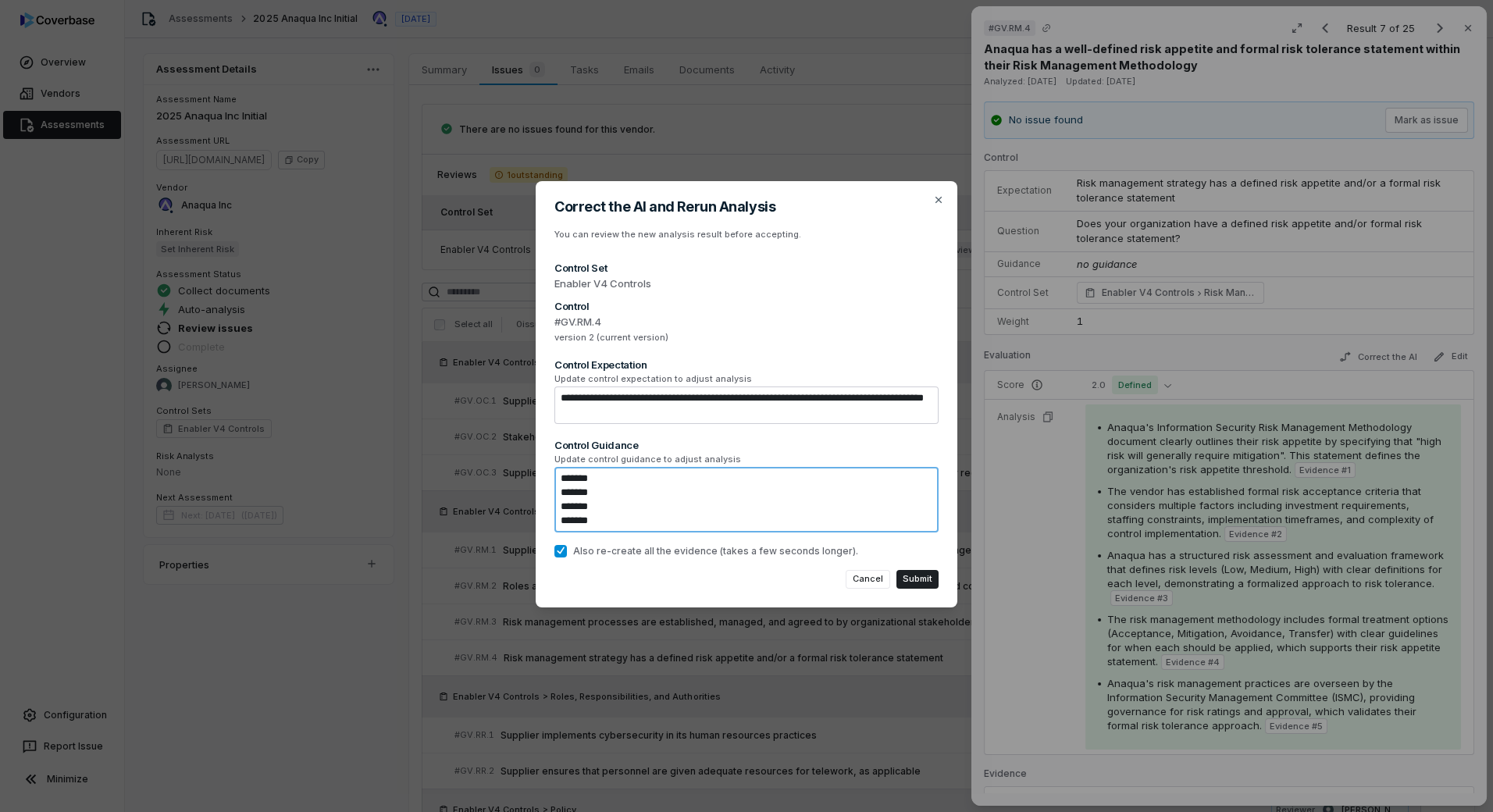 type on "*" 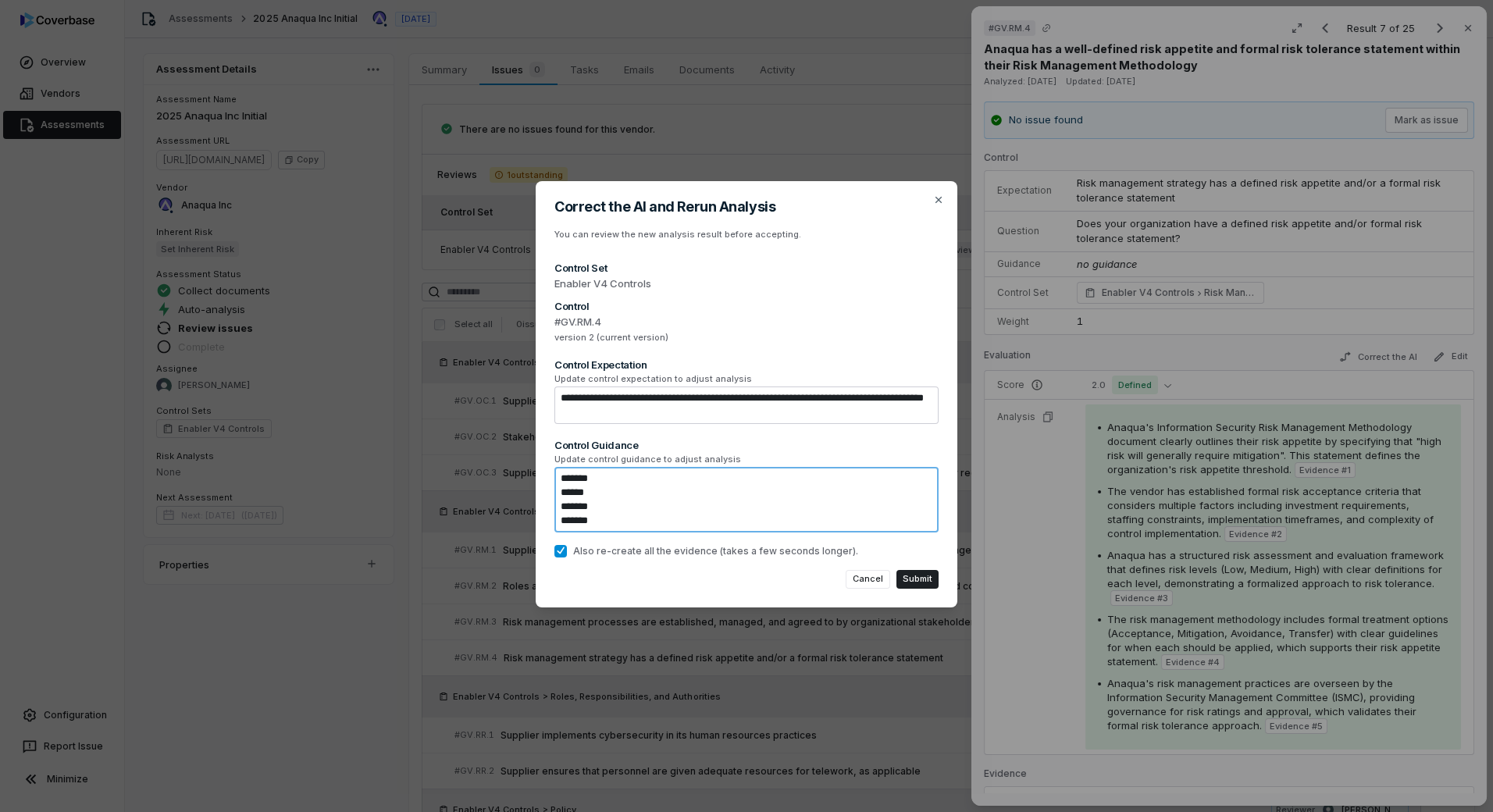 type on "*" 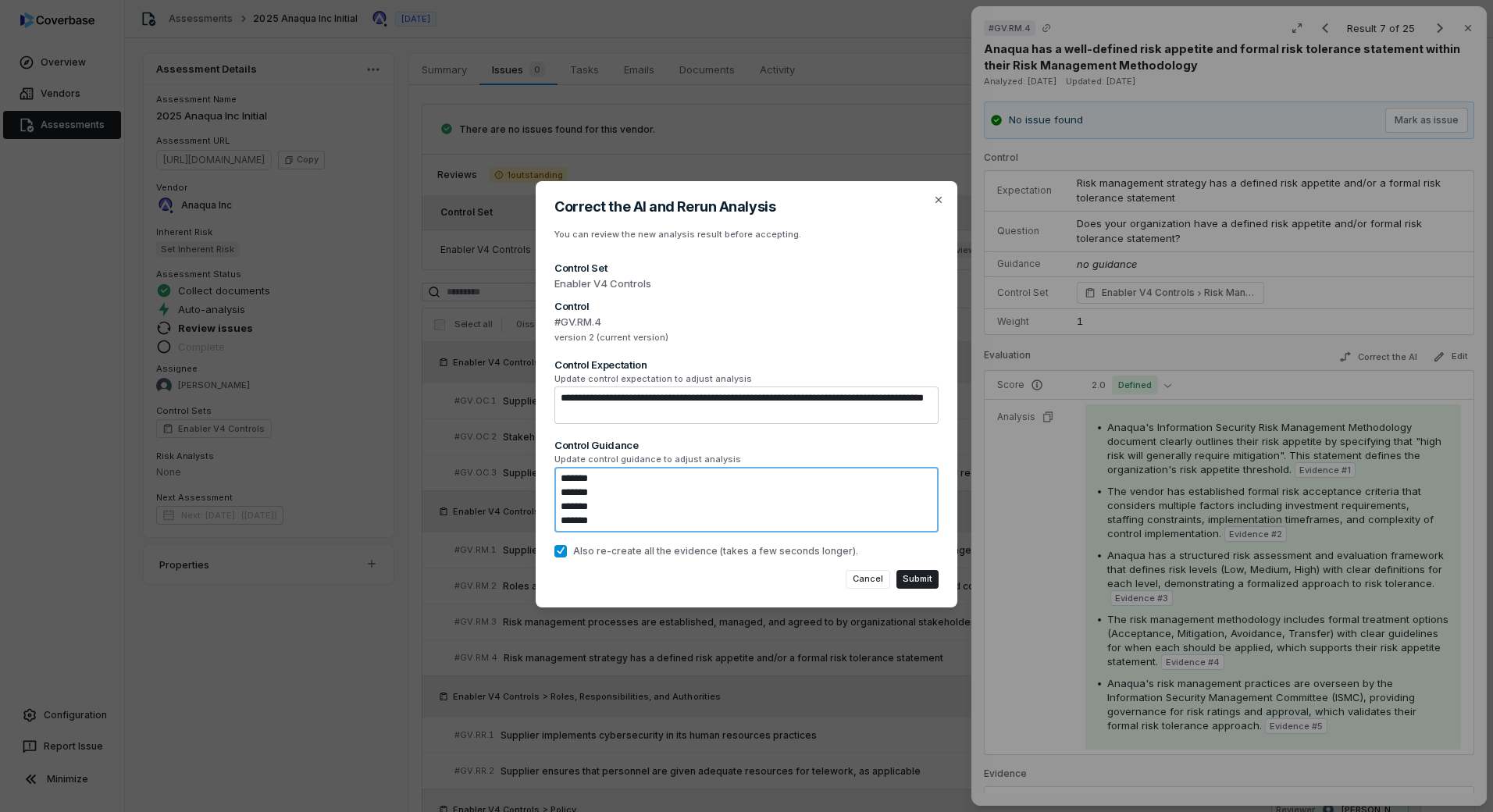 type on "*" 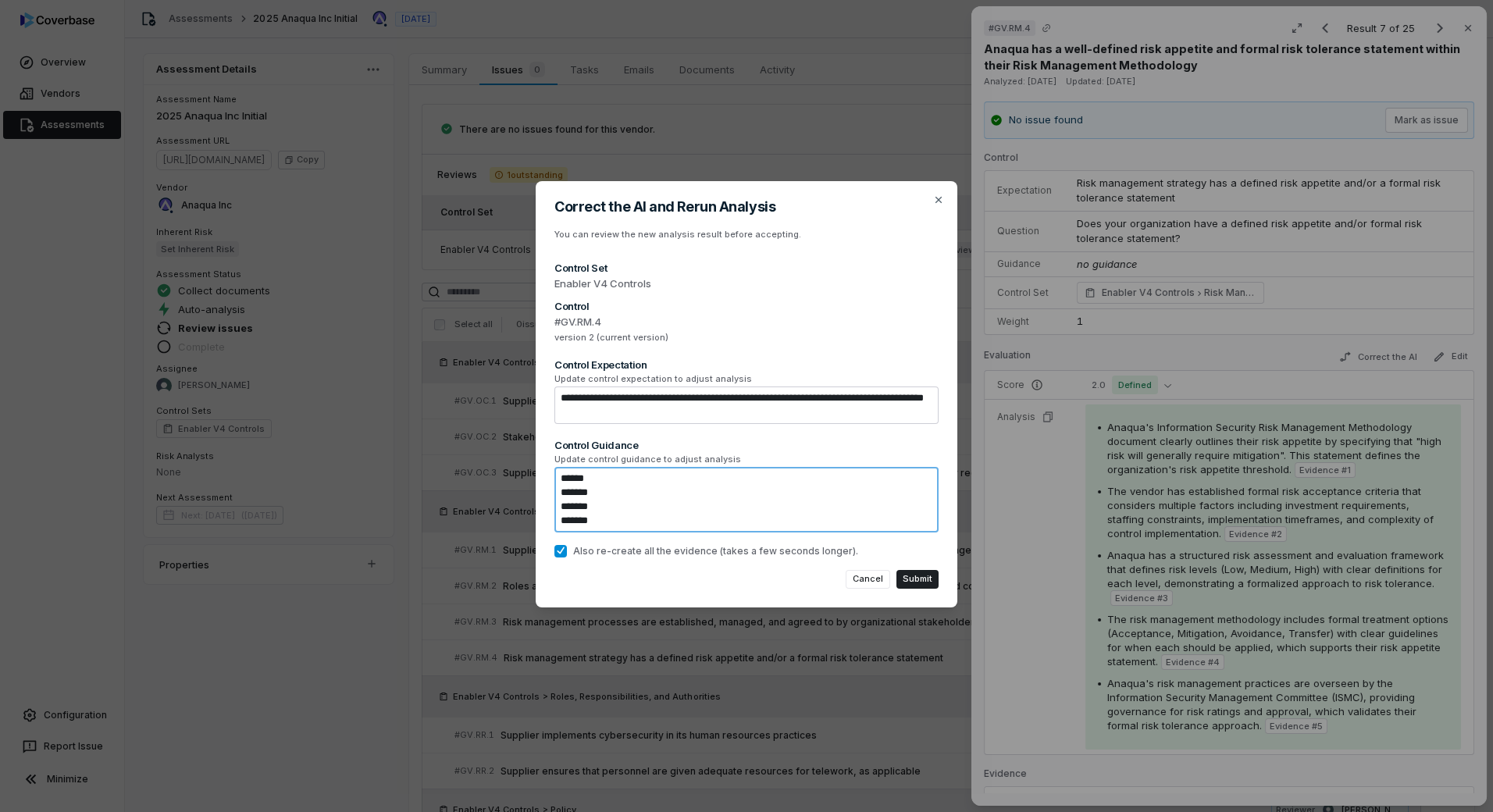 type on "*******
*******
*******
*******" 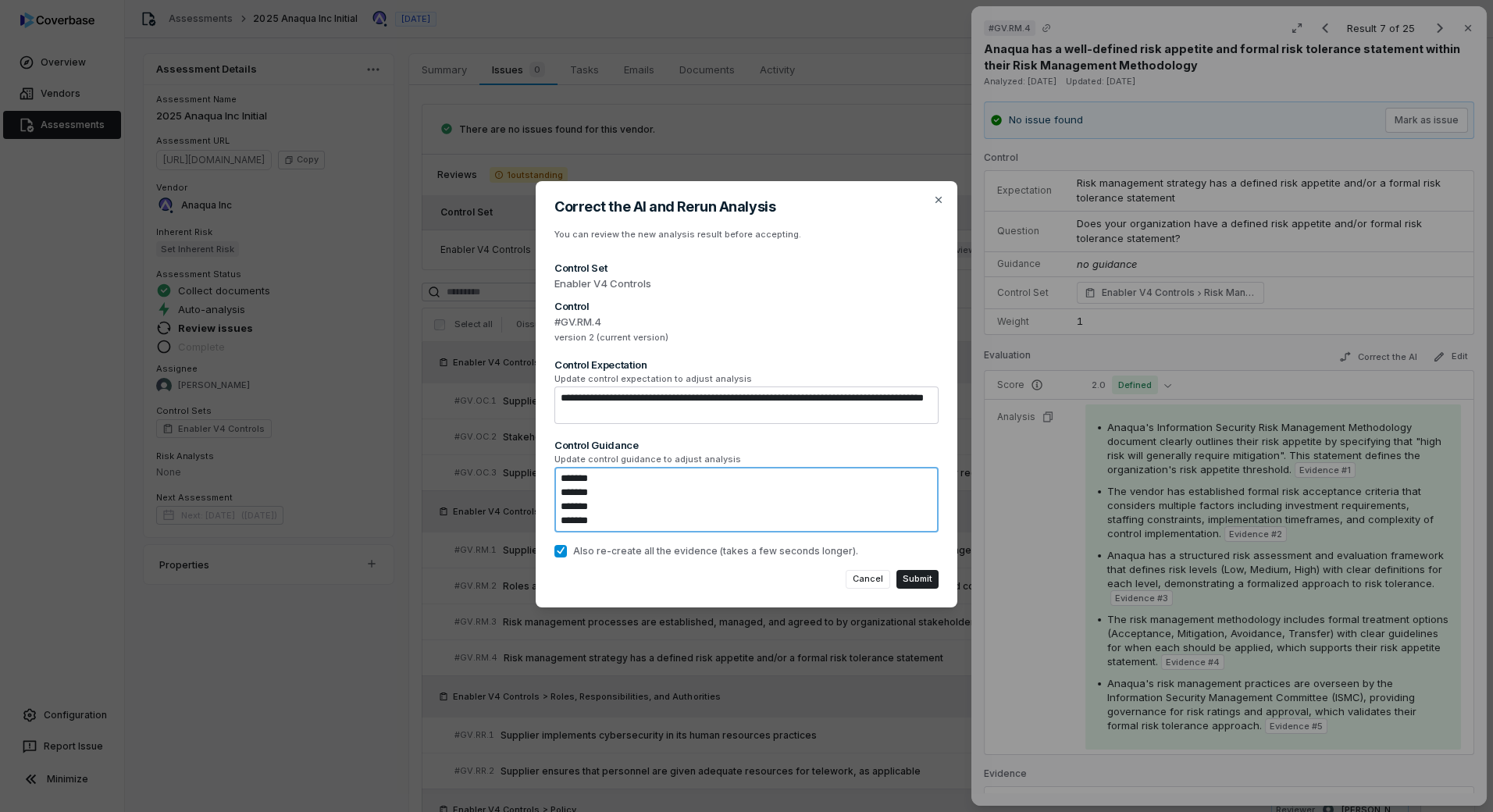 type on "*" 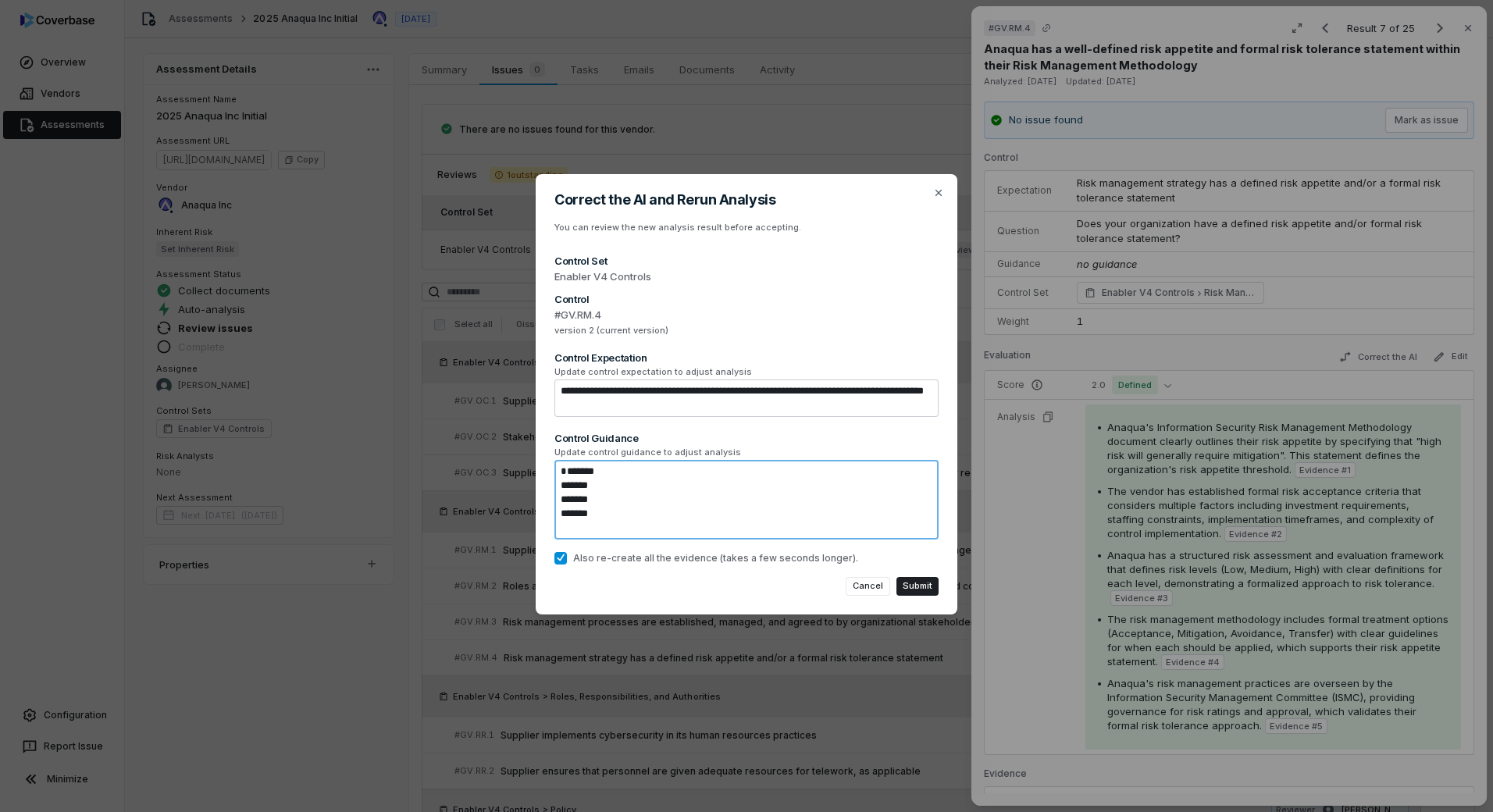 paste on "*******" 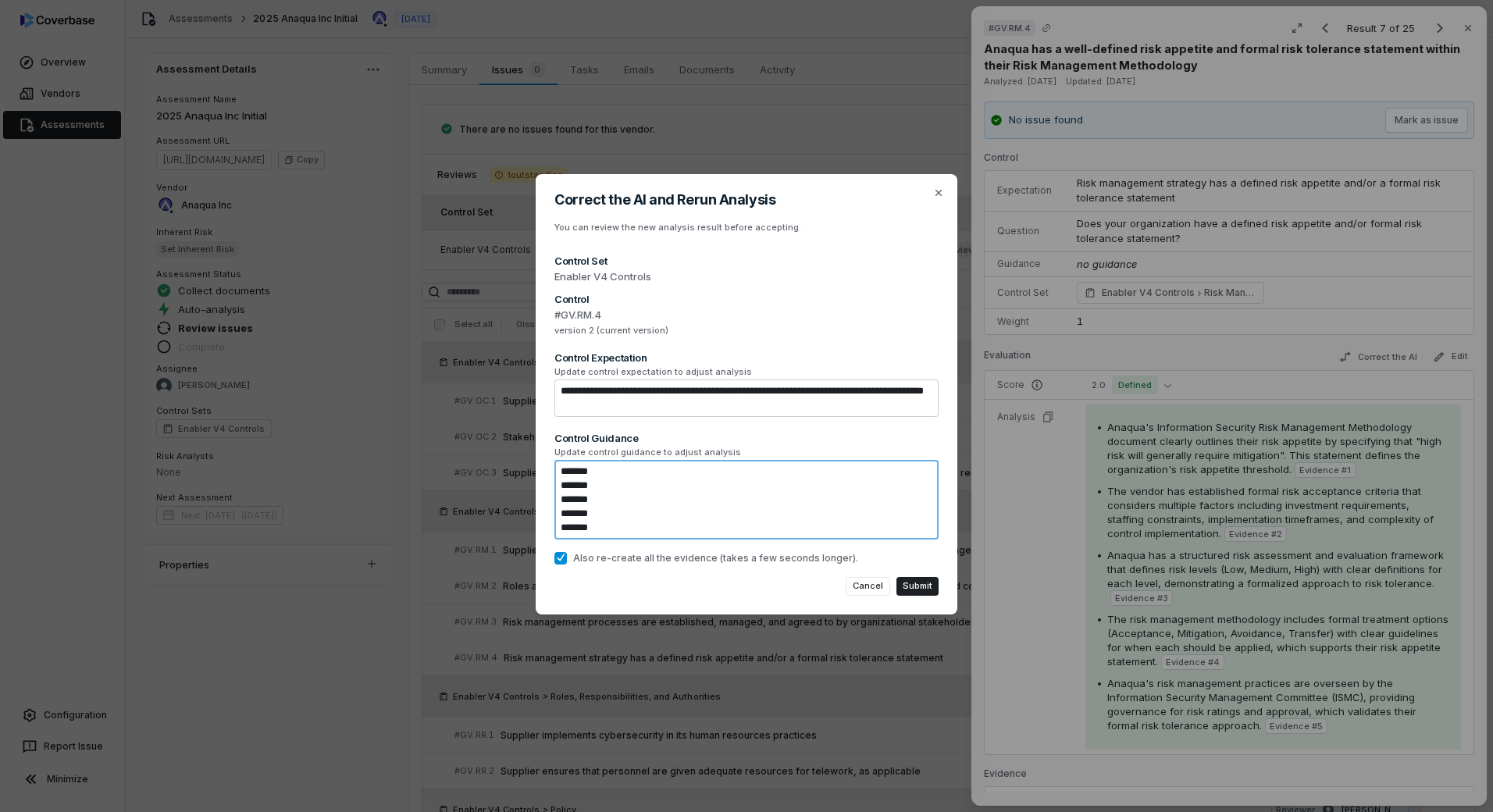 type on "*" 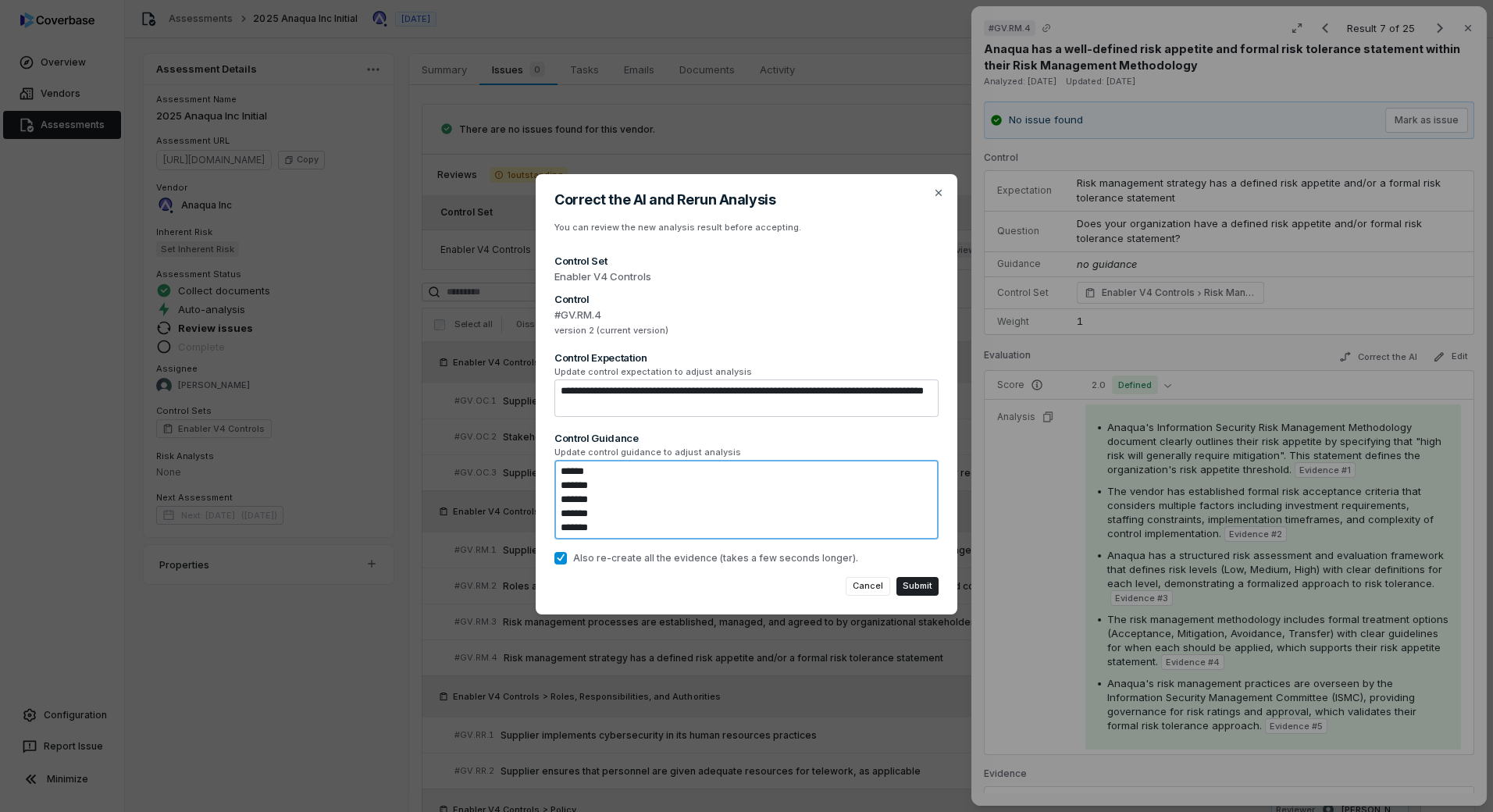 type on "*" 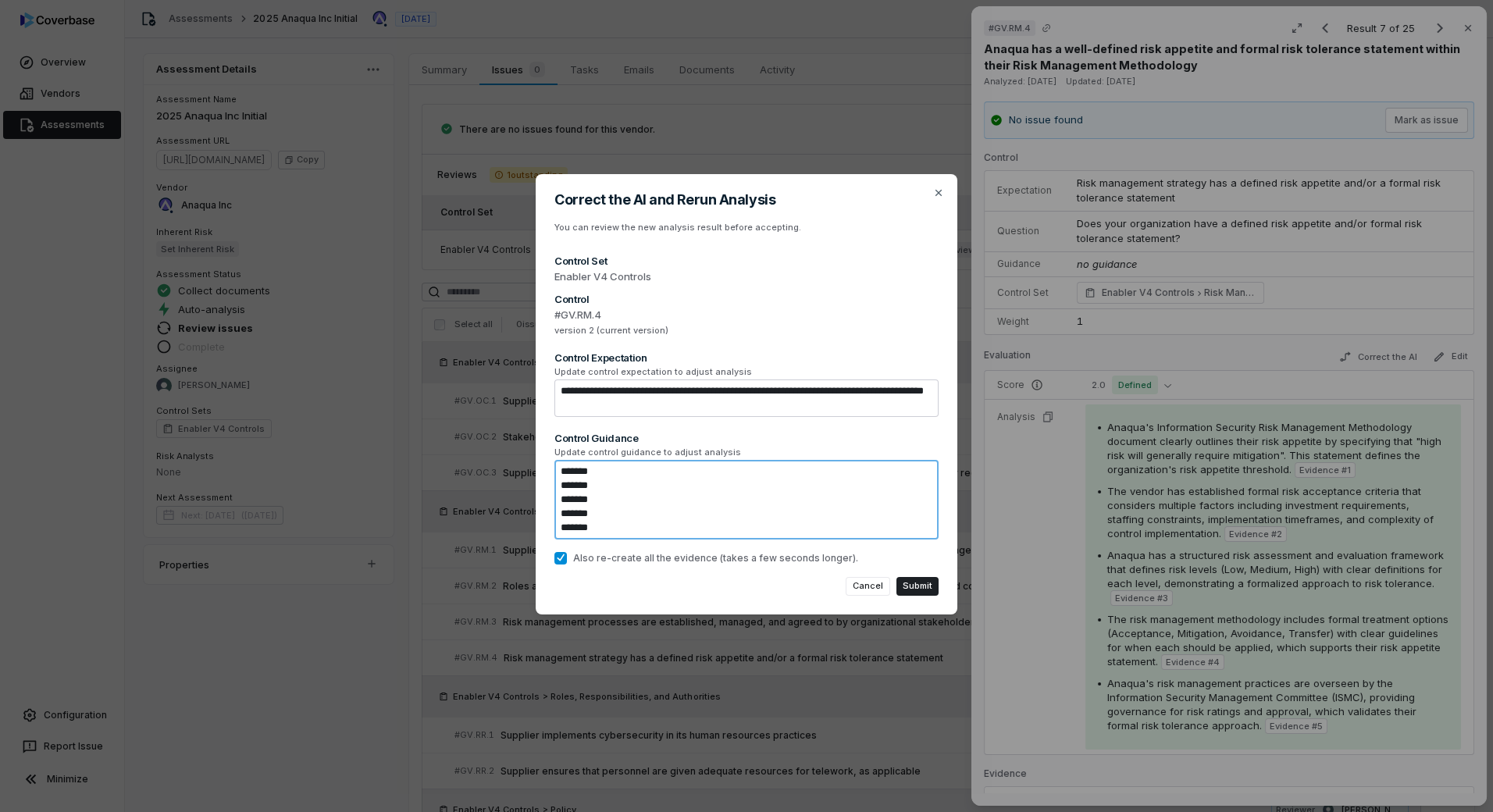 click on "*******
*******
*******
*******
*******" at bounding box center [746, 500] 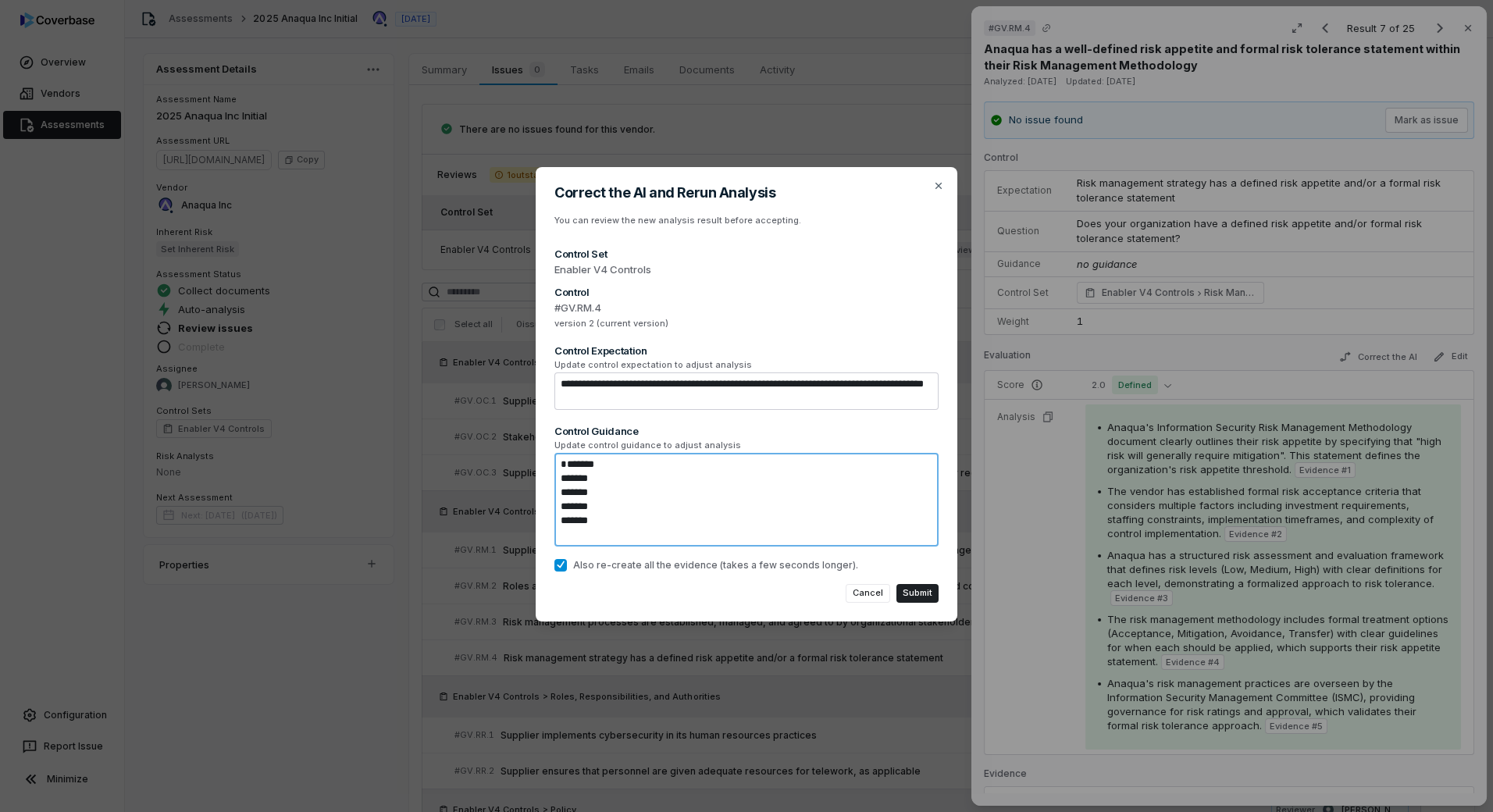 type on "*******
*******
*******
*******
*******" 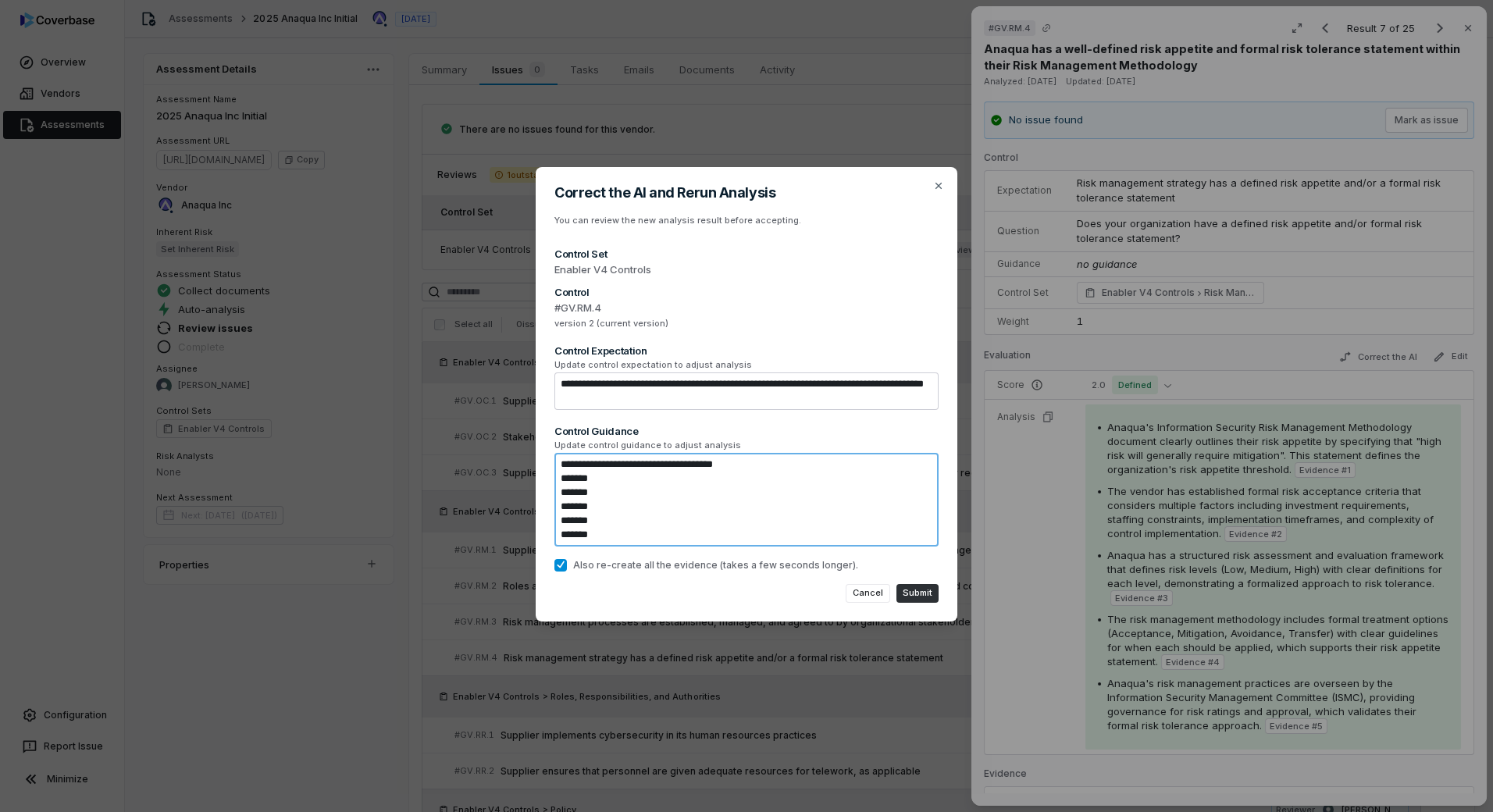 type on "**********" 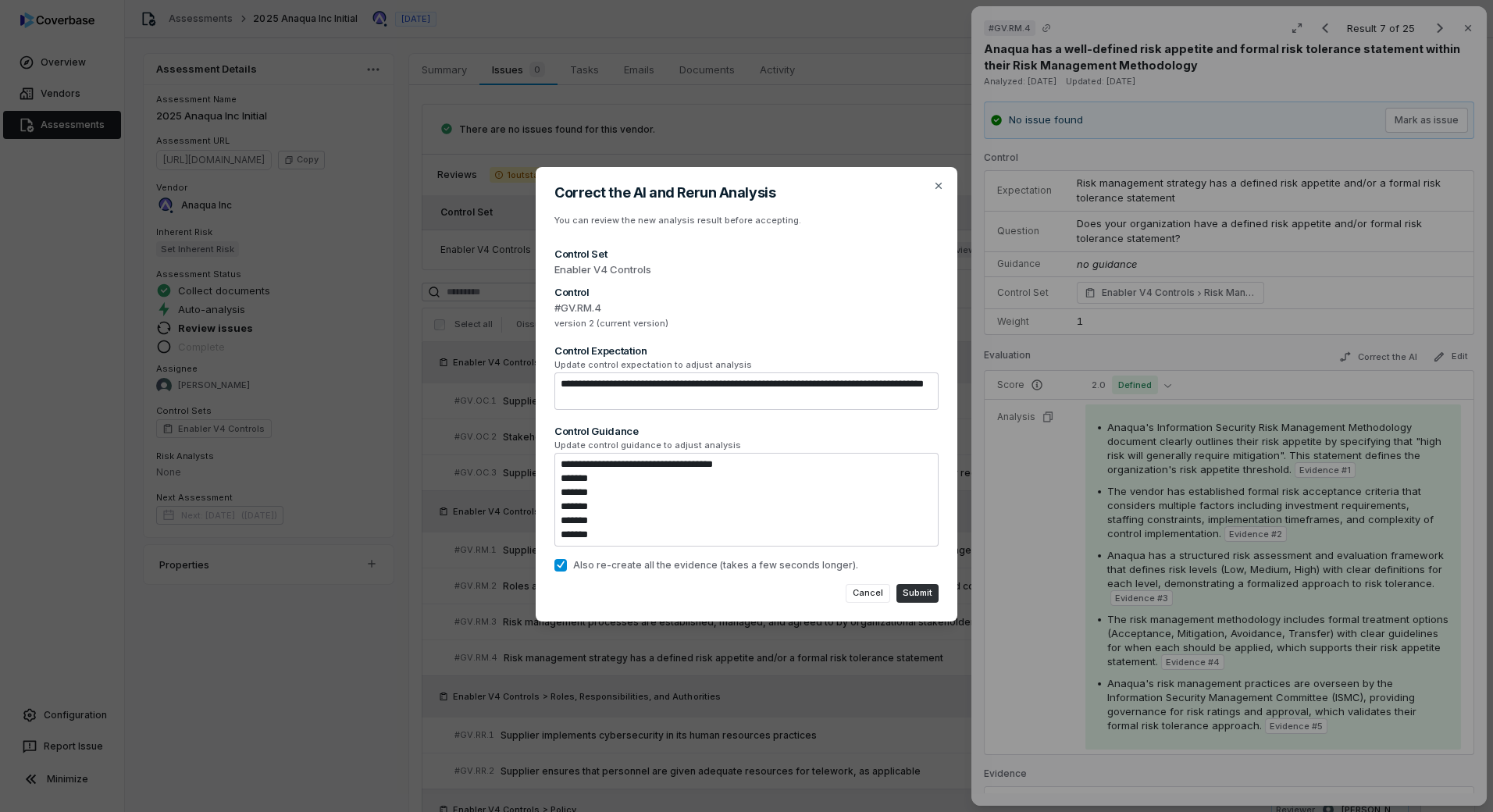 click on "Submit" at bounding box center (918, 593) 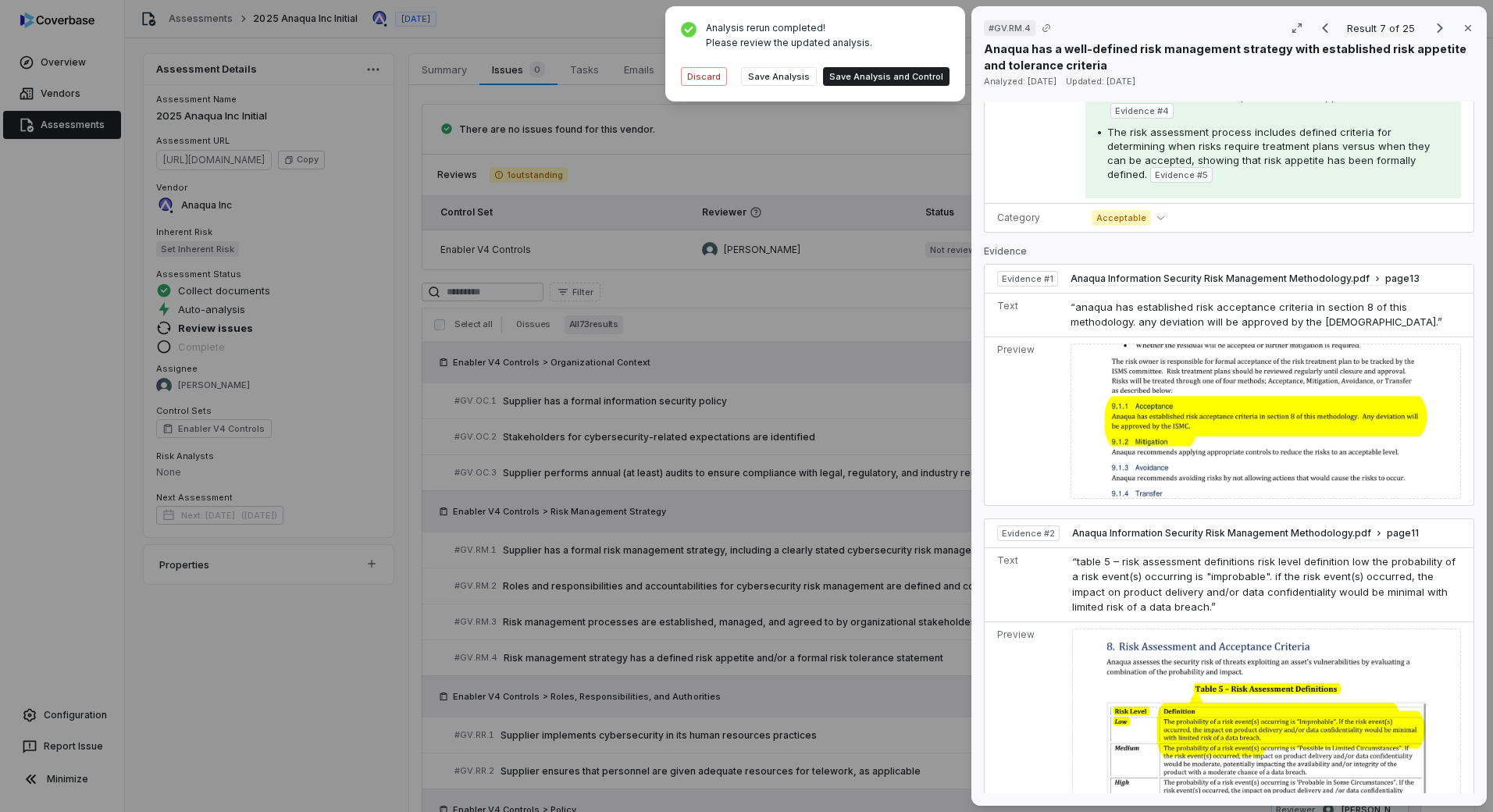 scroll, scrollTop: 526, scrollLeft: 0, axis: vertical 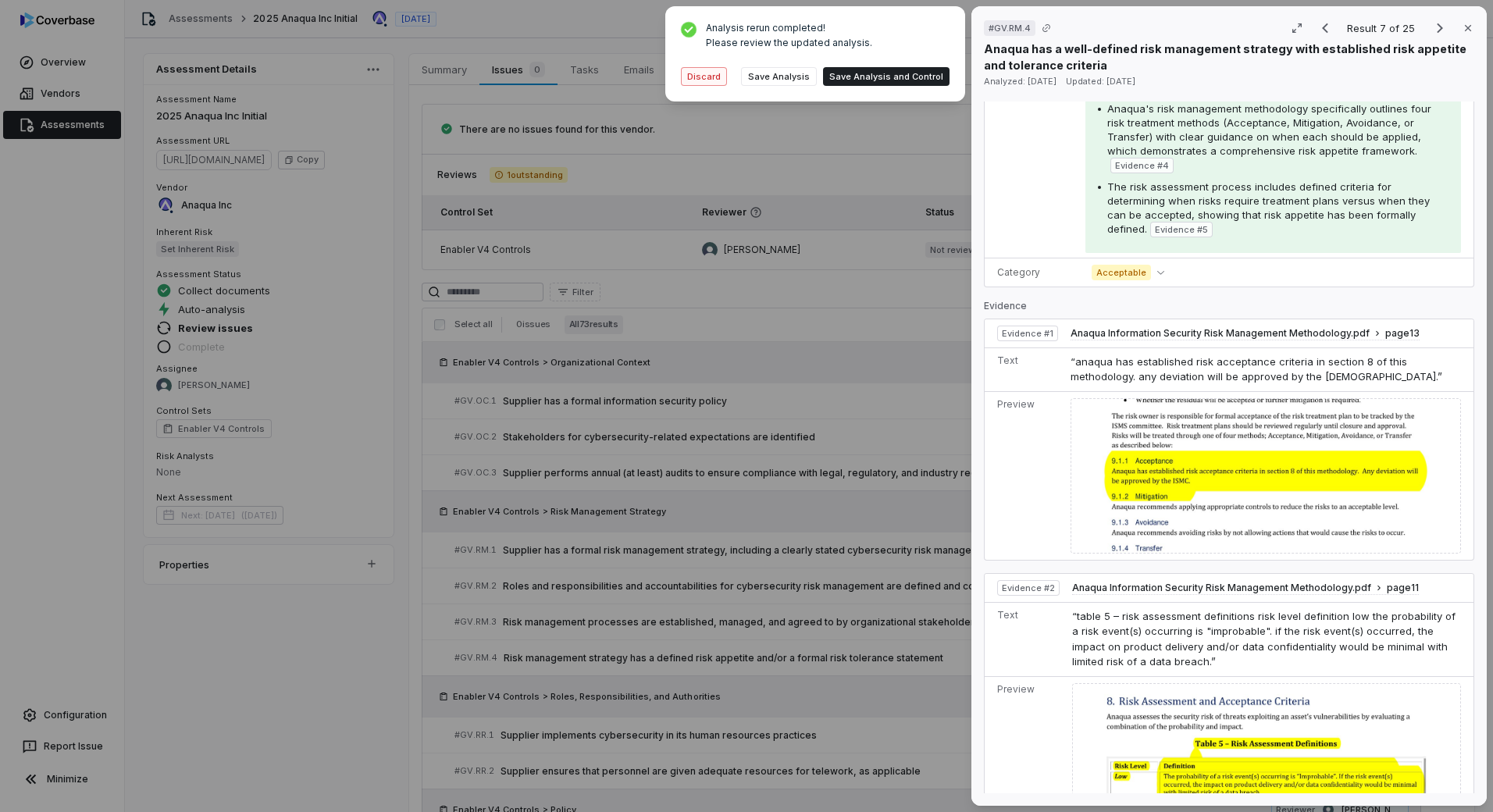 click on "Discard" at bounding box center (704, 77) 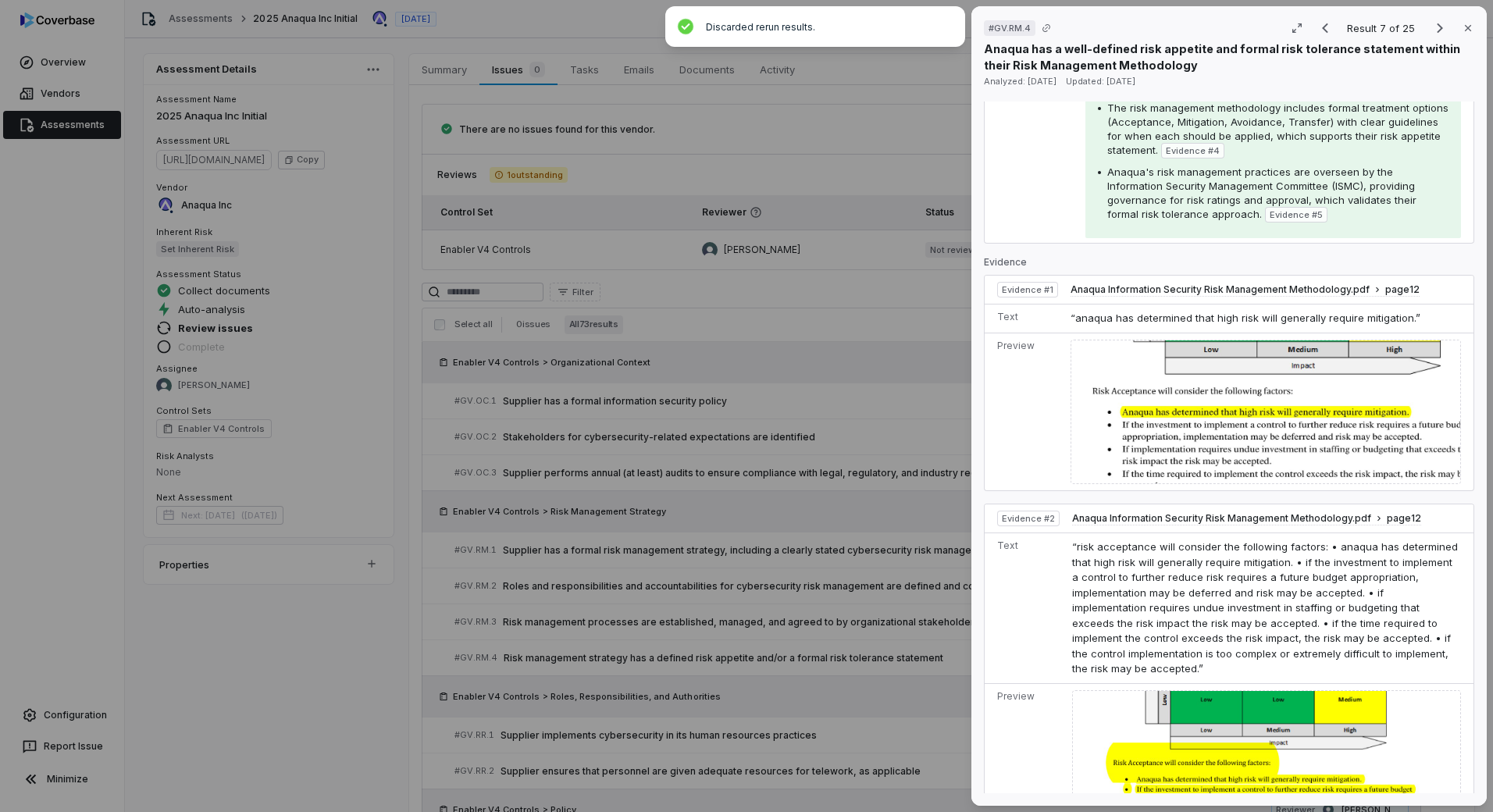 click on "# GV.RM.4 Result 7 of 25 Close Anaqua has a well-defined risk appetite and formal risk tolerance statement within their Risk Management Methodology Analyzed: [DATE] Updated: [DATE] No issue found Mark as issue Control Expectation Risk management strategy has a defined risk appetite and/or a formal risk tolerance statement Question Does your organization have a defined risk appetite and/or formal risk tolerance statement? Guidance no guidance Control Set Enabler V4 Controls Risk Management Strategy  Weight 1 Evaluation Correct the AI Edit   Score 2.0 Defined Analysis Anaqua's Information Security Risk Management Methodology document clearly outlines their risk appetite by specifying that "high risk will generally require mitigation". This statement defines the organization's risk appetite threshold. Evidence # 1 Evidence # 2 Evidence # 3 Evidence # 4 Evidence # 5 Evidence Evidence # 1 Anaqua Information Security Risk Management Methodology.pdf page  12 Text Preview Evidence # 2 page  12 Text Preview 3" at bounding box center [746, 406] 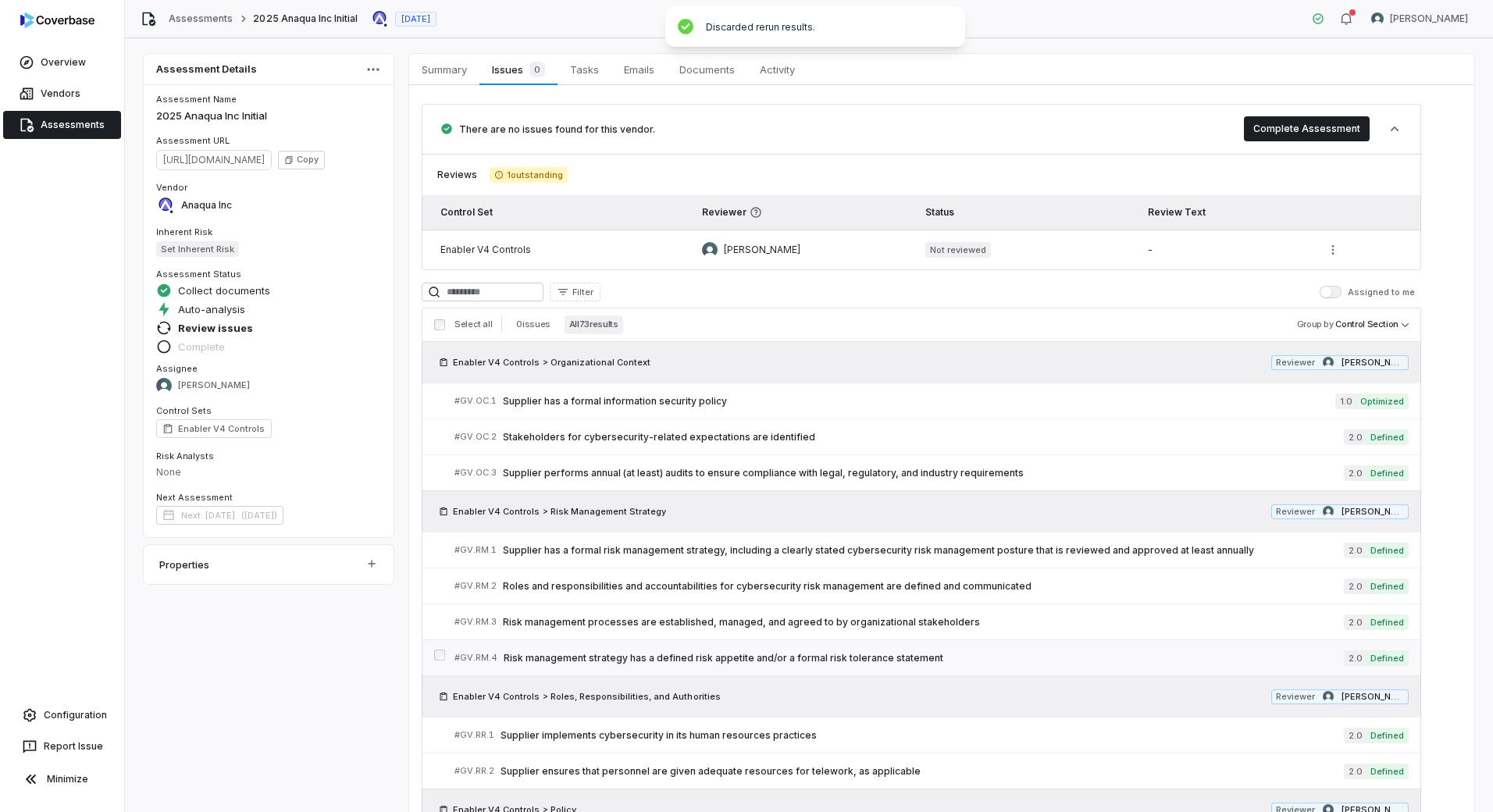 click on "Risk management strategy has a defined risk appetite and/or a formal risk tolerance statement" at bounding box center [924, 658] 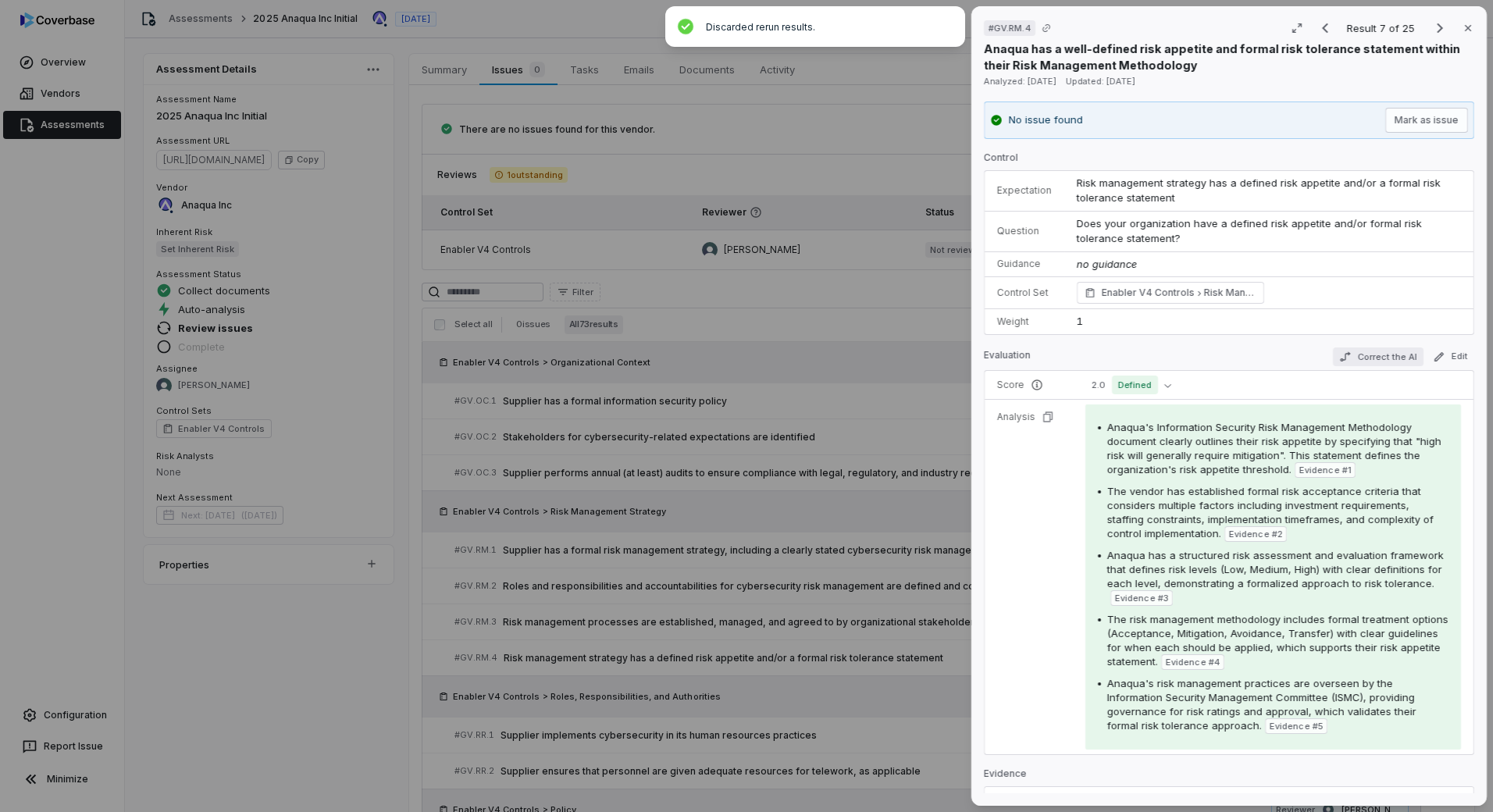 click on "Correct the AI" at bounding box center [1378, 357] 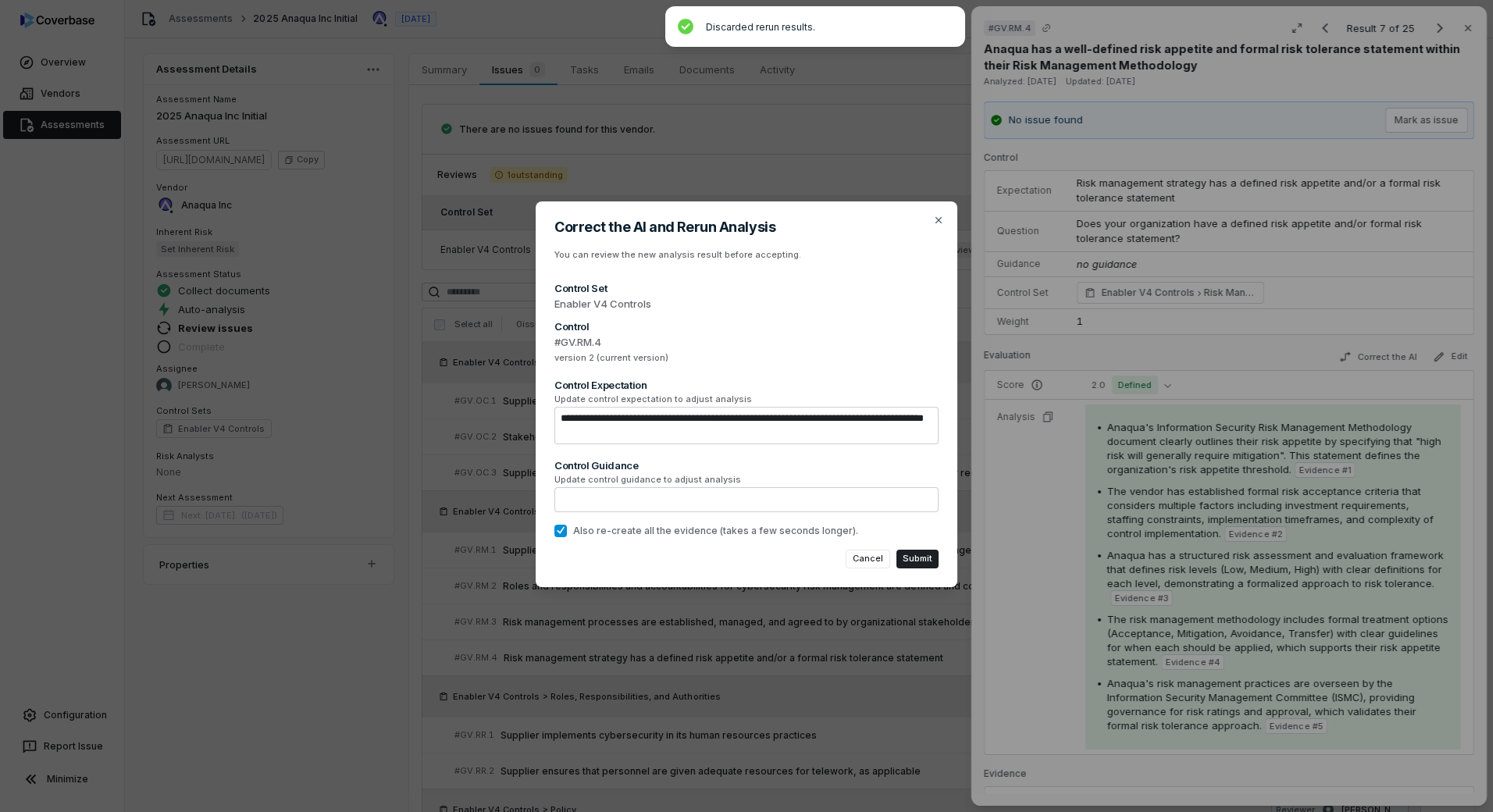 type on "*" 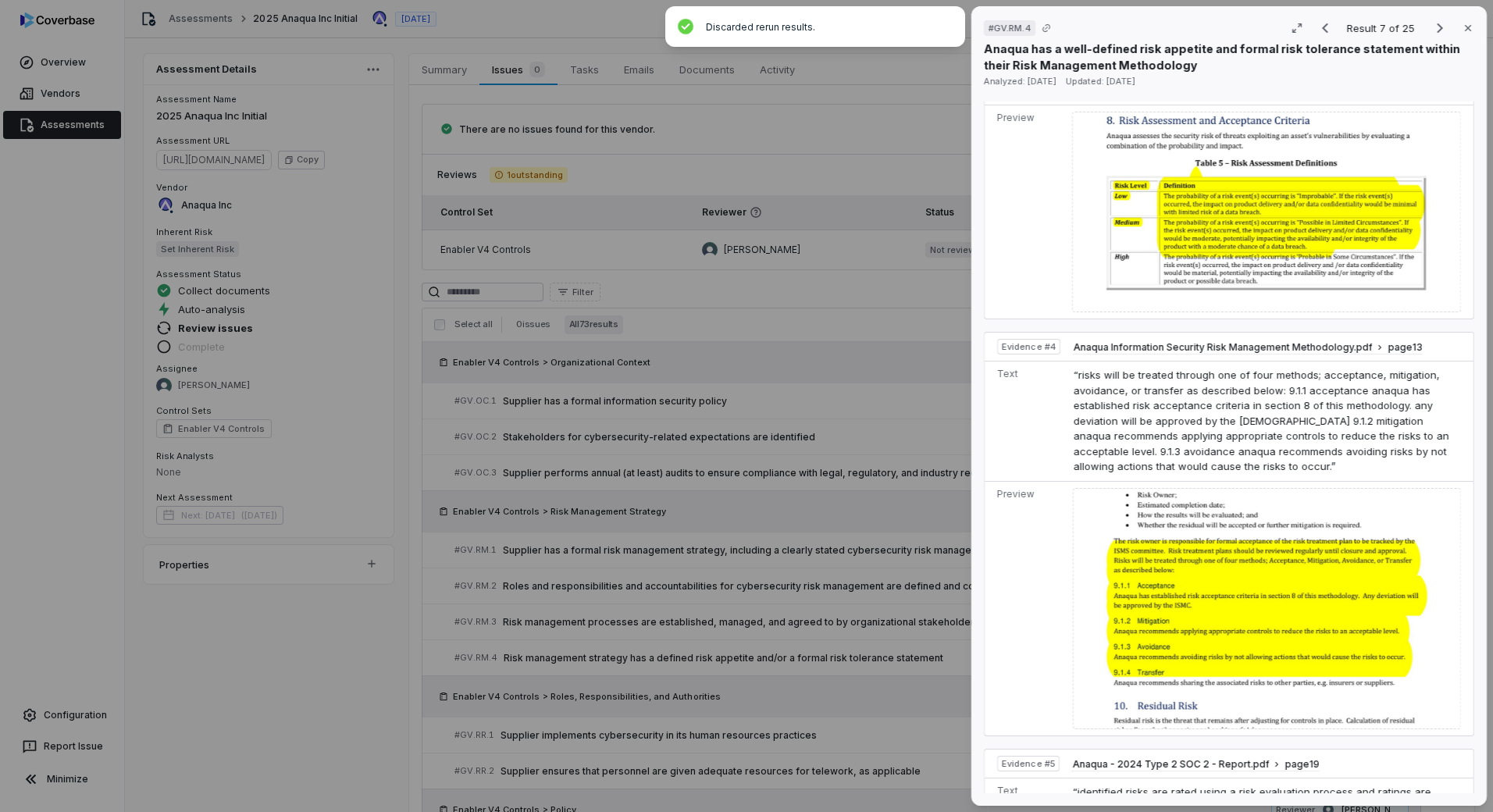 scroll, scrollTop: 1950, scrollLeft: 0, axis: vertical 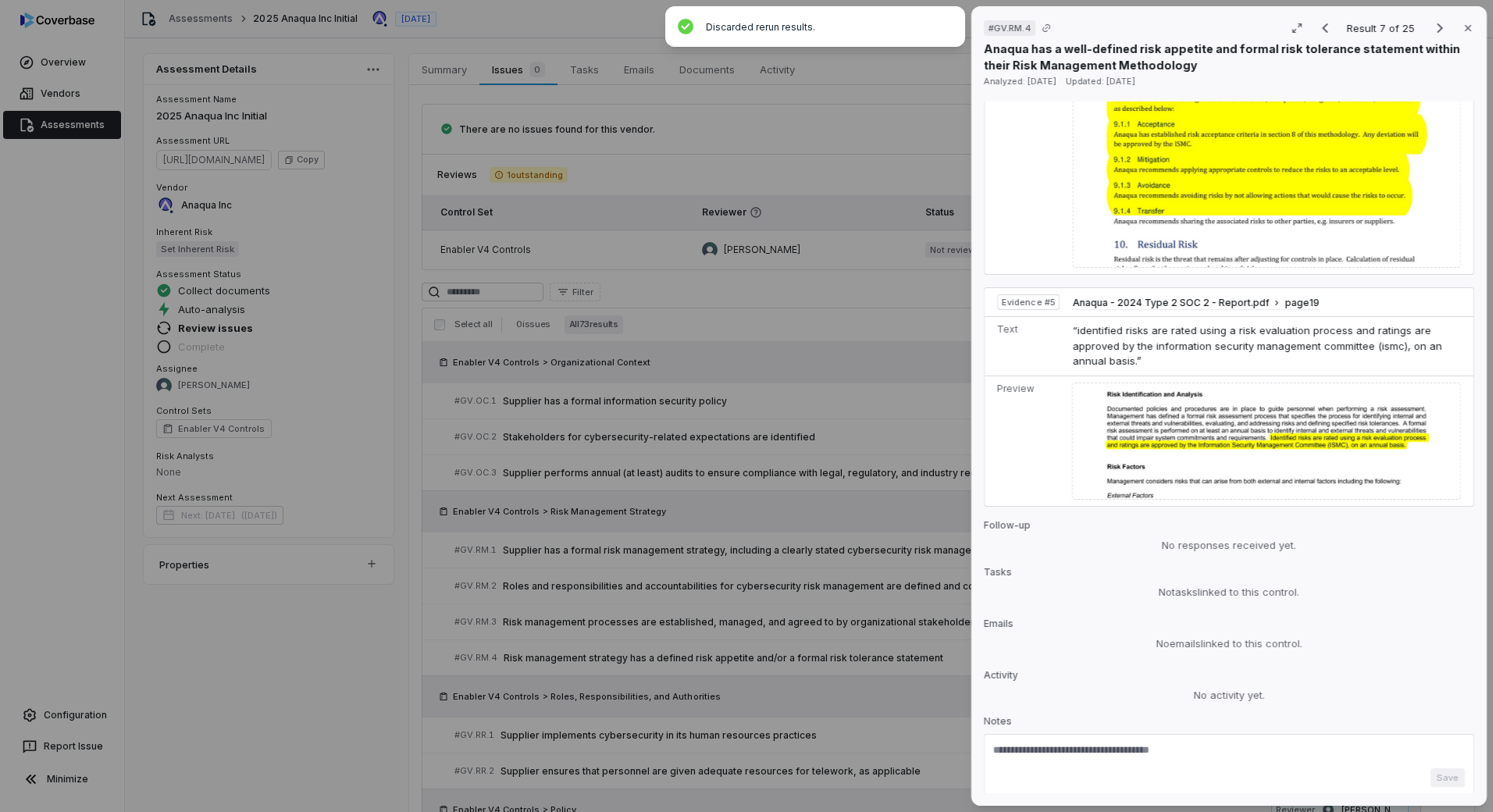 click at bounding box center [1229, 756] 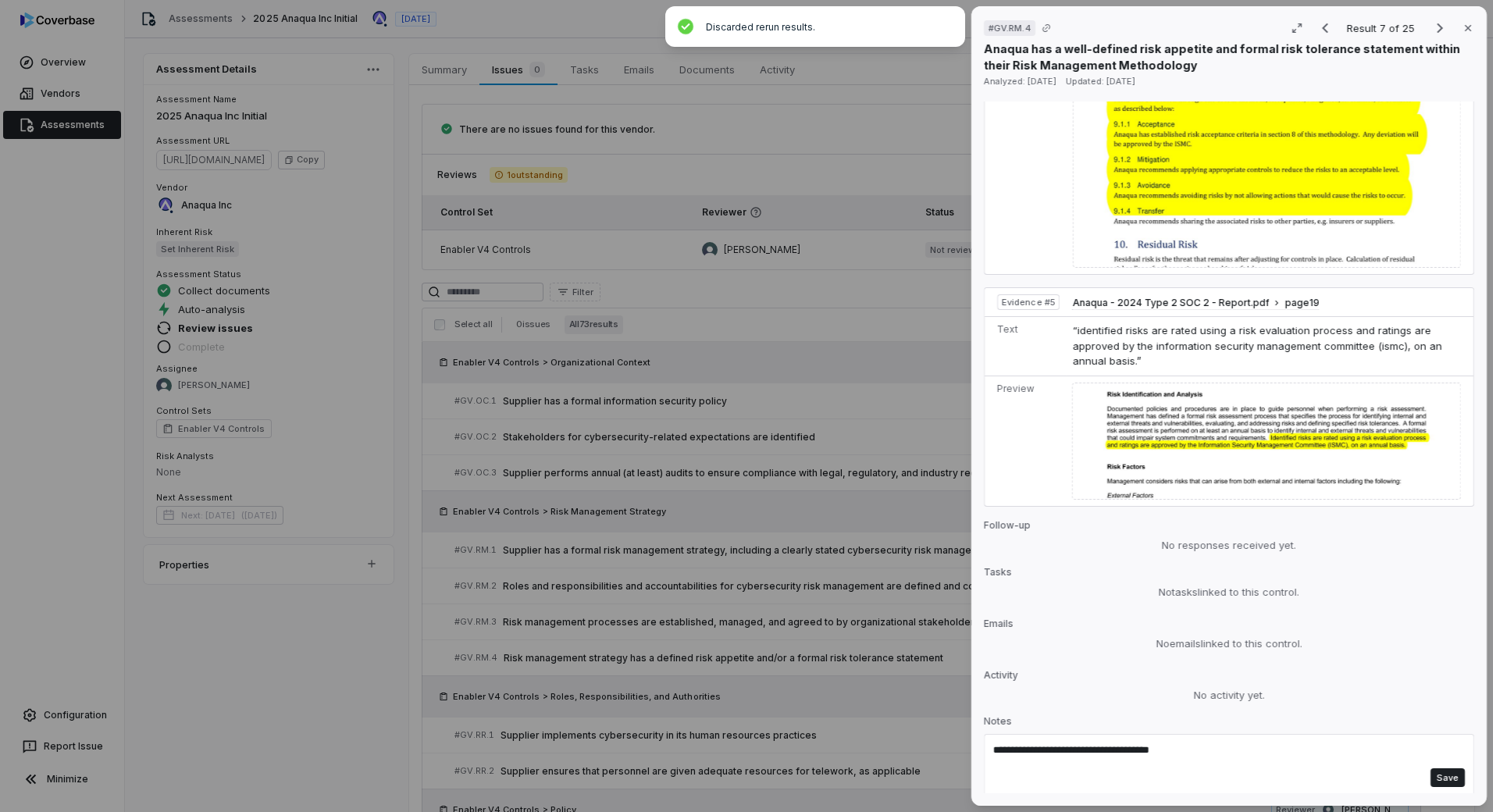 paste on "*******" 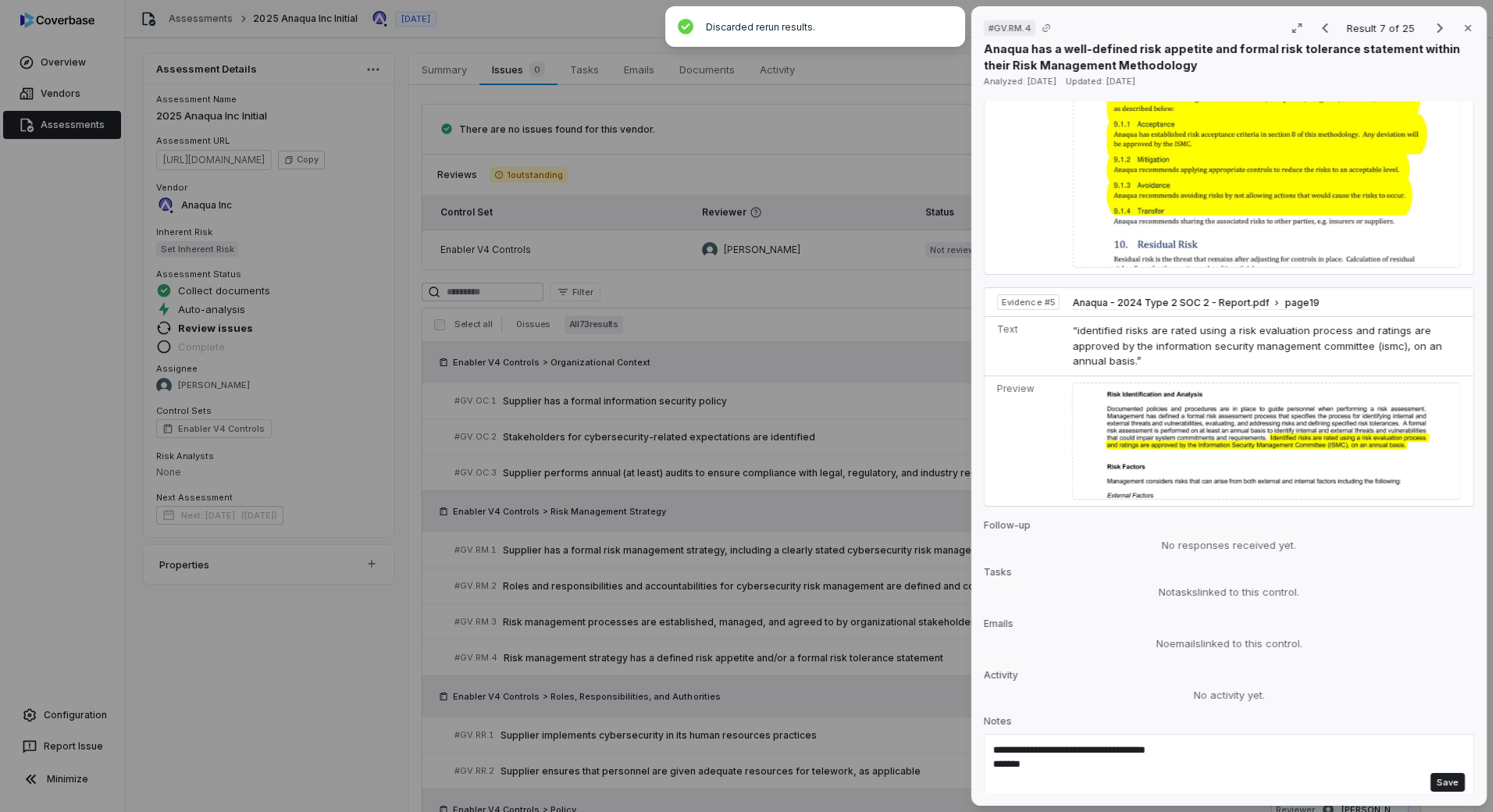 click on "**********" at bounding box center (1221, 758) 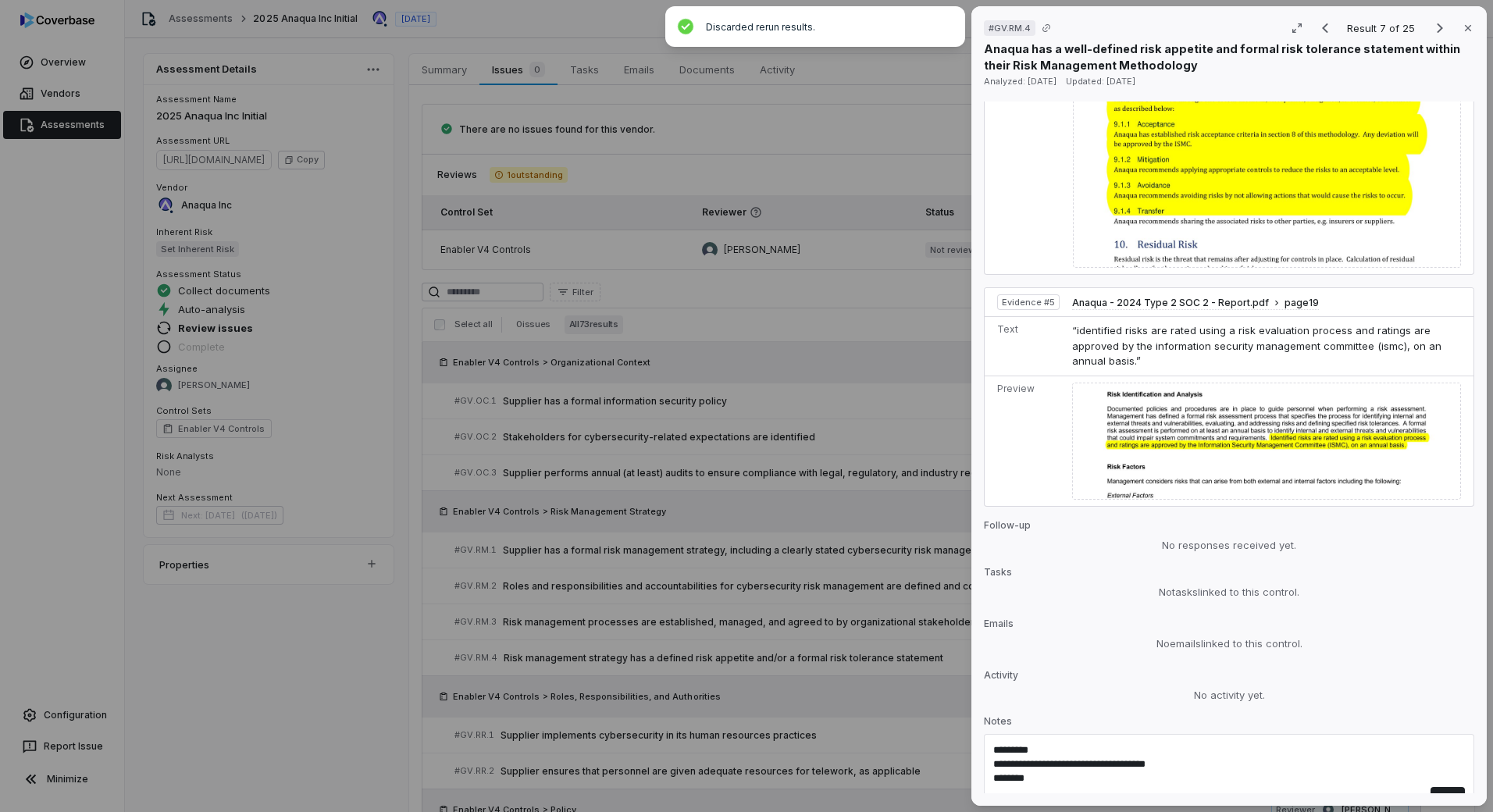 paste on "*******" 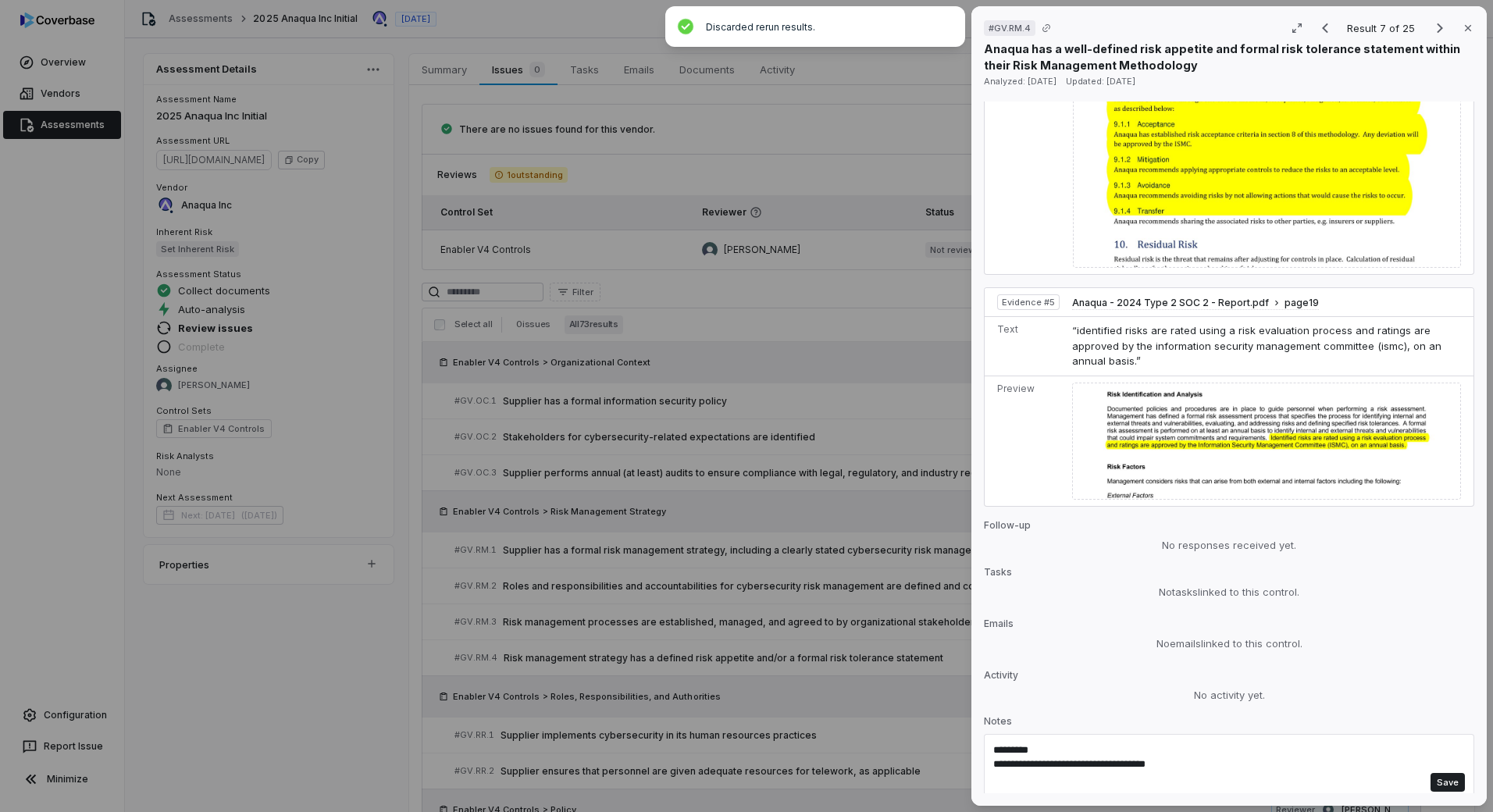 paste on "******" 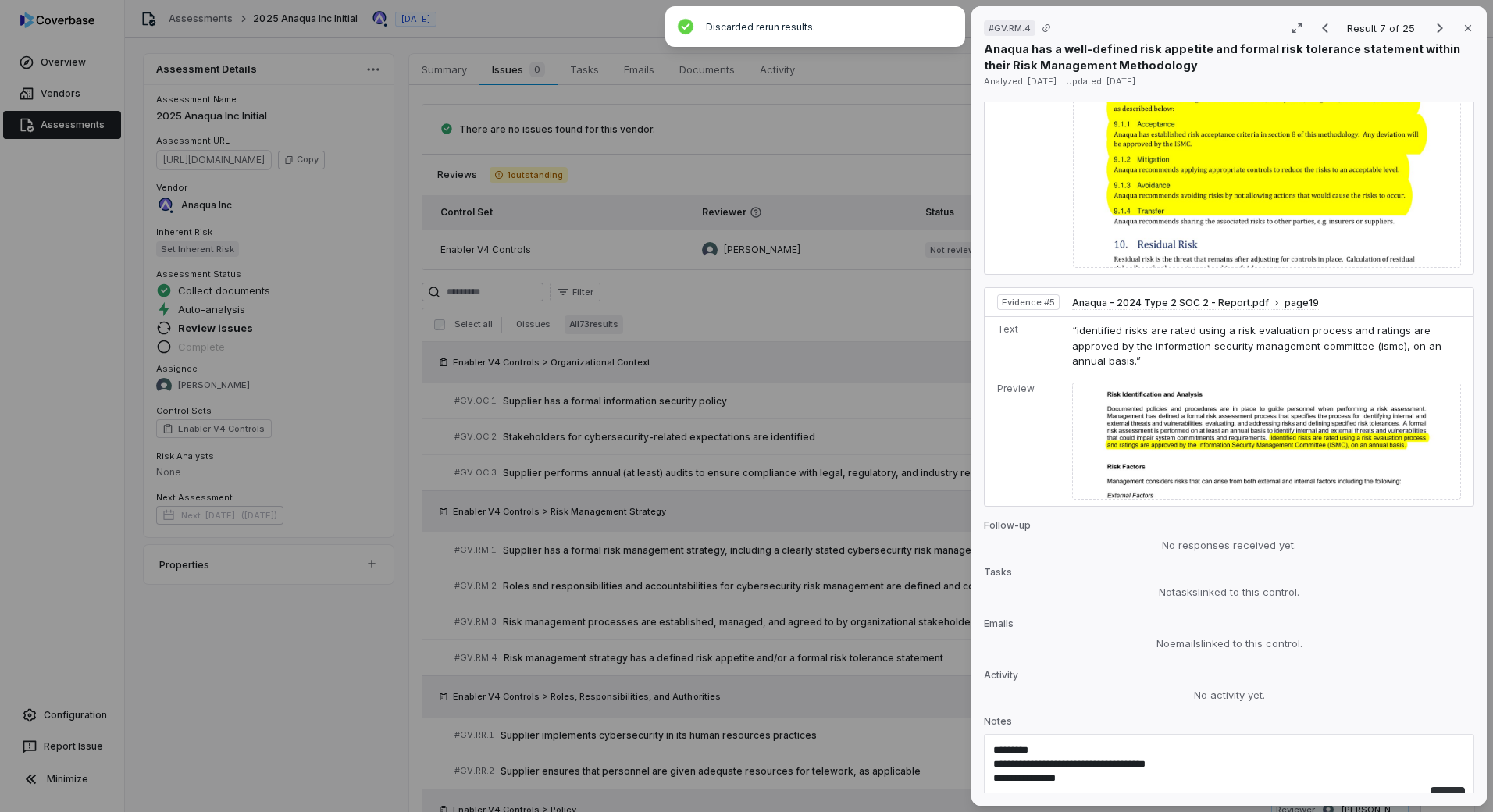 type on "**********" 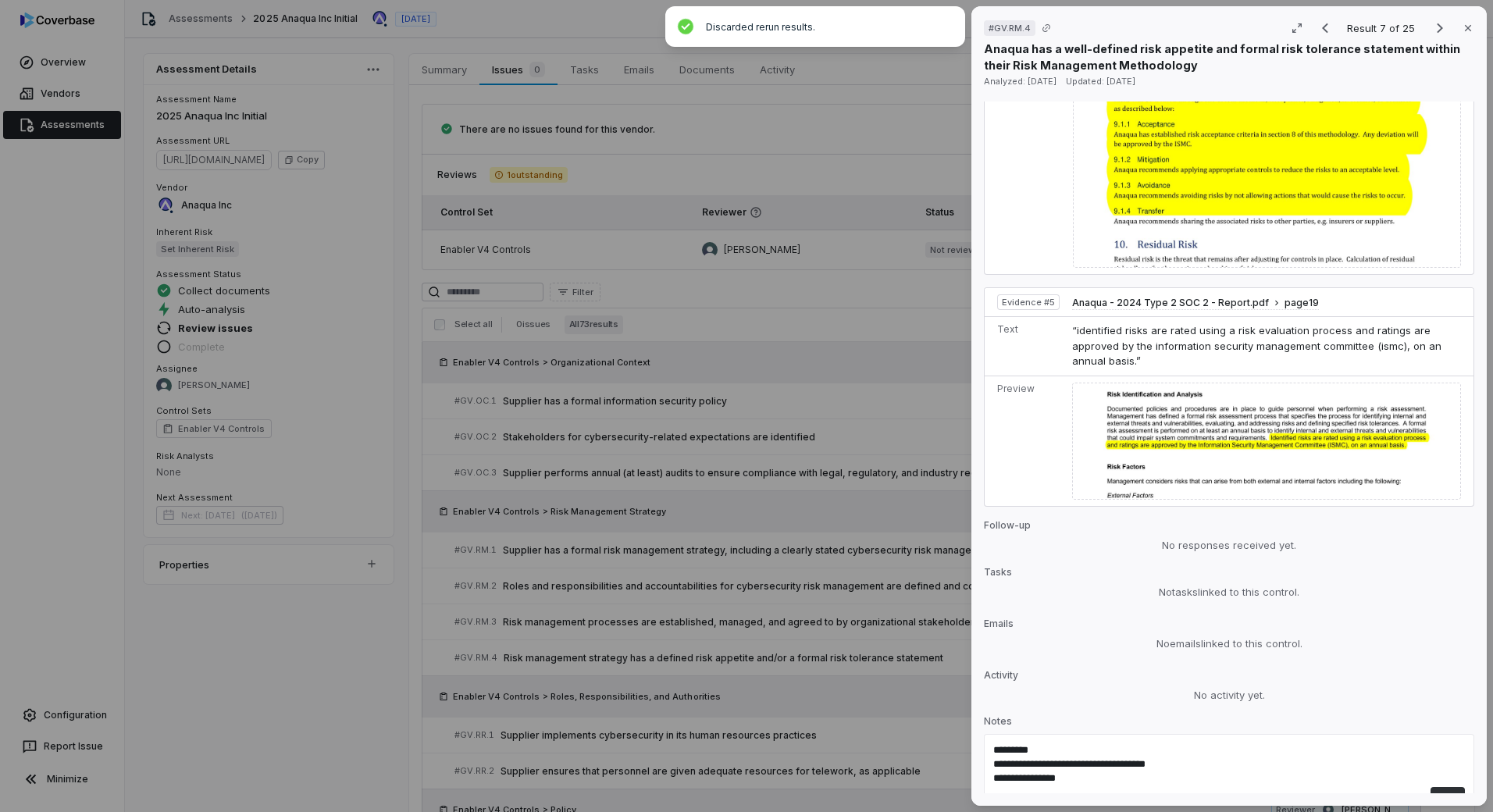 click on "Save" at bounding box center (1448, 796) 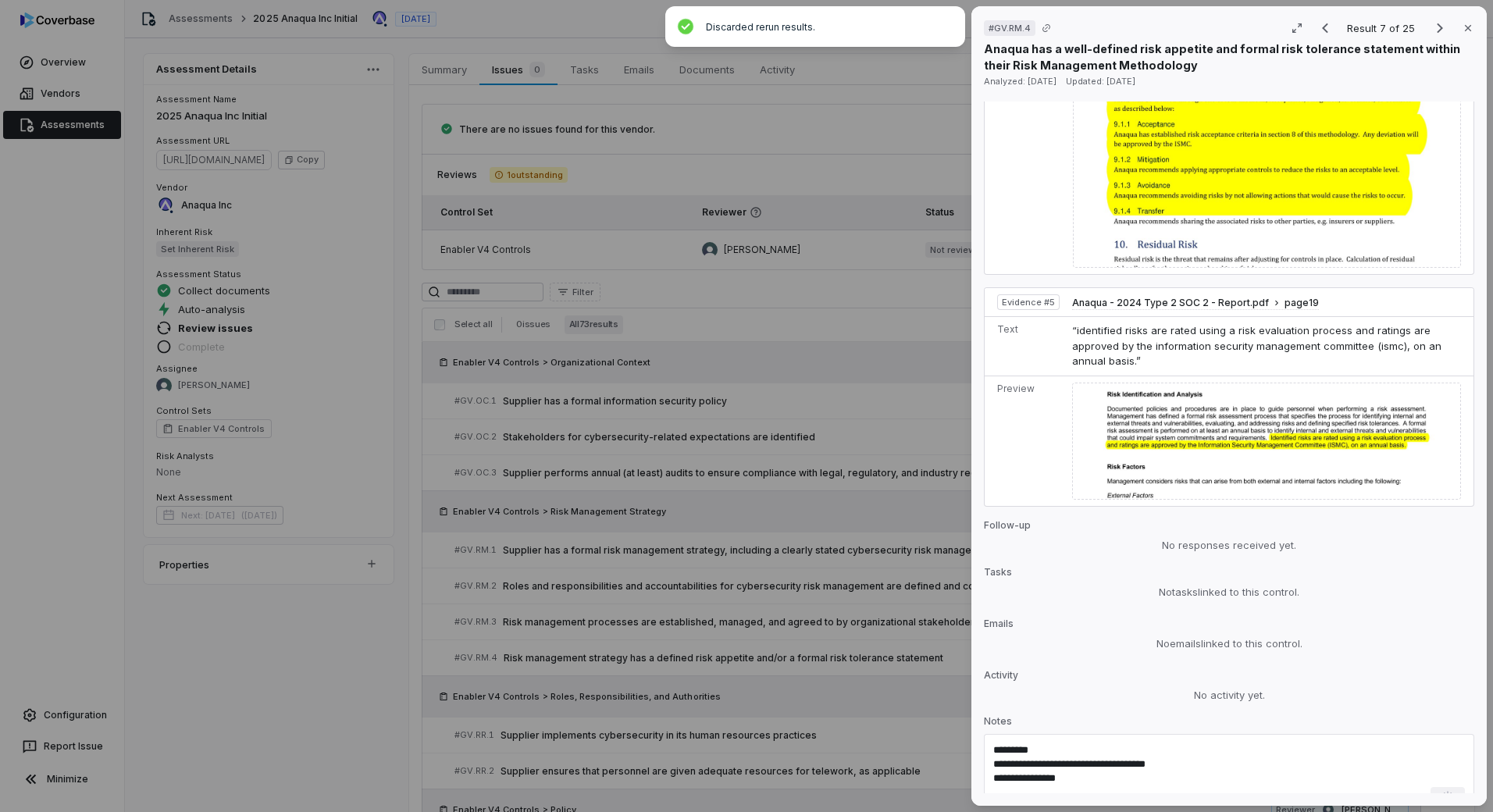 type 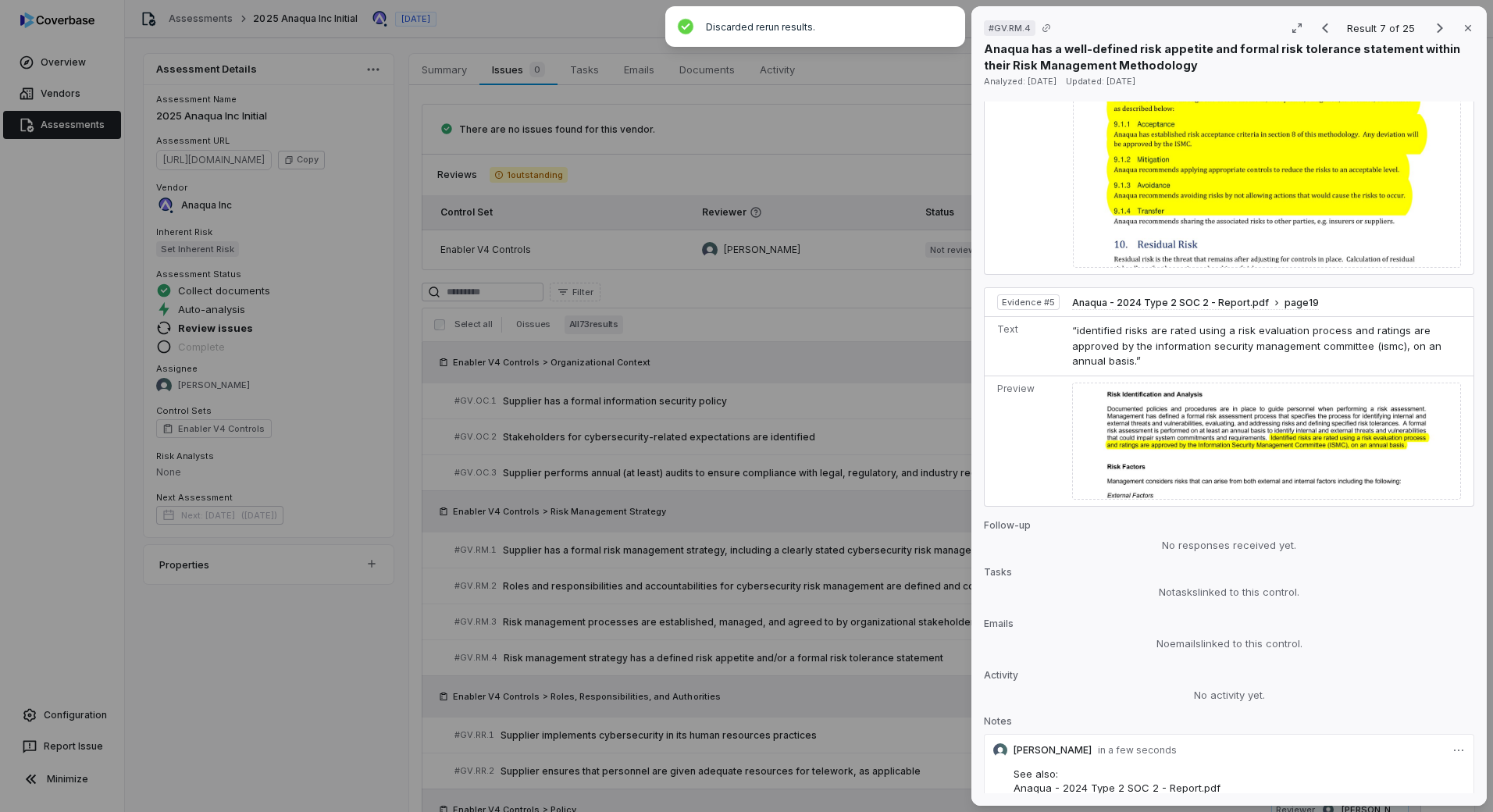 click on "# GV.RM.4 Result 7 of 25 Close Anaqua has a well-defined risk appetite and formal risk tolerance statement within their Risk Management Methodology Analyzed: [DATE] Updated: [DATE] No issue found Mark as issue Control Expectation Risk management strategy has a defined risk appetite and/or a formal risk tolerance statement Question Does your organization have a defined risk appetite and/or formal risk tolerance statement? Guidance no guidance Control Set Enabler V4 Controls Risk Management Strategy  Weight 1 Evaluation Correct the AI Edit   Score 2.0 Defined Analysis Anaqua's Information Security Risk Management Methodology document clearly outlines their risk appetite by specifying that "high risk will generally require mitigation". This statement defines the organization's risk appetite threshold. Evidence # 1 Evidence # 2 Evidence # 3 Evidence # 4 Evidence # 5 Evidence Evidence # 1 Anaqua Information Security Risk Management Methodology.pdf page  12 Text Preview Evidence # 2 page  12 Text Preview 3" at bounding box center [746, 406] 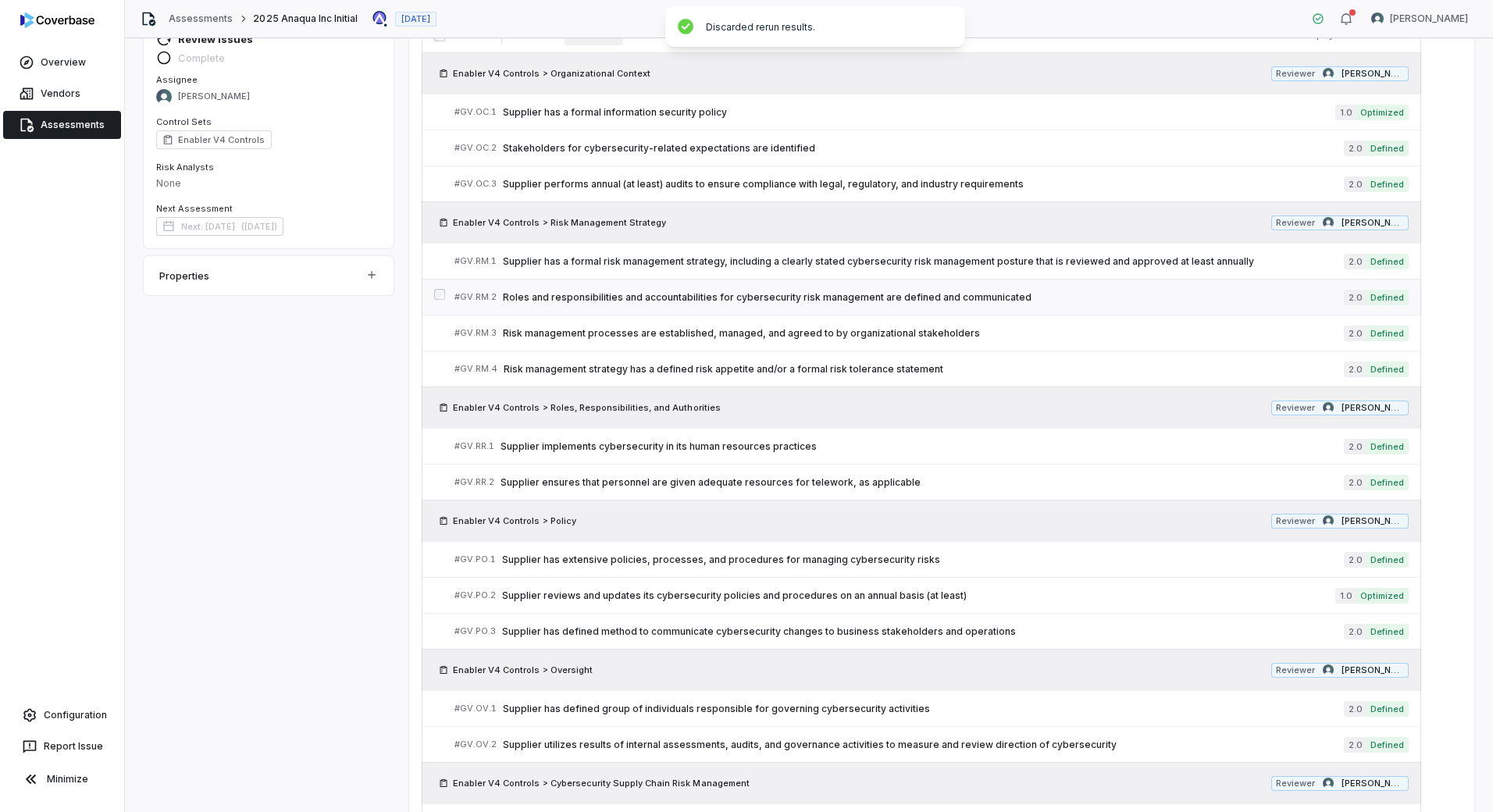 scroll, scrollTop: 312, scrollLeft: 0, axis: vertical 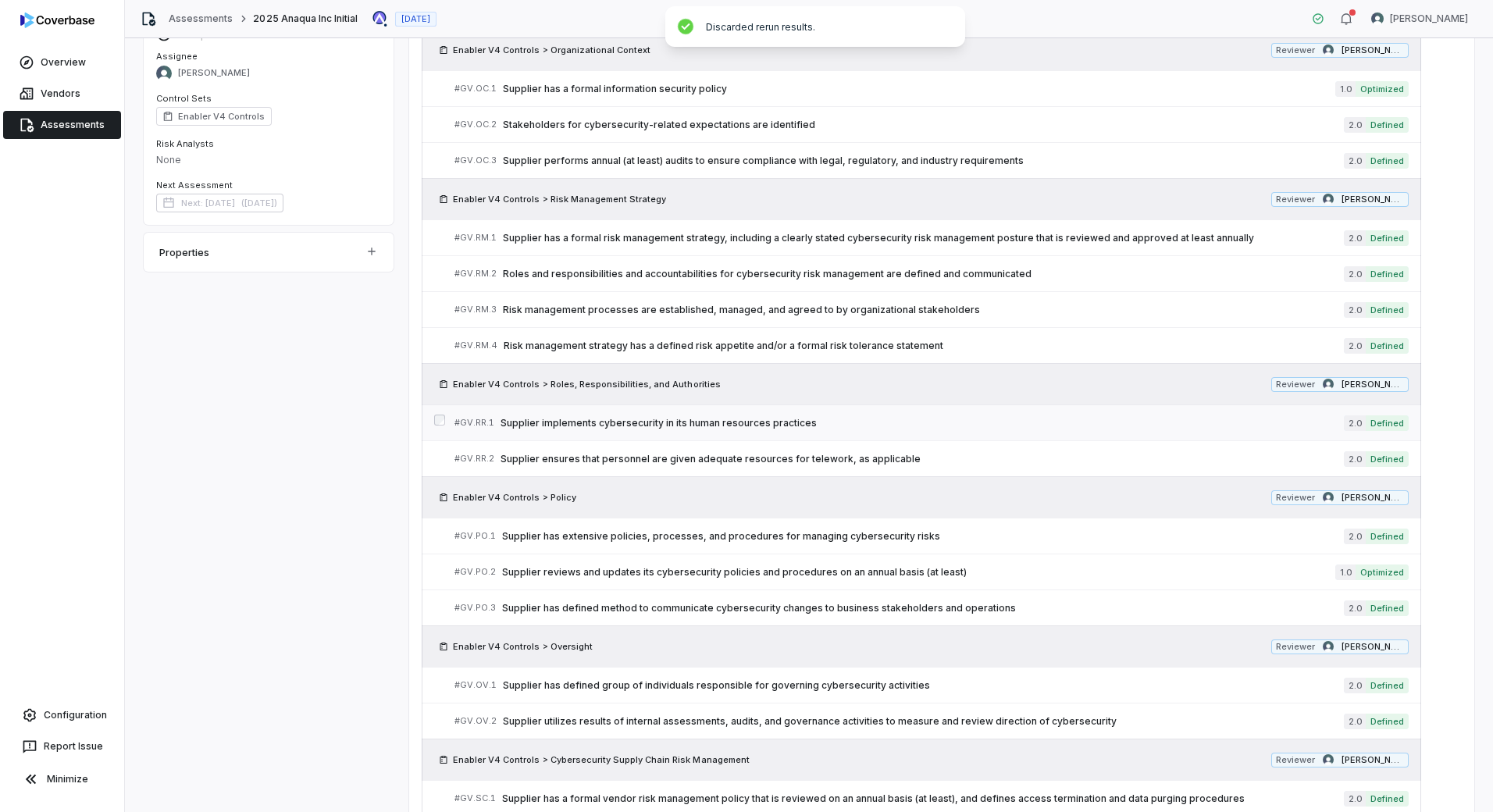 click on "Supplier implements cybersecurity in its human resources practices" at bounding box center [922, 423] 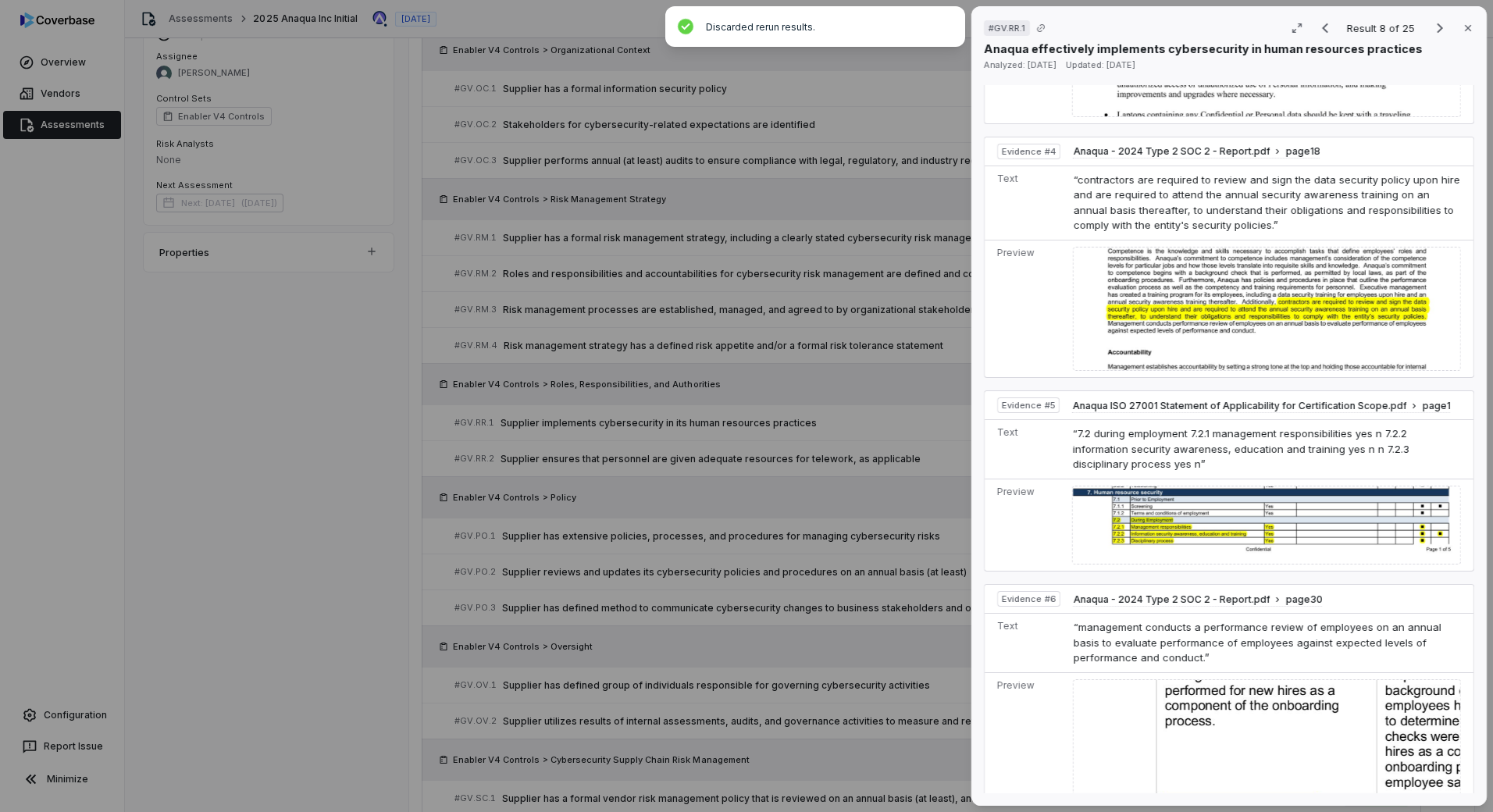 scroll, scrollTop: 1874, scrollLeft: 0, axis: vertical 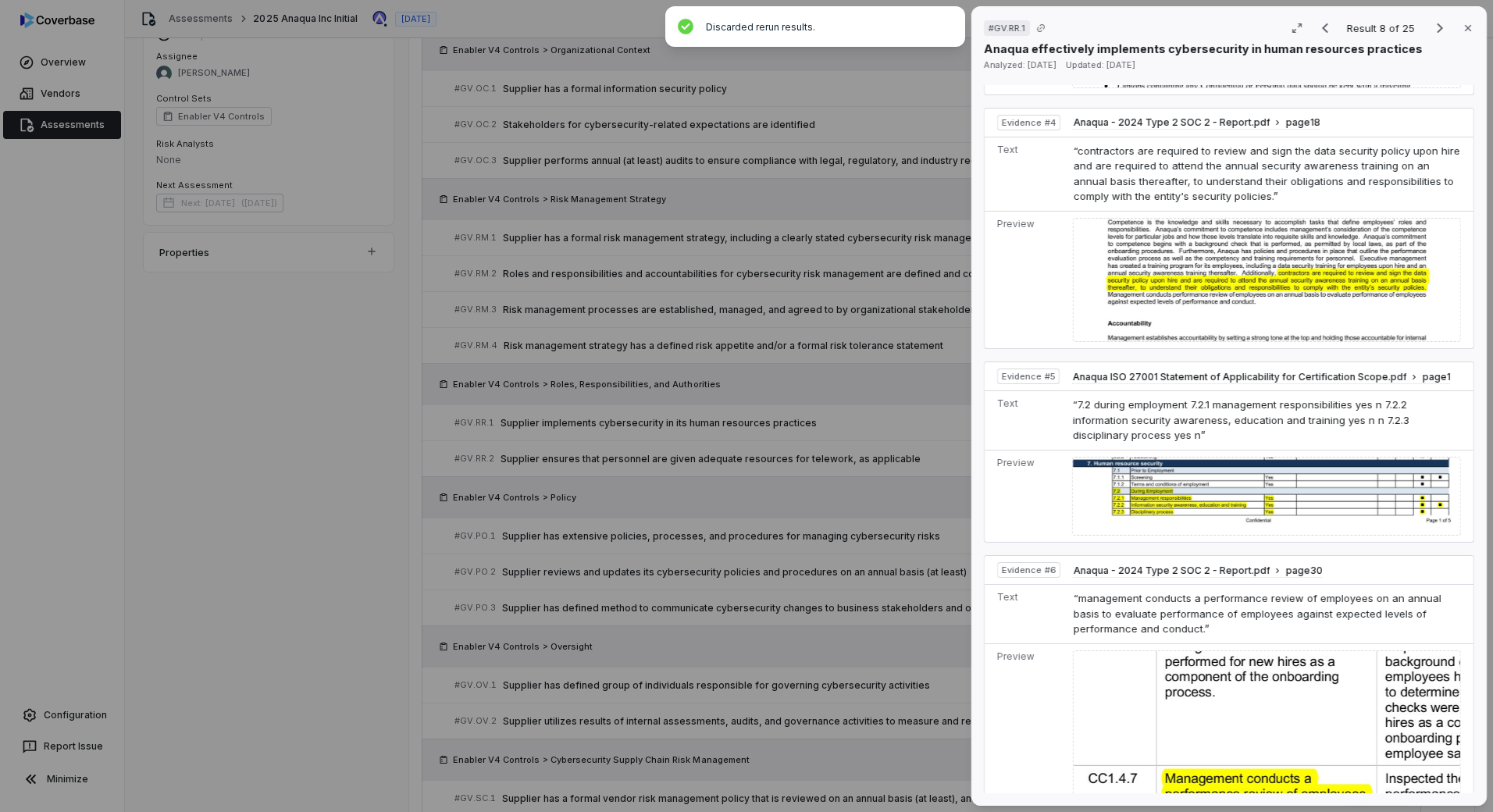 click on "# GV.RR.1 Result 8 of 25 Close Anaqua effectively implements cybersecurity in human resources practices Analyzed: [DATE] Updated: [DATE] No issue found Mark as issue Control Expectation Supplier implements cybersecurity in its human resources practices  Question Does your organization implement cybersecurity in its human resource practices? Guidance i.e., training, deprovisioning and personnel screening i.e., training, deprovisioning and personnel screening Control Set Enabler V4 Controls Roles, Responsibilities, and Authorities  Weight 1 Evaluation Correct the AI Edit   Score 2.0 Defined Analysis Anaqua provides security awareness training to employees upon hire and annually thereafter, ensuring staff understand their obligations and responsibilities related to information security. Evidence # 1 The company implements background checks as part of their onboarding process for new employees, demonstrating personnel screening practices that align with cybersecurity best practices. Evidence # 2 3 4 5 6 1" at bounding box center [746, 406] 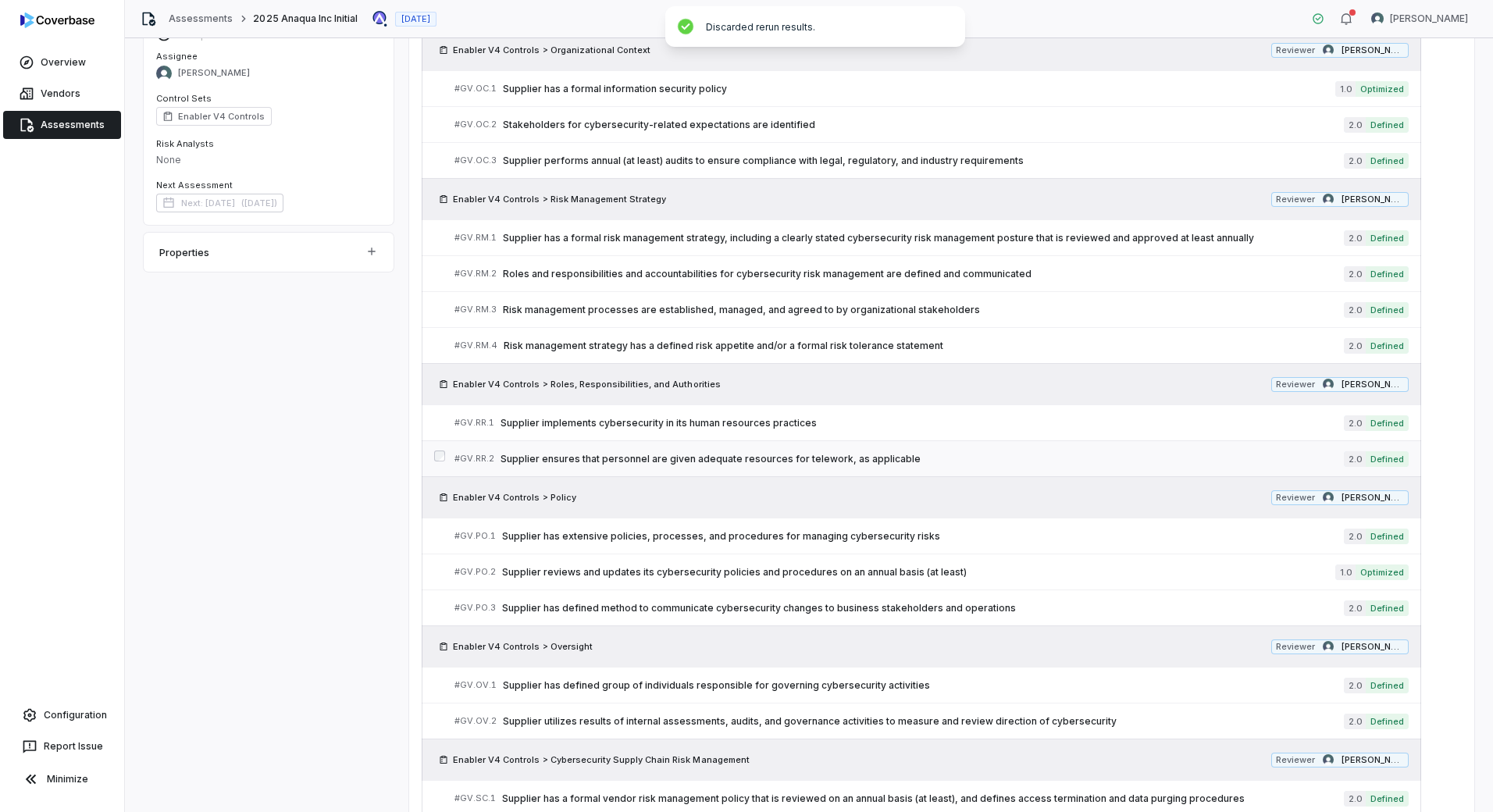 click on "Supplier ensures that personnel are given adequate resources  for telework, as applicable" at bounding box center (922, 459) 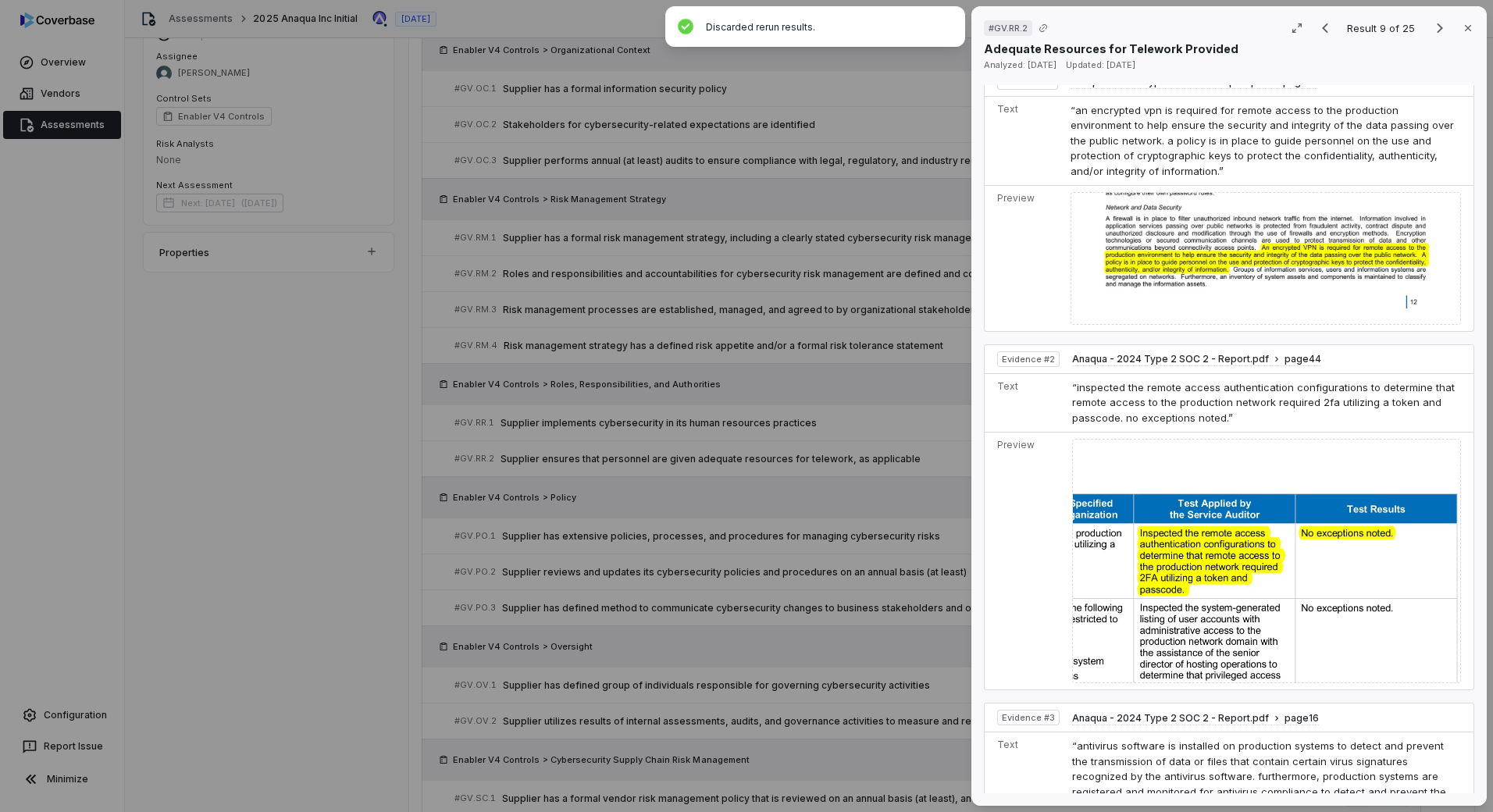 scroll, scrollTop: 142, scrollLeft: 0, axis: vertical 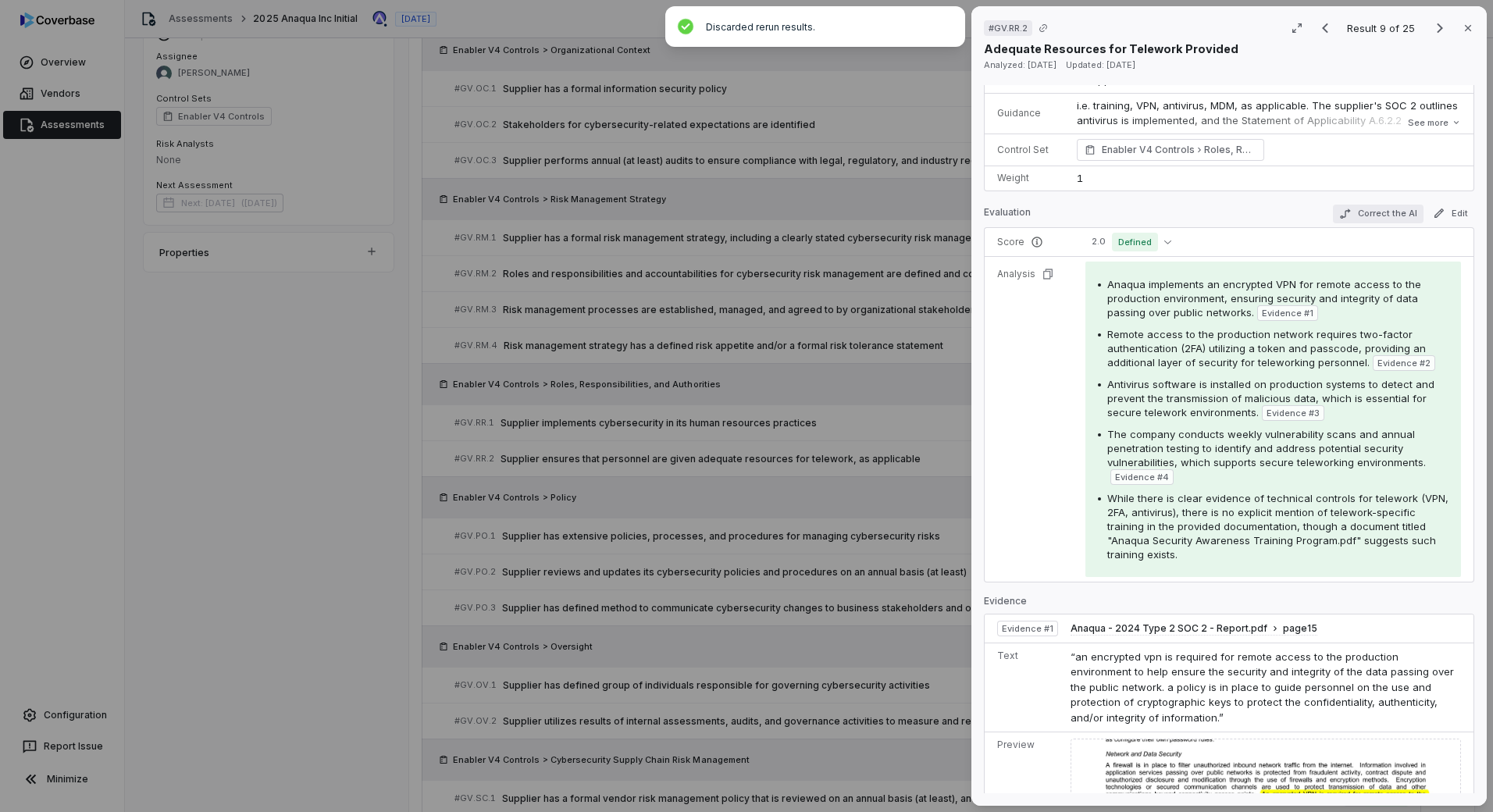 click on "Correct the AI" at bounding box center (1378, 214) 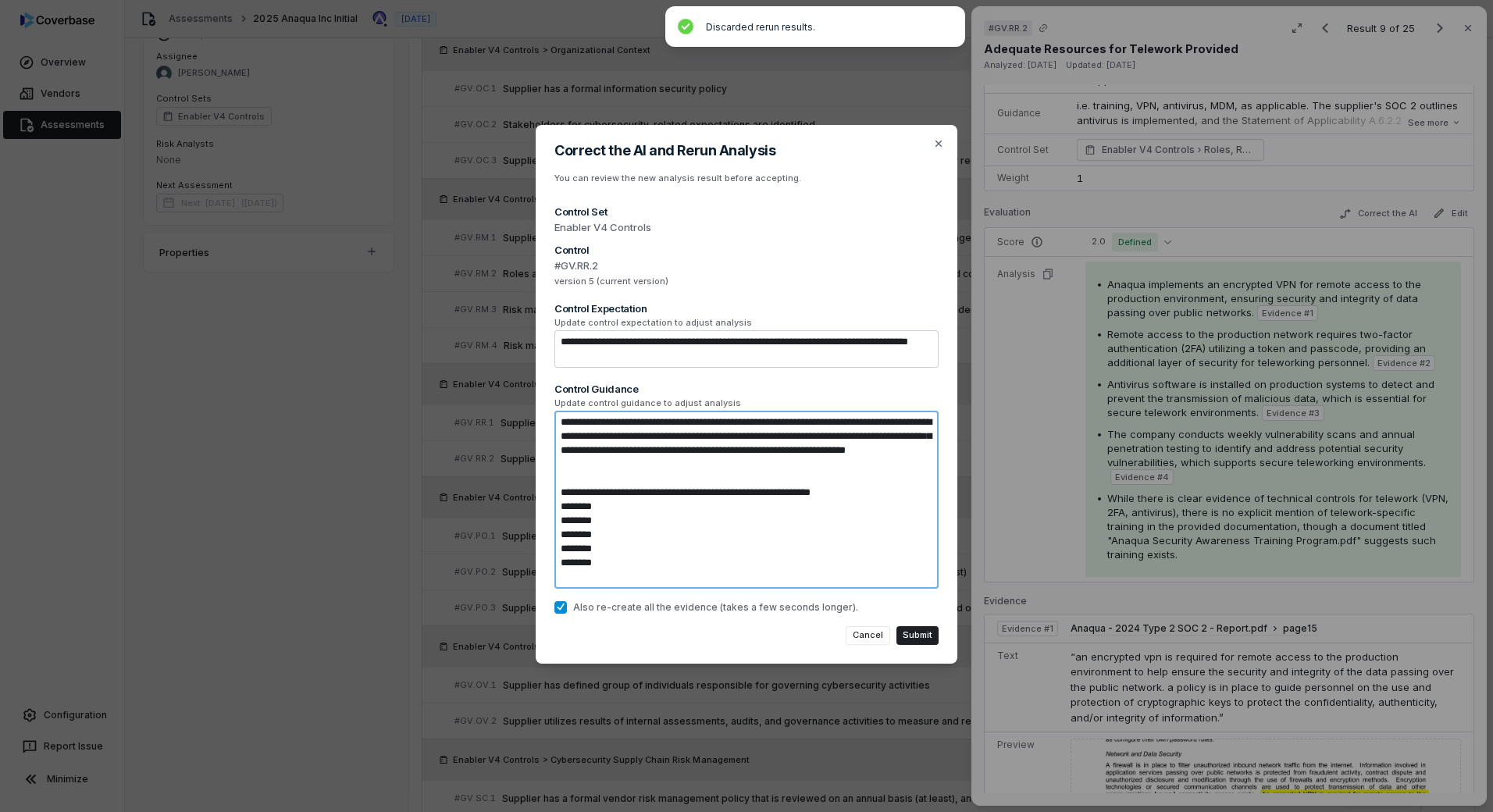 click on "**********" at bounding box center [746, 500] 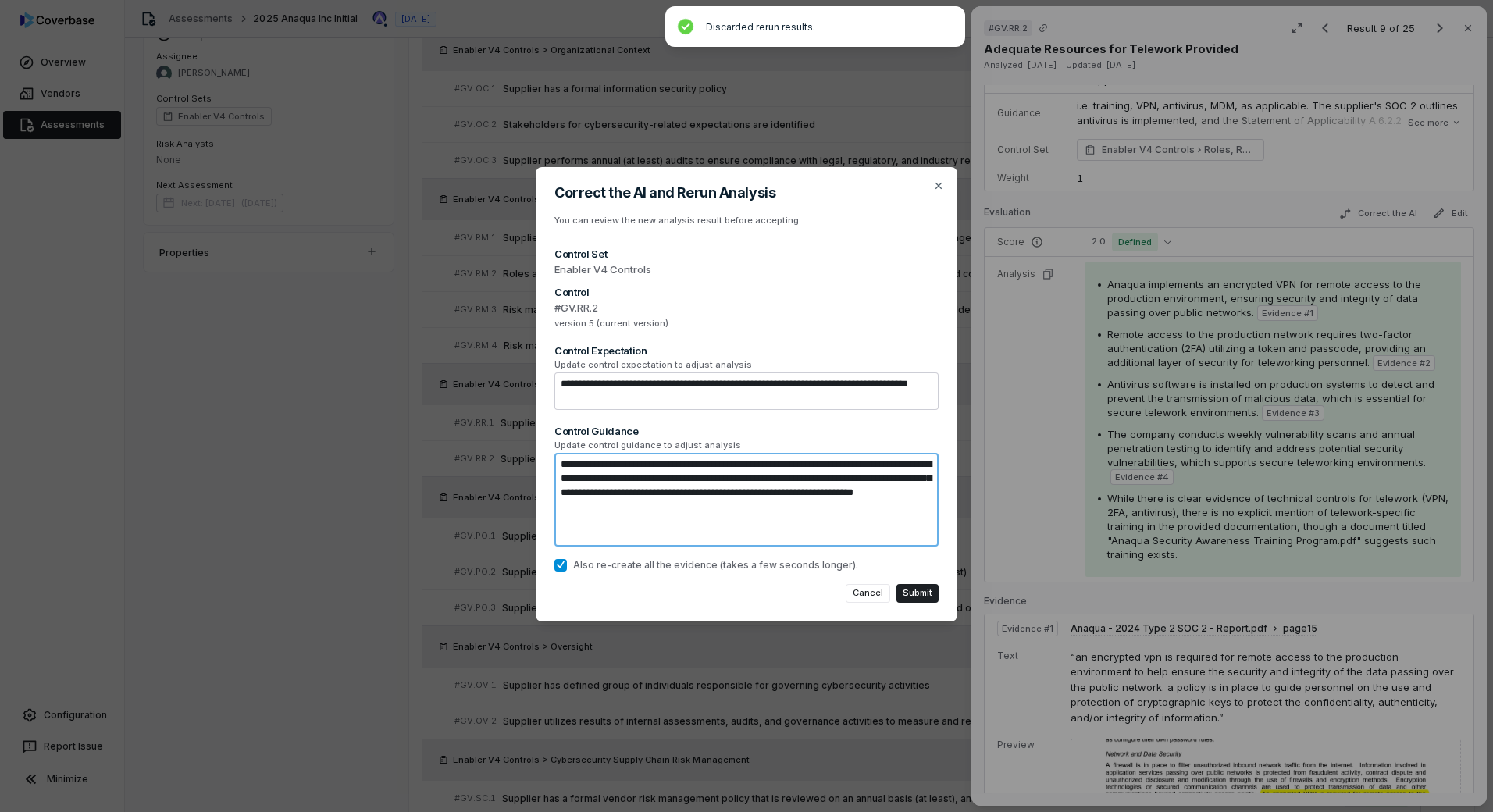 type on "*" 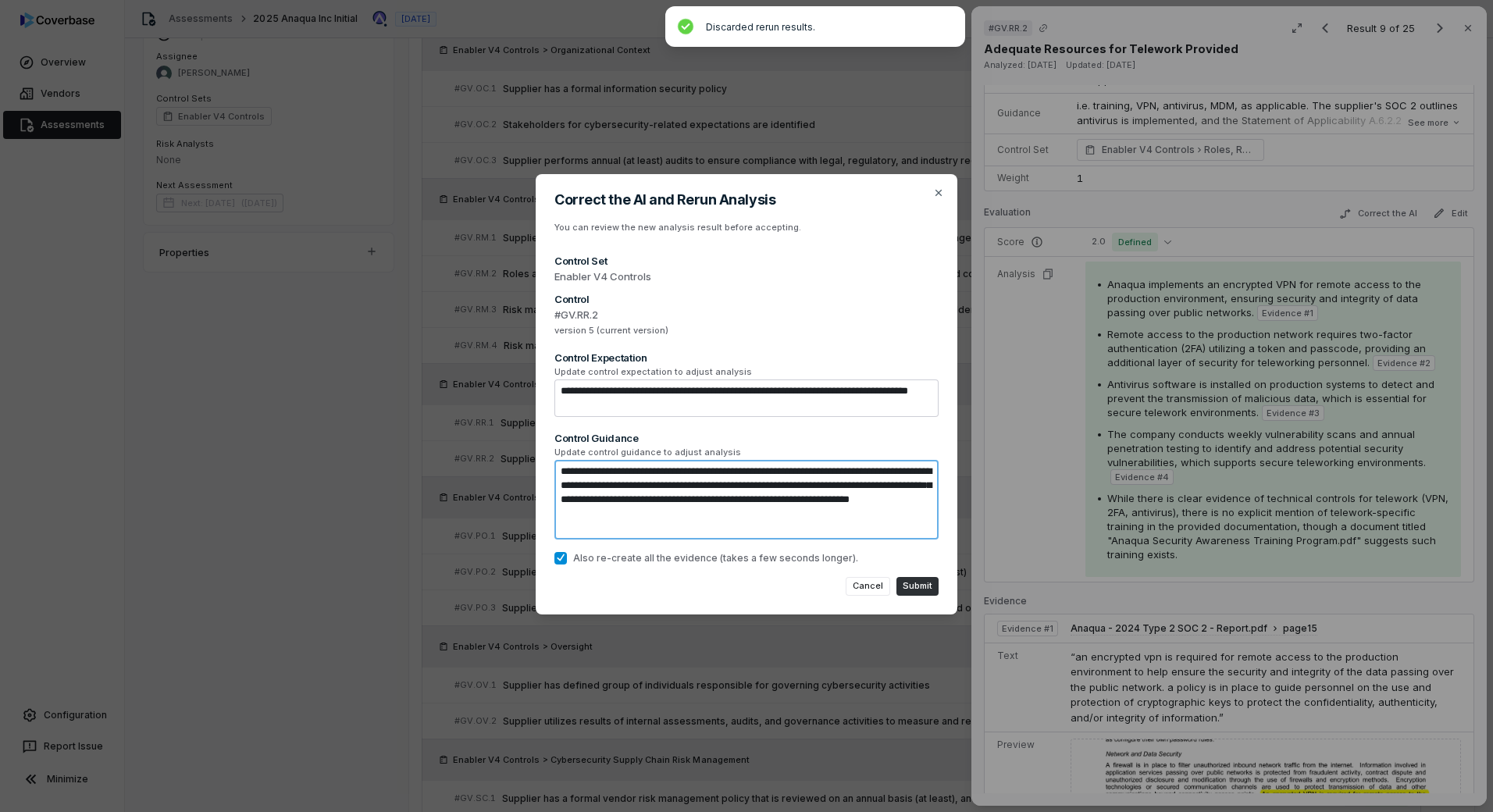 type on "**********" 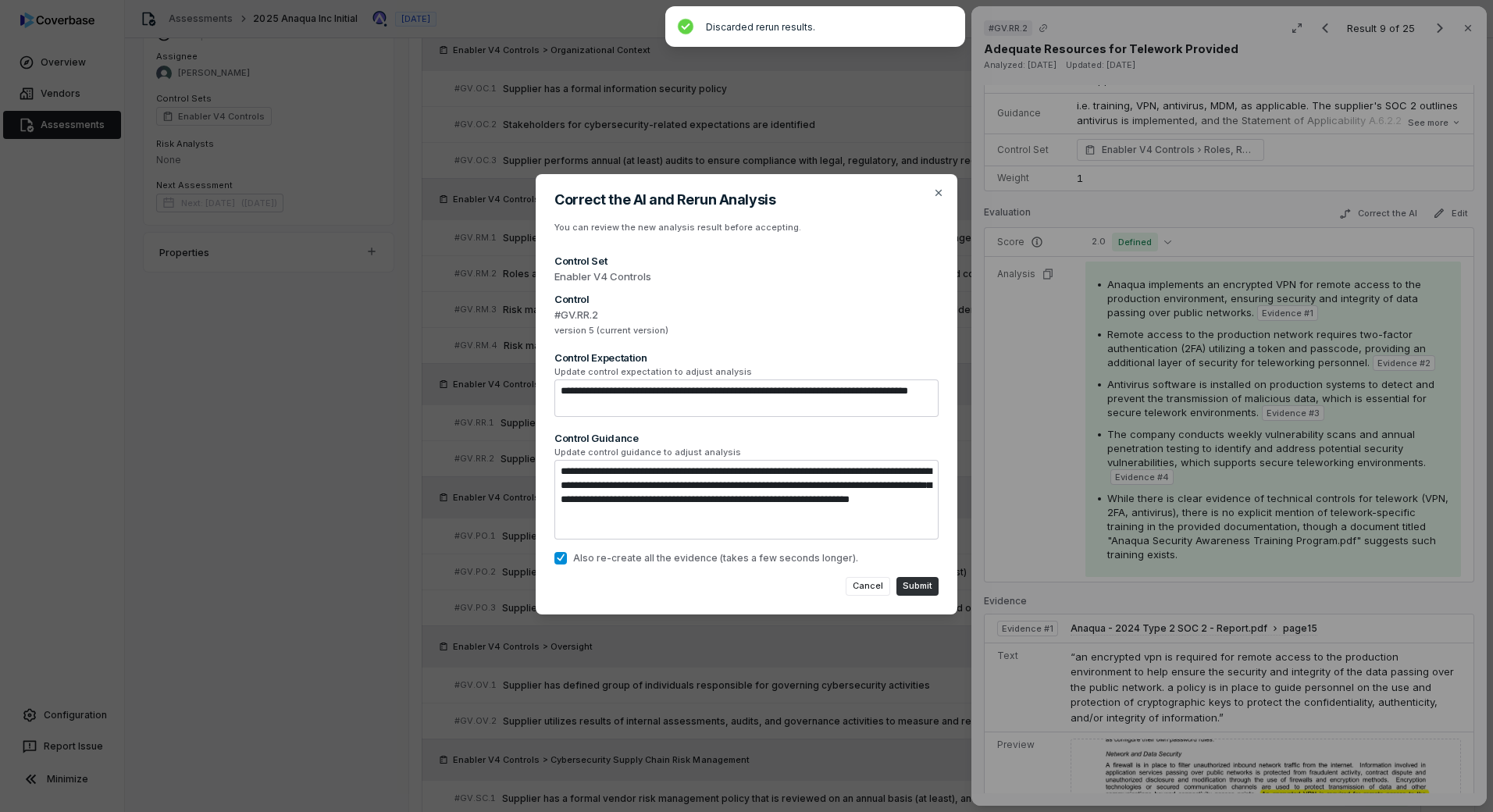 click on "Submit" at bounding box center (918, 586) 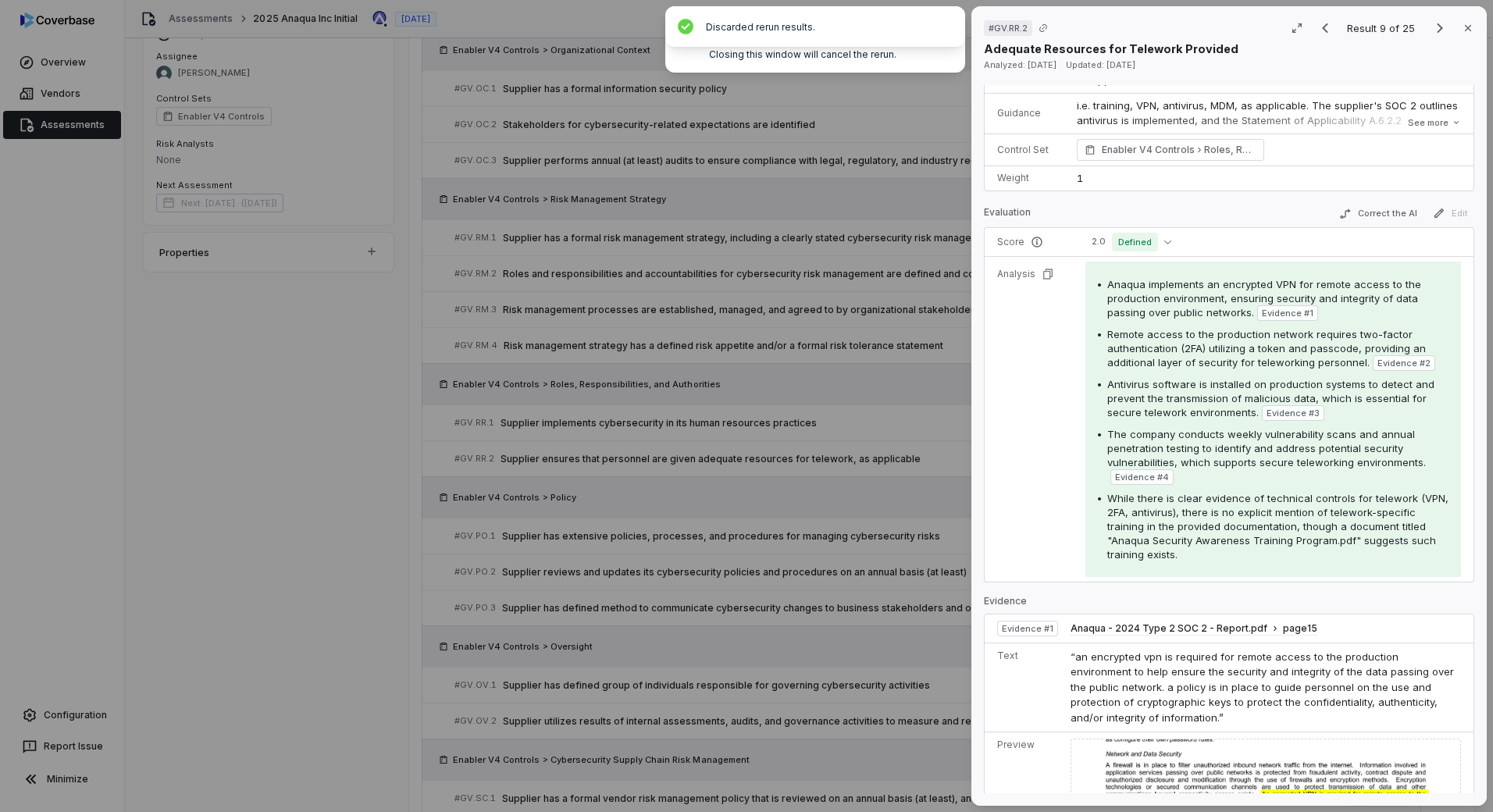 click on "Closing this window will cancel the rerun." at bounding box center (803, 54) 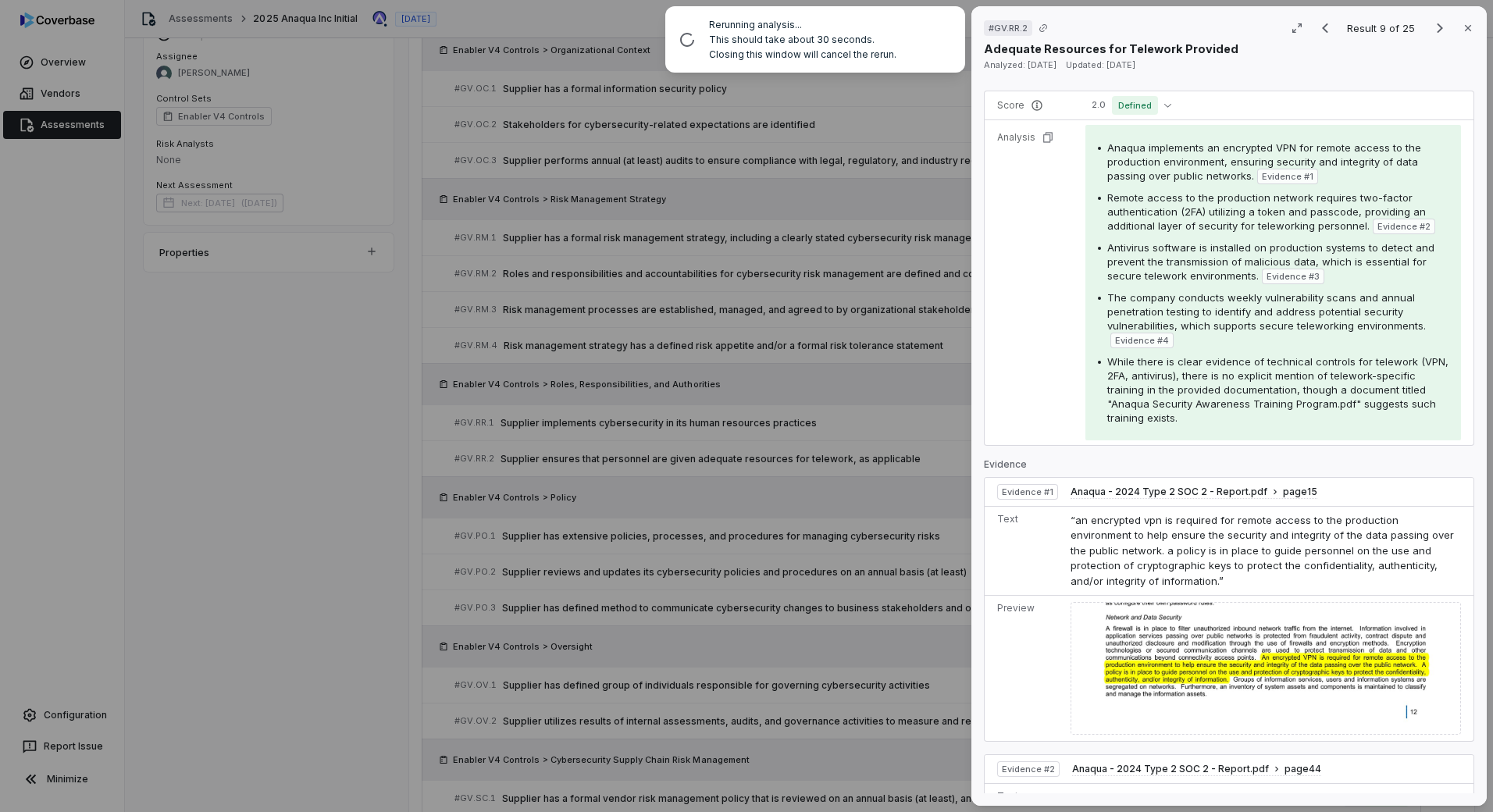 scroll, scrollTop: 0, scrollLeft: 0, axis: both 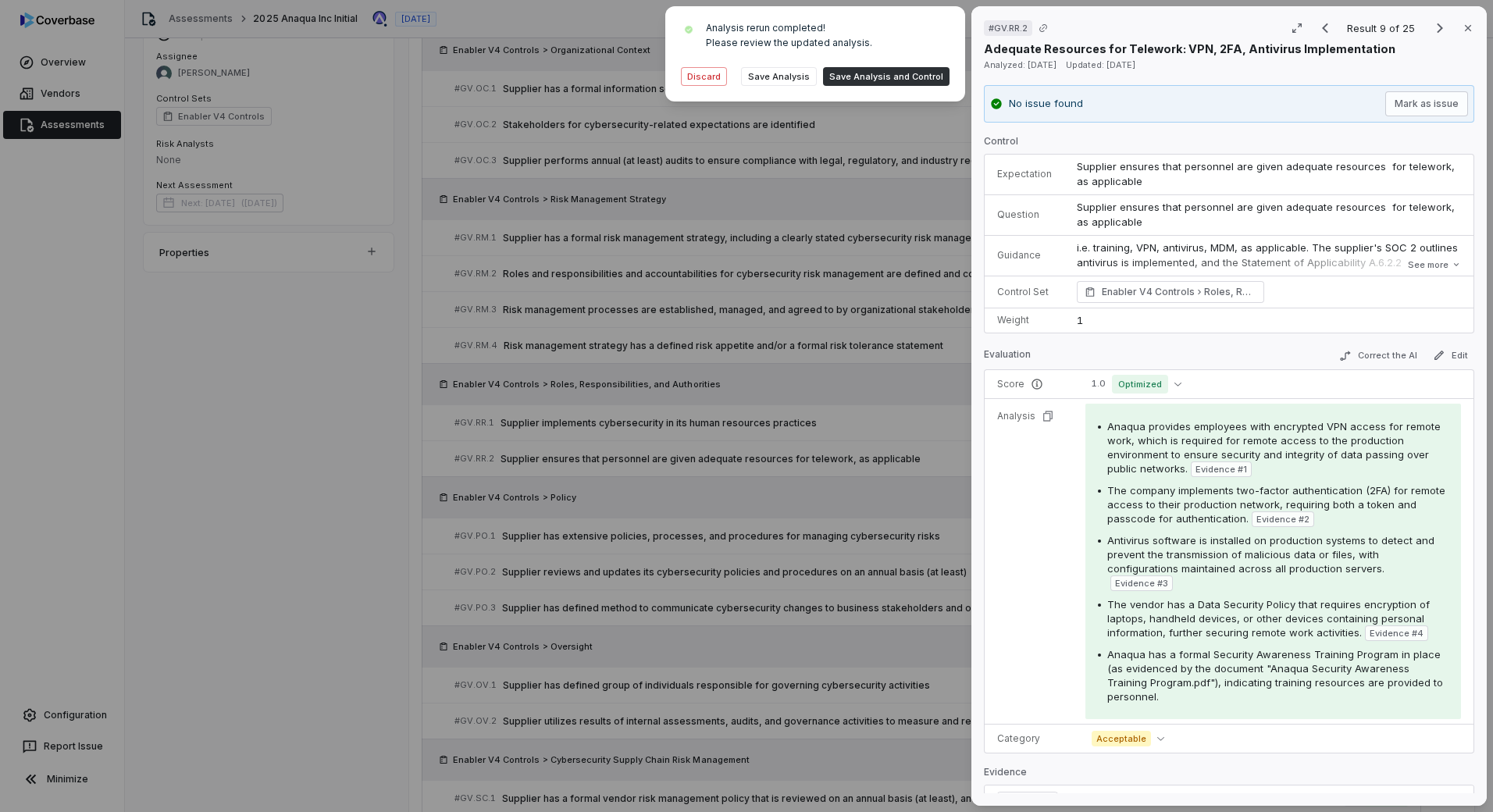 click on "Save Analysis and Control" at bounding box center (886, 77) 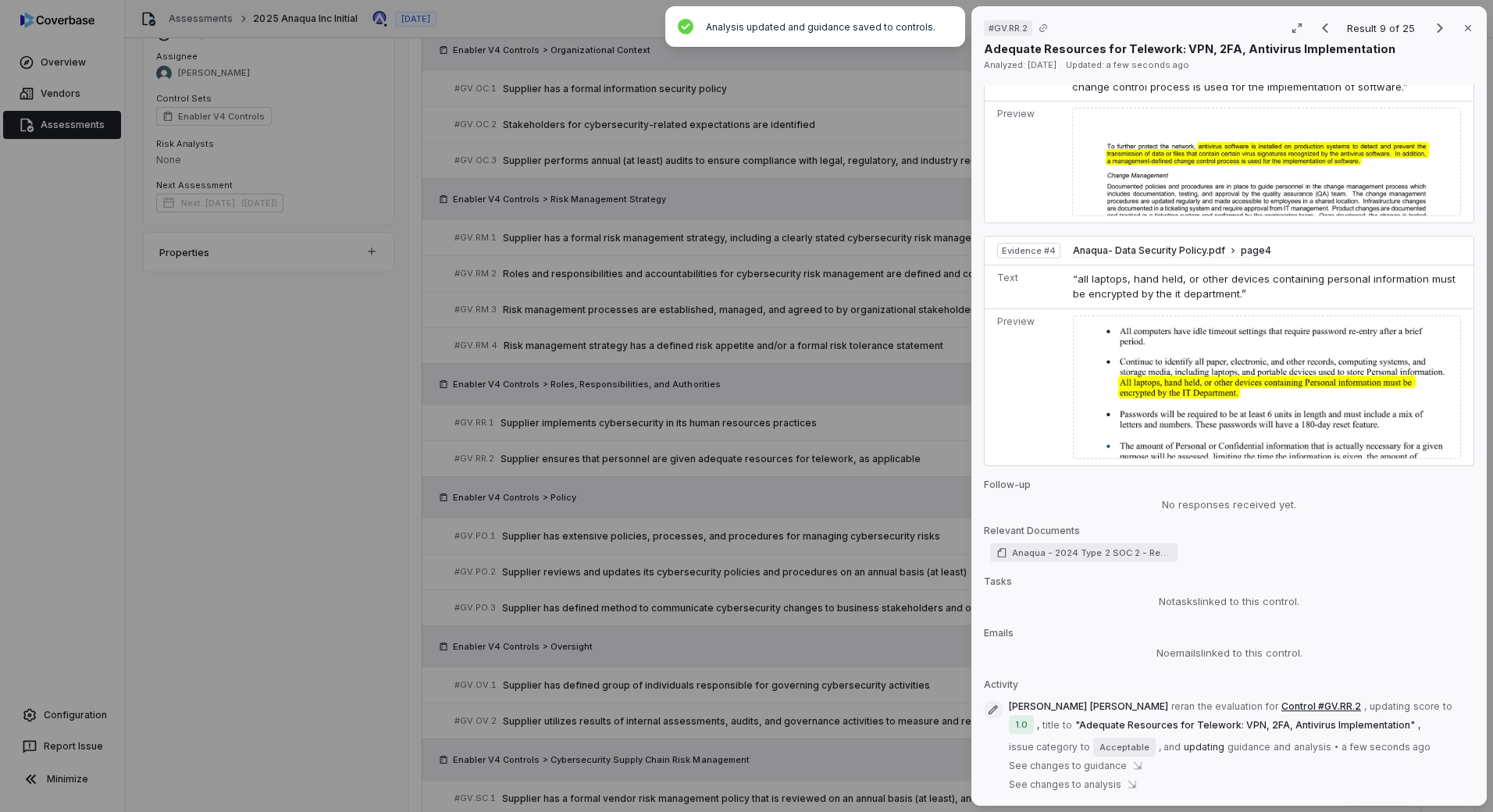 scroll, scrollTop: 1607, scrollLeft: 0, axis: vertical 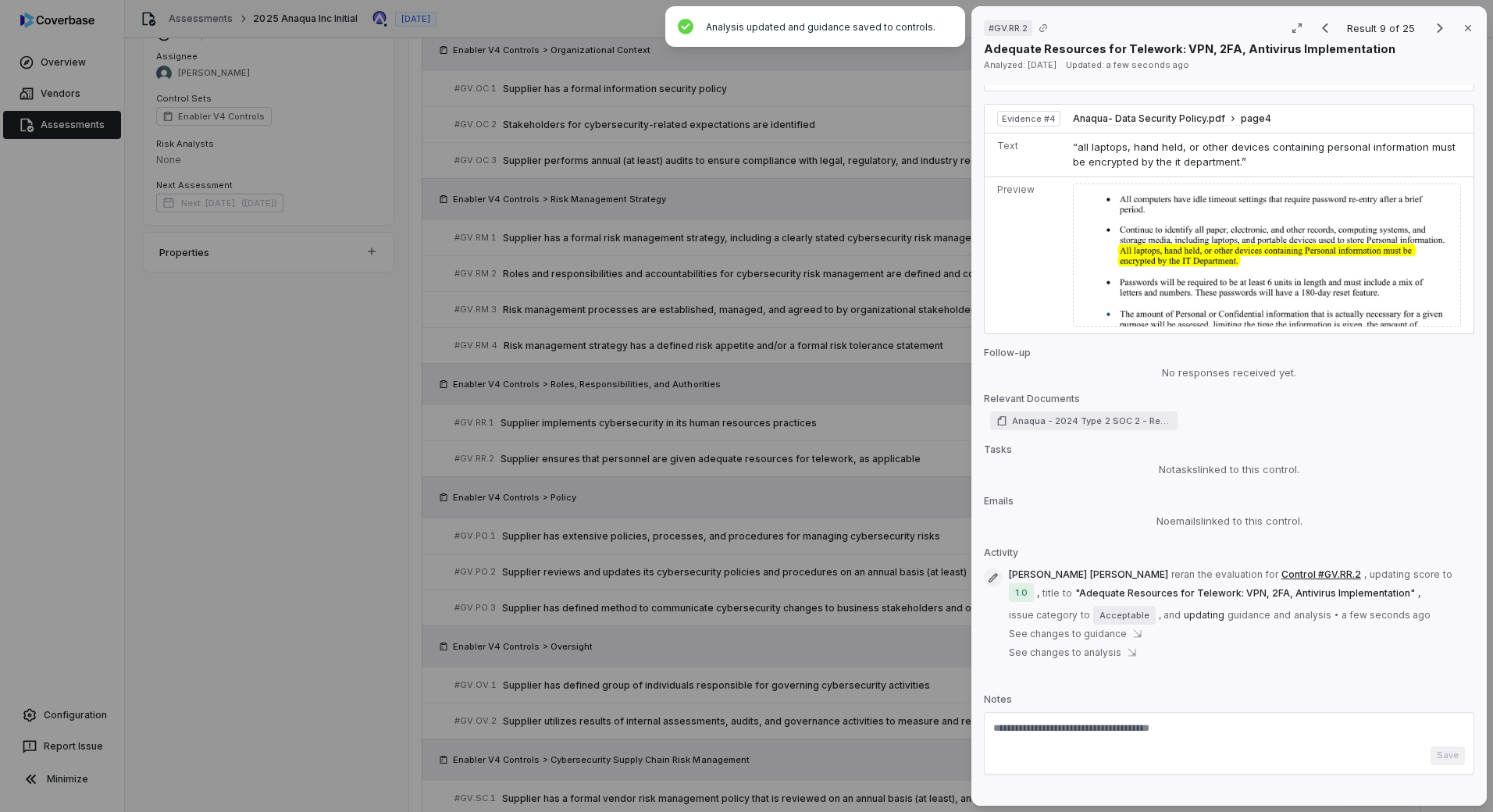 click at bounding box center (1229, 734) 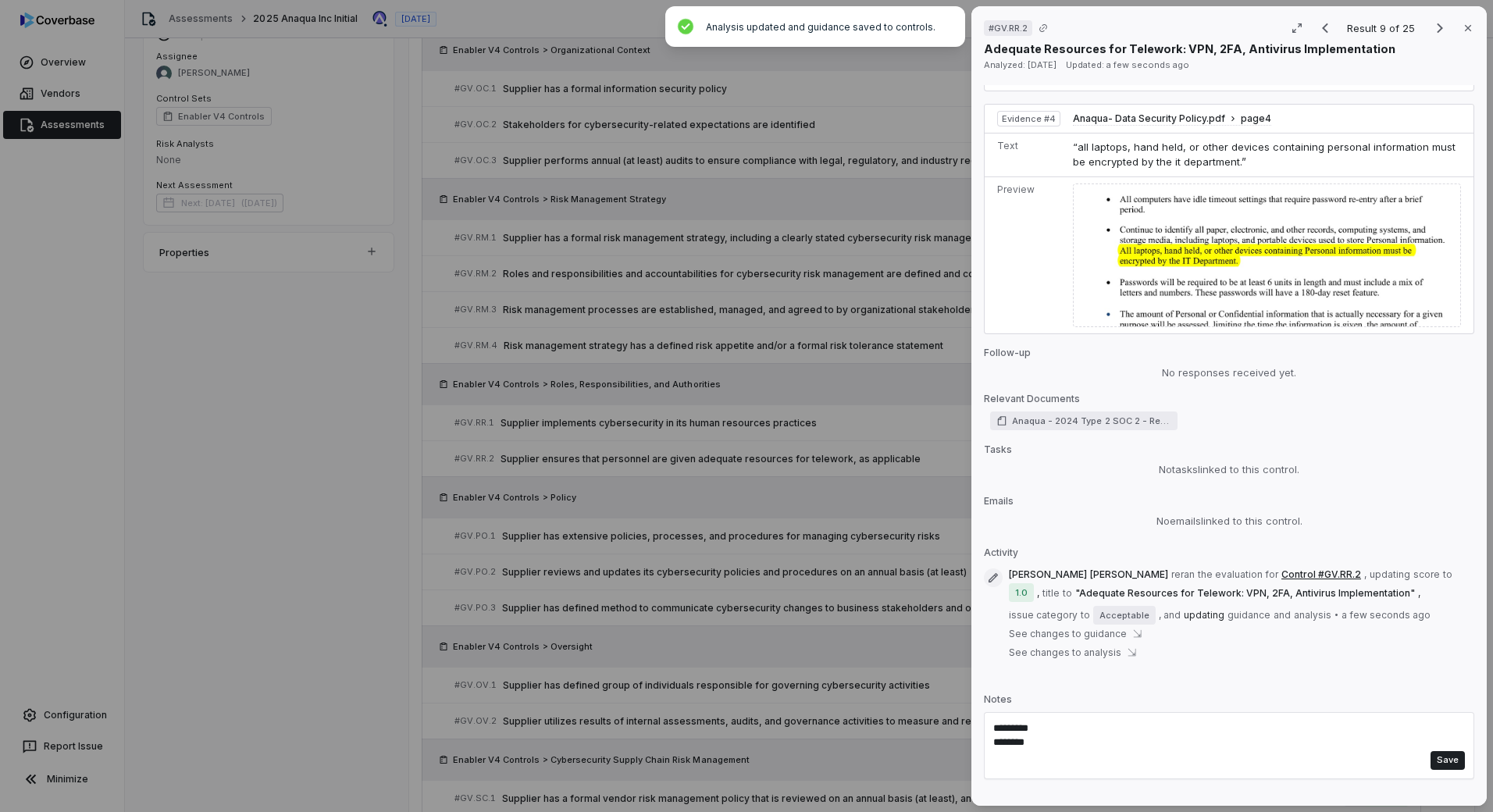 click on "*********
*******" at bounding box center (1221, 743) 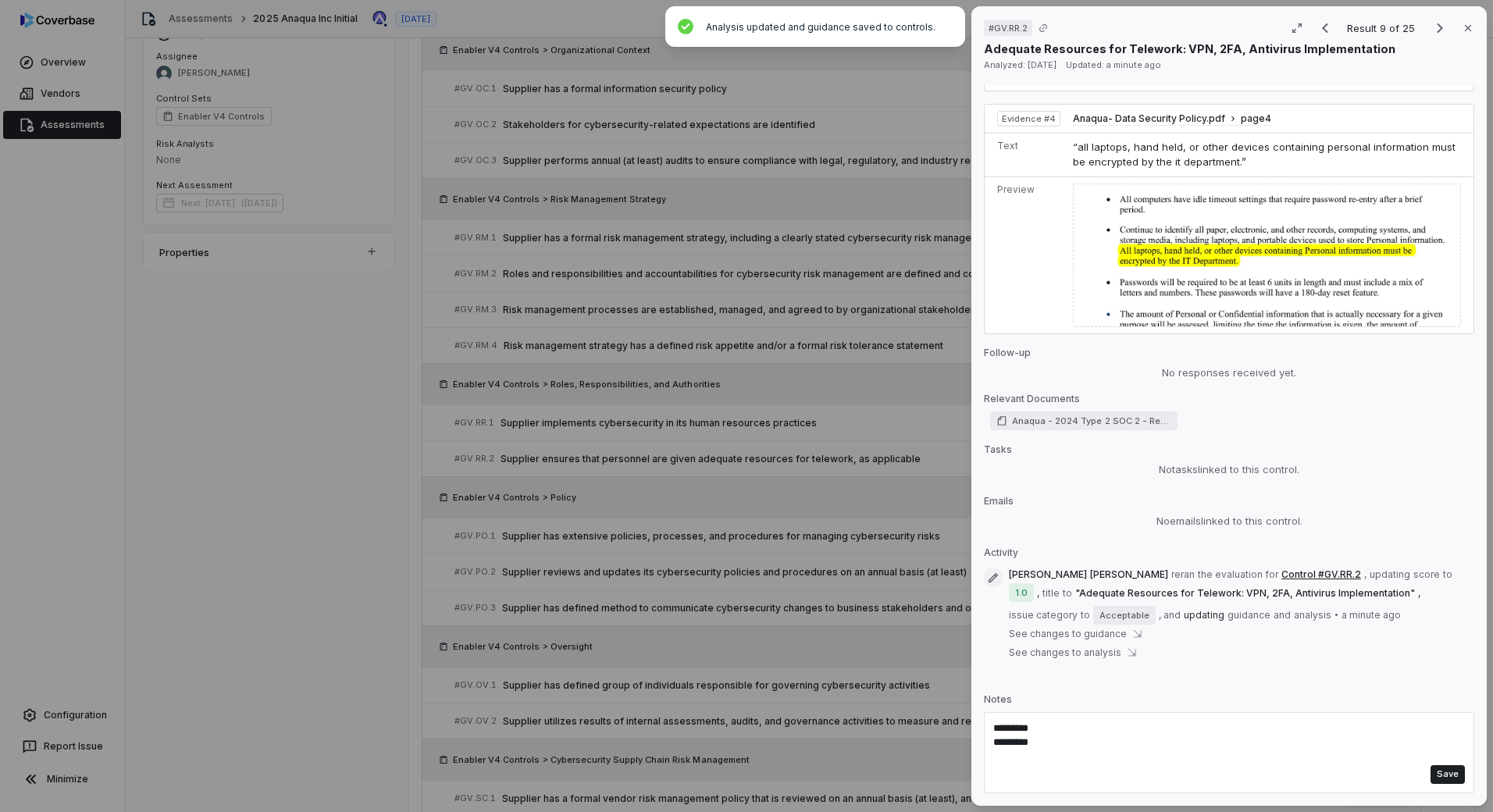 paste on "******" 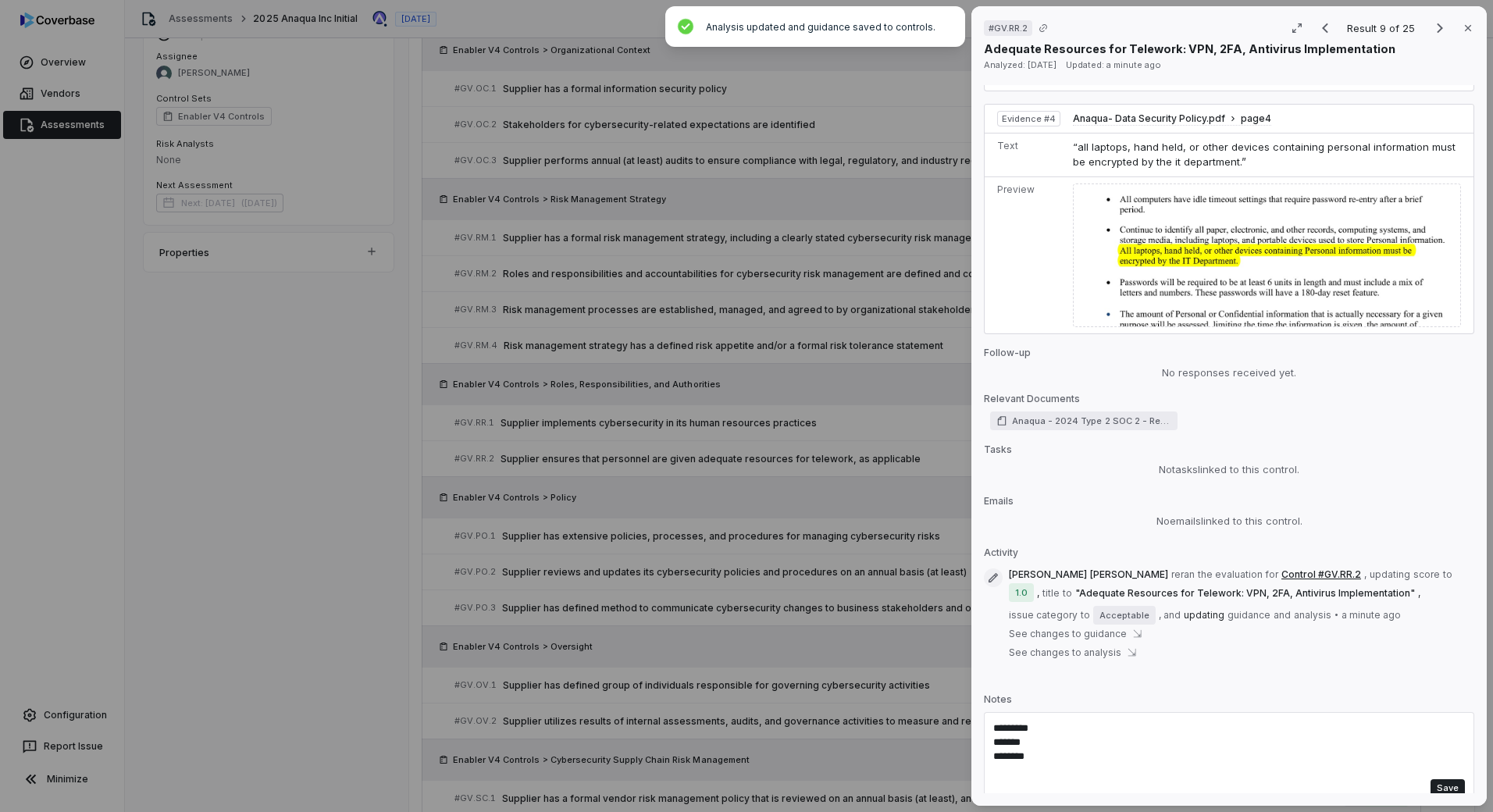 drag, startPoint x: 1049, startPoint y: 733, endPoint x: 985, endPoint y: 735, distance: 64.03124 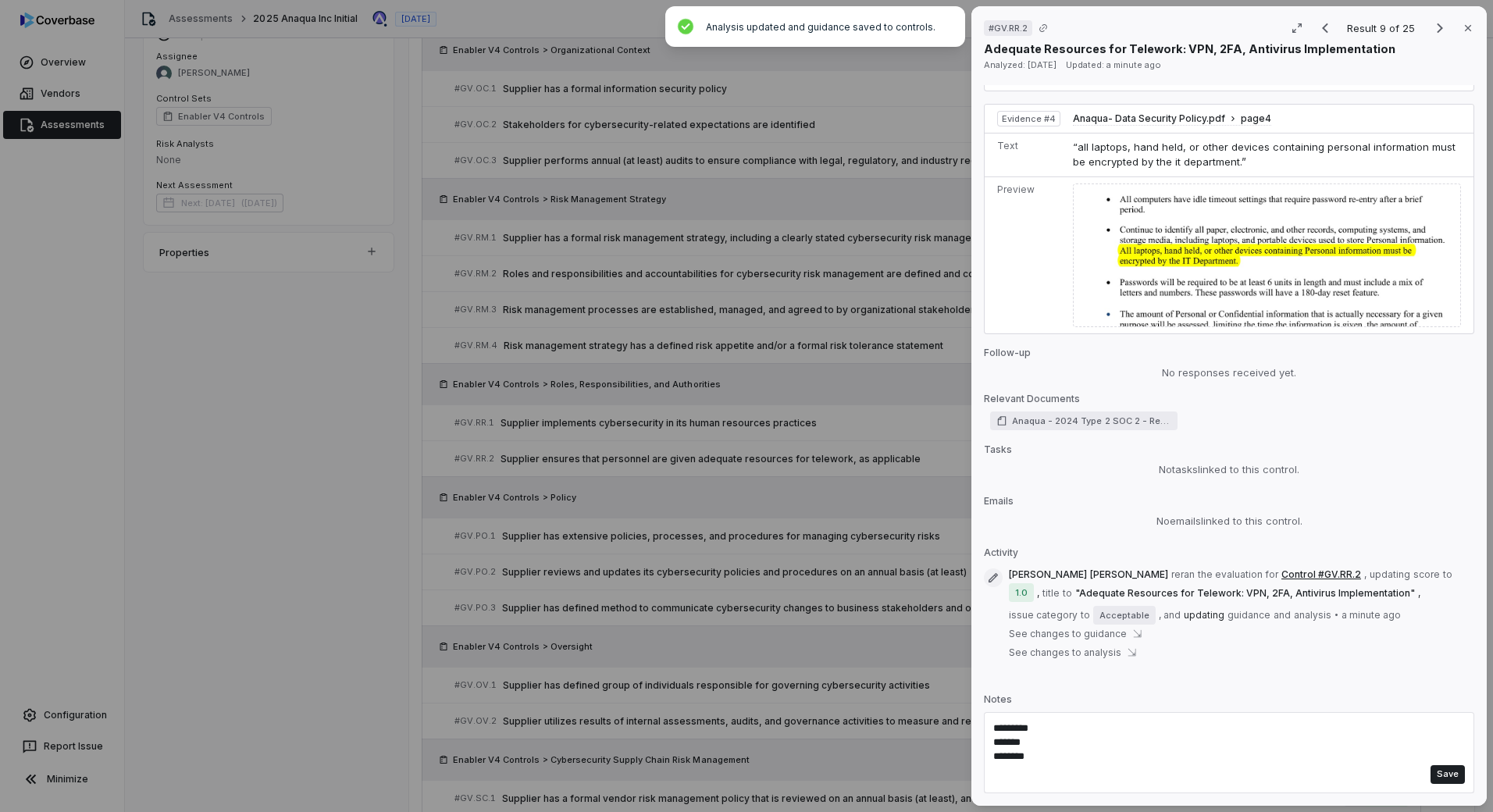 click on "*********
*******
*******" at bounding box center (1221, 750) 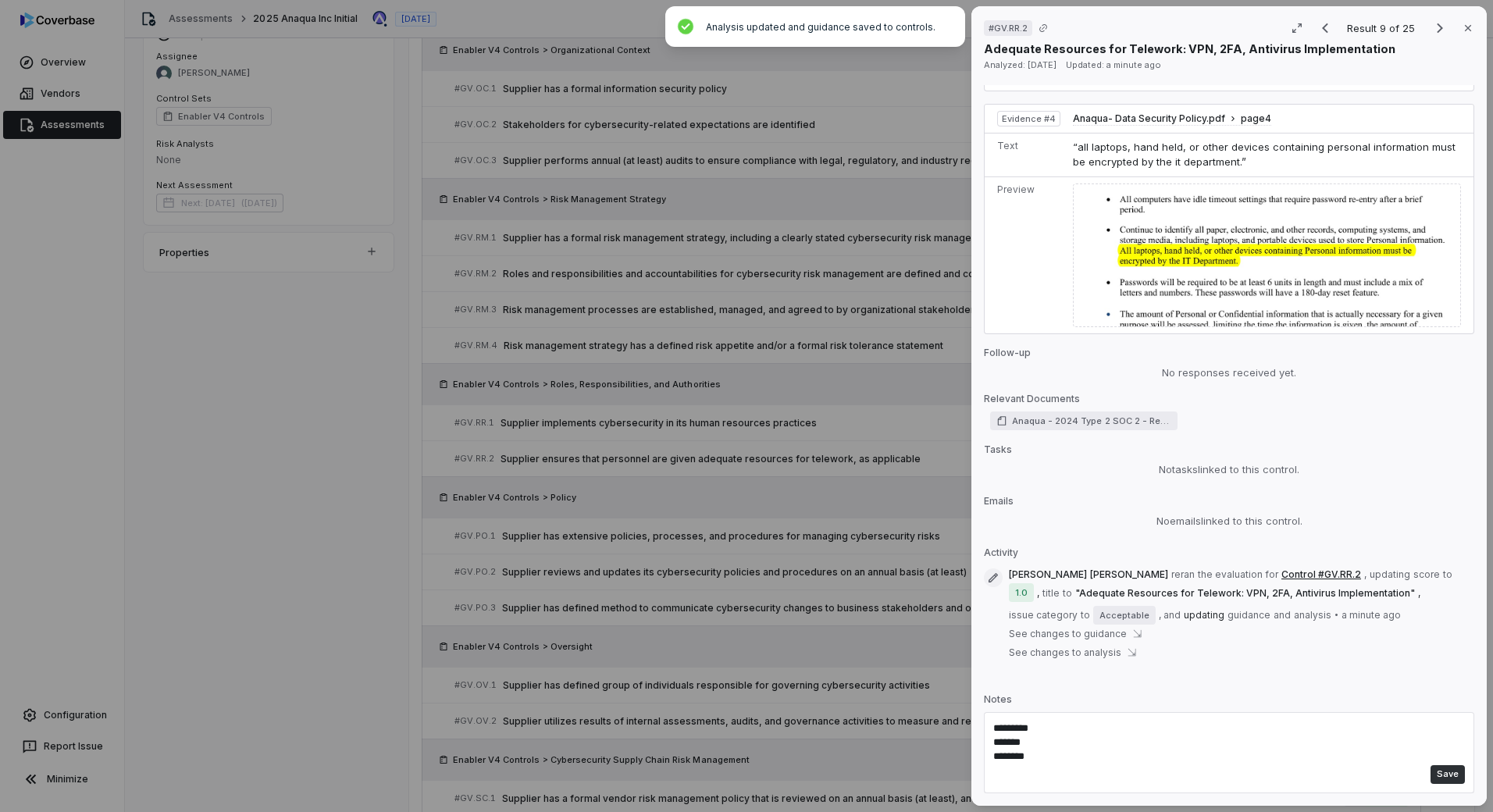 type on "*********
*******
*******" 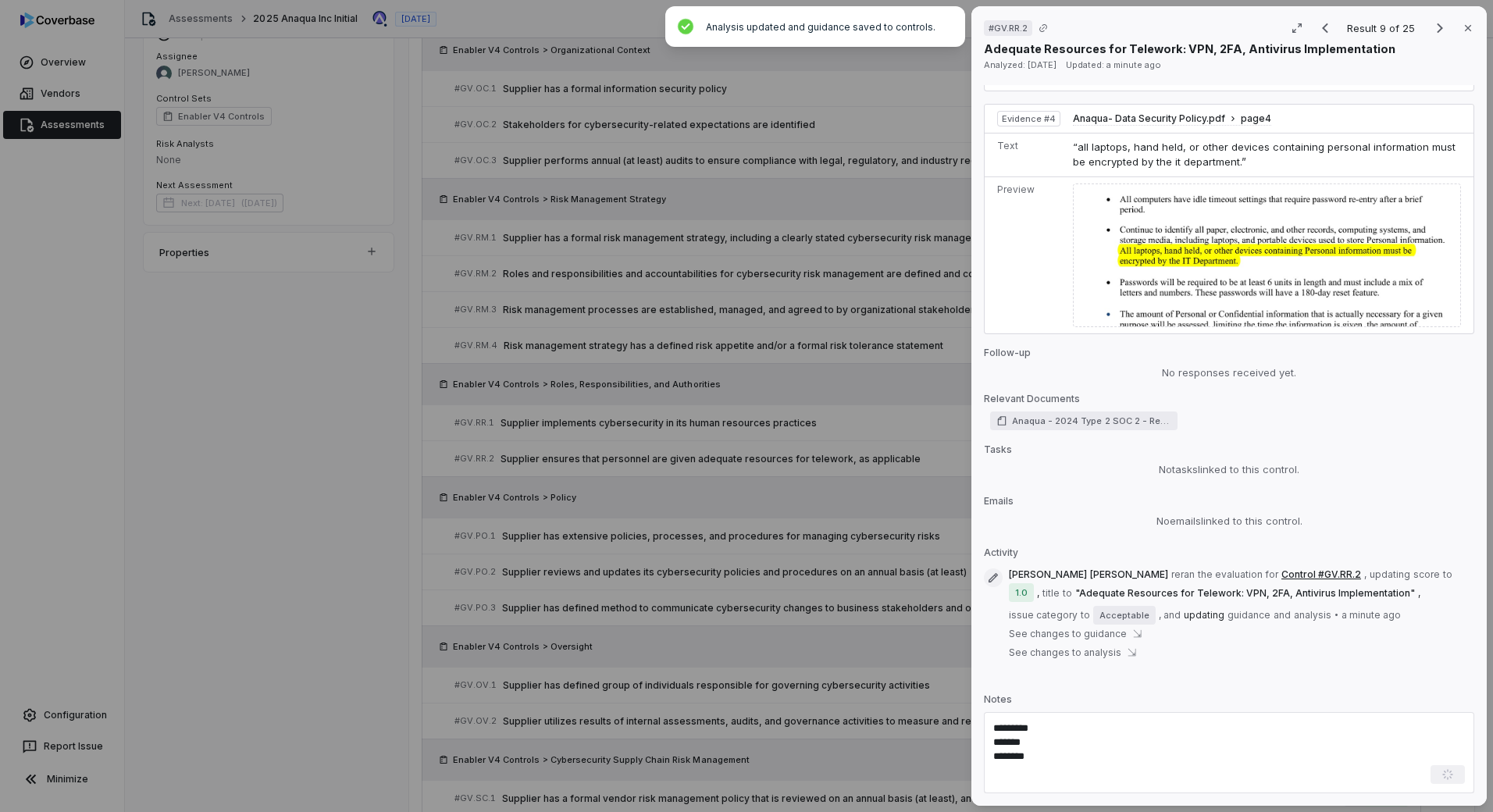 type 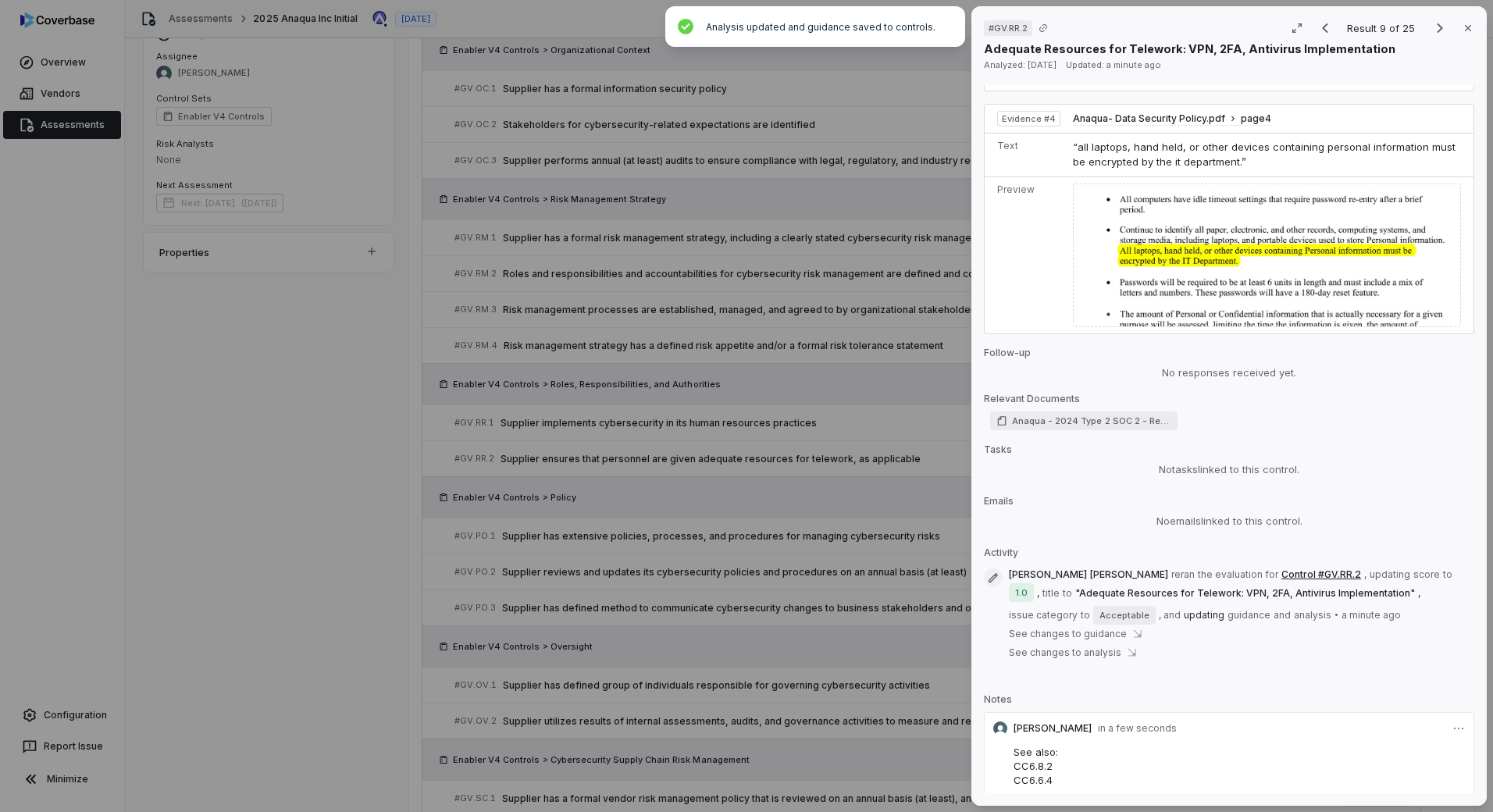 click on "# GV.RR.2 Result 9 of 25 Close Adequate Resources for Telework: VPN, 2FA, Antivirus Implementation Analyzed: [DATE] Updated: a minute ago No issue found Mark as issue Control Expectation Supplier ensures that personnel are given adequate resources  for telework, as applicable Question Supplier ensures that personnel are given adequate resources  for telework, as applicable Guidance i.e. training, VPN, antivirus, MDM, as applicable. The supplier's SOC 2 outlines antivirus is implemented, and the Statement of Applicability A.6.2.2 outlines remote working controls are implemented as well. Any evidence involving training should be added as well
i.e. training, VPN, antivirus, MDM, as applicable. The supplier's SOC 2 outlines antivirus is implemented, and the Statement of Applicability A.6.2.2 outlines remote working controls are implemented as well. Any evidence involving training should be added as well
See more Control Set Enabler V4 Controls Roles, Responsibilities, and Authorities  Weight 1 Evaluation" at bounding box center (746, 406) 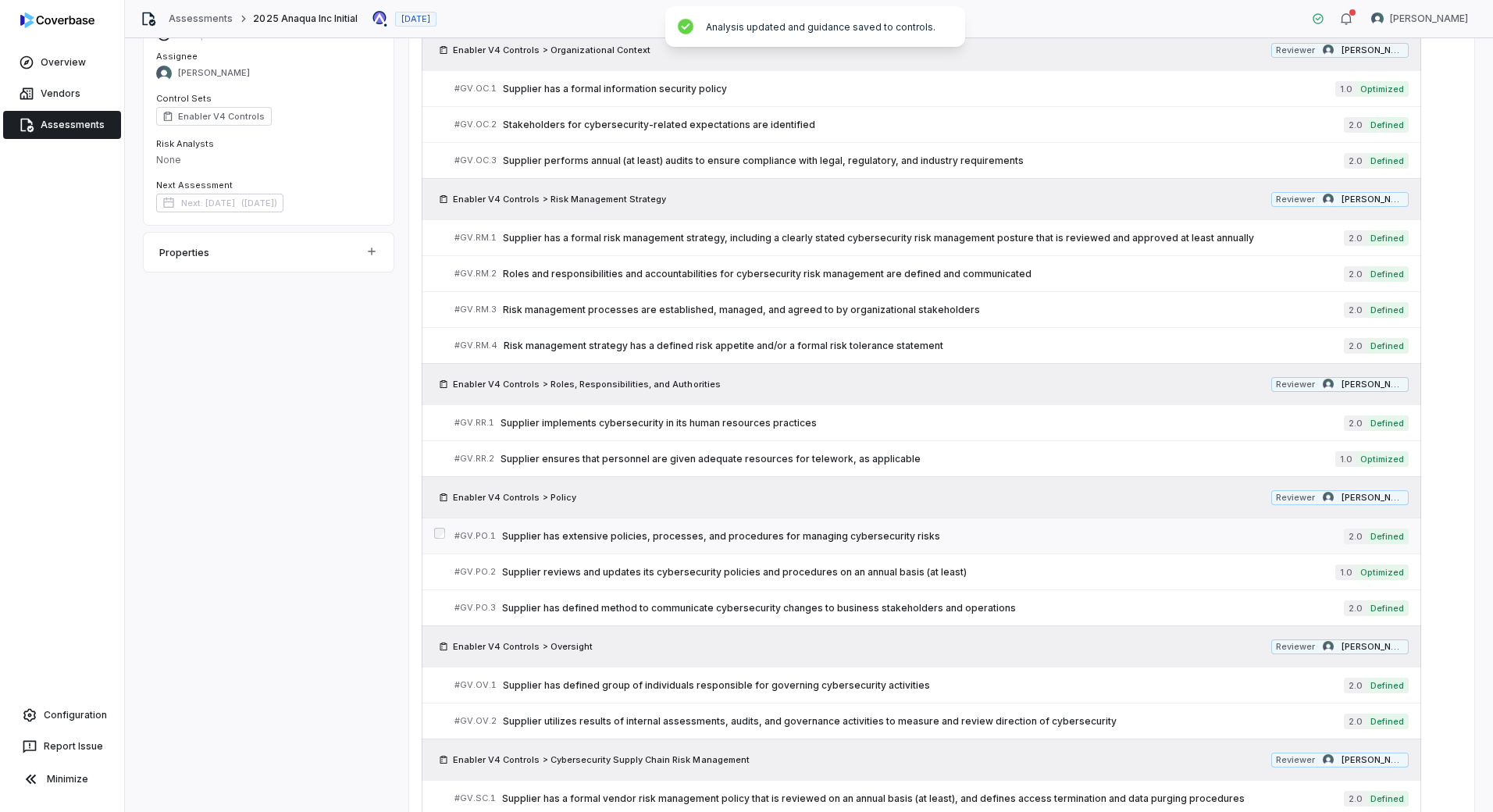 click on "Supplier has extensive policies, processes, and procedures for managing cybersecurity risks" at bounding box center [923, 536] 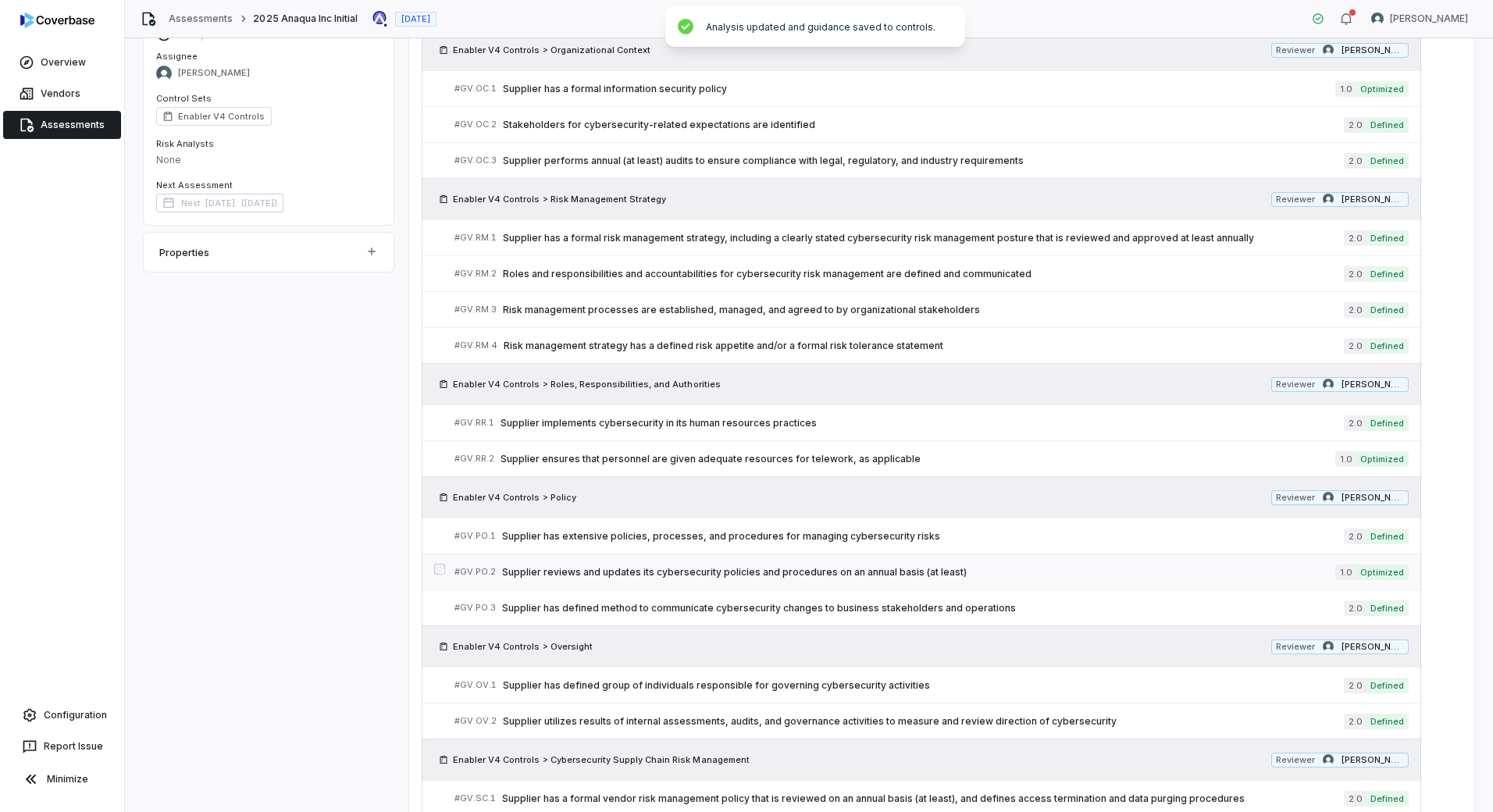 drag, startPoint x: 850, startPoint y: 531, endPoint x: 808, endPoint y: 583, distance: 66.8431 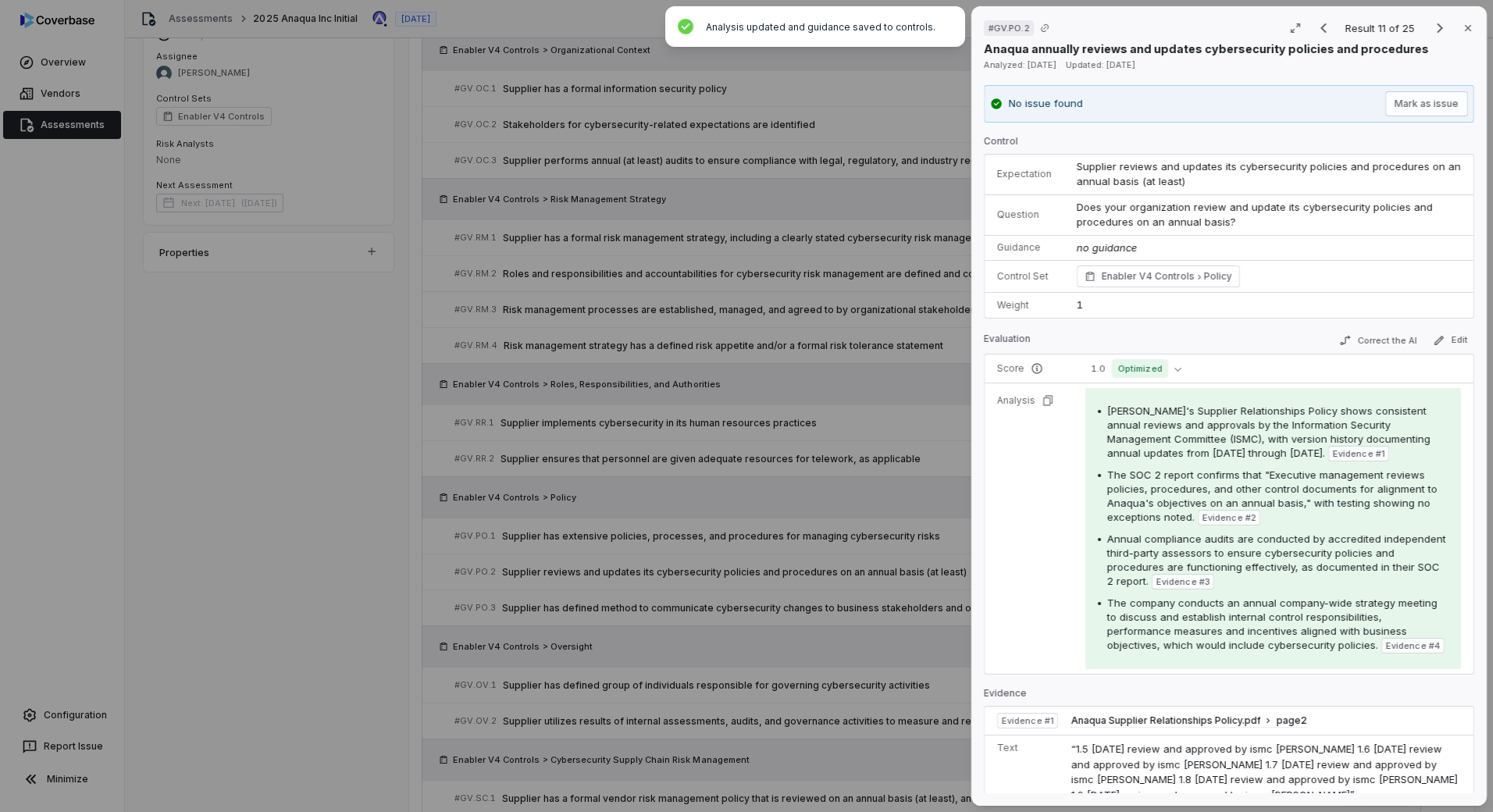 scroll, scrollTop: 390, scrollLeft: 0, axis: vertical 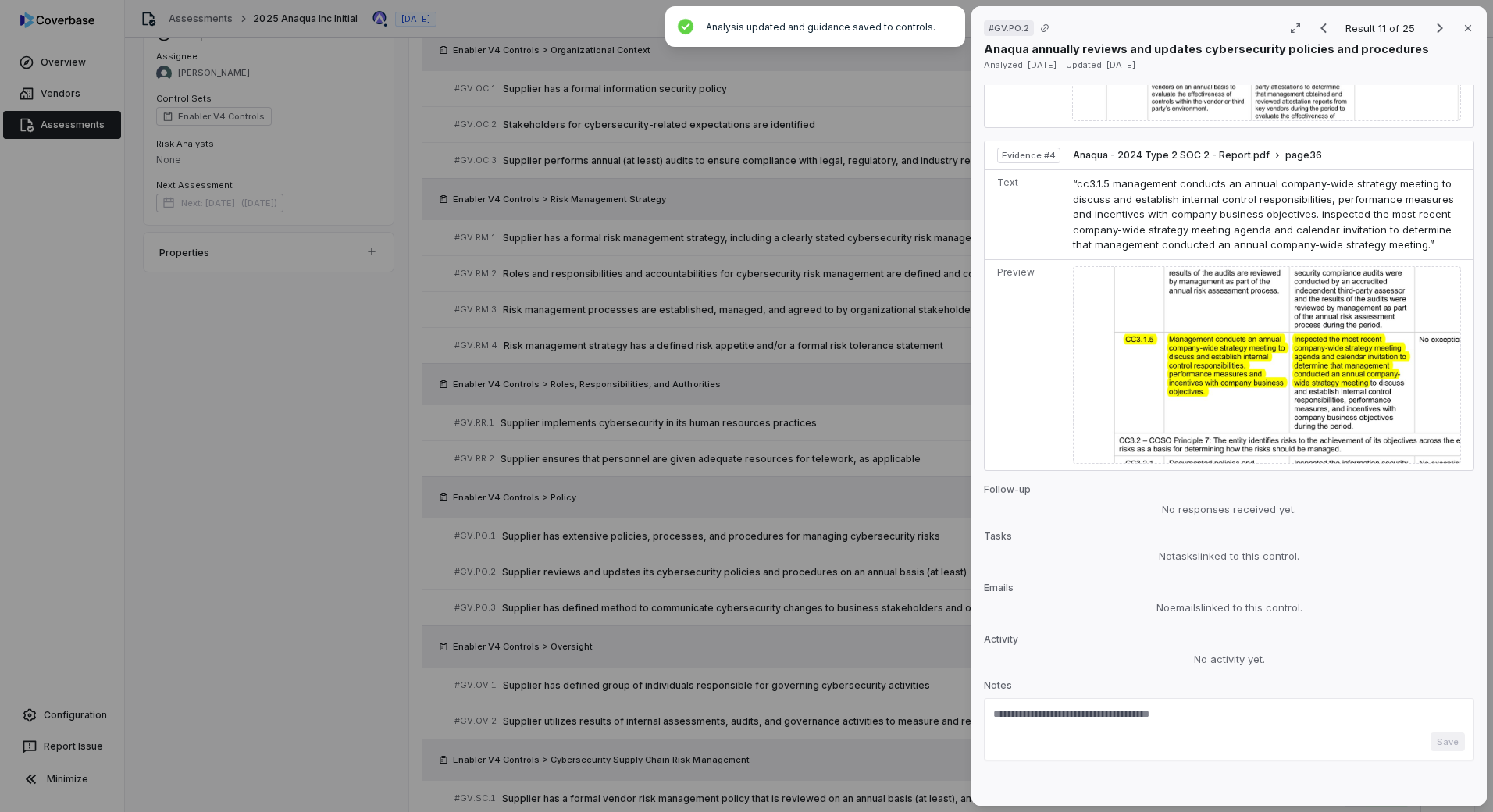 drag, startPoint x: 733, startPoint y: 564, endPoint x: 800, endPoint y: 542, distance: 70.5195 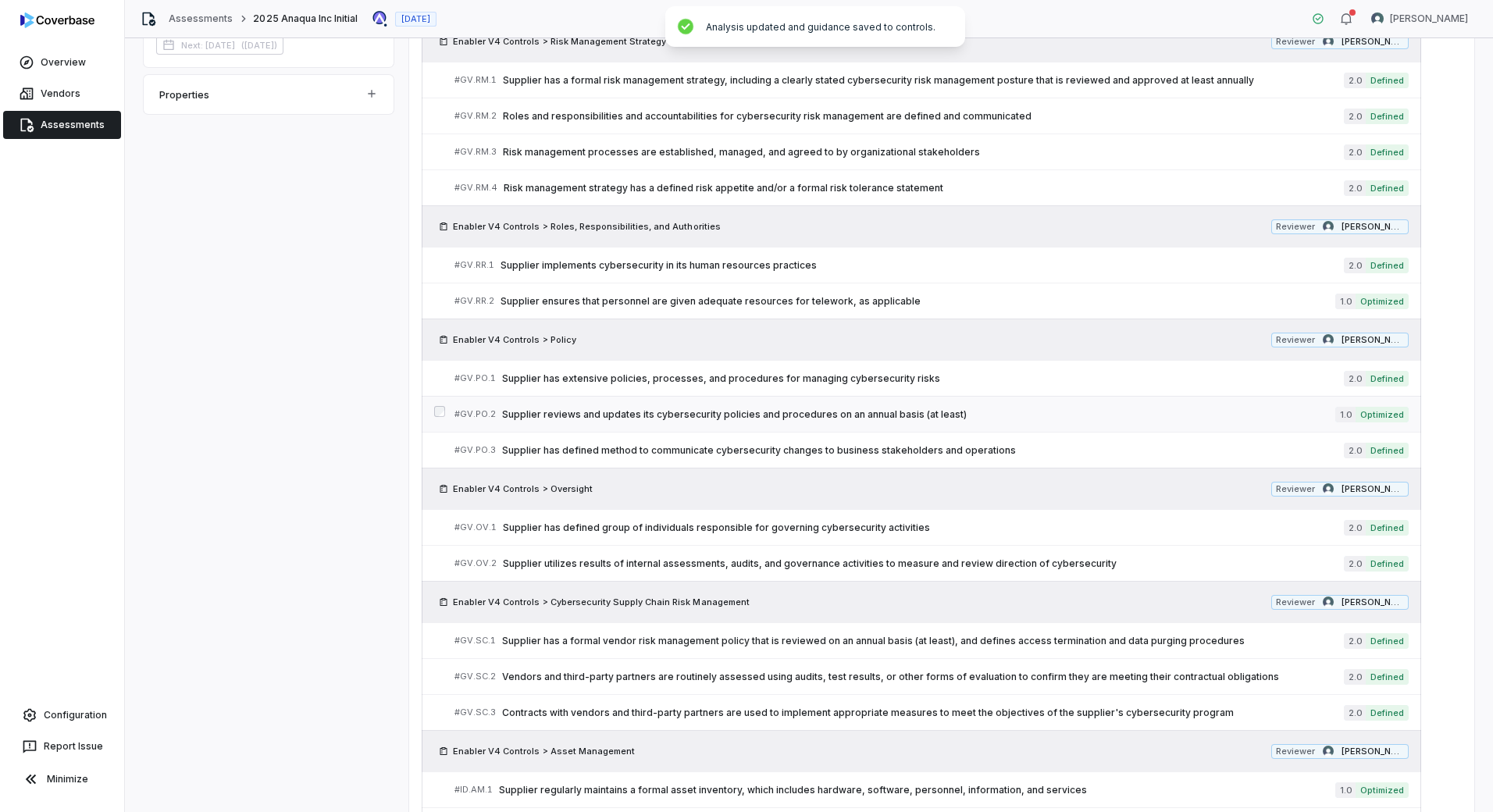 scroll, scrollTop: 547, scrollLeft: 0, axis: vertical 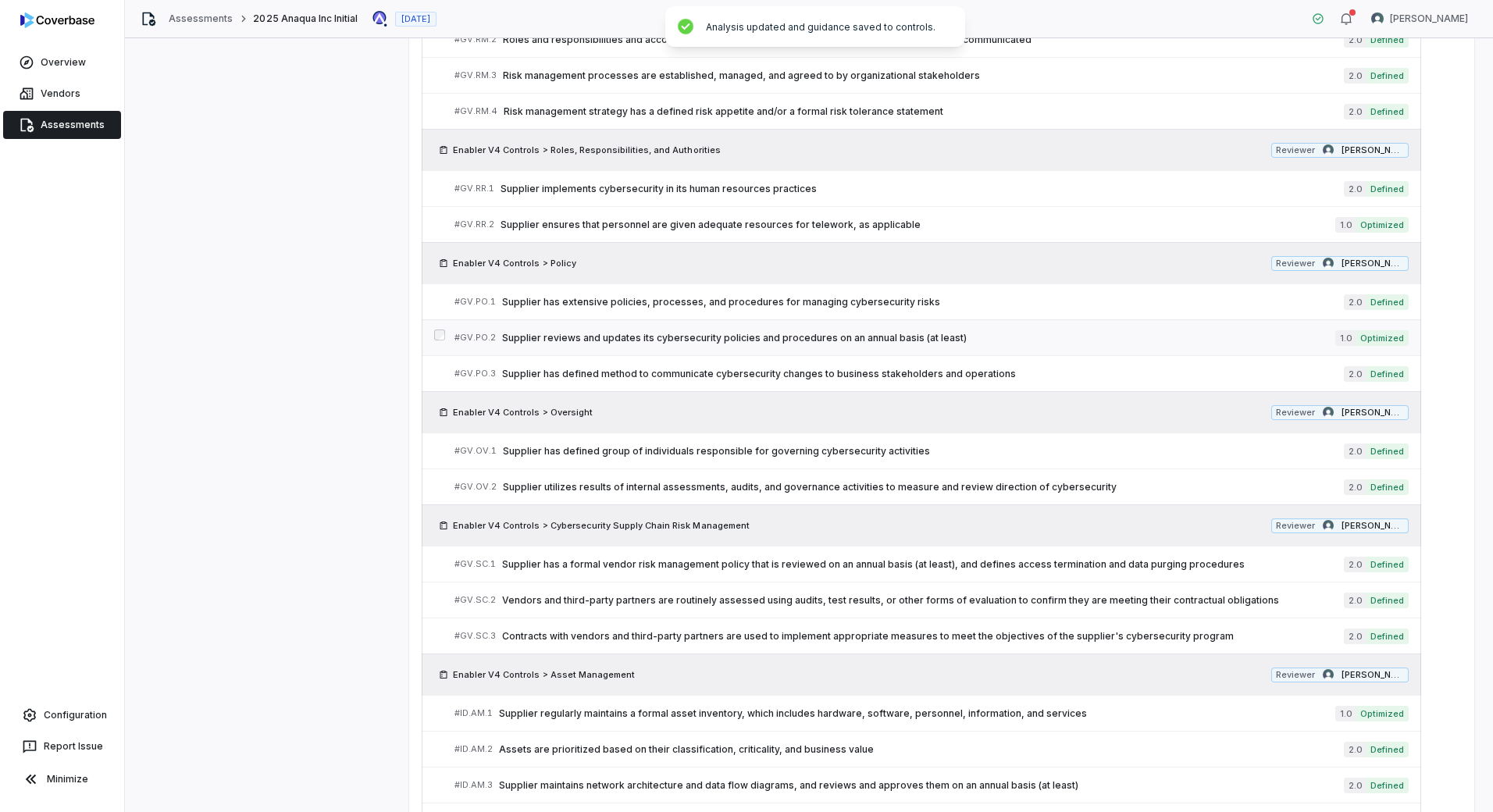 click on "Supplier reviews and updates its cybersecurity policies and procedures on an annual basis (at least)" at bounding box center (918, 338) 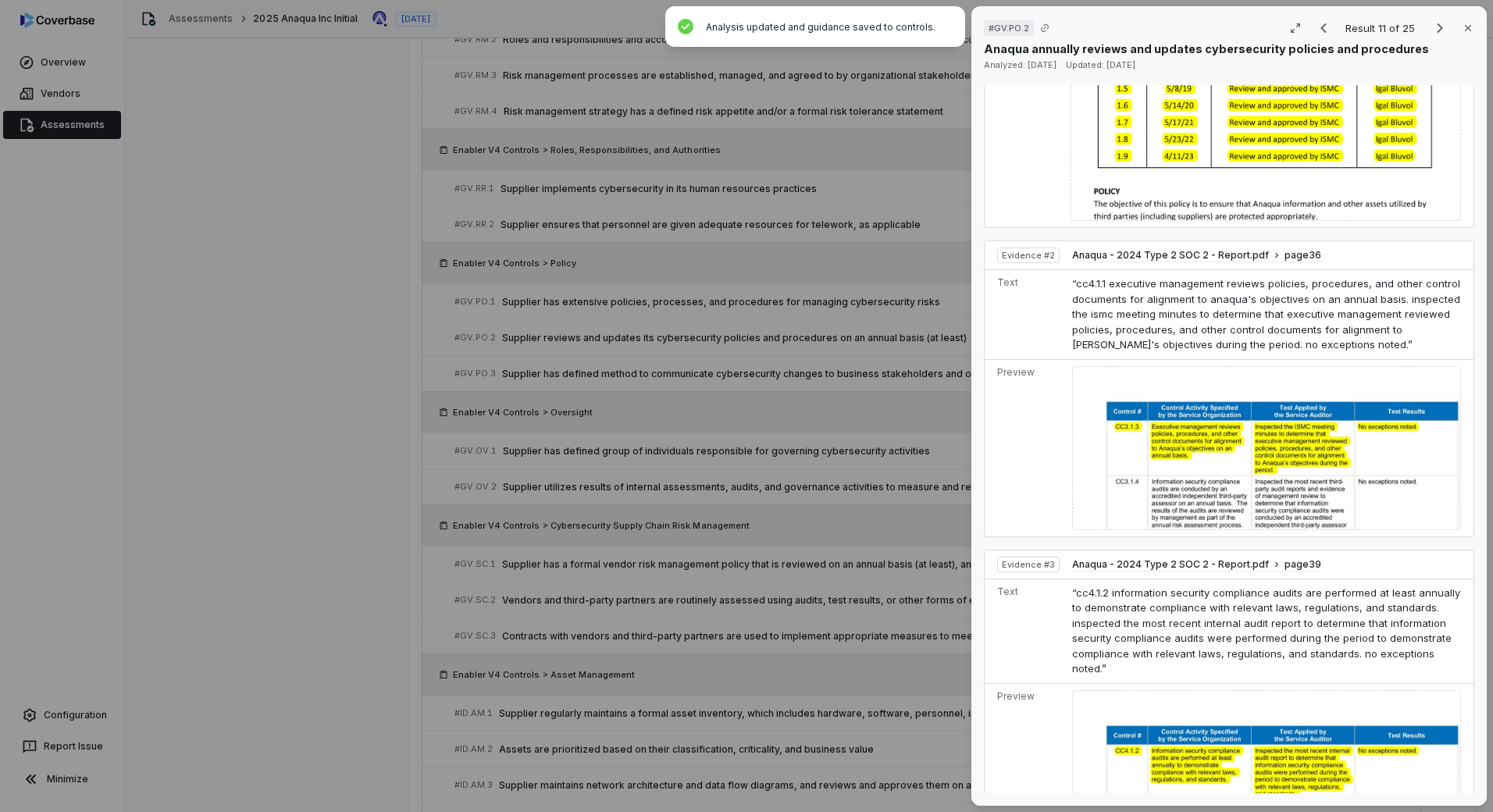 scroll, scrollTop: 859, scrollLeft: 0, axis: vertical 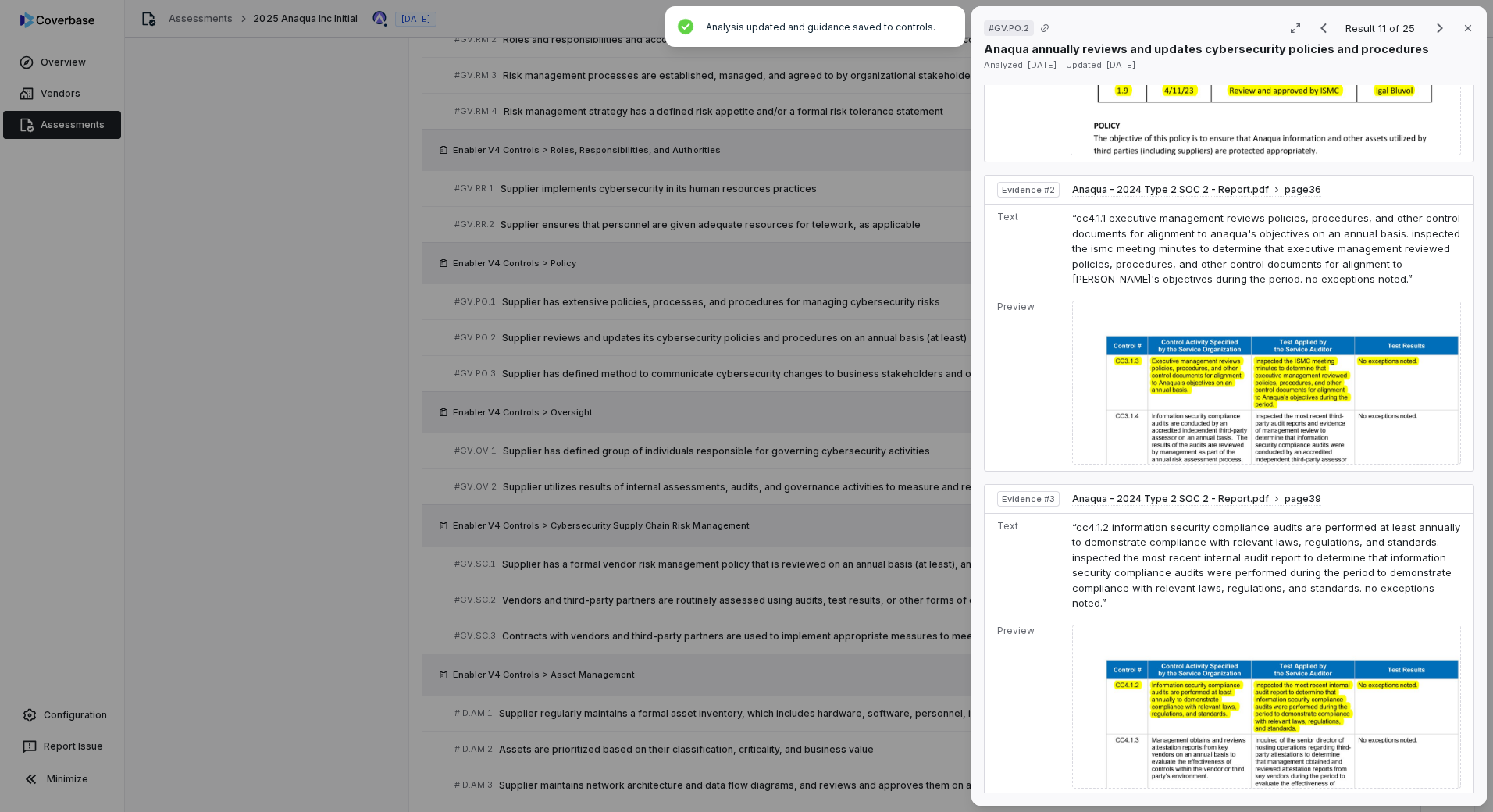 click on "# GV.PO.2 Result 11 of 25 Close Anaqua annually reviews and updates cybersecurity policies and procedures Analyzed: [DATE] Updated: [DATE] No issue found Mark as issue Control Expectation Supplier reviews and updates its cybersecurity policies and procedures on an annual basis (at least) Question Does your organization review and update its cybersecurity policies and procedures on an annual basis? Guidance no guidance Control Set Enabler V4 Controls Policy  Weight 1 Evaluation Correct the AI Edit   Score 1.0 Optimized Analysis [PERSON_NAME]'s Supplier Relationships Policy shows consistent annual reviews and approvals by the Information Security Management Committee (ISMC), with version history documenting annual updates from [DATE] through [DATE]. Evidence # 1 The SOC 2 report confirms that "Executive management reviews policies, procedures, and other control documents for alignment to Anaqua's objectives on an annual basis," with testing showing no exceptions noted. Evidence # 2 Evidence # 3 Evidence # 4 1 2 2" at bounding box center (746, 406) 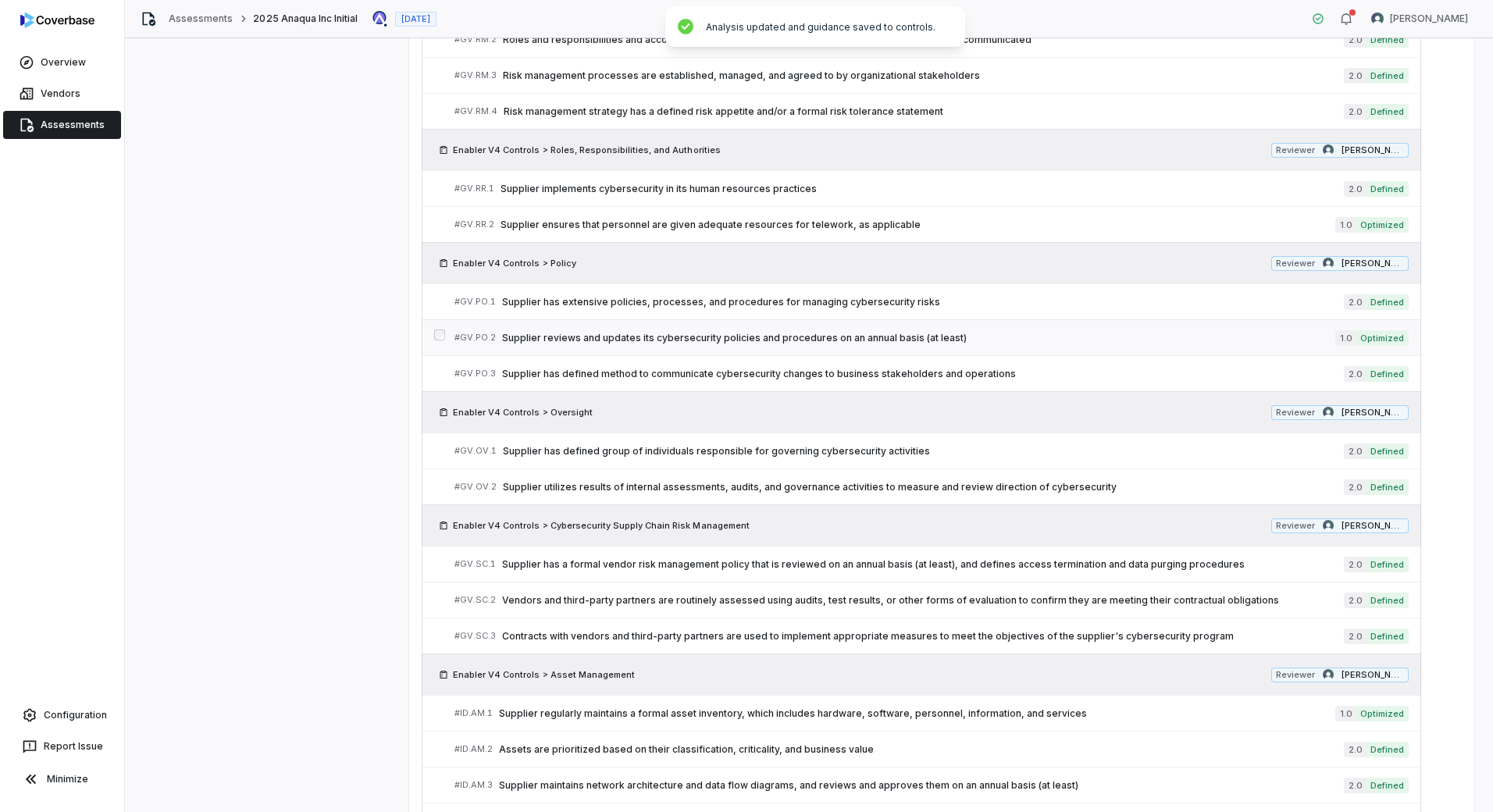 click on "Supplier reviews and updates its cybersecurity policies and procedures on an annual basis (at least)" at bounding box center (918, 338) 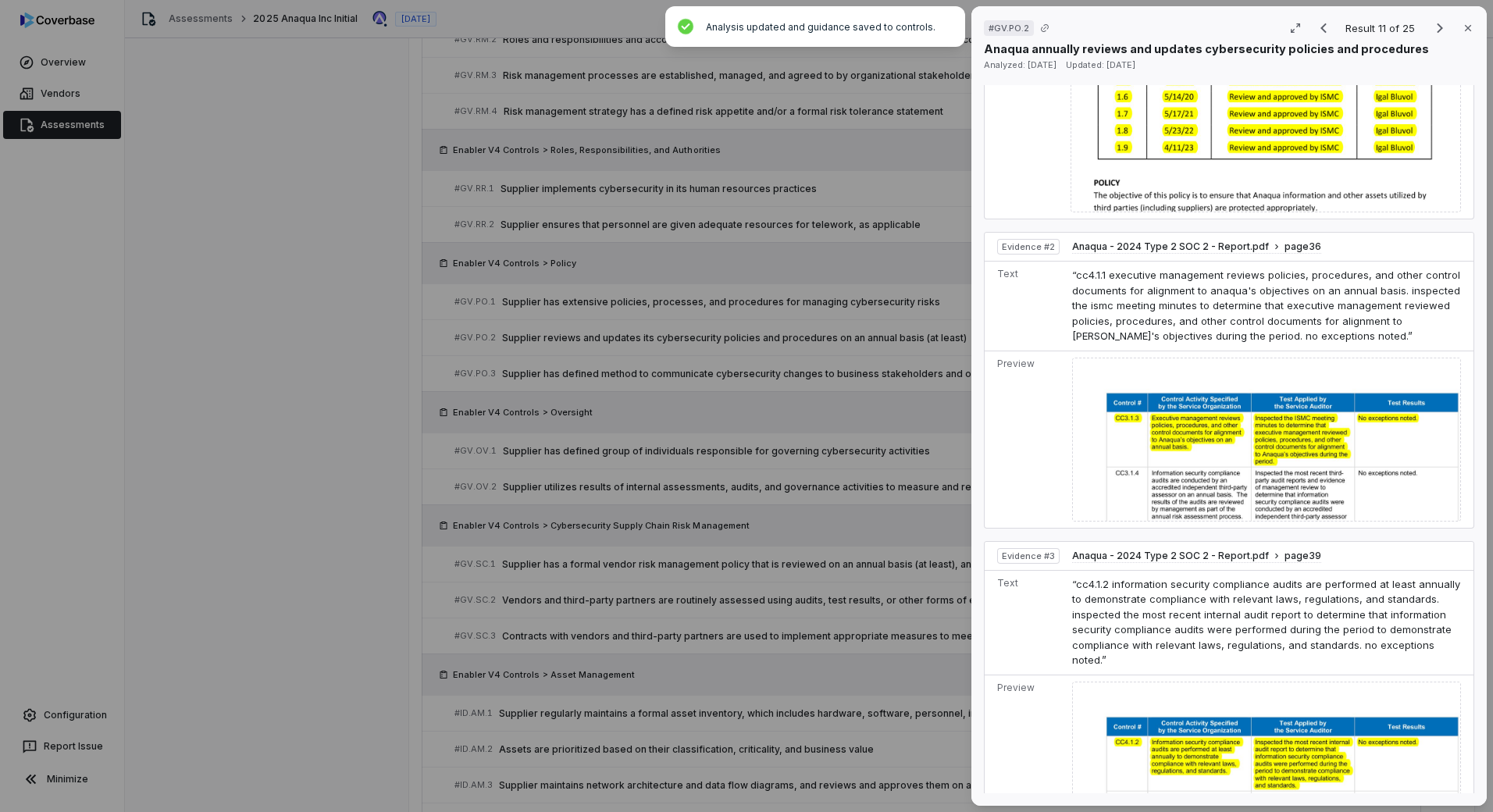 scroll, scrollTop: 859, scrollLeft: 0, axis: vertical 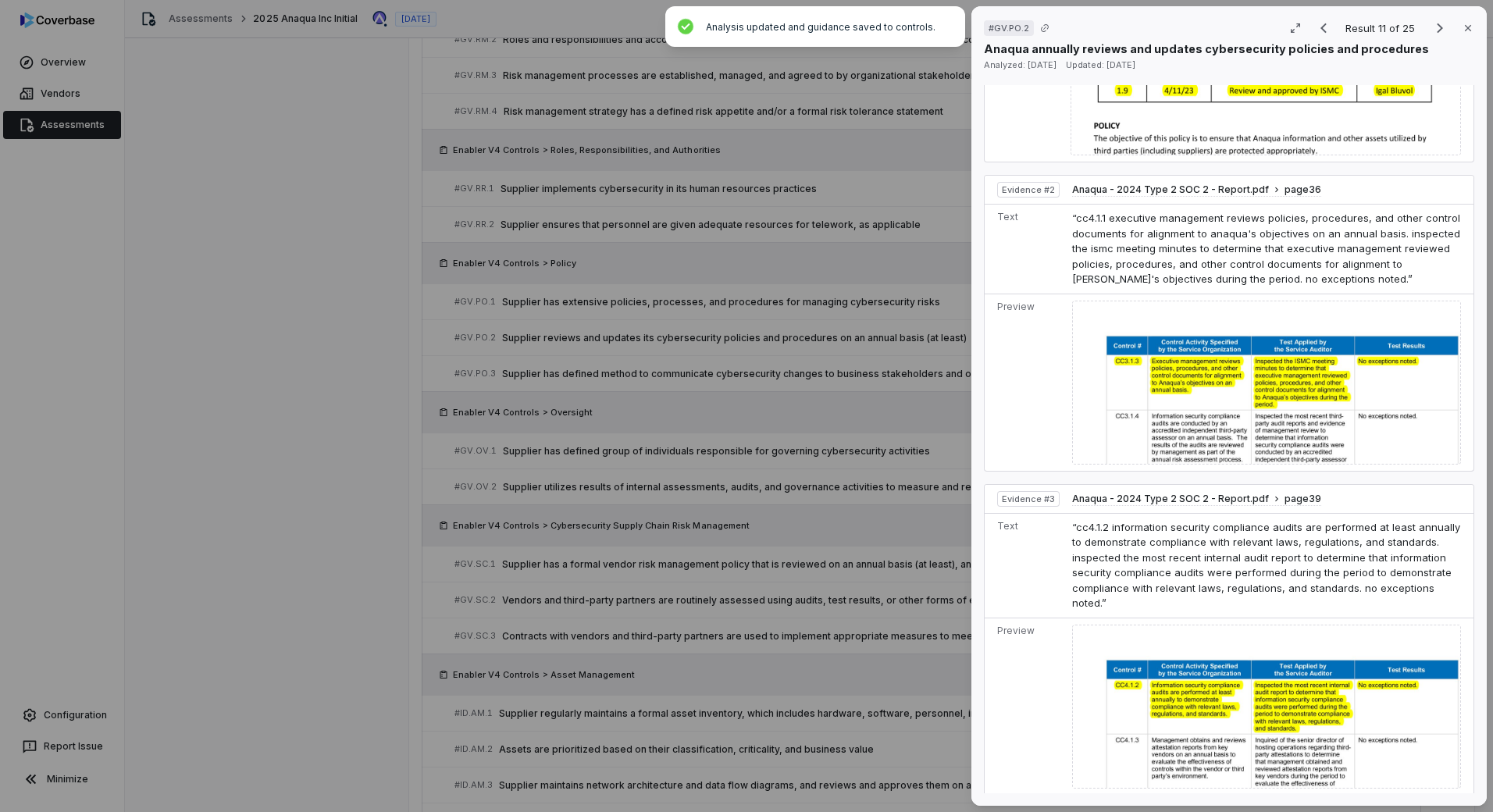 click on "# GV.PO.2 Result 11 of 25 Close Anaqua annually reviews and updates cybersecurity policies and procedures Analyzed: [DATE] Updated: [DATE] No issue found Mark as issue Control Expectation Supplier reviews and updates its cybersecurity policies and procedures on an annual basis (at least) Question Does your organization review and update its cybersecurity policies and procedures on an annual basis? Guidance no guidance Control Set Enabler V4 Controls Policy  Weight 1 Evaluation Correct the AI Edit   Score 1.0 Optimized Analysis [PERSON_NAME]'s Supplier Relationships Policy shows consistent annual reviews and approvals by the Information Security Management Committee (ISMC), with version history documenting annual updates from [DATE] through [DATE]. Evidence # 1 The SOC 2 report confirms that "Executive management reviews policies, procedures, and other control documents for alignment to Anaqua's objectives on an annual basis," with testing showing no exceptions noted. Evidence # 2 Evidence # 3 Evidence # 4 1 2 2" at bounding box center [746, 406] 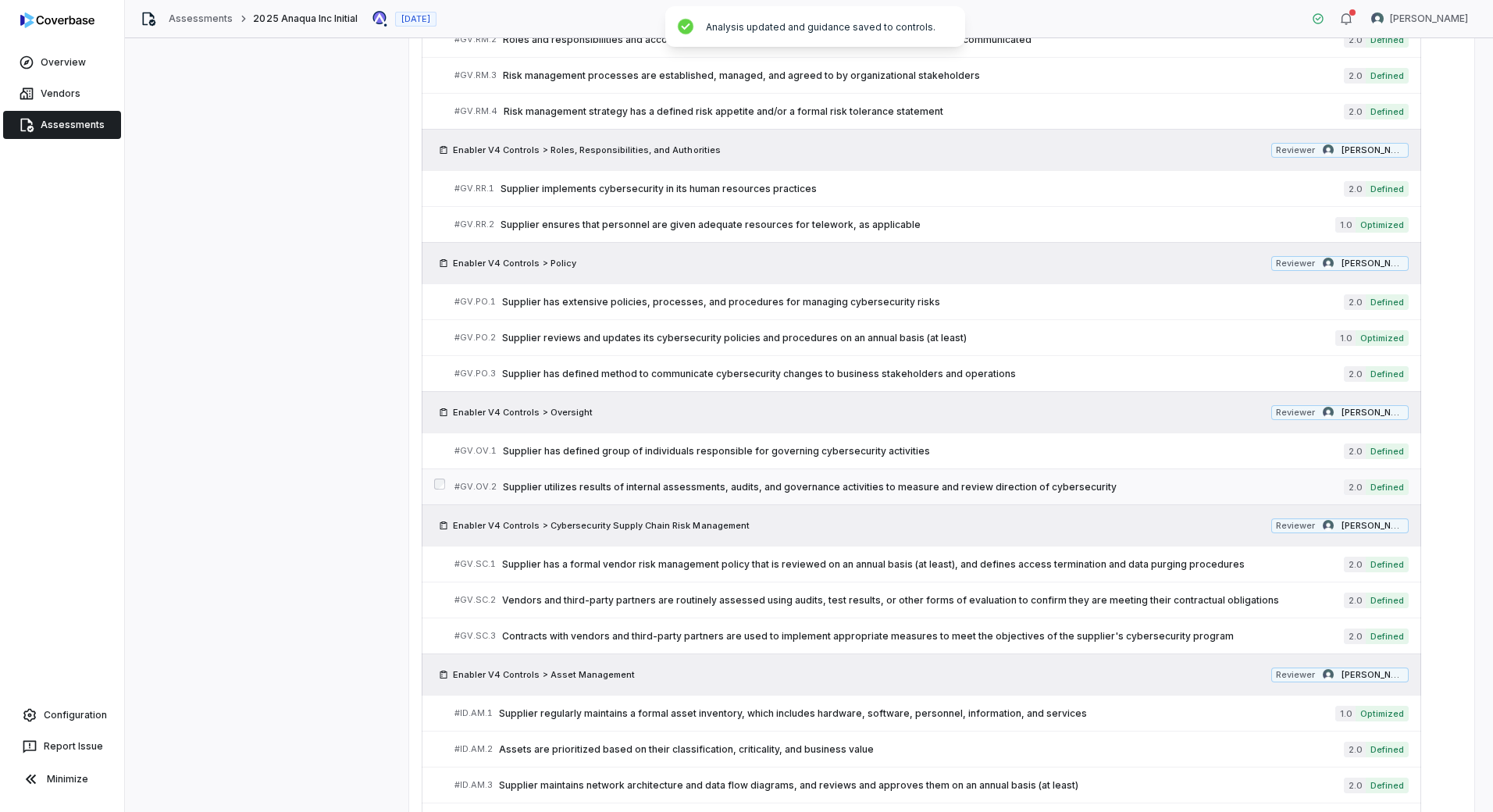 click on "Supplier utilizes results of internal assessments, audits, and governance activities to measure and review direction of cybersecurity" at bounding box center (923, 487) 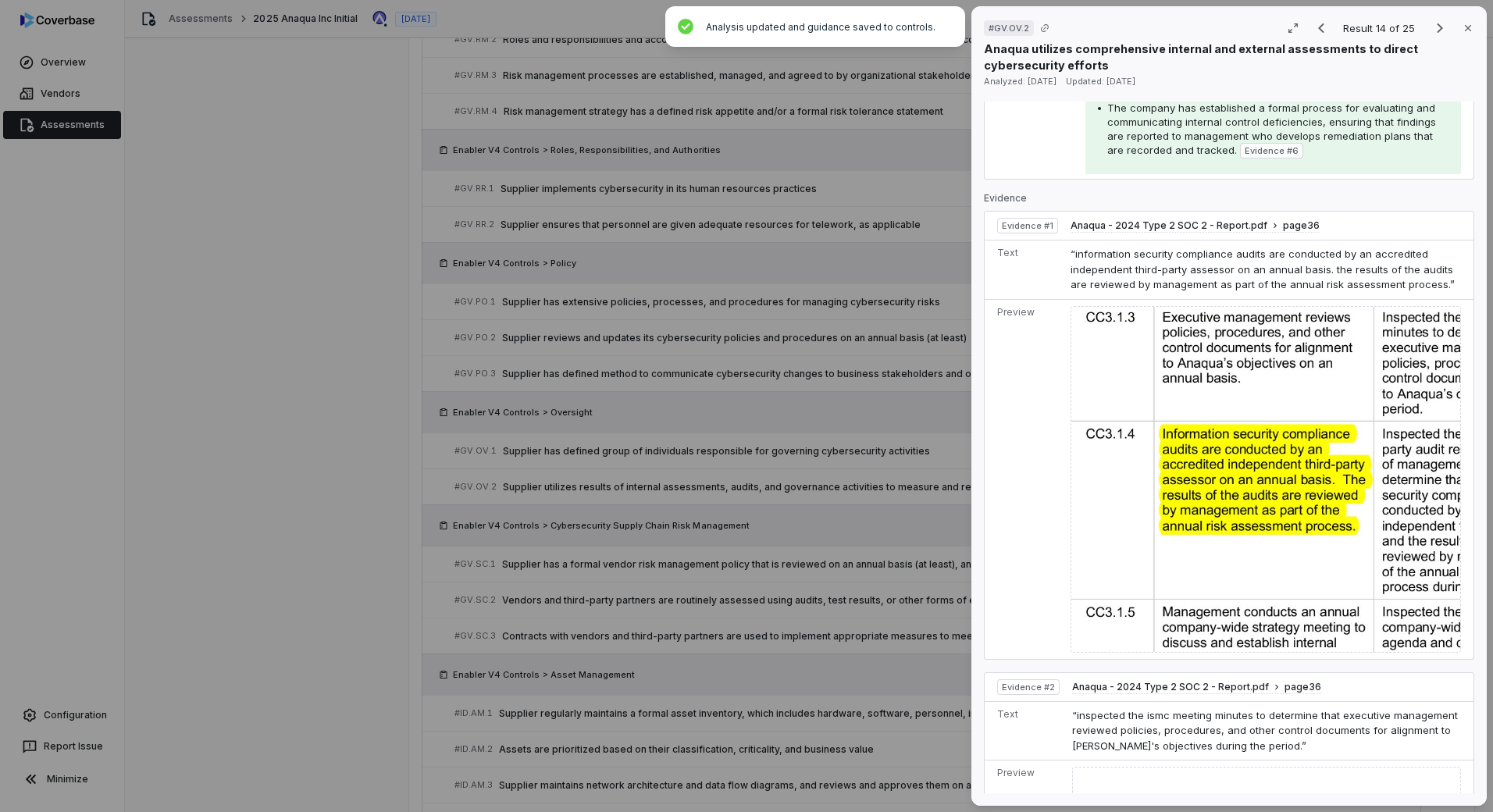 scroll, scrollTop: 726, scrollLeft: 0, axis: vertical 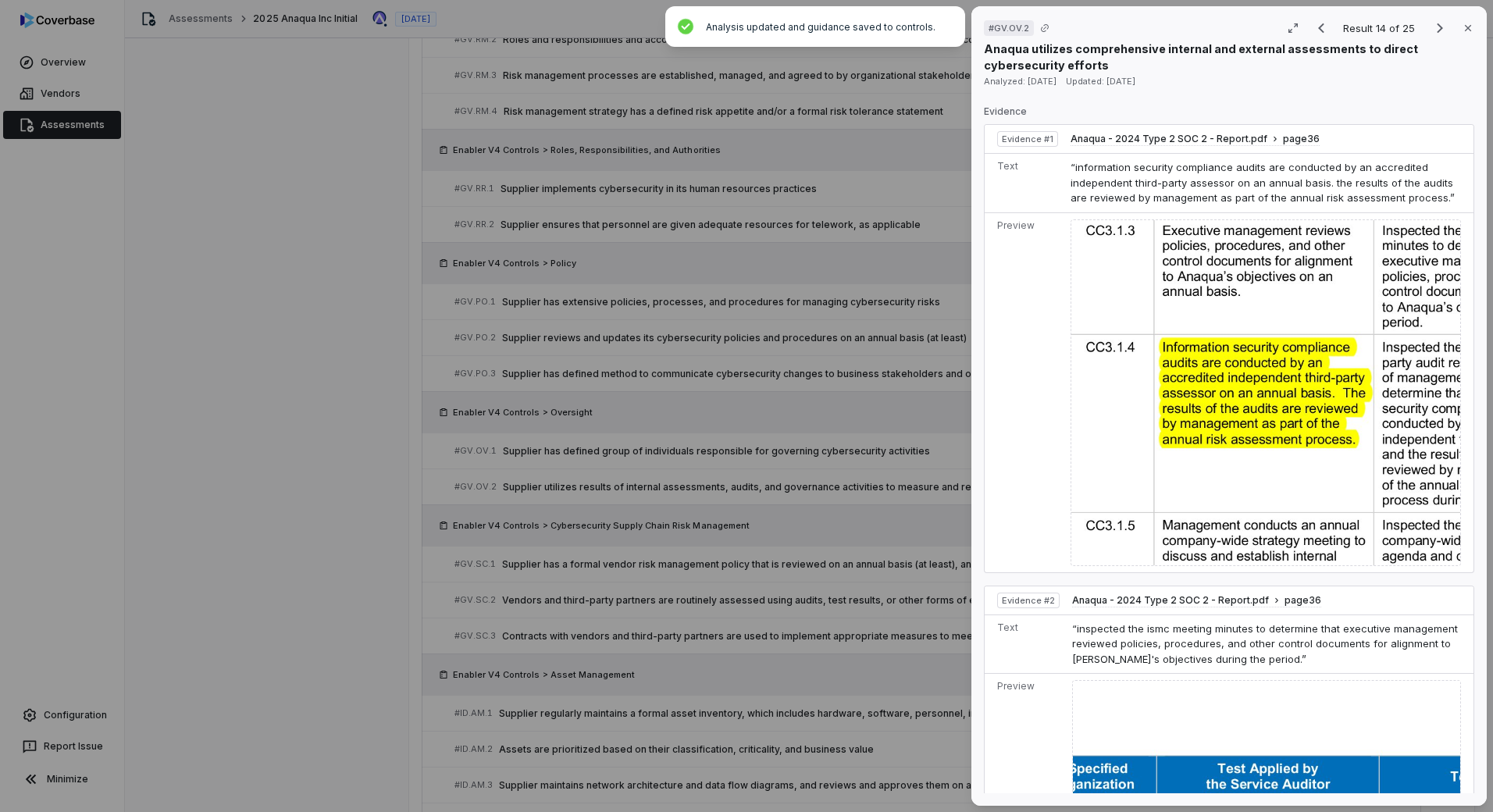 click on "# GV.OV.2 Result 14 of 25 Close Anaqua utilizes comprehensive internal and external assessments to direct cybersecurity efforts Analyzed: [DATE] Updated: [DATE] No issue found Mark as issue Control Expectation Supplier utilizes results of internal assessments, audits, and governance activities to measure and review direction of cybersecurity Question Does your organization use results of internal assessments, audits, and governance activities to measure and review direction of cybersecurity? Guidance no guidance Control Set Enabler V4 Controls Oversight  Weight 1 Evaluation Correct the AI Edit   Score 2.0 Defined Analysis Anaqua conducts regular information security compliance audits by accredited independent third-party assessors, with results reviewed by management as part of their annual risk assessment process. Evidence # 1 Evidence # 2 Evidence # 3 Evidence # 4 Evidence # 5 Evidence # 6 Evidence Evidence # 1 Anaqua - 2024 Type 2 SOC 2 - Report.pdf page  36 Text Preview Evidence # 2 page  36 Text" at bounding box center [746, 406] 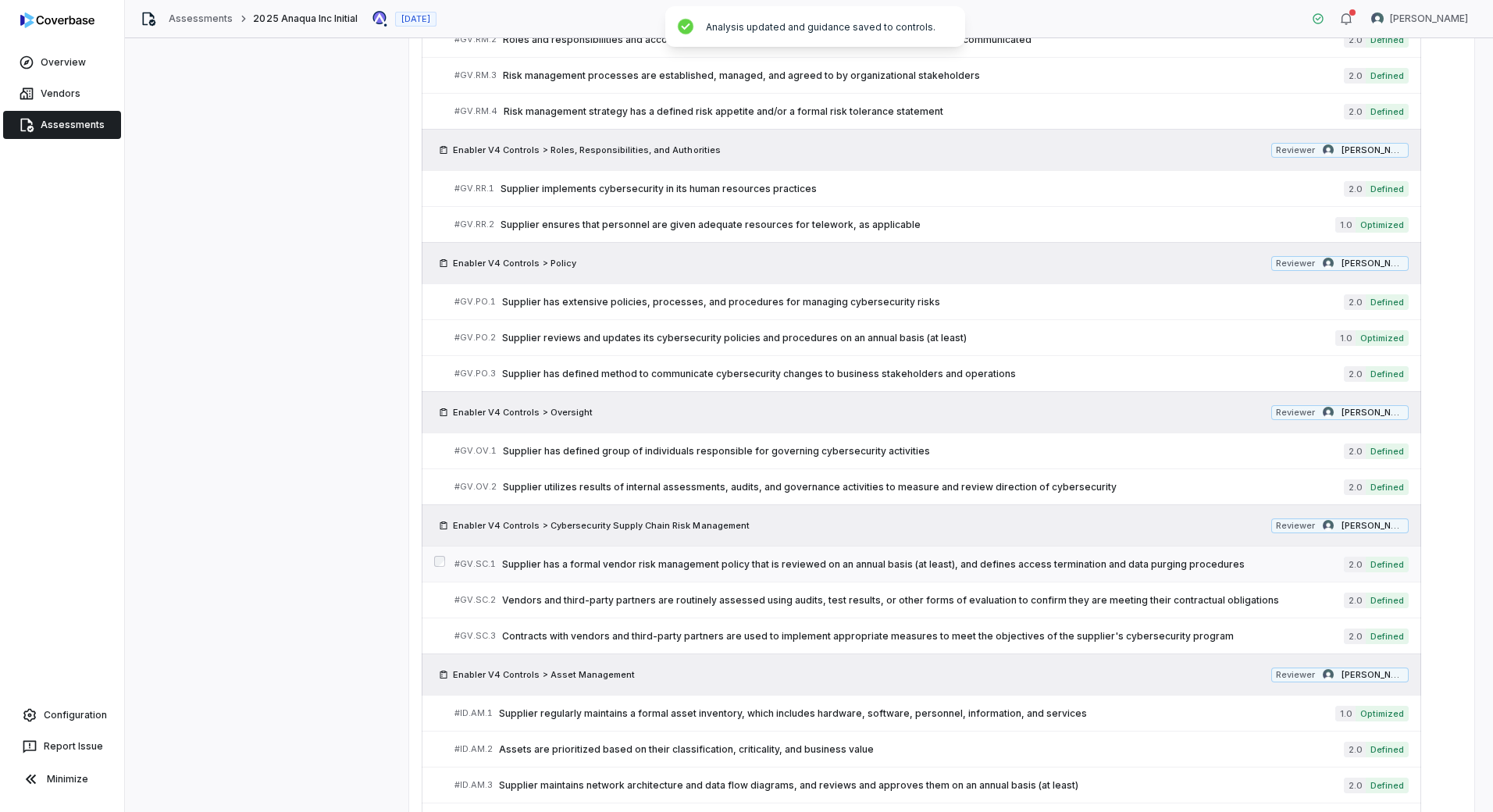 click on "Supplier has a formal vendor risk management policy that is reviewed on an annual basis (at least), and defines access termination and data purging procedures" at bounding box center (923, 564) 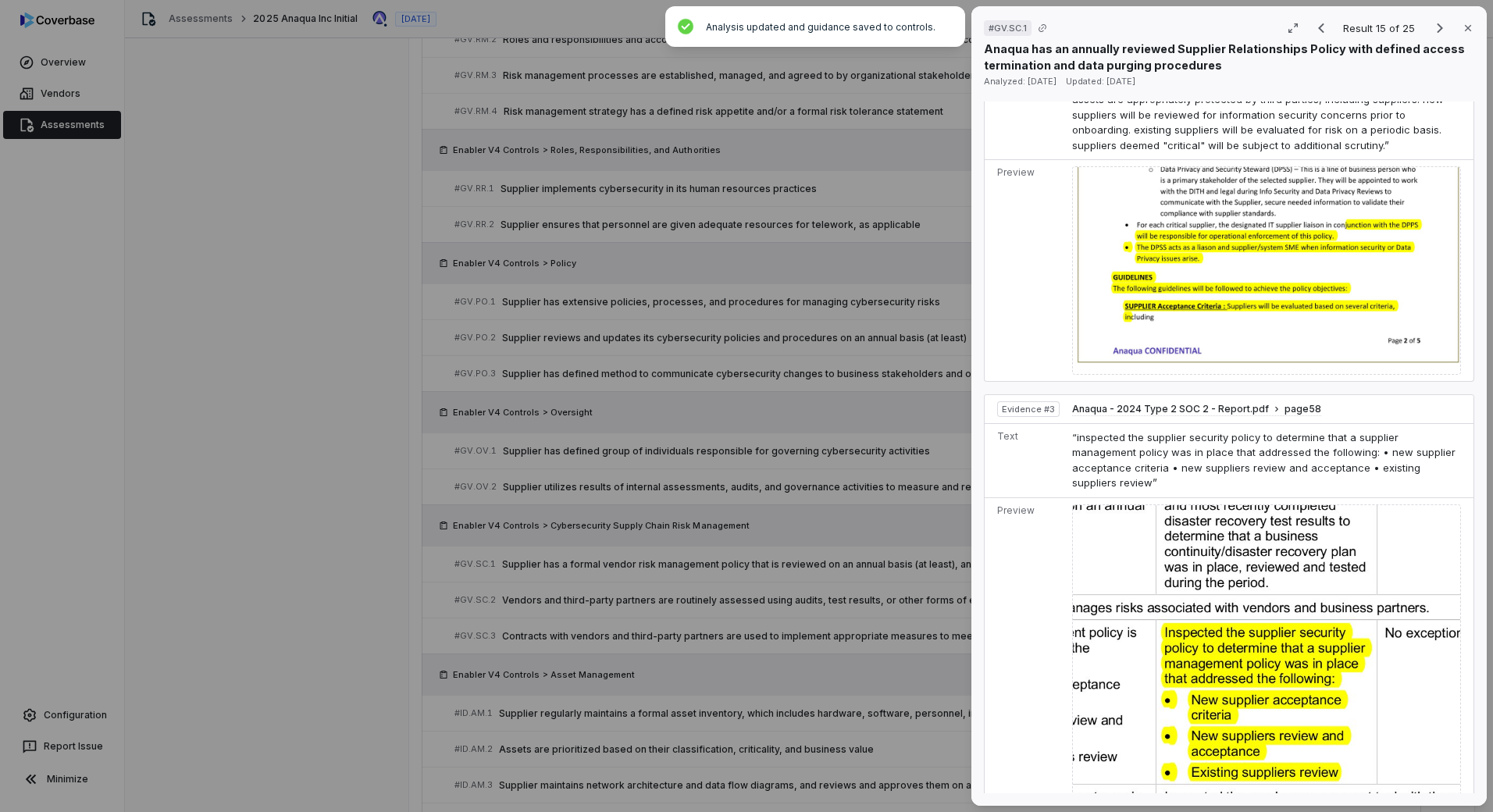 scroll, scrollTop: 1171, scrollLeft: 0, axis: vertical 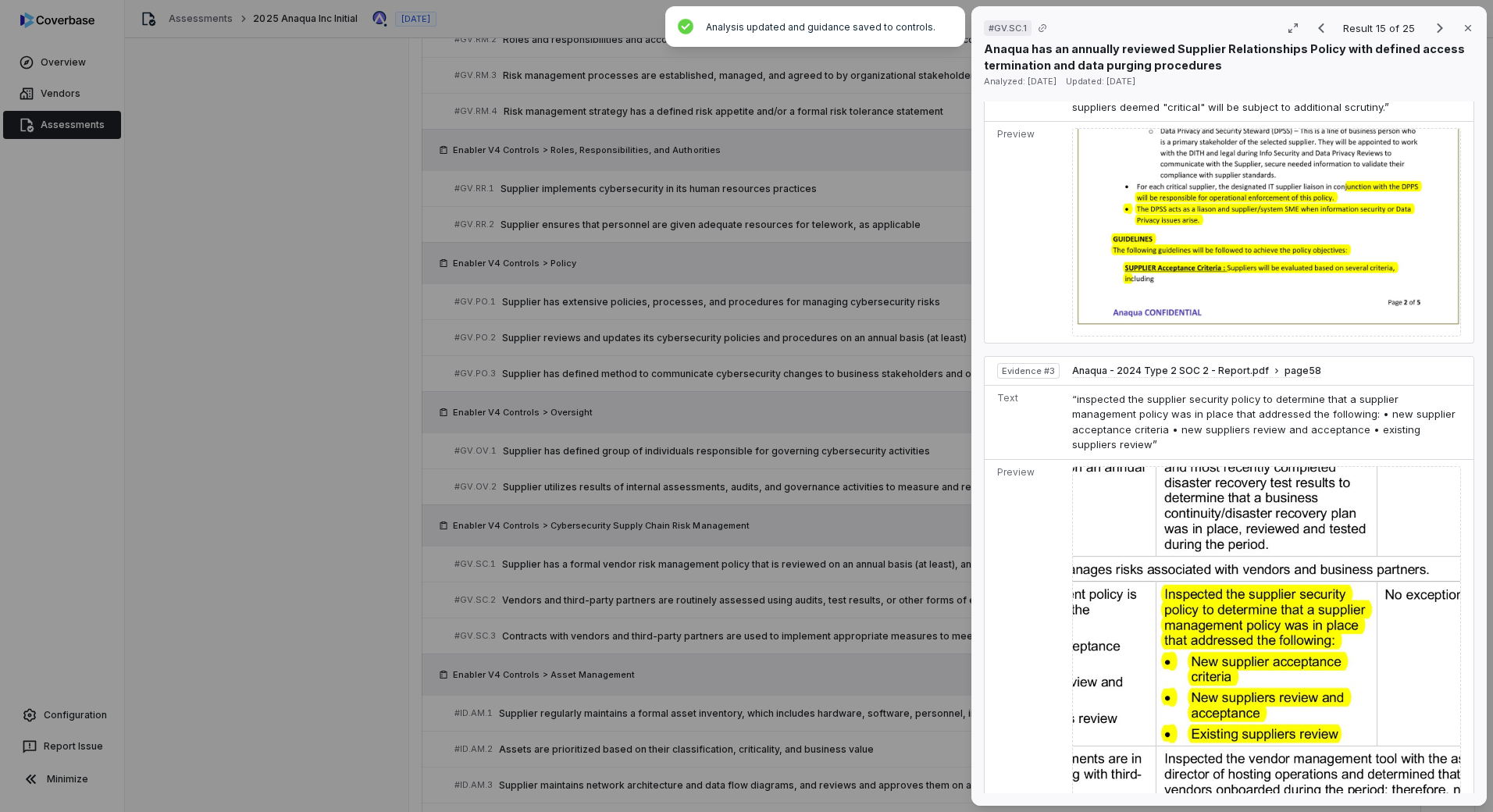 click on "# GV.SC.1 Result 15 of 25 Close Anaqua has an annually reviewed Supplier Relationships Policy with defined access termination and data purging procedures Analyzed: [DATE] Updated: [DATE] No issue found Mark as issue Control Expectation Supplier has a formal vendor risk management policy that is reviewed on an annual basis (at least), and defines access termination and data purging procedures Question Does your organization have a formal vendor risk management policy that is reviewed on an annual basis (at least), and defines access termination and data purging procedures? Guidance SOC 2 outlines Information Security policies are updated annually and a Third Party Security Policy is in place, if SOC2 provided, check that for these mentions. SOC 2 outlines Information Security policies are updated annually and a Third Party Security Policy is in place, if SOC2 provided, check that for these mentions. See more Control Set Enabler V4 Controls Cybersecurity Supply Chain Risk Management  Weight 1 Evaluation" at bounding box center [746, 406] 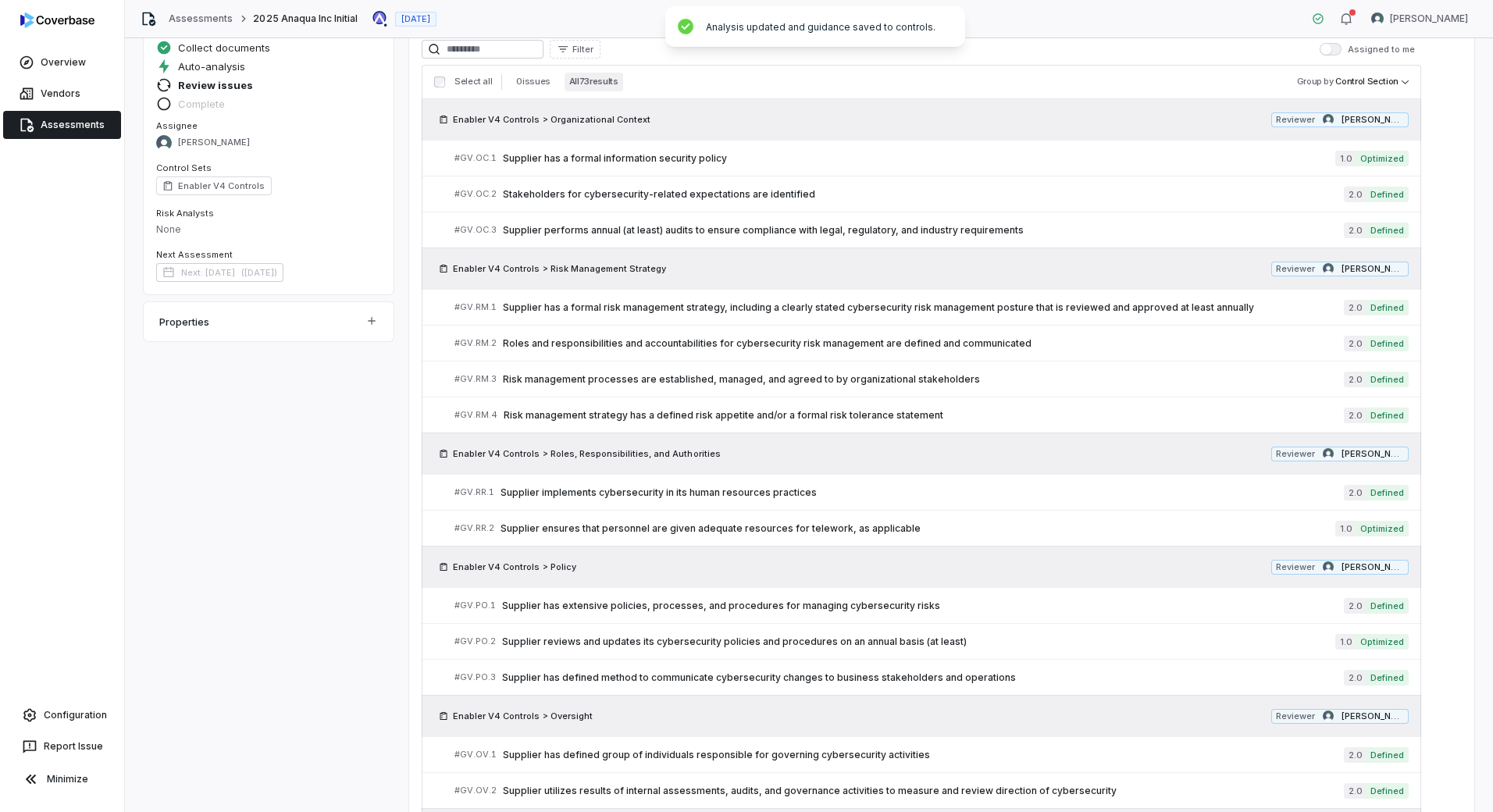 scroll, scrollTop: 0, scrollLeft: 0, axis: both 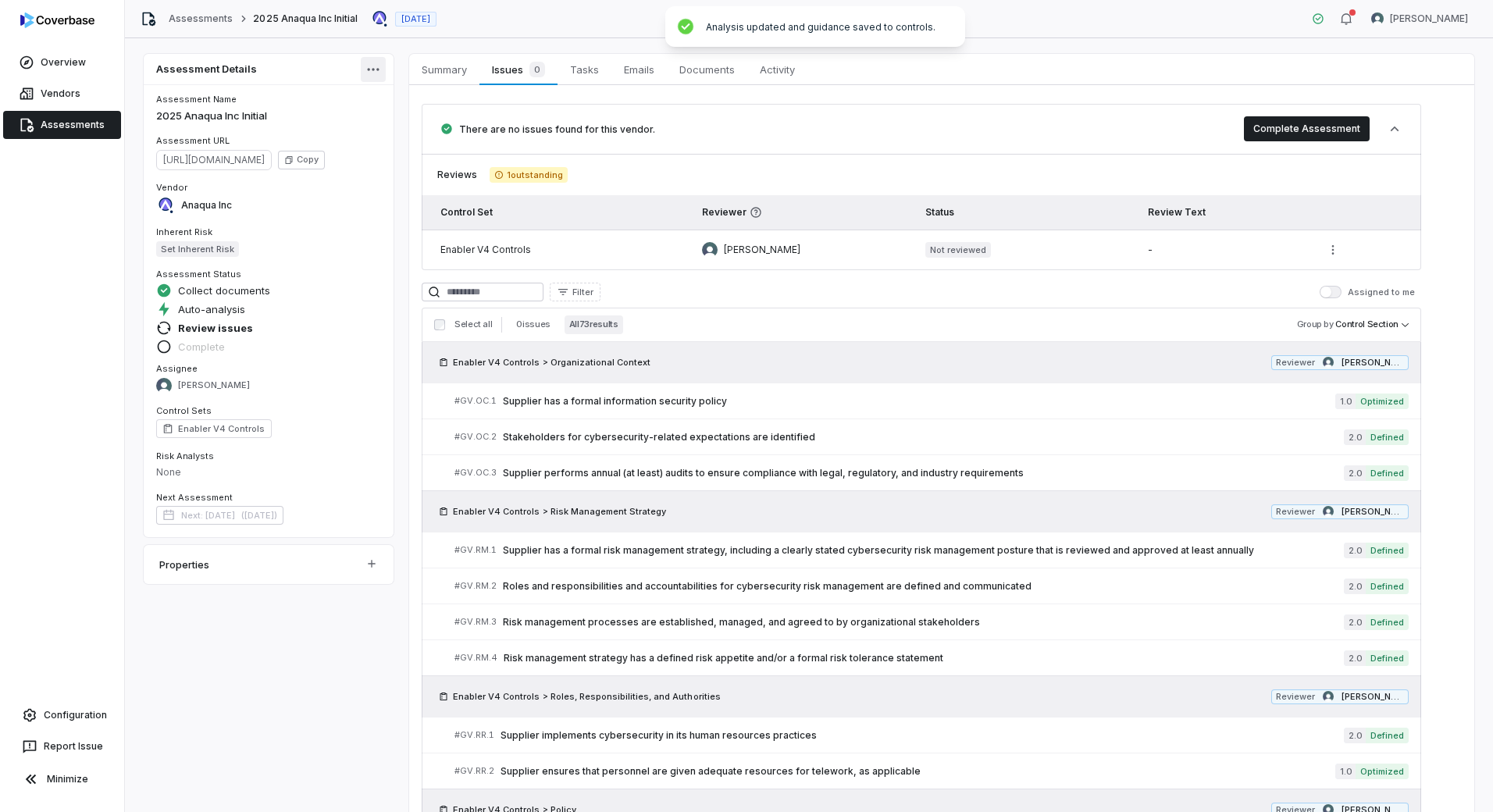 click on "Overview Vendors Assessments Configuration Report Issue Minimize Assessments 2025 Anaqua Inc Initial [DATE] [PERSON_NAME] Assessment Details Assessment Name 2025 Anaqua Inc Initial Assessment URL  [URL][DOMAIN_NAME] Copy Vendor Anaqua Inc Inherent Risk Set Inherent Risk Assessment Status Collect documents Auto-analysis Review issues Complete Assignee [PERSON_NAME] Control Sets Enabler V4 Controls Risk Analysts None Next Assessment Next: [DATE] ( [DATE] ) Properties Summary Summary Issues 0 Issues 0 Tasks Tasks Emails Emails Documents Documents Activity Activity There are no issues found for this vendor. Complete Assessment Reviews 1  outstanding Control Set Reviewer  Status Review Text Enabler V4 Controls [PERSON_NAME] Not reviewed - Filter Assigned to me Select all 0  issues All  73  results Group by   Control Section Enabler V4 Controls    > Organizational Context  Reviewer [PERSON_NAME] # GV.OC.1 1.0 Optimized" at bounding box center (746, 406) 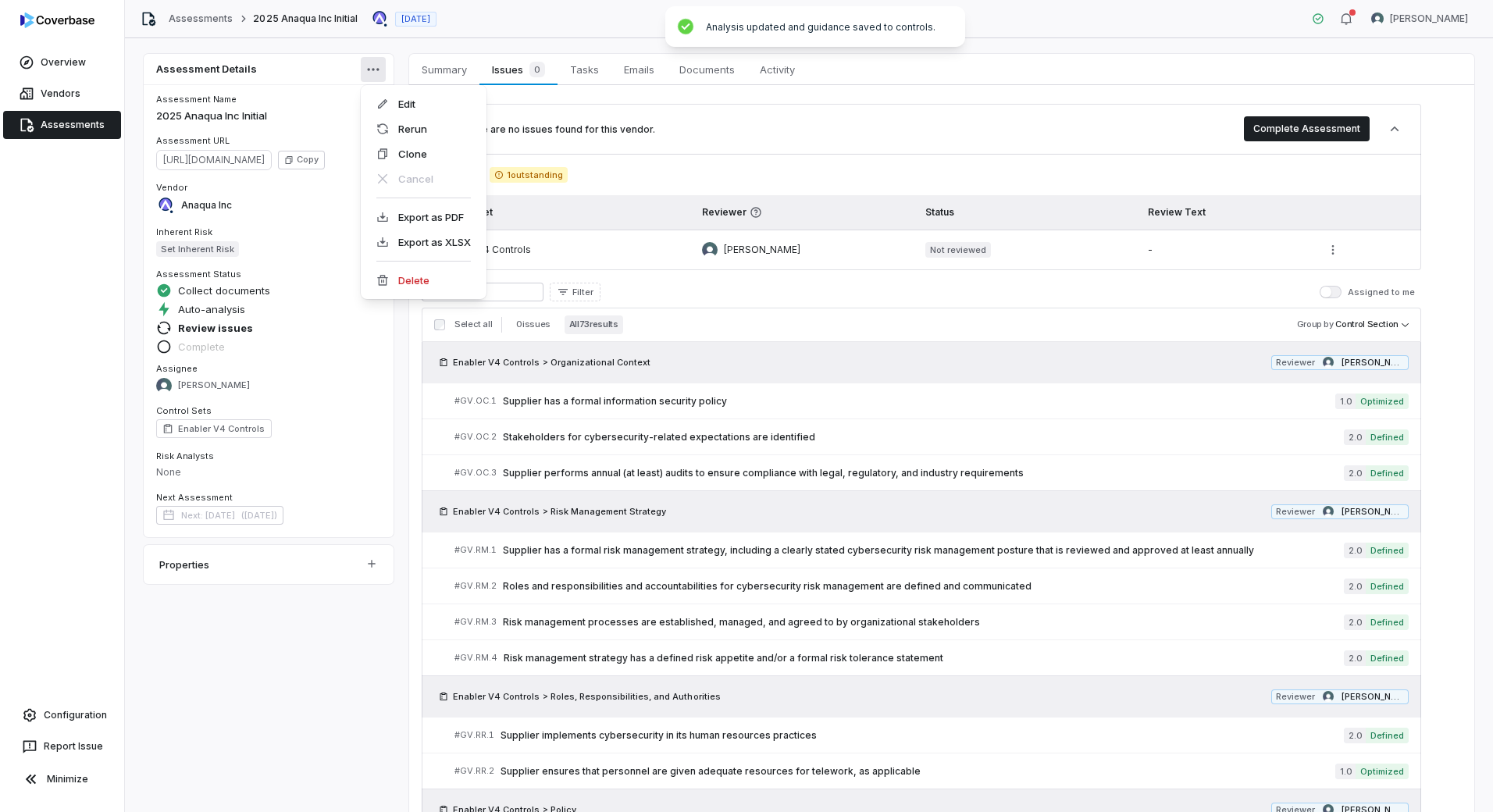 click on "Overview Vendors Assessments Configuration Report Issue Minimize Assessments 2025 Anaqua Inc Initial [DATE] [PERSON_NAME] Assessment Details Assessment Name 2025 Anaqua Inc Initial Assessment URL  [URL][DOMAIN_NAME] Copy Vendor Anaqua Inc Inherent Risk Set Inherent Risk Assessment Status Collect documents Auto-analysis Review issues Complete Assignee [PERSON_NAME] Control Sets Enabler V4 Controls Risk Analysts None Next Assessment Next: [DATE] ( [DATE] ) Properties Summary Summary Issues 0 Issues 0 Tasks Tasks Emails Emails Documents Documents Activity Activity There are no issues found for this vendor. Complete Assessment Reviews 1  outstanding Control Set Reviewer  Status Review Text Enabler V4 Controls [PERSON_NAME] Not reviewed - Filter Assigned to me Select all 0  issues All  73  results Group by   Control Section Enabler V4 Controls    > Organizational Context  Reviewer [PERSON_NAME] # GV.OC.1 1.0 Optimized" at bounding box center (746, 406) 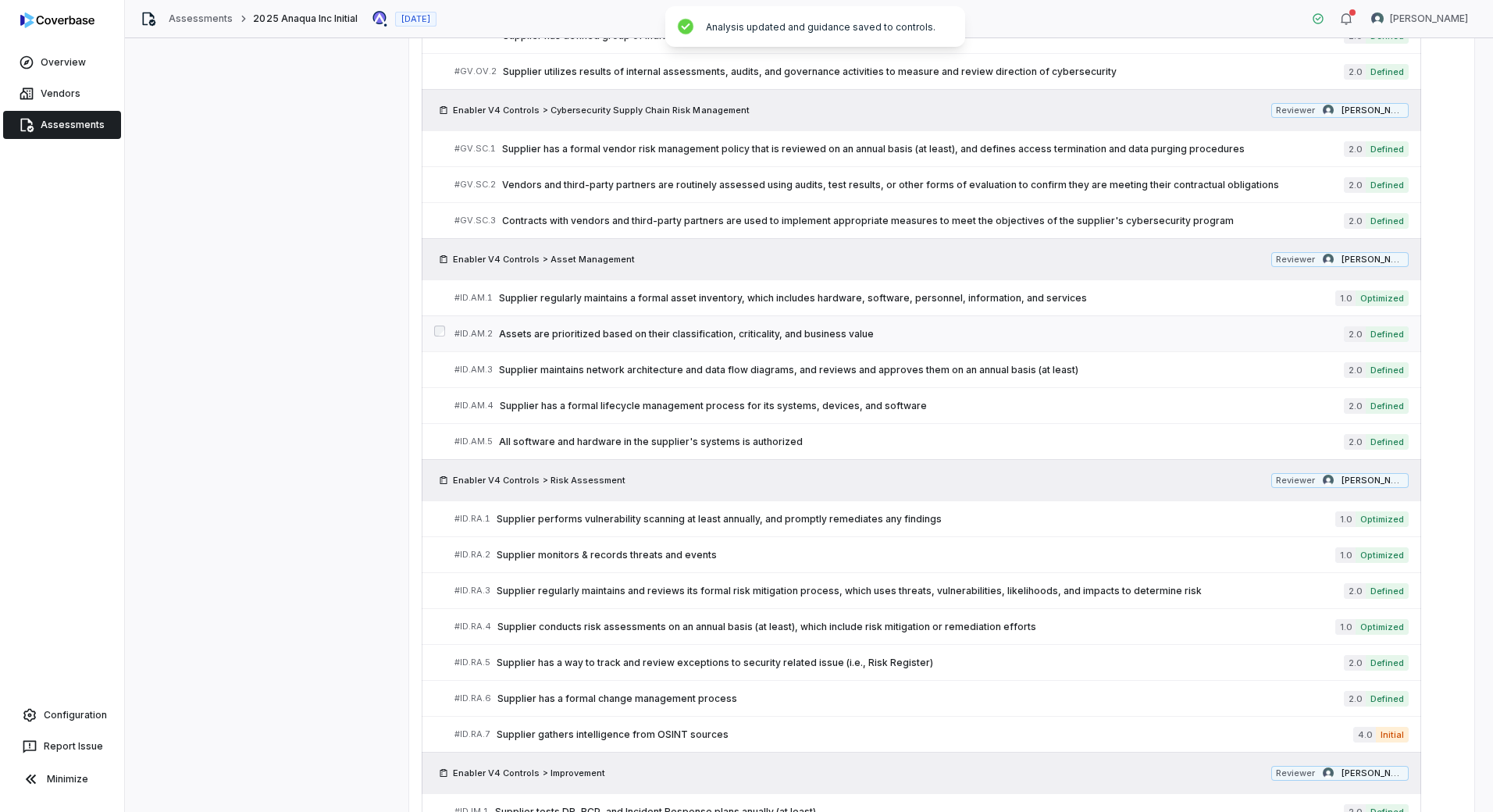 scroll, scrollTop: 937, scrollLeft: 0, axis: vertical 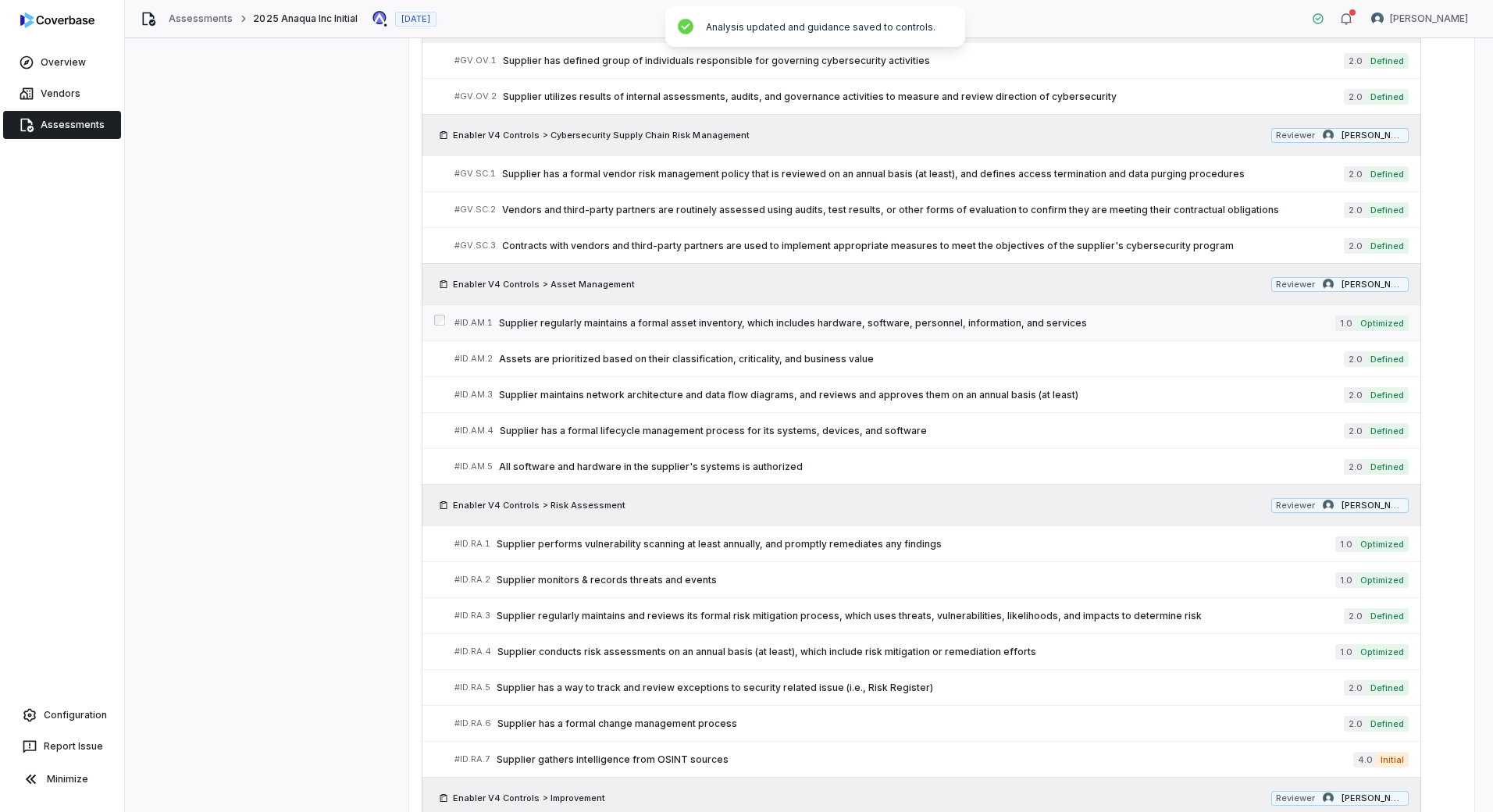 click on "Supplier regularly maintains a formal asset inventory, which includes hardware, software, personnel, information, and services" at bounding box center [917, 323] 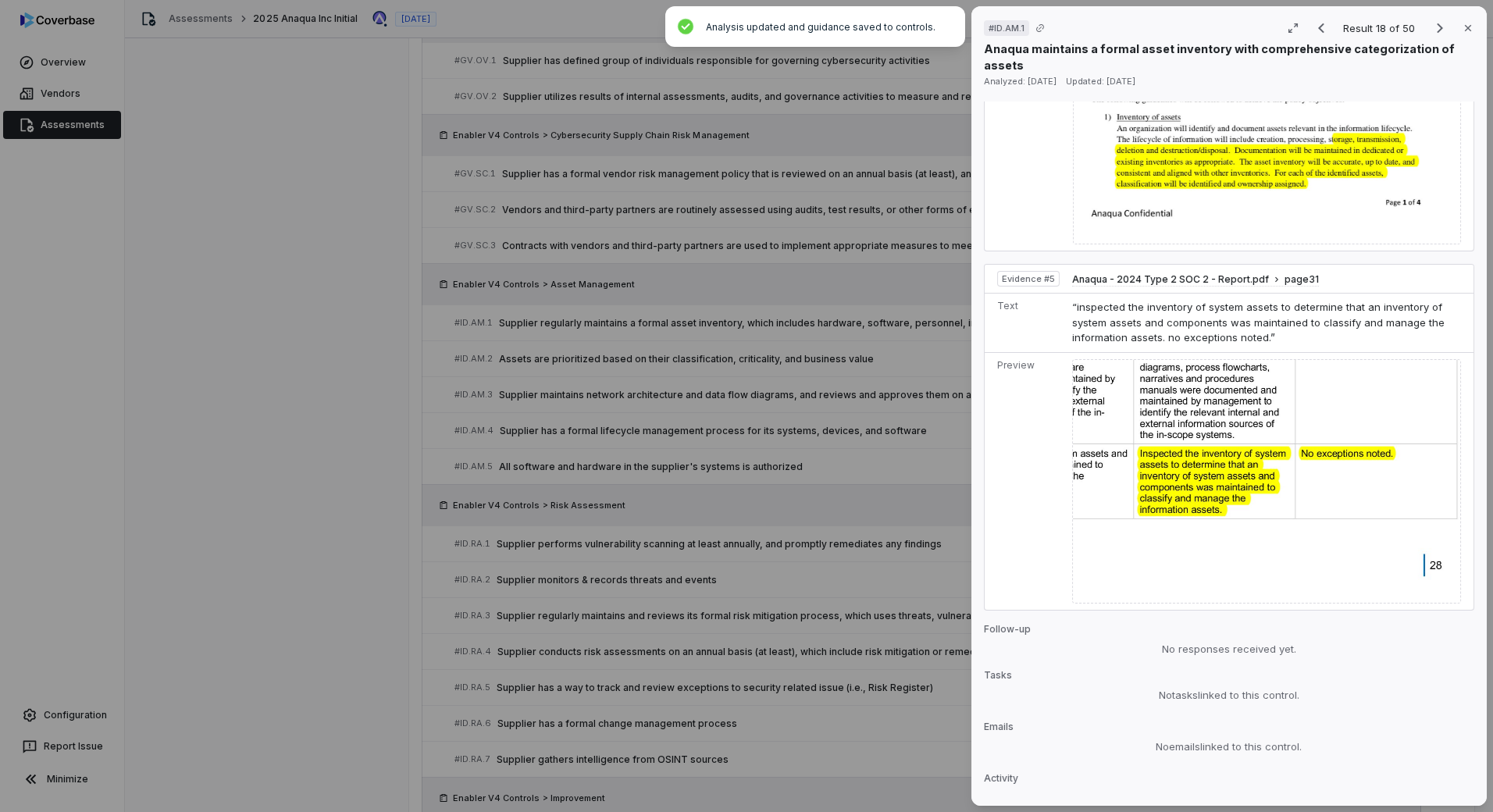 scroll, scrollTop: 2084, scrollLeft: 0, axis: vertical 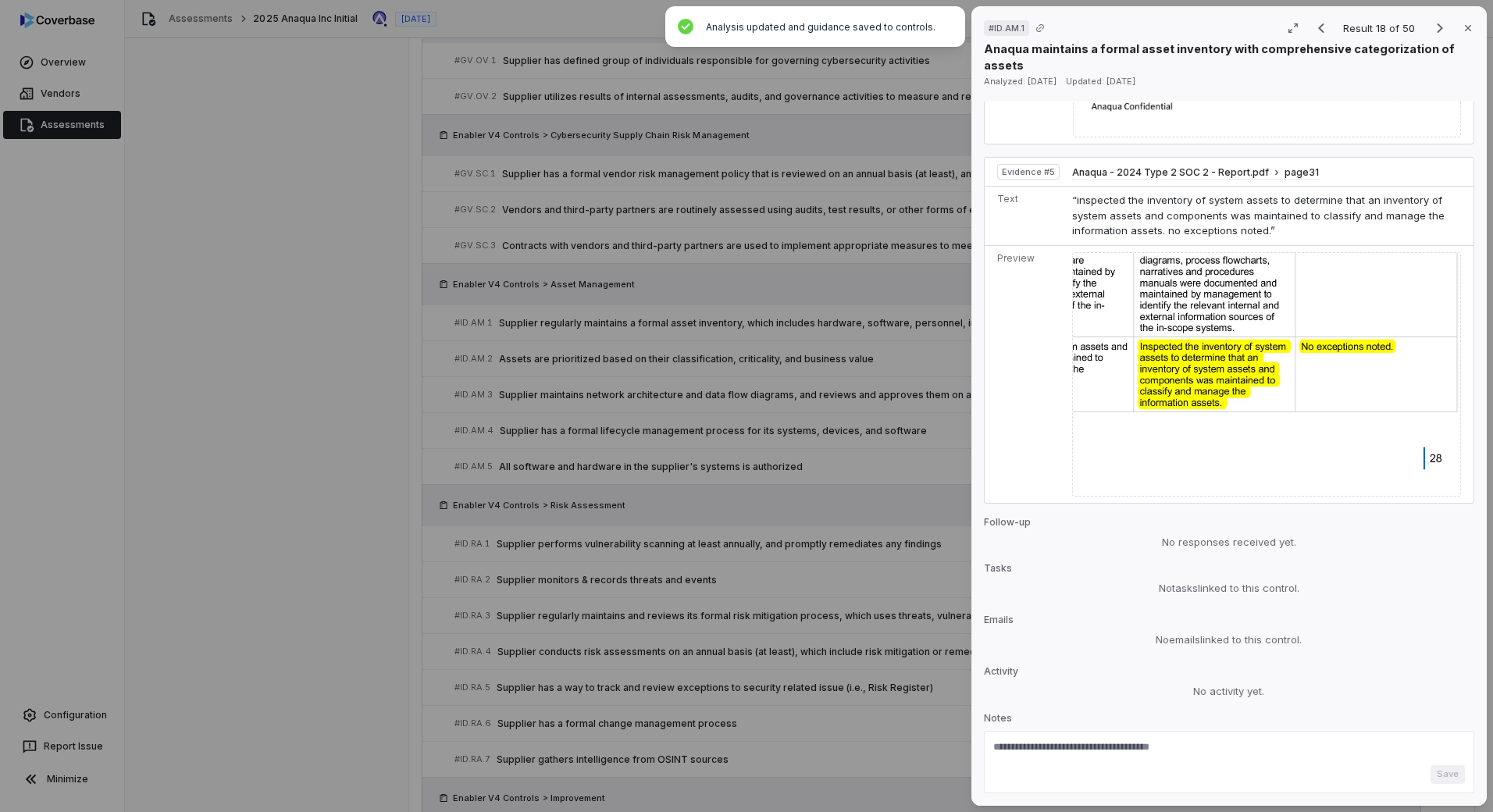 click on "# ID.AM.1 Result 18 of 50 Close Anaqua maintains a formal asset inventory with comprehensive categorization of assets Analyzed: [DATE] Updated: [DATE] No issue found Mark as issue Control Expectation Supplier regularly maintains a formal asset inventory, which includes hardware, software, personnel, information, and services  Question Does your organization regularly maintain a formal asset inventory, which includes hardware, software, personnel, information, and services?  Guidance no guidance Control Set Enabler V4 Controls Asset Management  Weight 1 Evaluation Correct the AI Edit   Score 1.0 Optimized Analysis Anaqua has a formal Asset Management Policy that clearly defines their approach to maintaining an asset inventory, which includes identification and documentation of assets relevant in the information lifecycle. Evidence # 1 Evidence # 2 Evidence # 3 Evidence # 4 Evidence # 5 Evidence Evidence # 1 Anaqua Asset Management Policy.pdf page  2 Text Preview Evidence # 2 page  4 Text Preview 3 4 4" at bounding box center (746, 406) 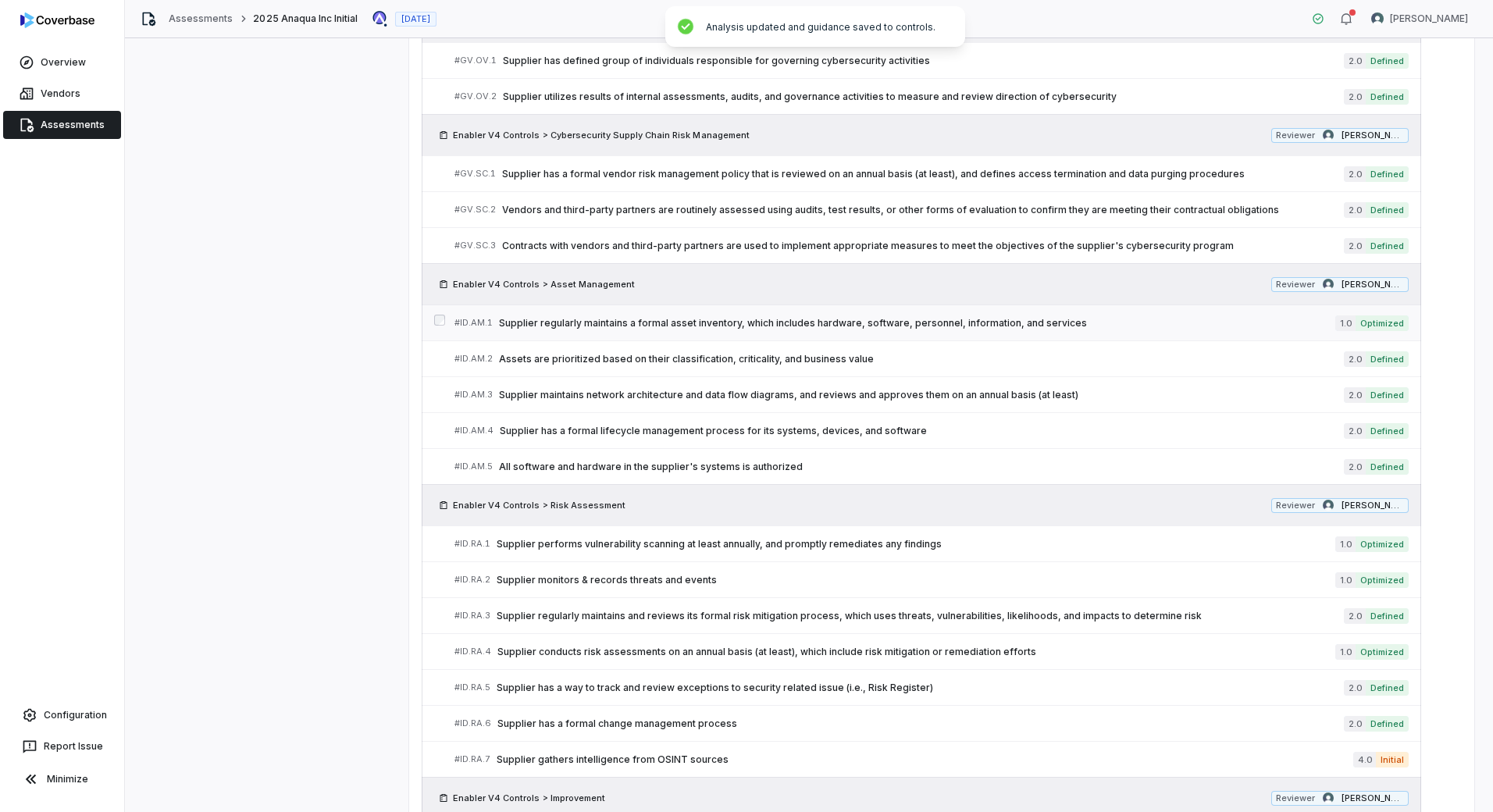 click on "# ID.AM.1 Supplier regularly maintains a formal asset inventory, which includes hardware, software, personnel, information, and services  1.0 Optimized" at bounding box center (932, 322) 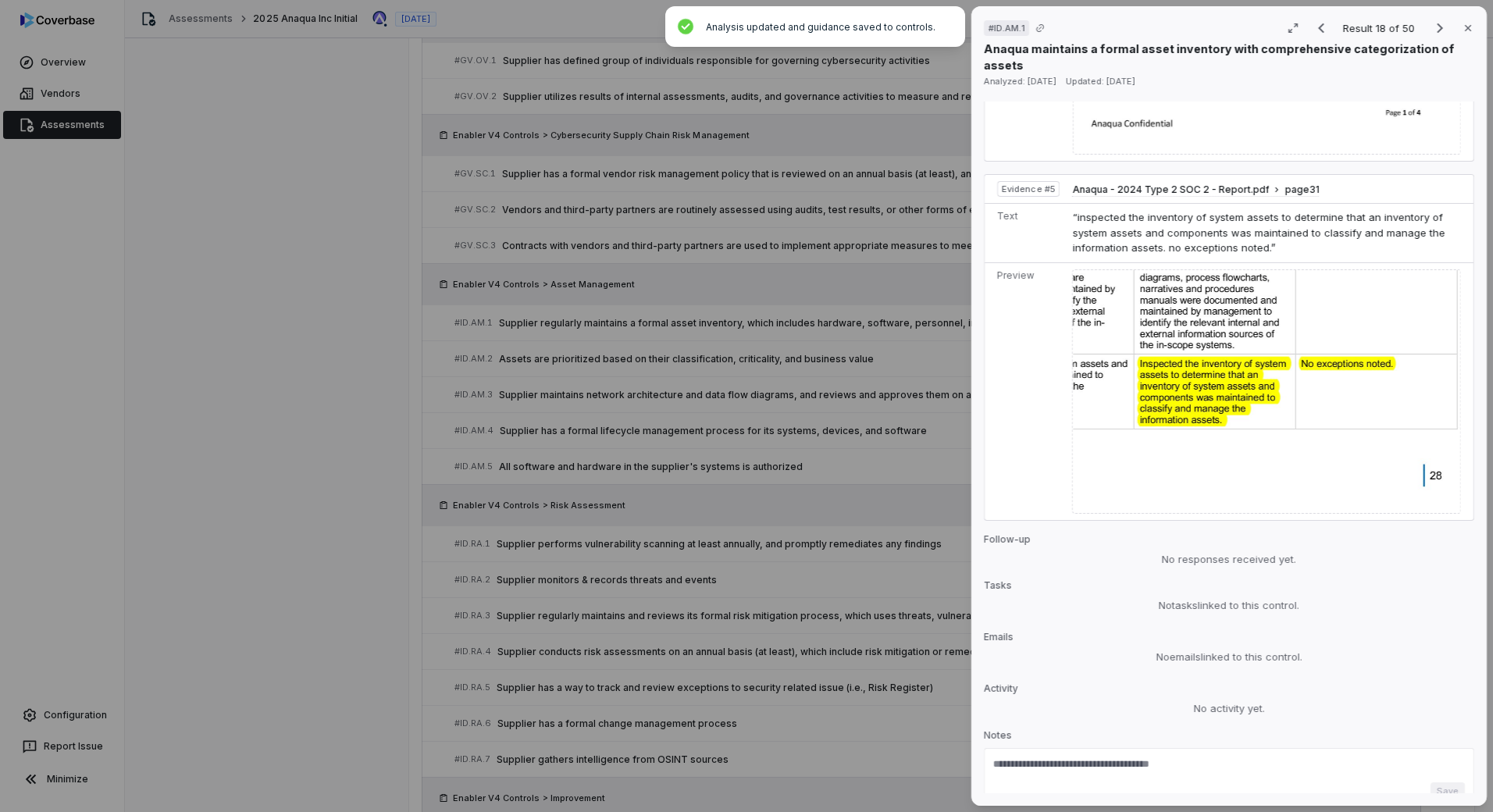 scroll, scrollTop: 2084, scrollLeft: 0, axis: vertical 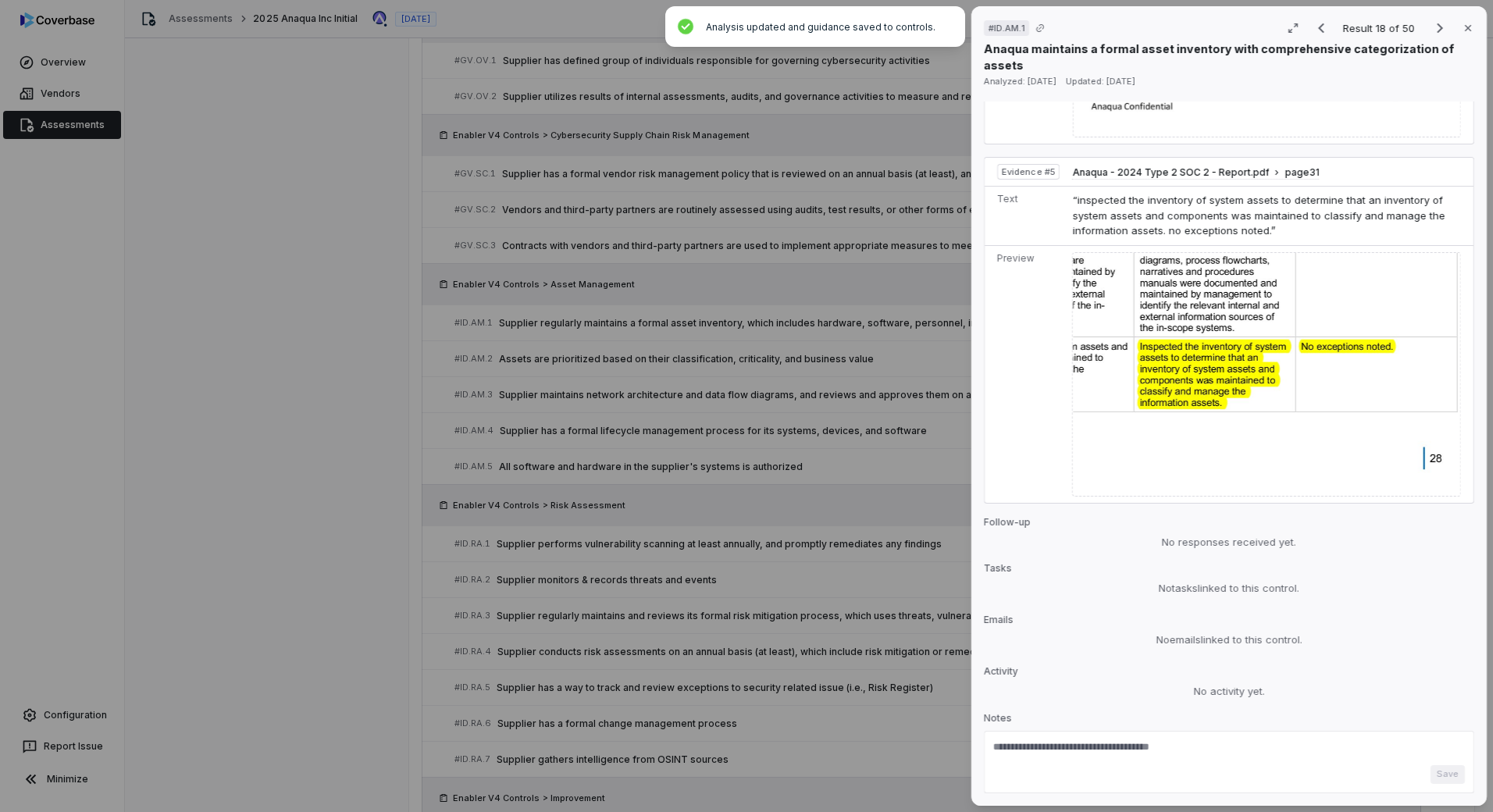 click on "# ID.AM.1 Result 18 of 50 Close Anaqua maintains a formal asset inventory with comprehensive categorization of assets Analyzed: [DATE] Updated: [DATE] No issue found Mark as issue Control Expectation Supplier regularly maintains a formal asset inventory, which includes hardware, software, personnel, information, and services  Question Does your organization regularly maintain a formal asset inventory, which includes hardware, software, personnel, information, and services?  Guidance no guidance Control Set Enabler V4 Controls Asset Management  Weight 1 Evaluation Correct the AI Edit   Score 1.0 Optimized Analysis Anaqua has a formal Asset Management Policy that clearly defines their approach to maintaining an asset inventory, which includes identification and documentation of assets relevant in the information lifecycle. Evidence # 1 Evidence # 2 Evidence # 3 Evidence # 4 Evidence # 5 Evidence Evidence # 1 Anaqua Asset Management Policy.pdf page  2 Text Preview Evidence # 2 page  4 Text Preview 3 4 4" at bounding box center (746, 406) 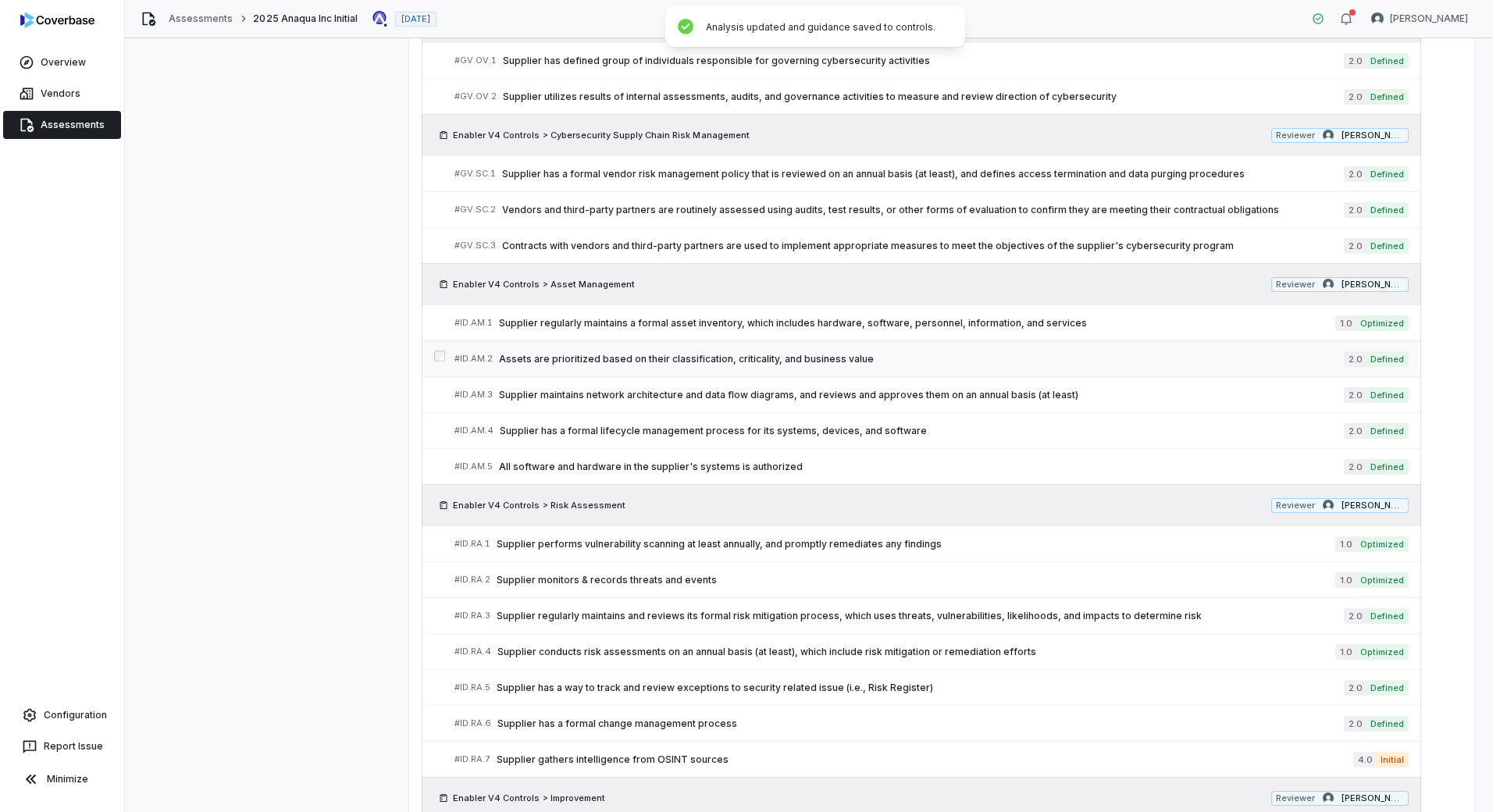 click on "# ID.AM.2 Assets are prioritized based on their classification, criticality, and business value 2.0 Defined" at bounding box center [932, 358] 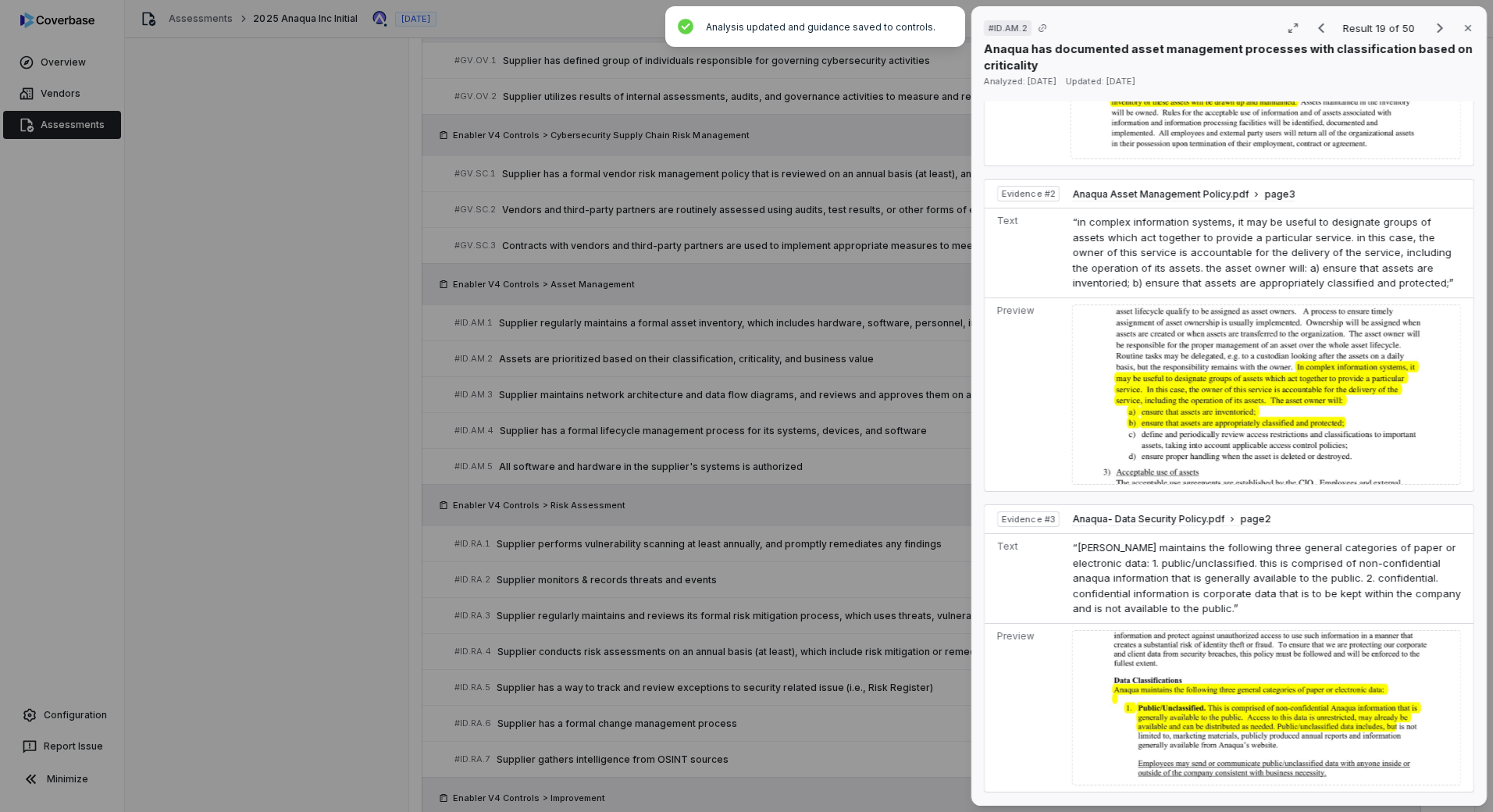 scroll, scrollTop: 843, scrollLeft: 0, axis: vertical 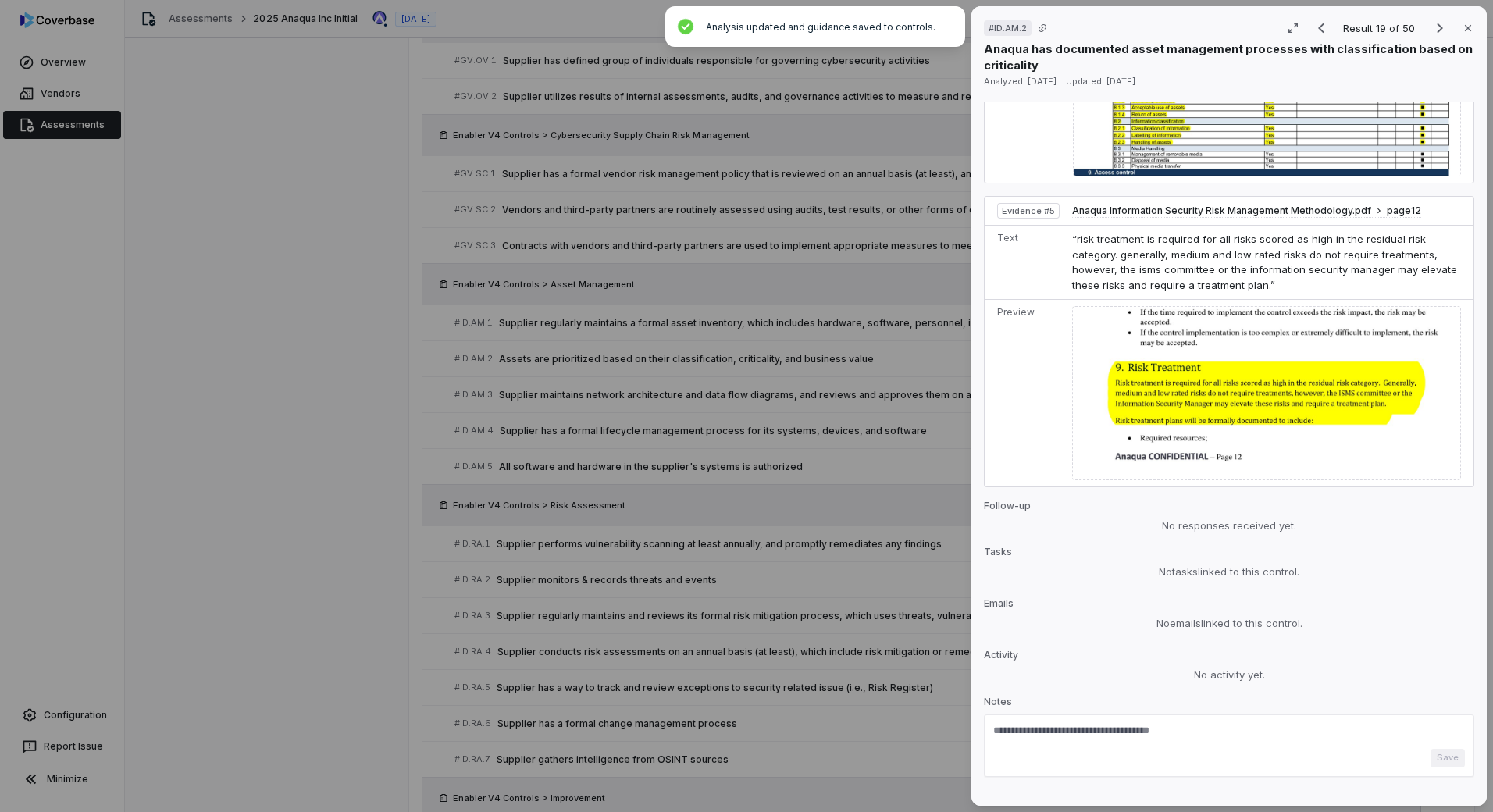 click on "# ID.AM.2 Result 19 of 50 Close Anaqua has documented asset management processes with classification based on criticality Analyzed: [DATE] Updated: [DATE] No issue found [PERSON_NAME] as issue Control Expectation Assets are prioritized based on their classification, criticality, and business value Question Does your organization prioritize assets based on their classification, criticality, and business value? Guidance The Information Security Policy outlines data classification requirements The Information Security Policy outlines data classification requirements Control Set Enabler V4 Controls Asset Management  Weight 1 Evaluation Correct the AI Edit   Score 2.0 Defined Analysis Anaqua maintains an asset management policy that explicitly addresses the identification, classification, and prioritization of assets based on their importance. Evidence # 1 The vendor's asset management procedures require that assets be inventoried and appropriately classified and protected, with ownership clearly established. 2 3 4" at bounding box center (746, 406) 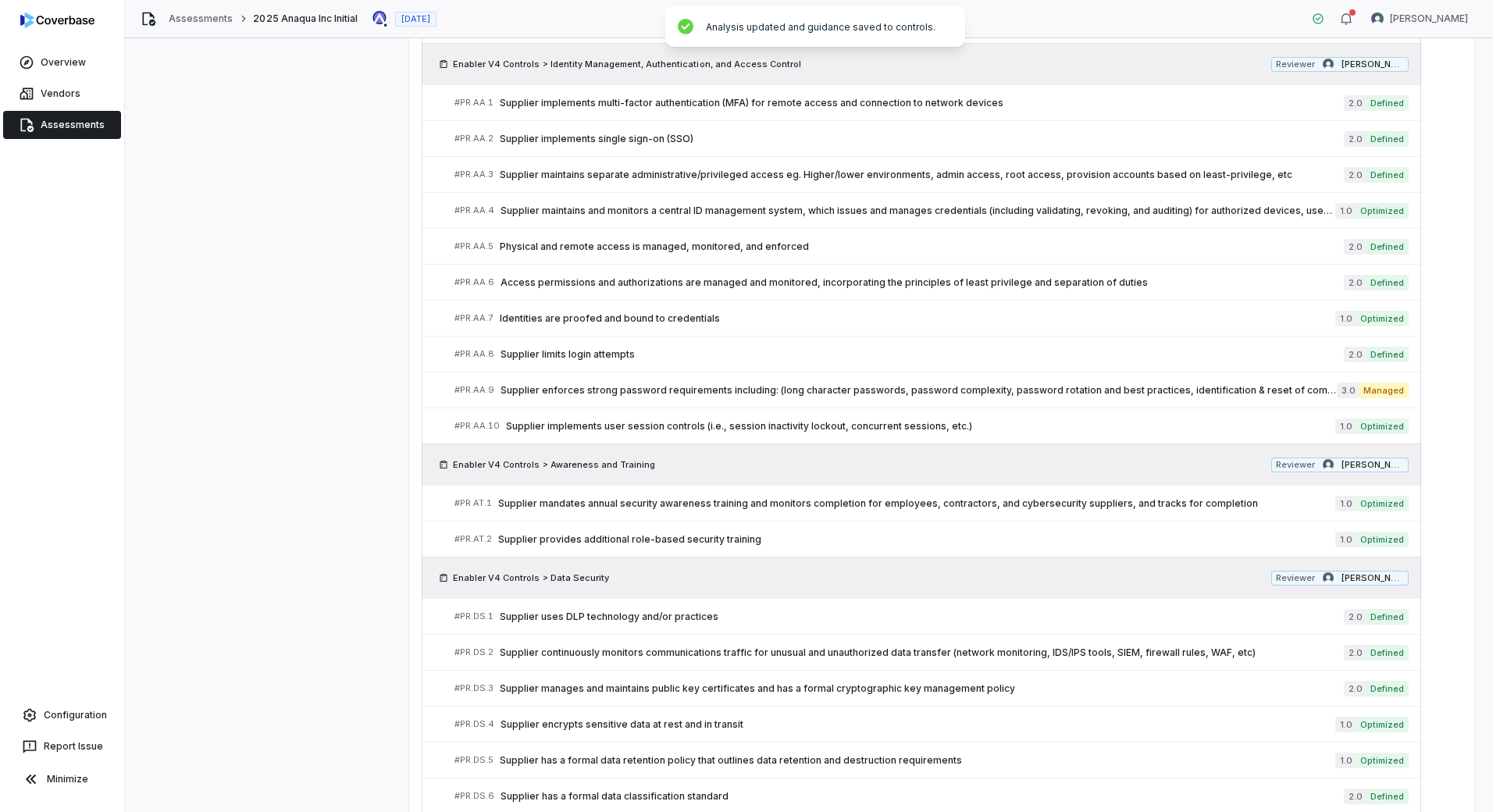 scroll, scrollTop: 1796, scrollLeft: 0, axis: vertical 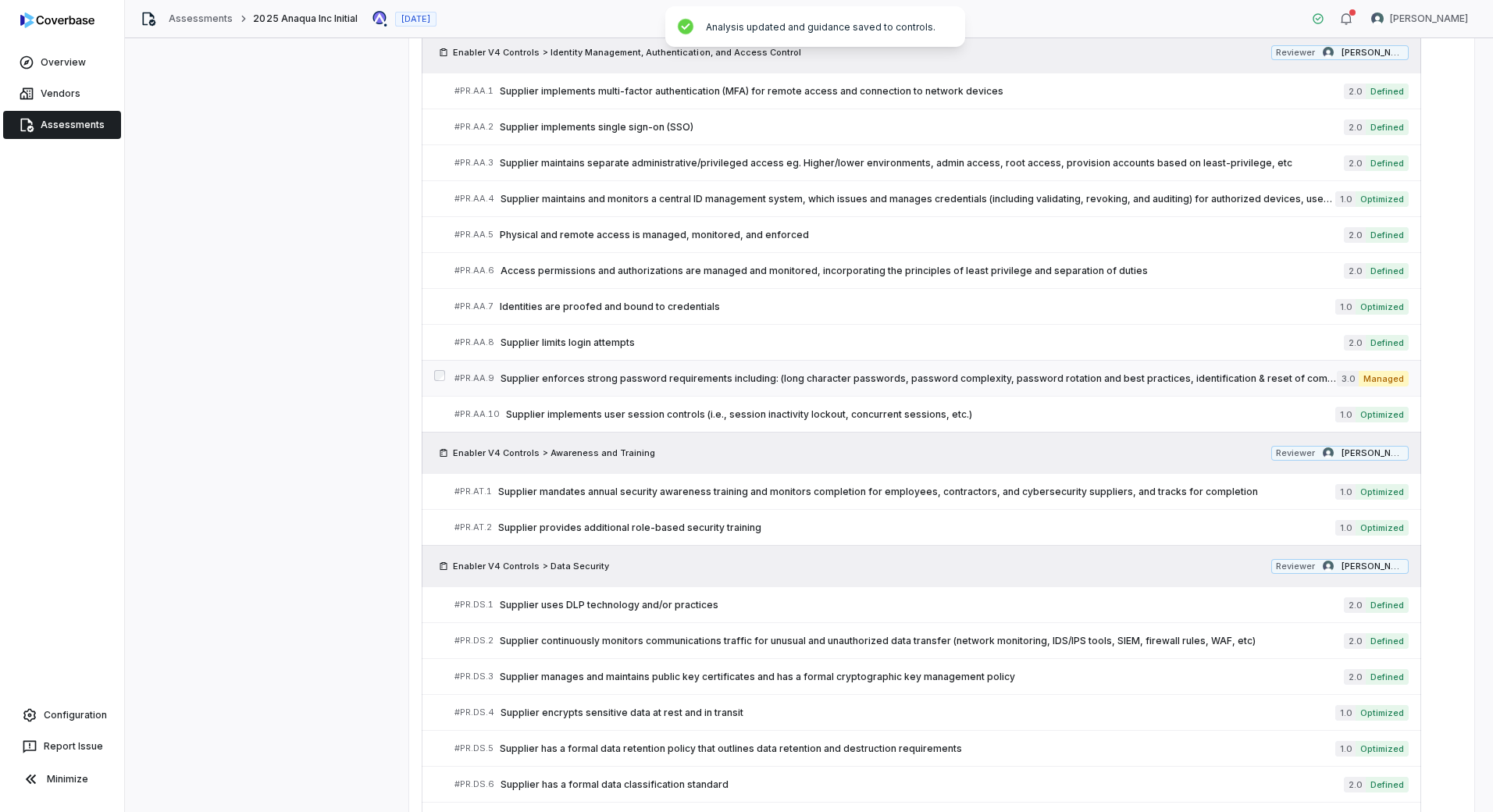 click on "Supplier enforces strong password requirements including: (long character passwords, password complexity, password rotation and best practices, identification & reset of compromised passwords, avoidance of commonly used words and passwords)" at bounding box center [918, 379] 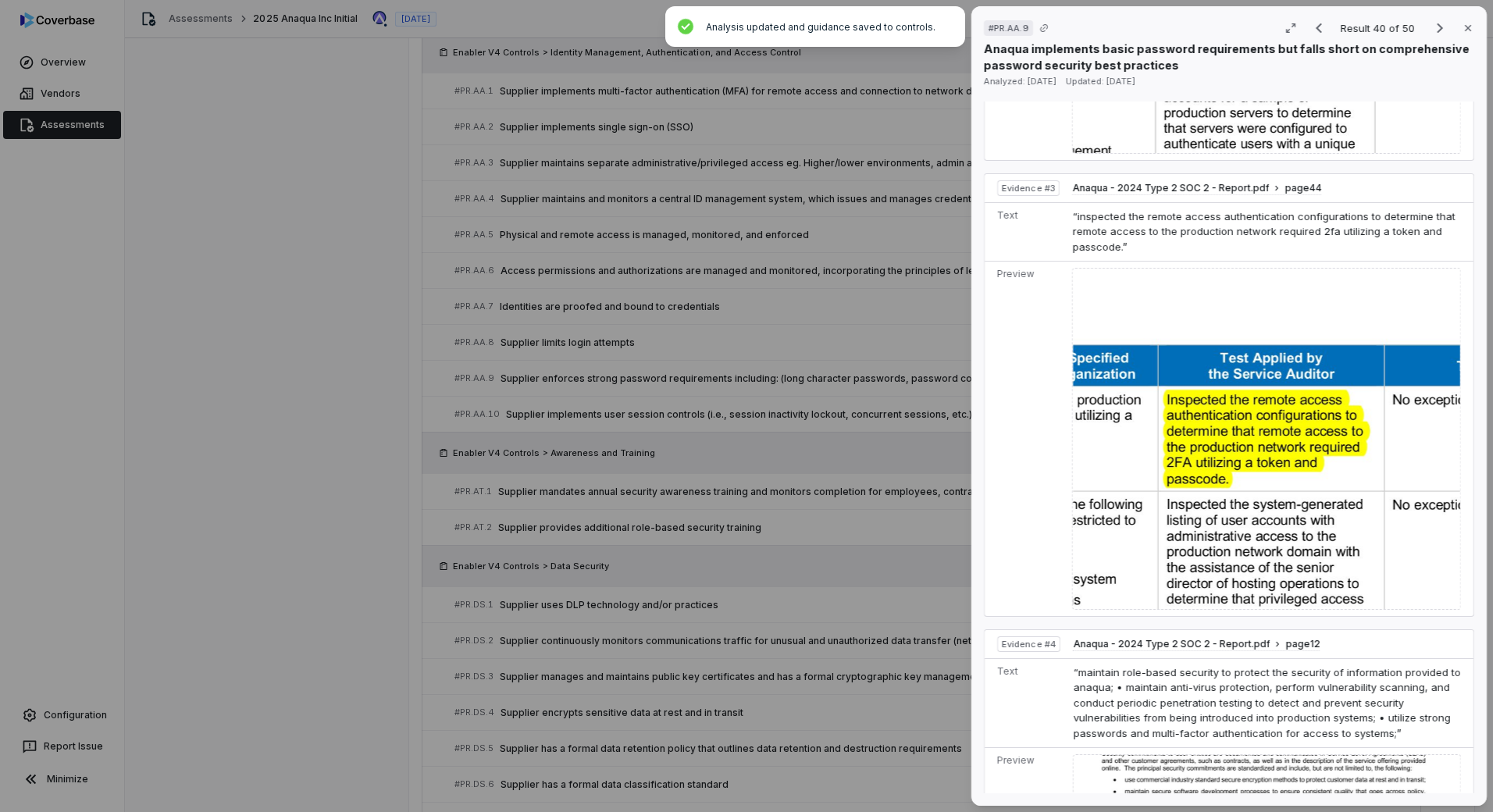 scroll, scrollTop: 1483, scrollLeft: 0, axis: vertical 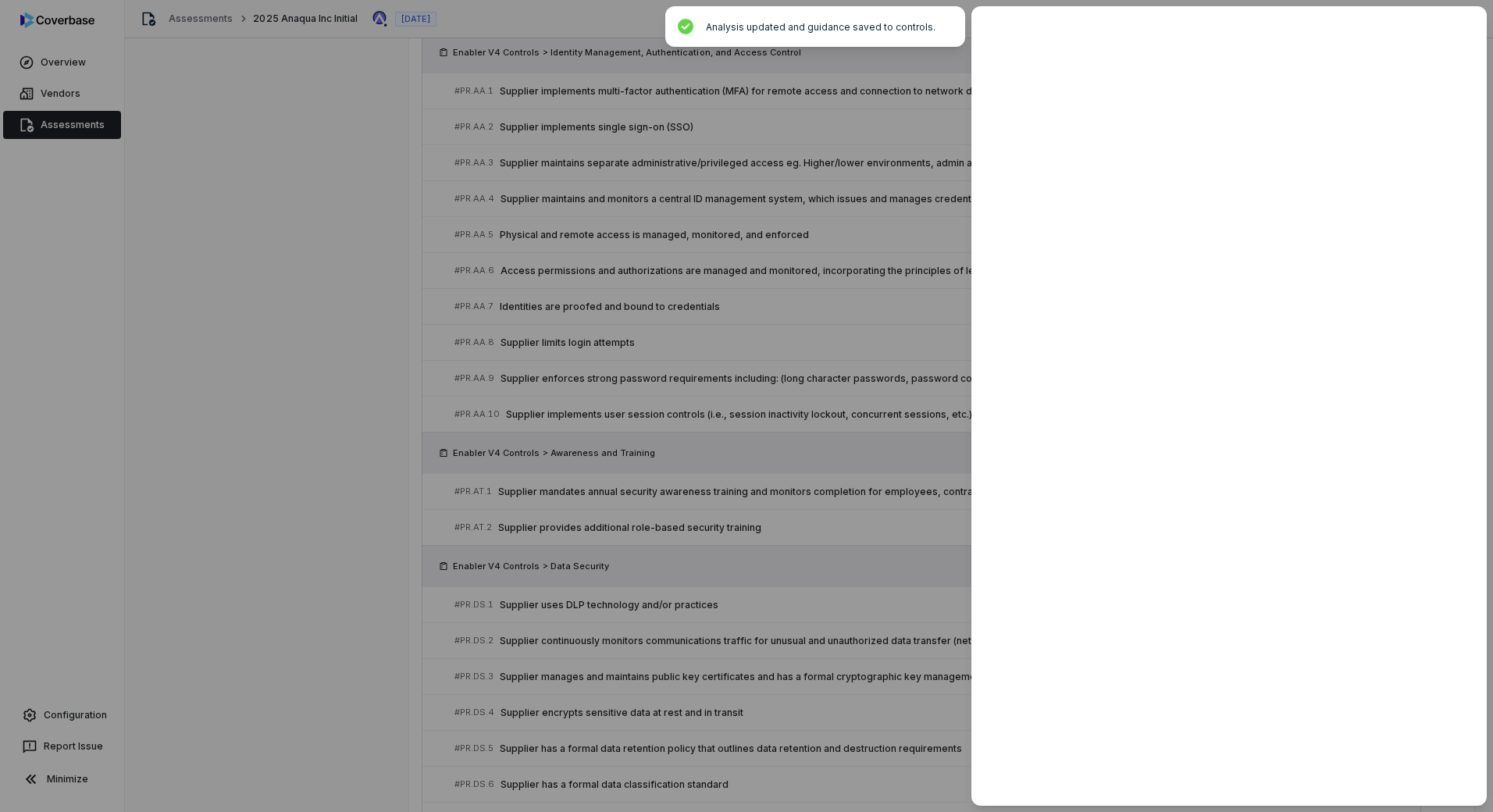 click at bounding box center (746, 406) 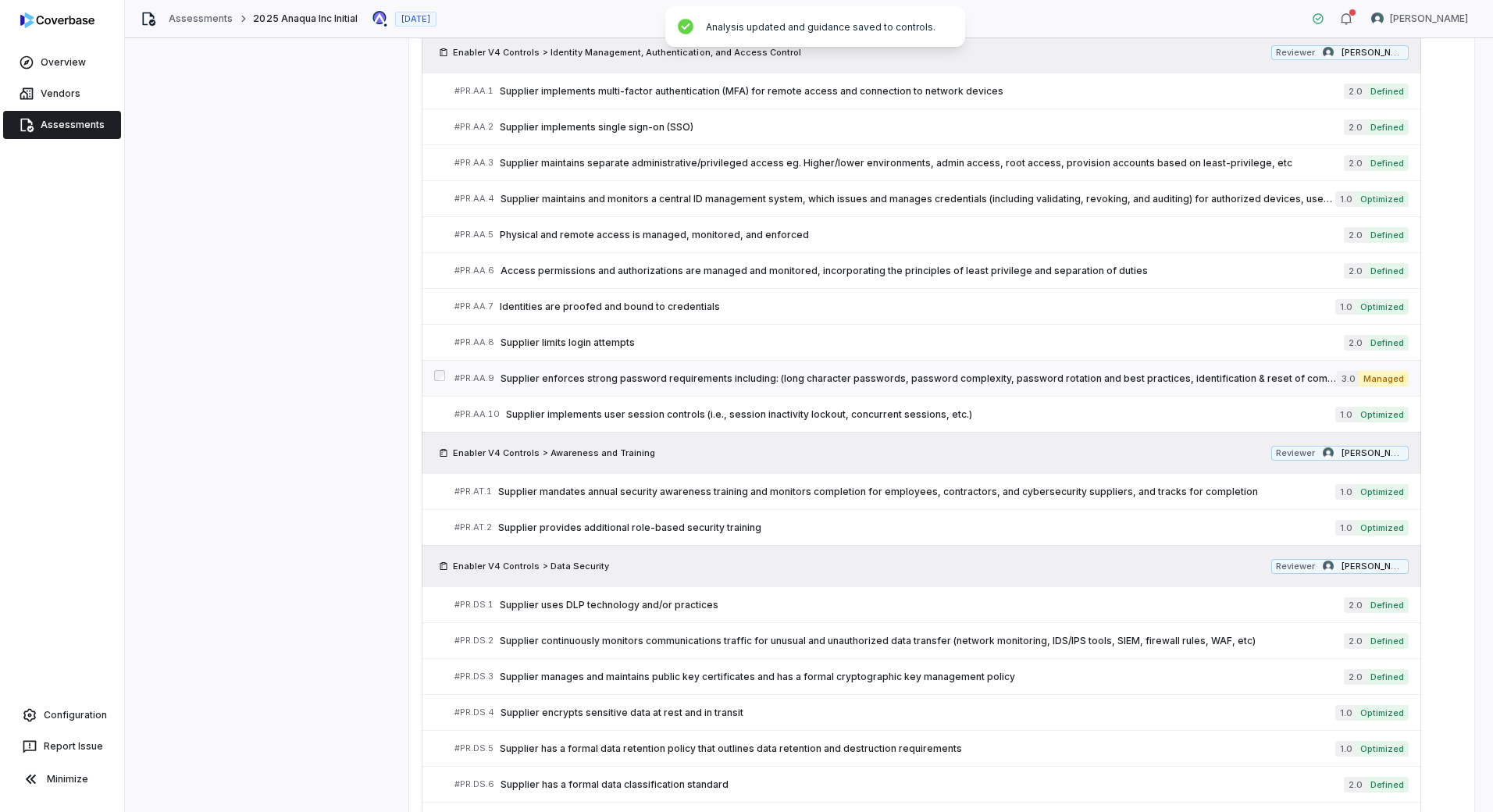 click on "Supplier enforces strong password requirements including: (long character passwords, password complexity, password rotation and best practices, identification & reset of compromised passwords, avoidance of commonly used words and passwords)" at bounding box center [918, 379] 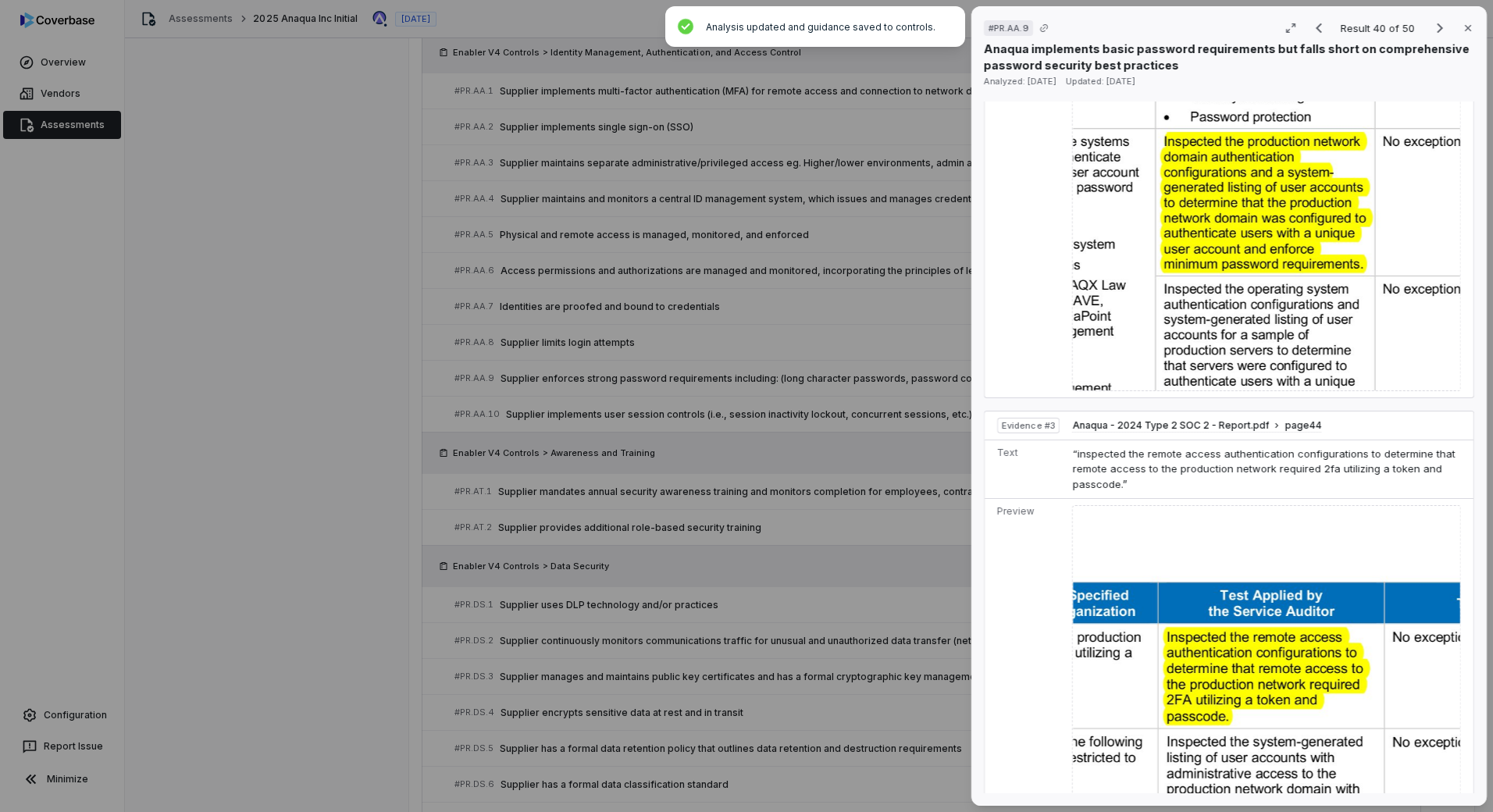 scroll, scrollTop: 2063, scrollLeft: 0, axis: vertical 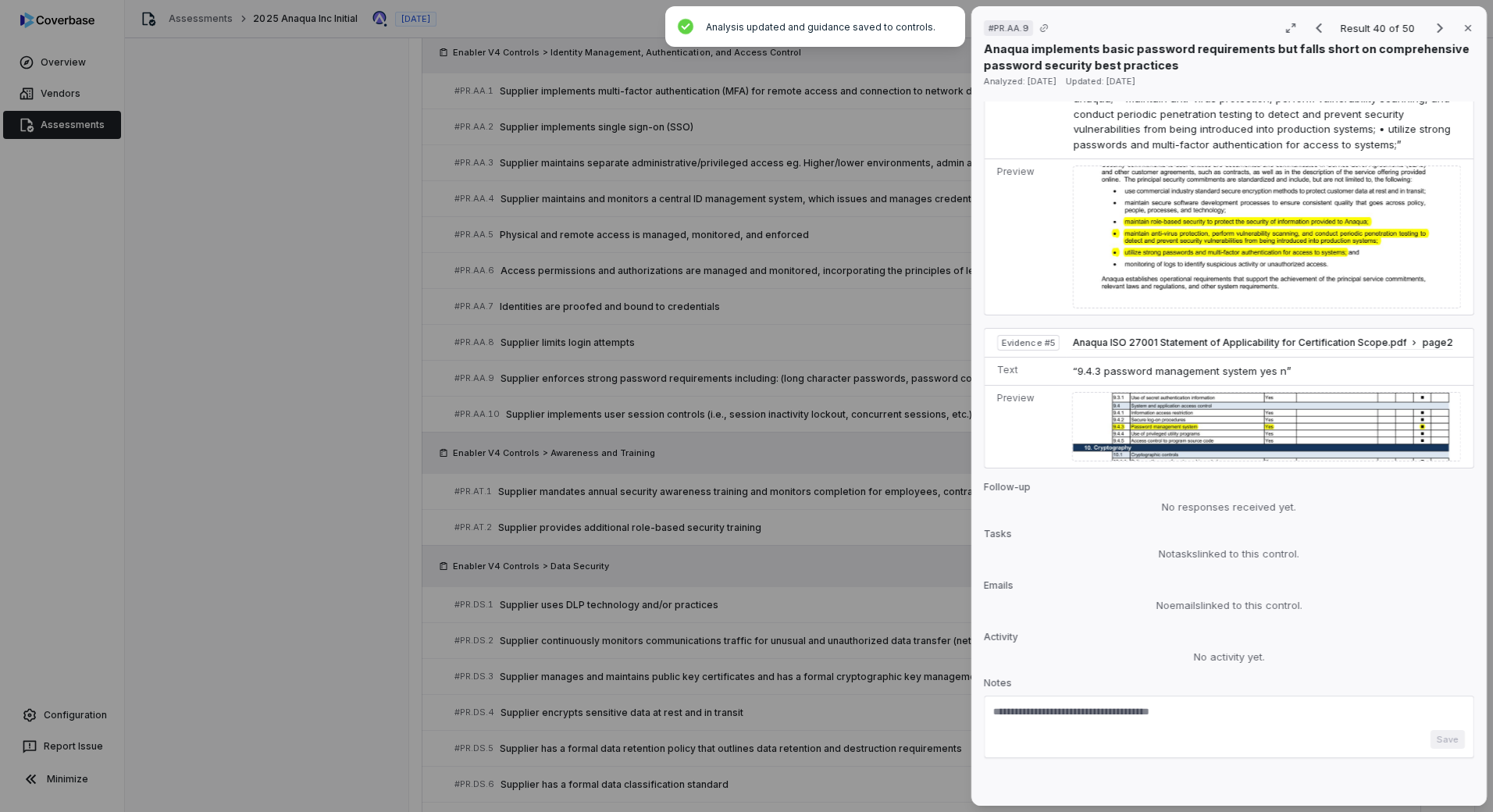 click at bounding box center (1229, 718) 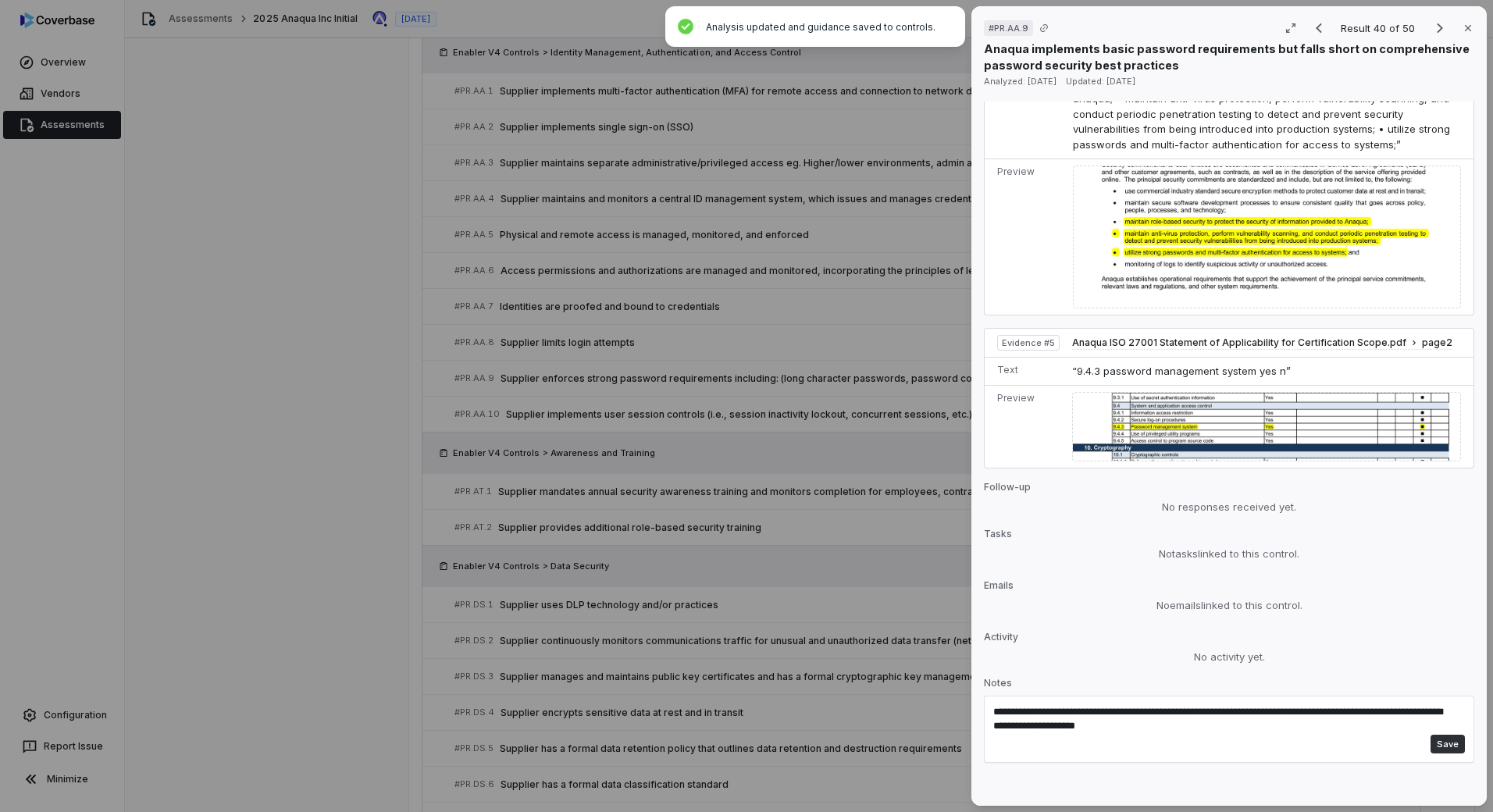 type on "**********" 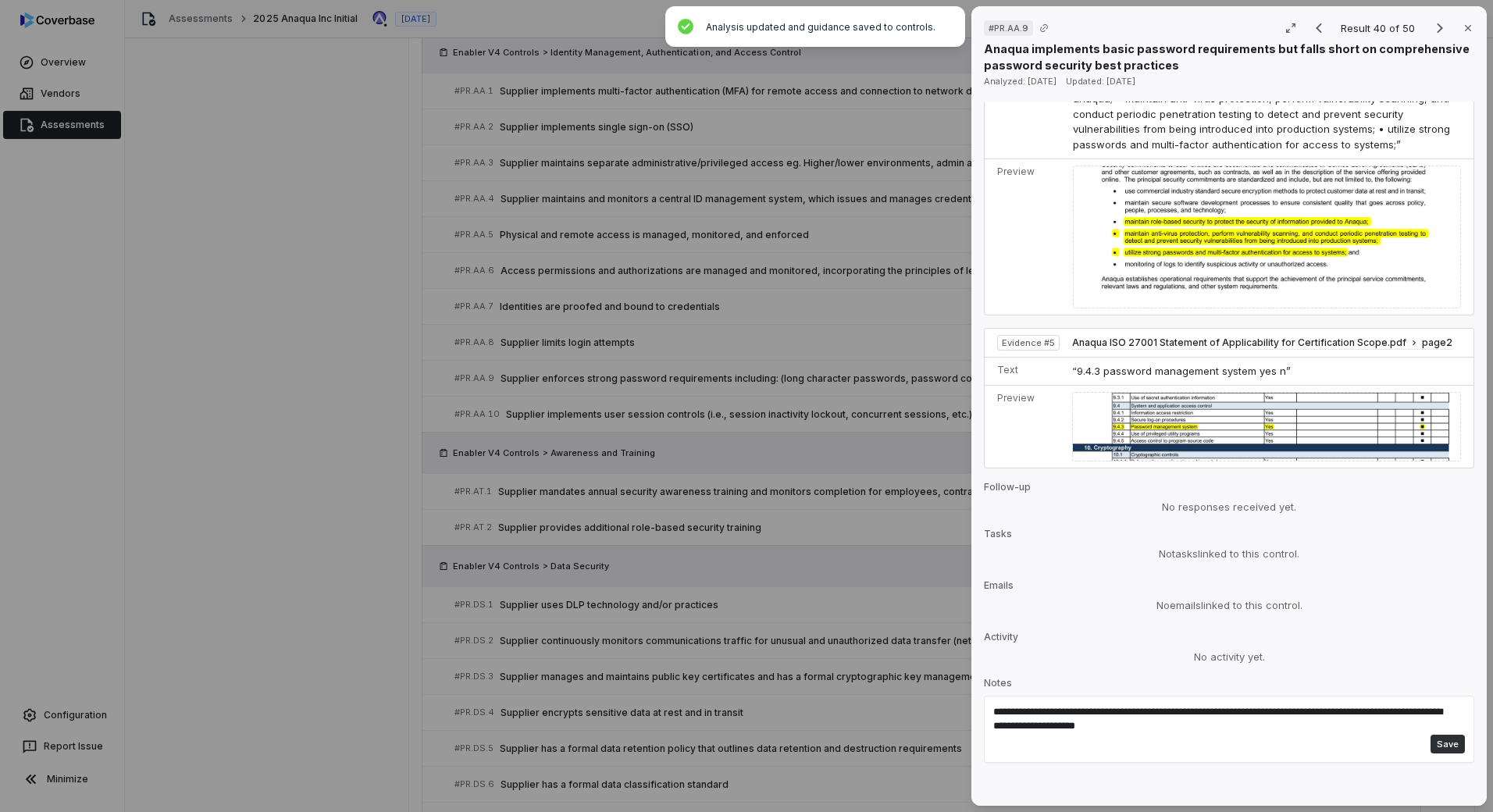 click on "Save" at bounding box center (1448, 744) 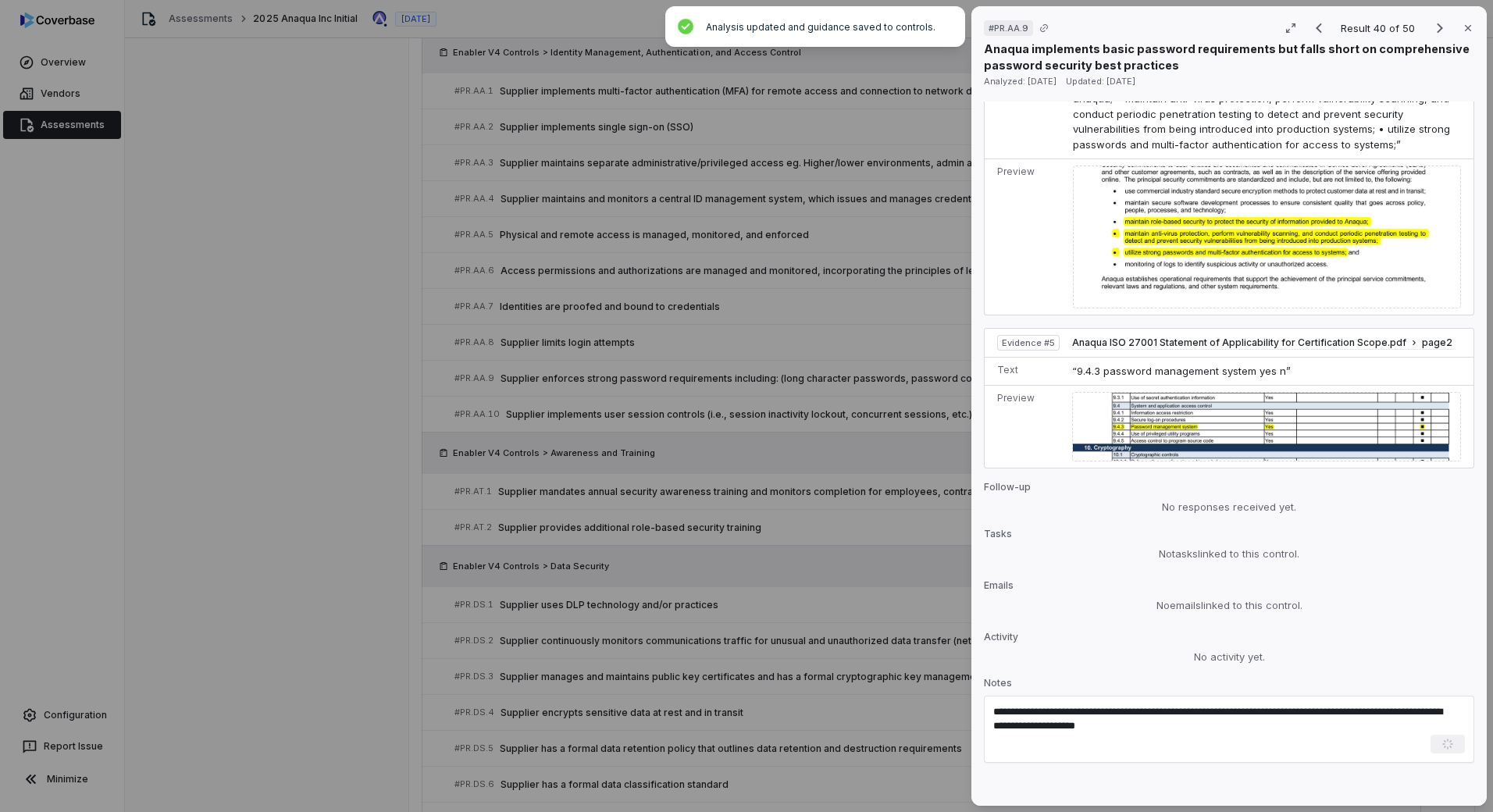 type 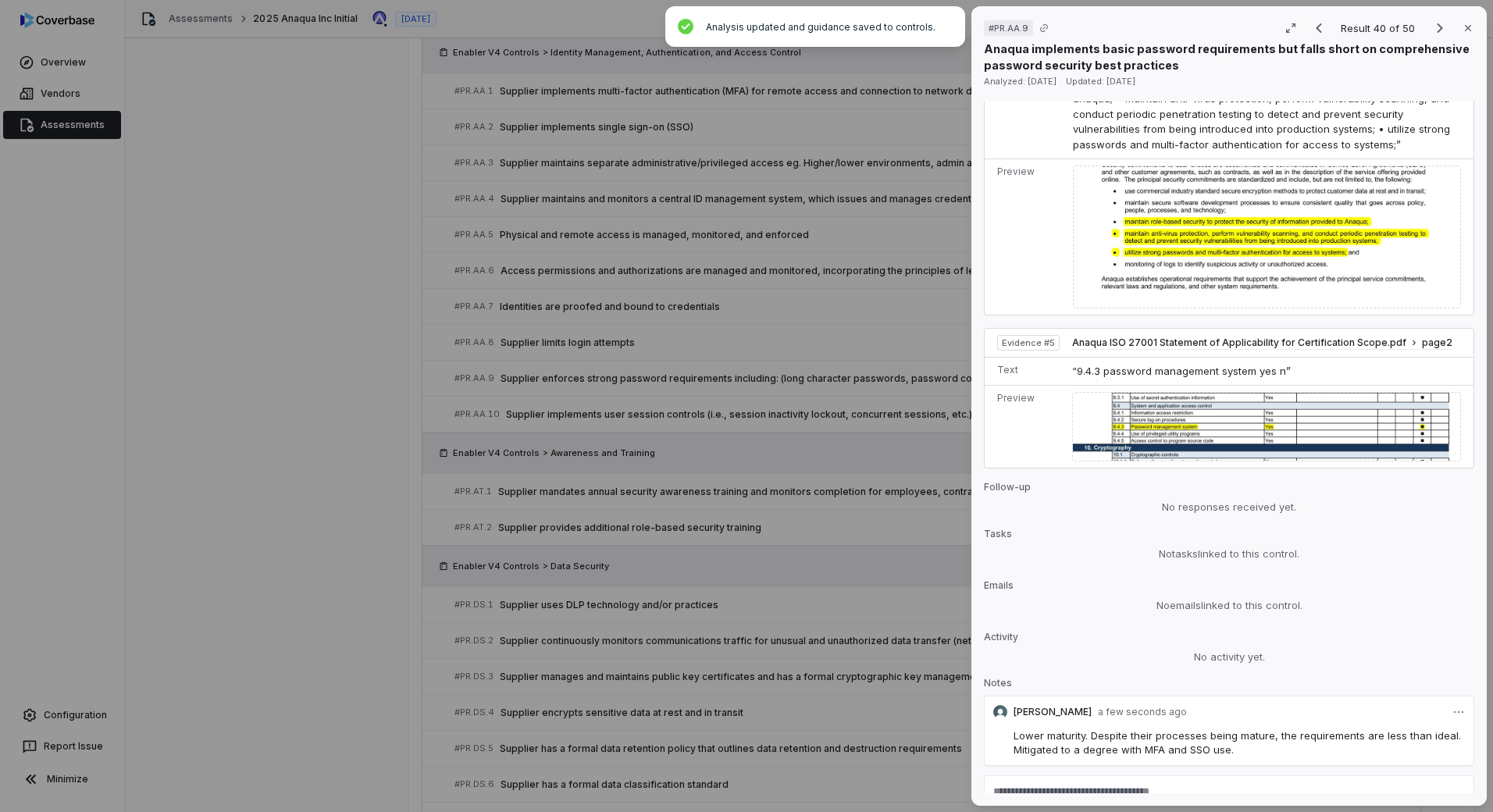 click on "# PR.AA.9 Result 40 of 50 Close Anaqua implements basic password requirements but falls short on comprehensive password security best practices Analyzed: [DATE] Updated: [DATE] No issue found Mark as issue Control Expectation Supplier enforces strong password requirements including: (long character passwords, password complexity, password rotation and best practices, identification & reset of compromised passwords, avoidance of commonly used words and passwords) Question Does your organization enforce strong password requirements including: (long character passwords, password complexity, password rotation and best practices, identification & reset of compromised passwords, avoidance of commonly used words and passwords)? Guidance Any password requirements cover this control, possibly at a slightly lessened score based on completeness Any password requirements cover this control, possibly at a slightly lessened score based on completeness Control Set Enabler V4 Controls Weight 1 Evaluation Edit   Score" at bounding box center [746, 406] 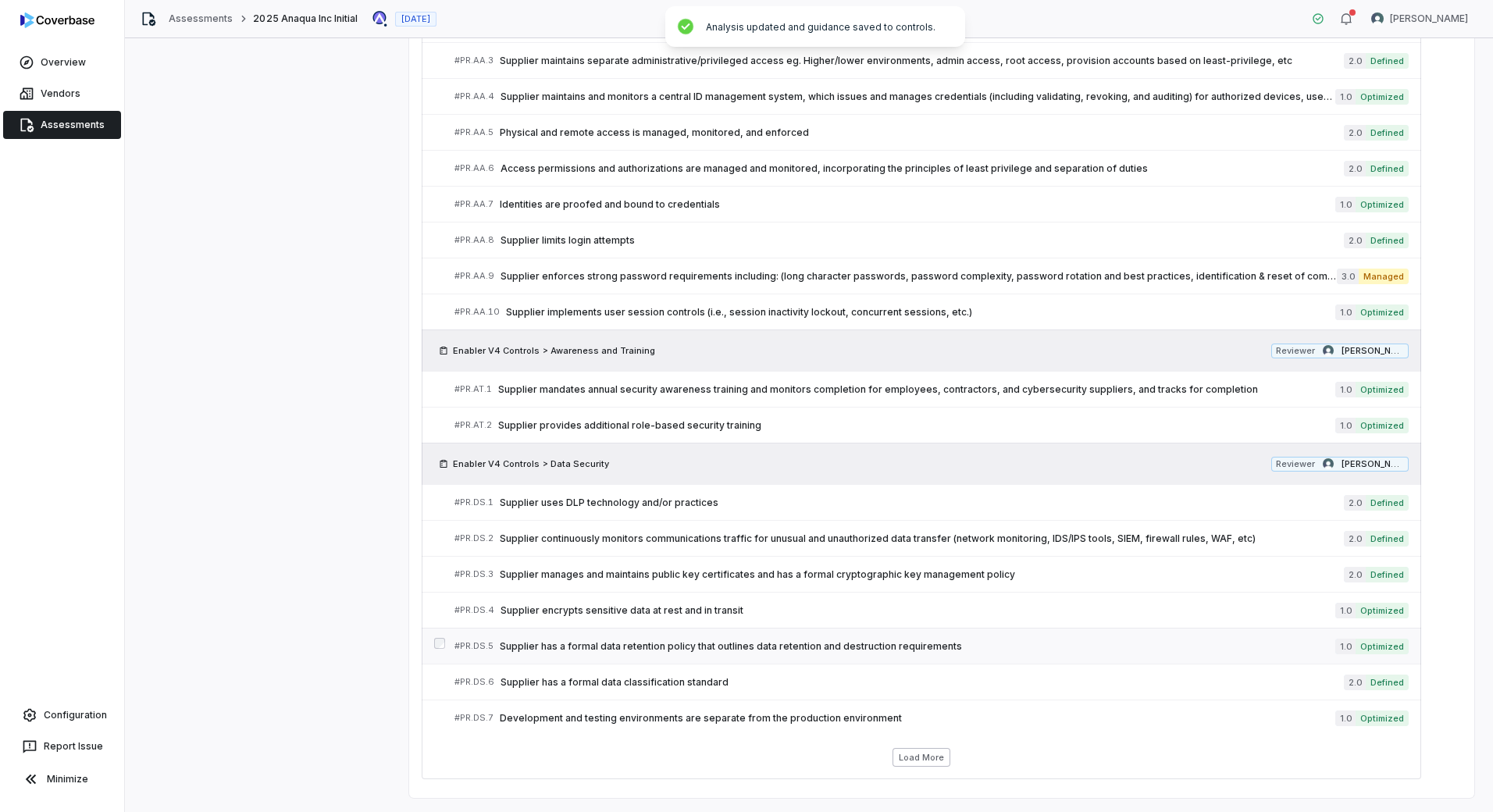 scroll, scrollTop: 1900, scrollLeft: 0, axis: vertical 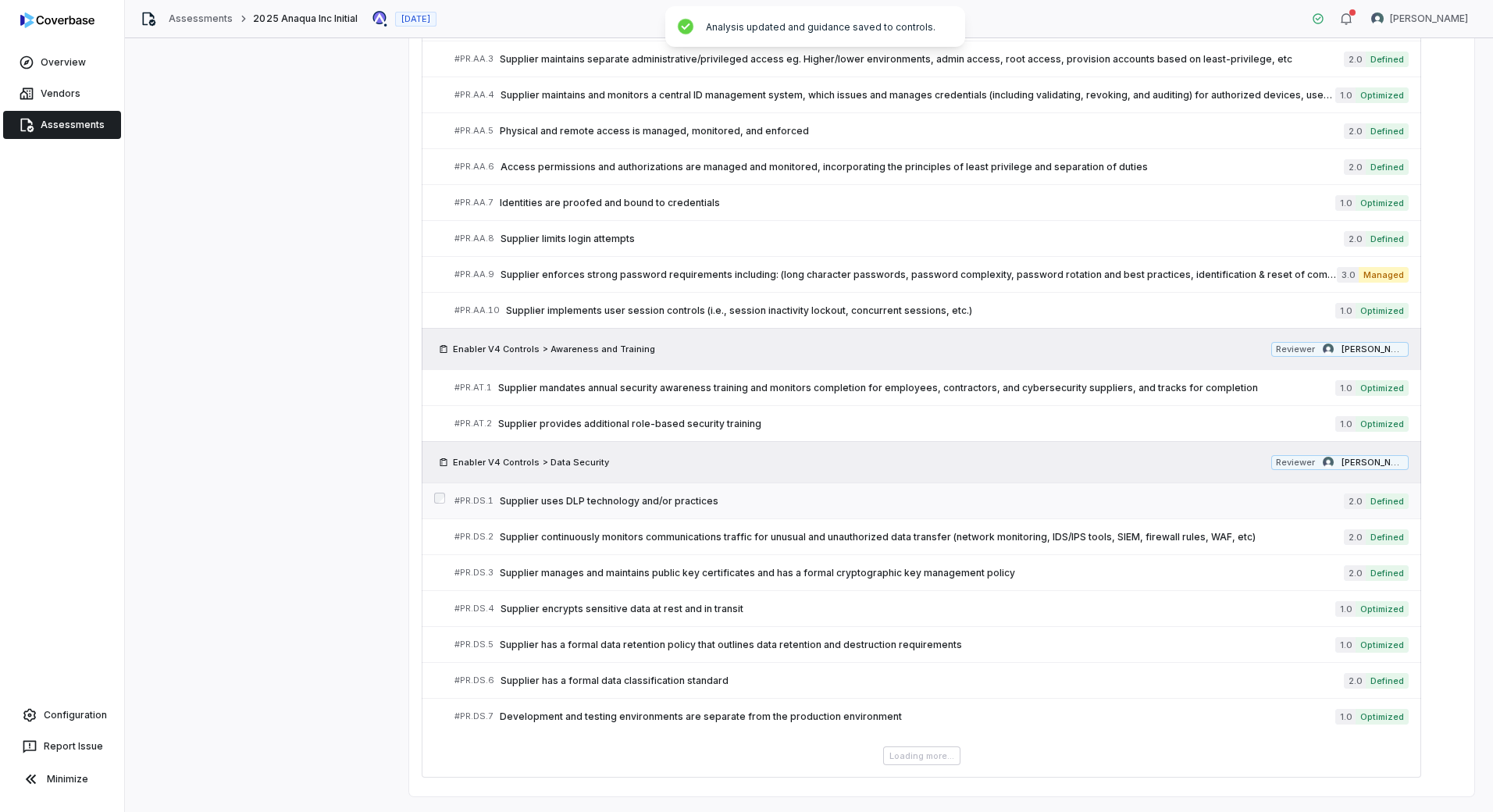 click on "Supplier uses DLP technology and/or practices" at bounding box center [921, 501] 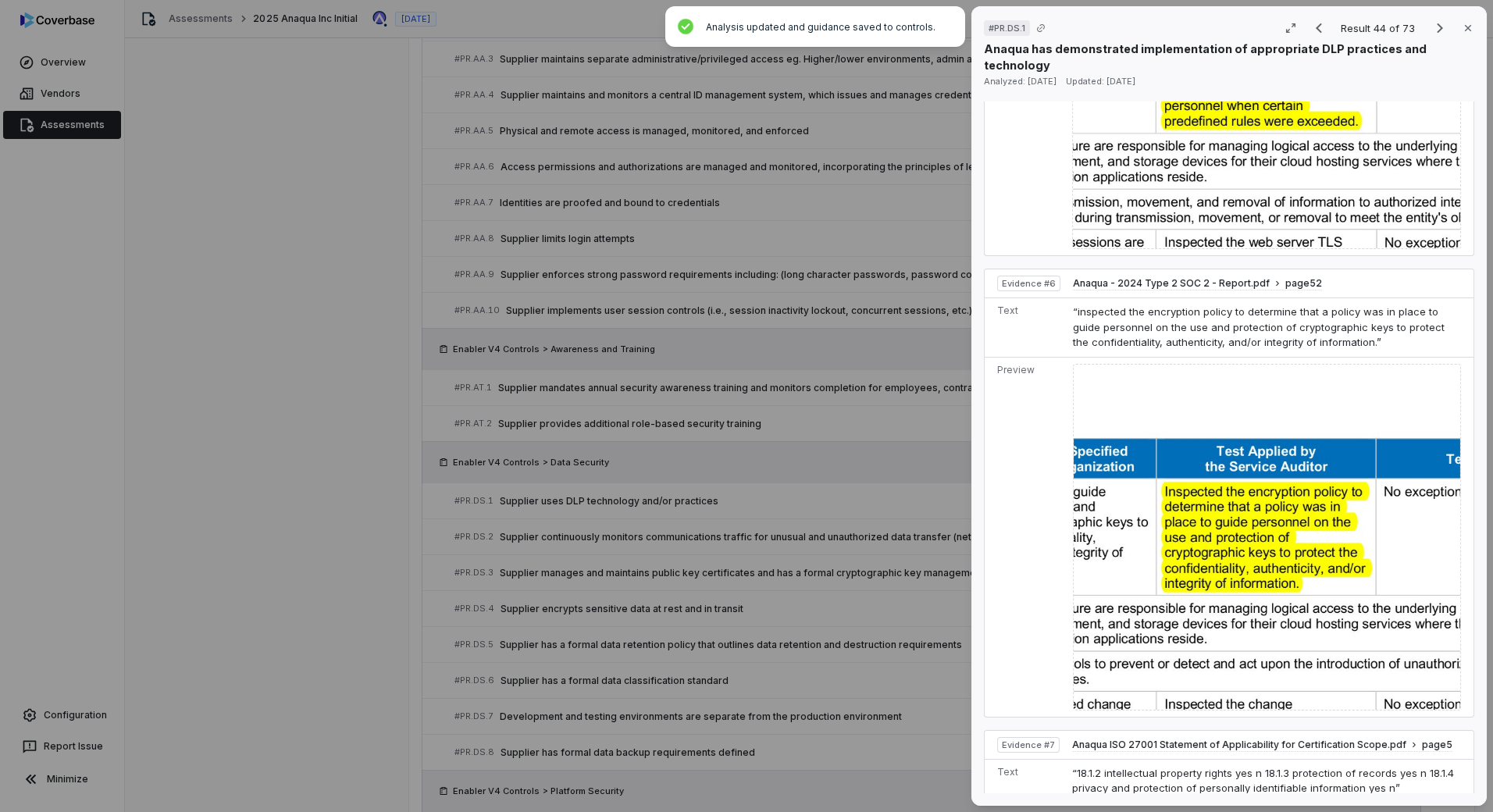 scroll, scrollTop: 3548, scrollLeft: 0, axis: vertical 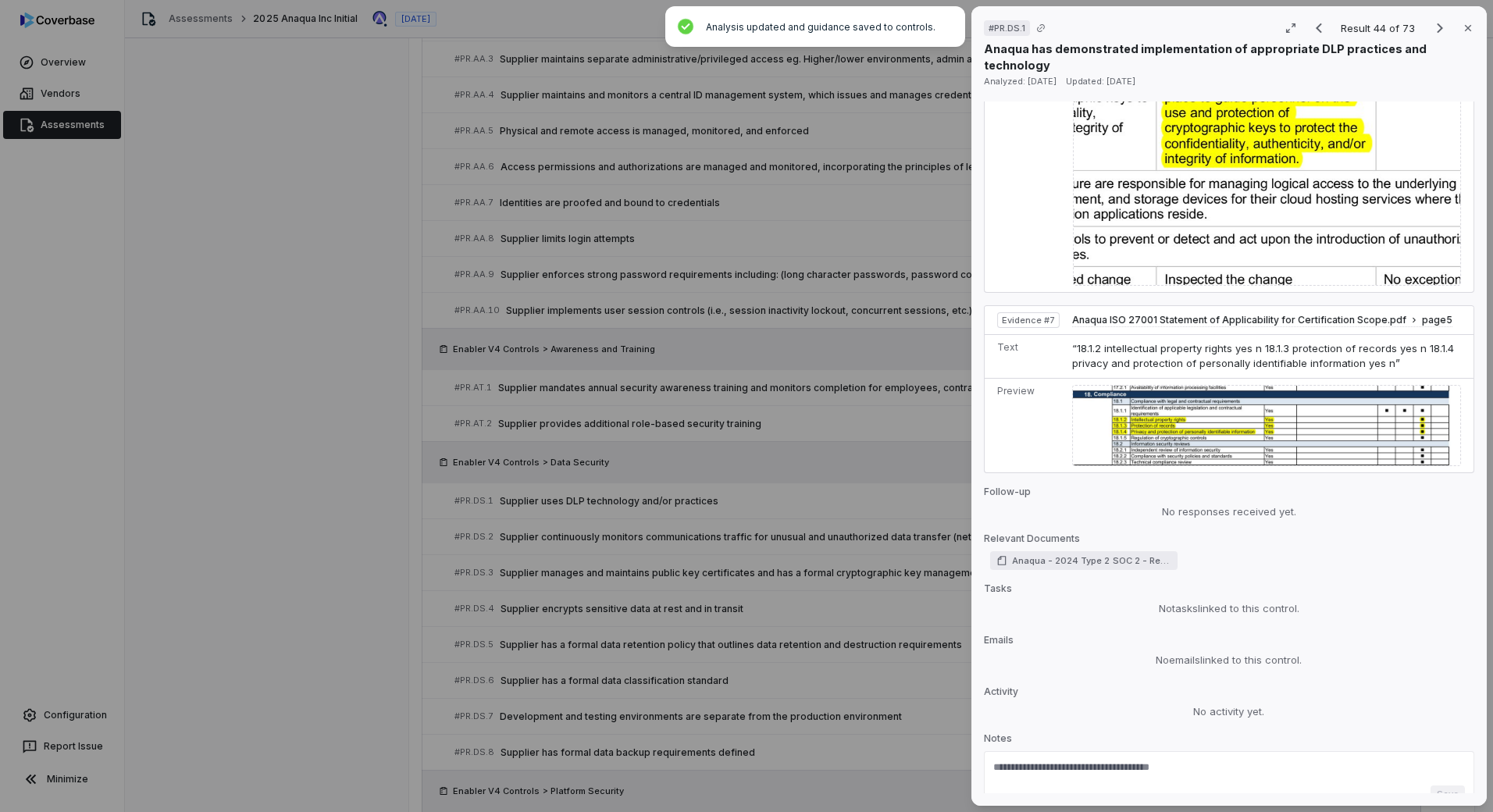 click on "# PR.DS.1 Result 44 of 73 Close Anaqua has demonstrated implementation of appropriate DLP practices and technology Analyzed: [DATE] Updated: [DATE] No issue found Mark as issue Control Expectation Supplier uses DLP technology and/or practices Question Supplier uses DLP technology and/or practices Guidance See more Control Set Enabler V4 Controls Data Security  Weight 1 Evaluation Correct the AI Edit   Score 2.0 Defined Analysis Anaqua employs multiple technologies and practices that function as data loss prevention mechanisms, including TLS encryption for web communications, which was verified through inspection of web server TLS encryption configurations. Evidence # 1 The vendor implements network controls and security monitoring, including the use of firewalls to filter unauthorized inbound network traffic and encryption methods to protect information passing over public networks. Evidence # 2 Evidence # 3 Evidence # 4 Evidence # 5 Evidence # 6 Evidence # 7 Evidence Evidence # 1 page  51 Text 2 15 3" at bounding box center [746, 406] 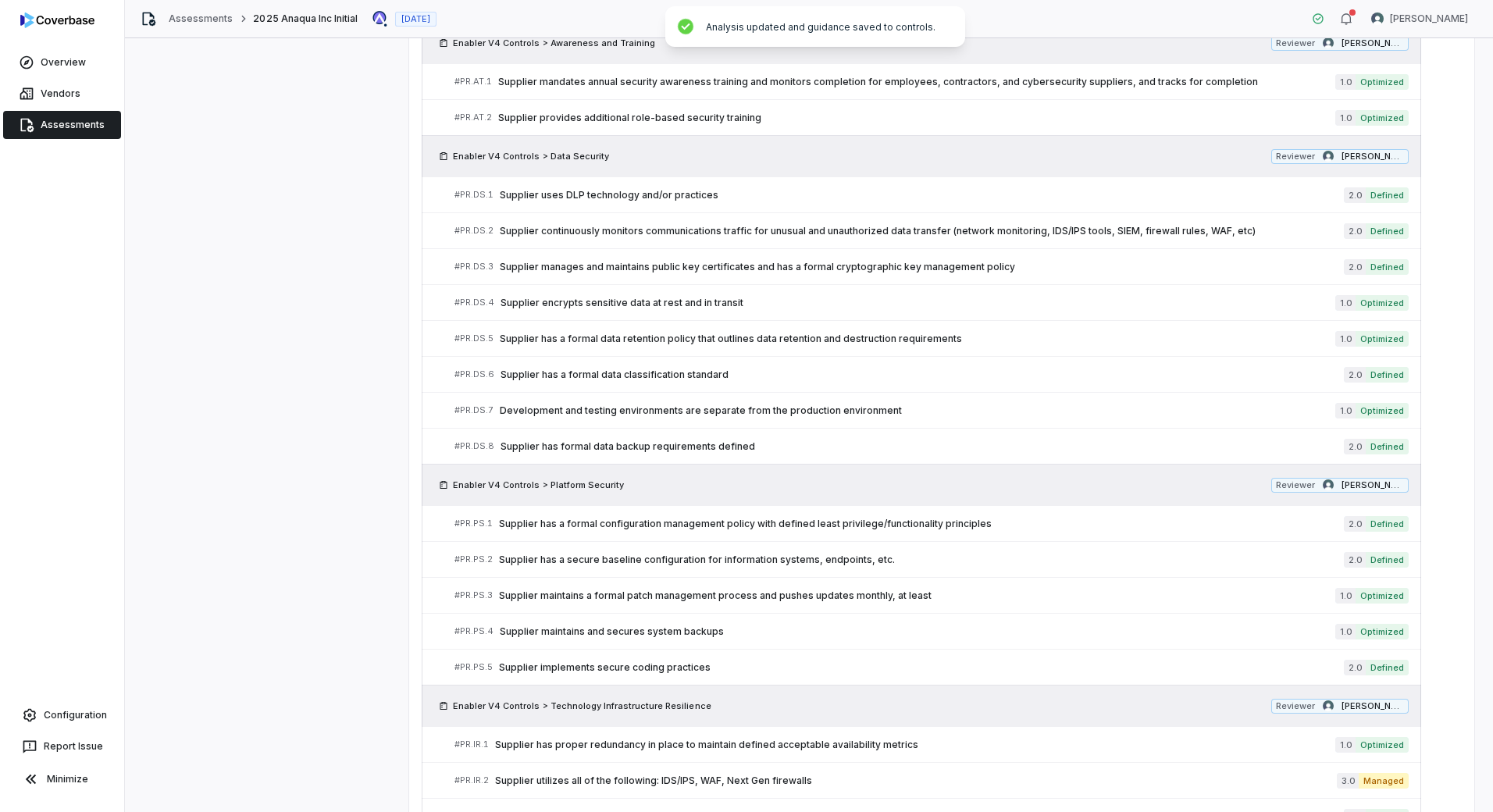 scroll, scrollTop: 2446, scrollLeft: 0, axis: vertical 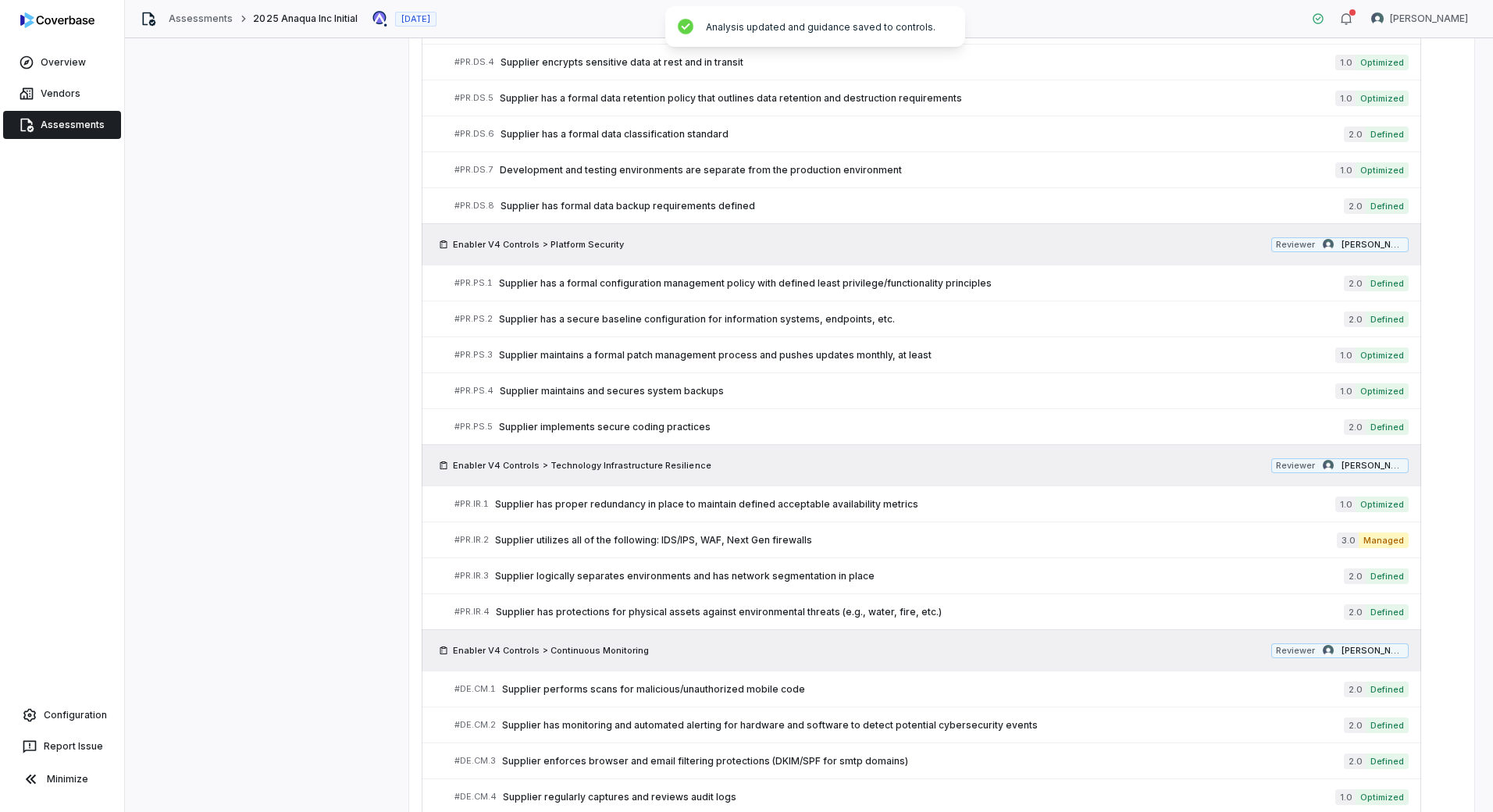 click on "Assessment Details Assessment Name 2025 Anaqua Inc Initial Assessment URL  [URL][DOMAIN_NAME] Copy Vendor Anaqua Inc Inherent Risk Set Inherent Risk Assessment Status Collect documents Auto-analysis Review issues Complete Assignee [PERSON_NAME] Control Sets Enabler V4 Controls Risk Analysts None Next Assessment Next: [DATE] ( [DATE] ) Properties Summary Summary Issues 0 Issues 0 Tasks Tasks Emails Emails Documents Documents Activity Activity There are no issues found for this vendor. Complete Assessment Reviews 1  outstanding Control Set Reviewer  Status Review Text Enabler V4 Controls [PERSON_NAME] Not reviewed - Filter Assigned to me Select all 0  issues All  73  results Group by   Control Section Enabler V4 Controls    > Organizational Context  Reviewer [PERSON_NAME] # GV.OC.1 Supplier has a formal information security policy 1.0 Optimized # GV.OC.2 Stakeholders for cybersecurity-related expectations are identified 2.0 Defined #" at bounding box center (809, -577) 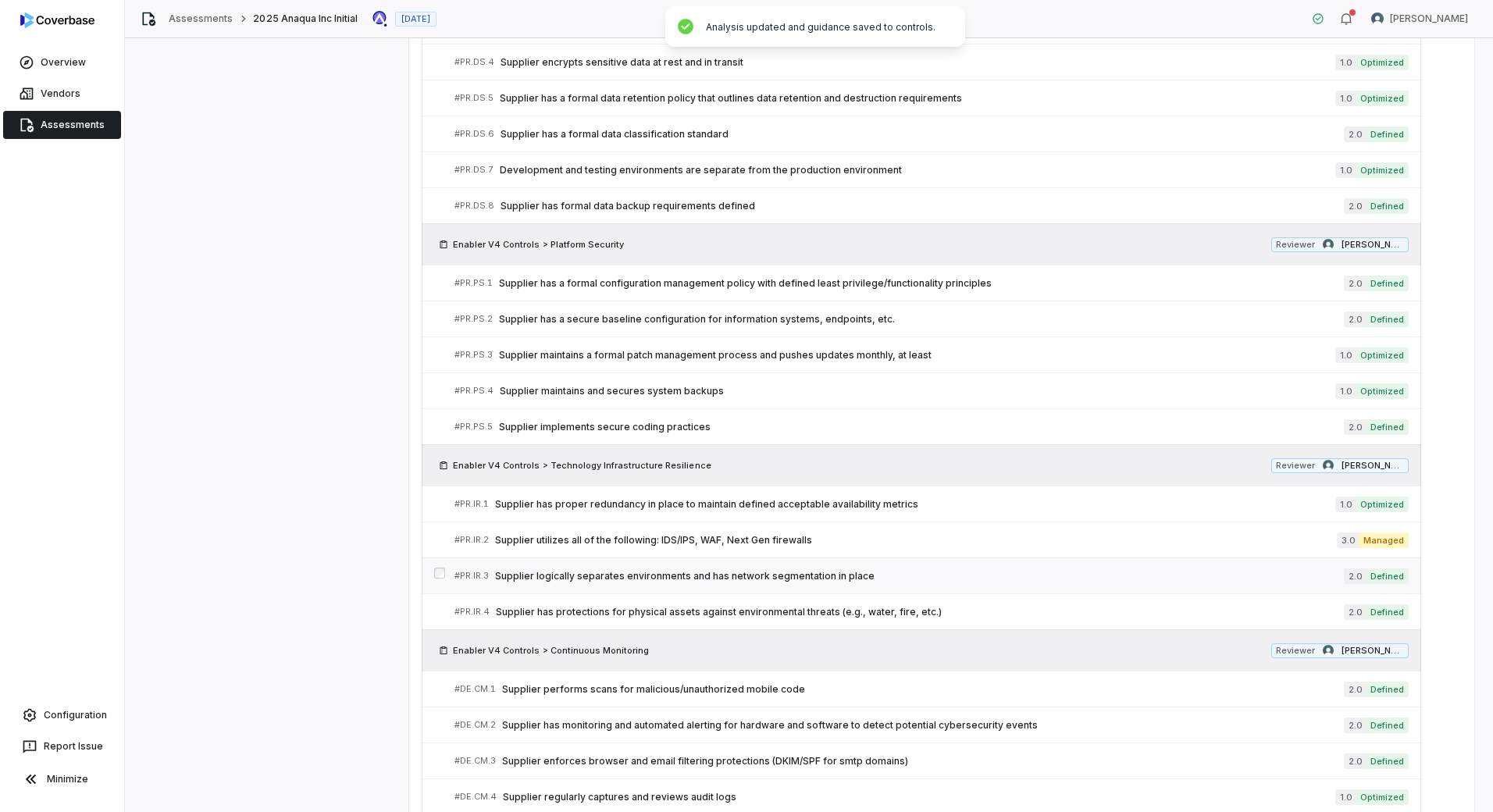 click on "Supplier logically separates environments and has network segmentation in place" at bounding box center [919, 576] 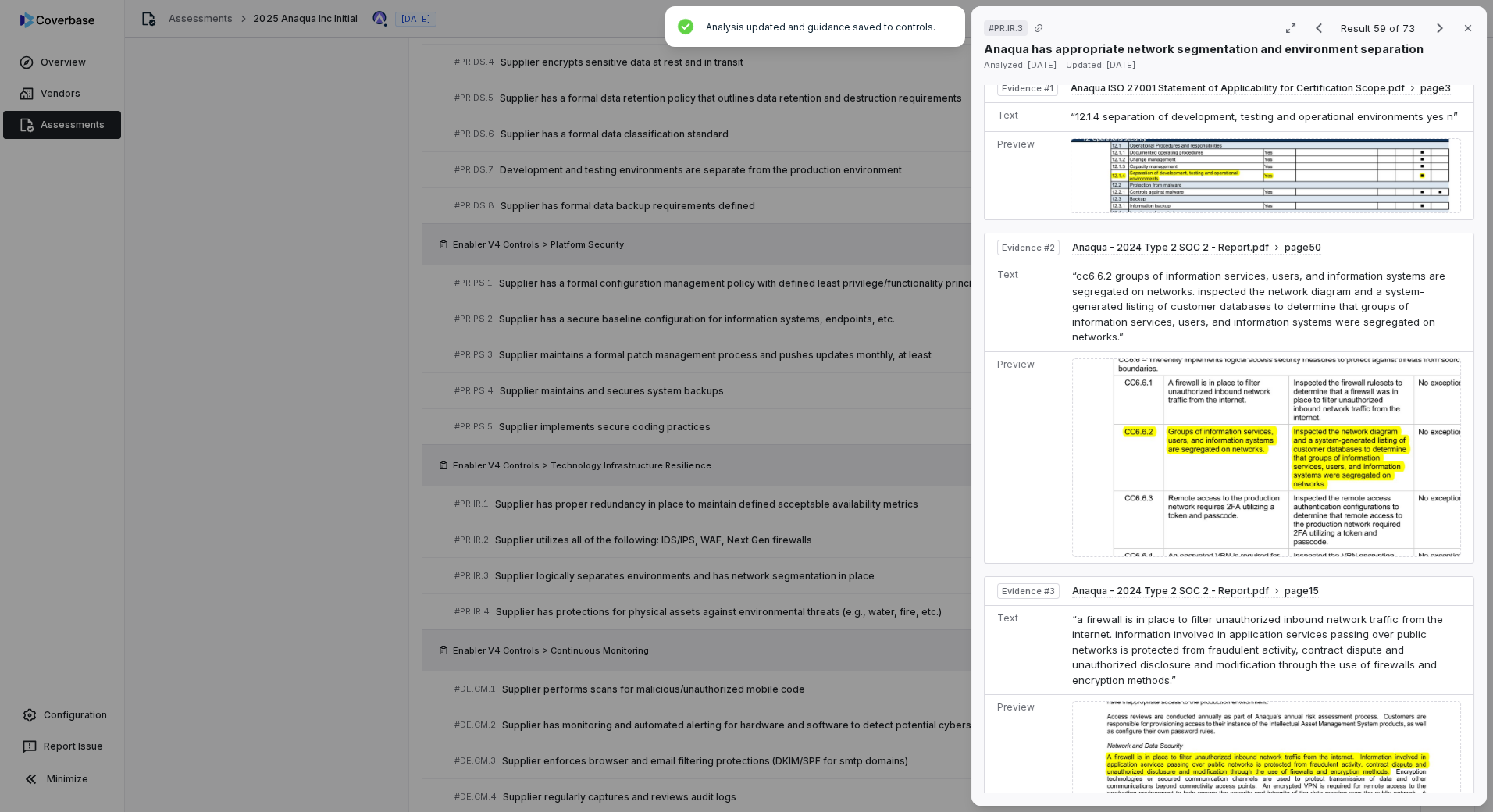scroll, scrollTop: 0, scrollLeft: 0, axis: both 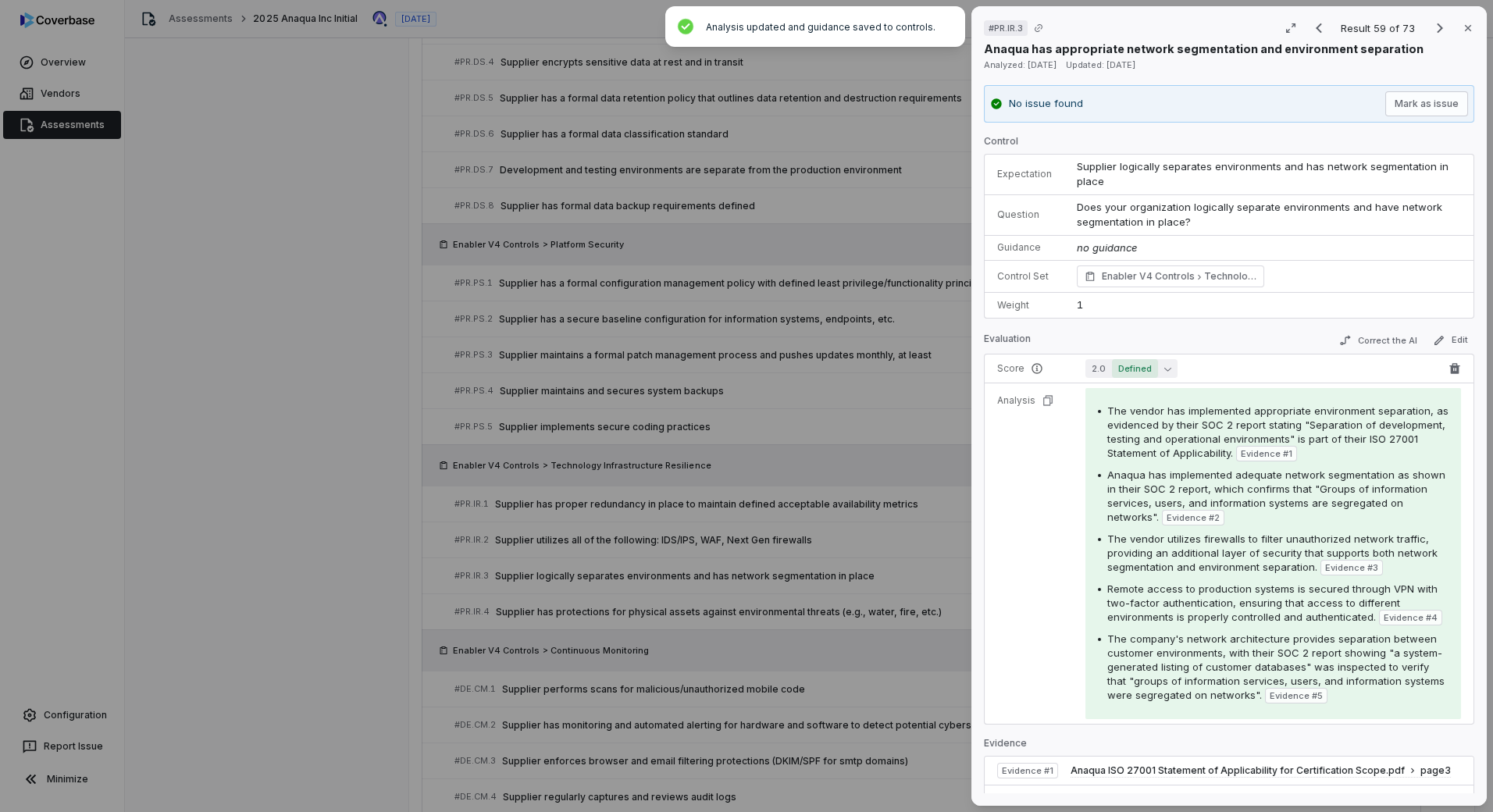 click on "Defined" at bounding box center (1135, 369) 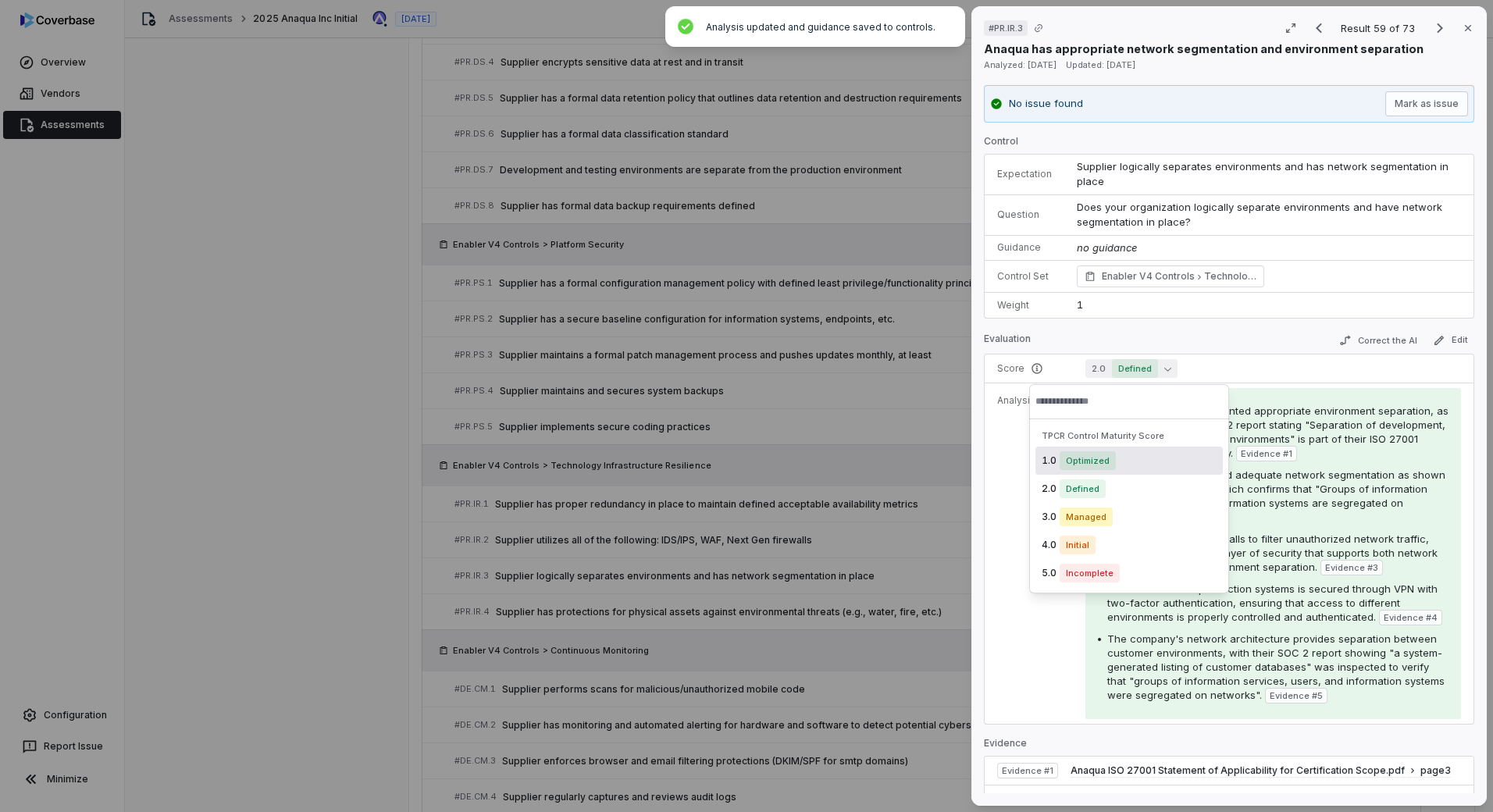 click on "Optimized" at bounding box center (1088, 461) 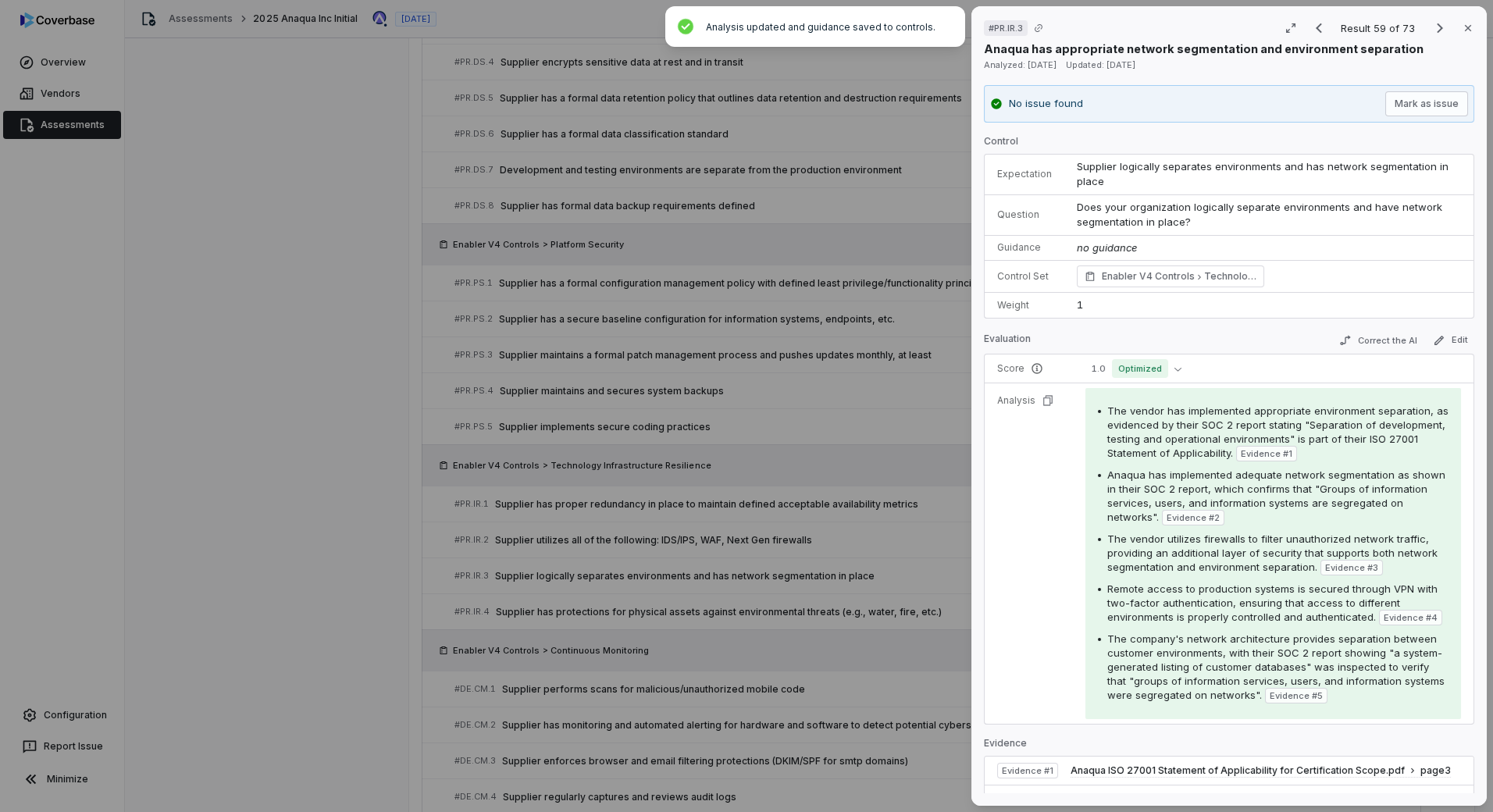 click on "# PR.IR.3 Result 59 of 73 Close Anaqua has appropriate network segmentation and environment separation Analyzed: [DATE] Updated: [DATE] No issue found Mark as issue Control Expectation Supplier logically separates environments and has network segmentation in place Question Does your organization logically separate environments and have network segmentation in place? Guidance no guidance Control Set Enabler V4 Controls Technology Infrastructure Resilience  Weight 1 Evaluation Correct the AI Edit   Score 1.0 Optimized Analysis The vendor has implemented appropriate environment separation, as evidenced by their SOC 2 report stating "Separation of development, testing and operational environments" is part of their ISO 27001 Statement of Applicability. Evidence # 1 Anaqua has implemented adequate network segmentation as shown in their SOC 2 report, which confirms that "Groups of information services, users, and information systems are segregated on networks". Evidence # 2 Evidence # 3 Evidence # 4 5 1 3 2" at bounding box center [746, 406] 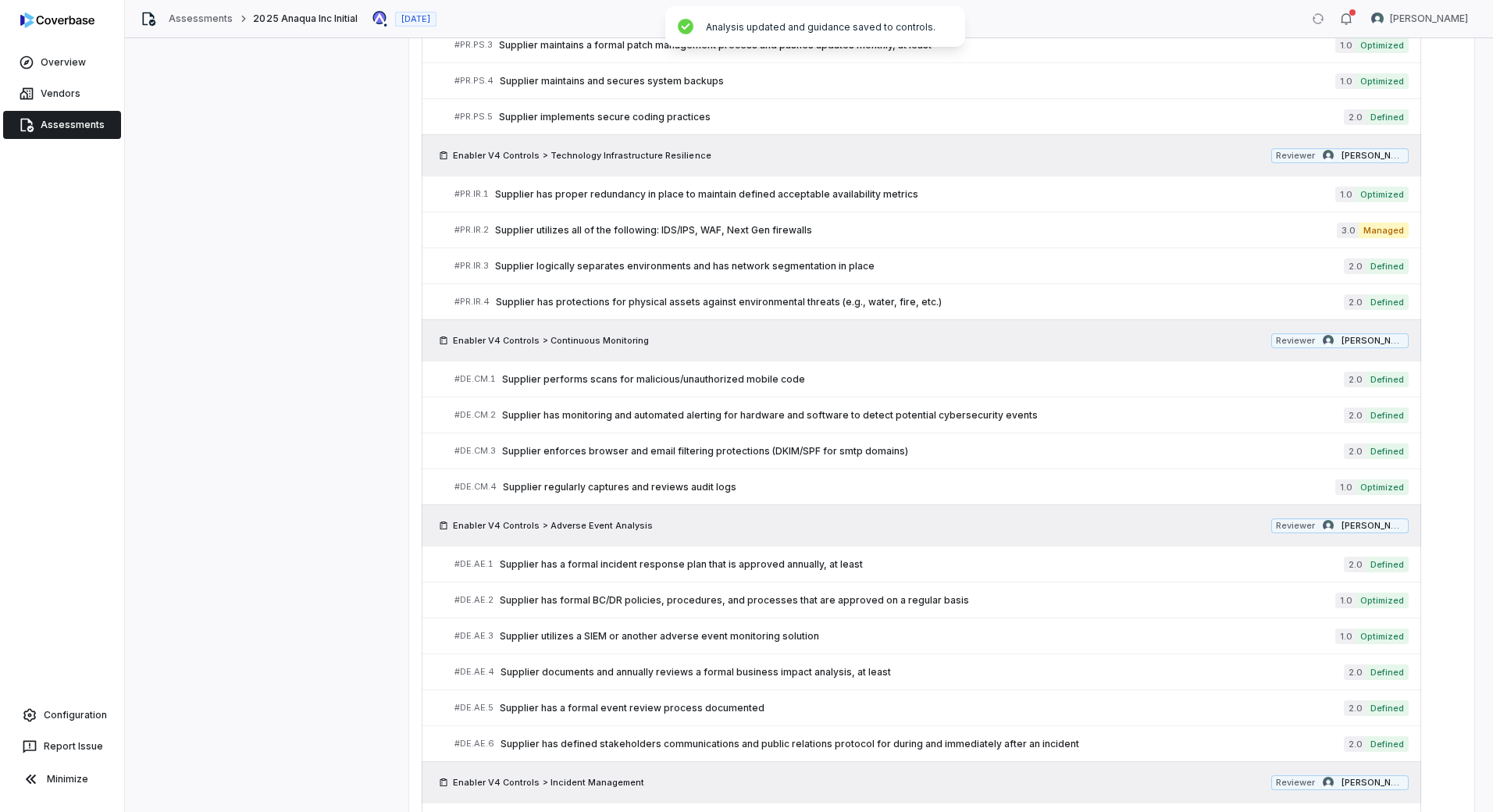 scroll, scrollTop: 2758, scrollLeft: 0, axis: vertical 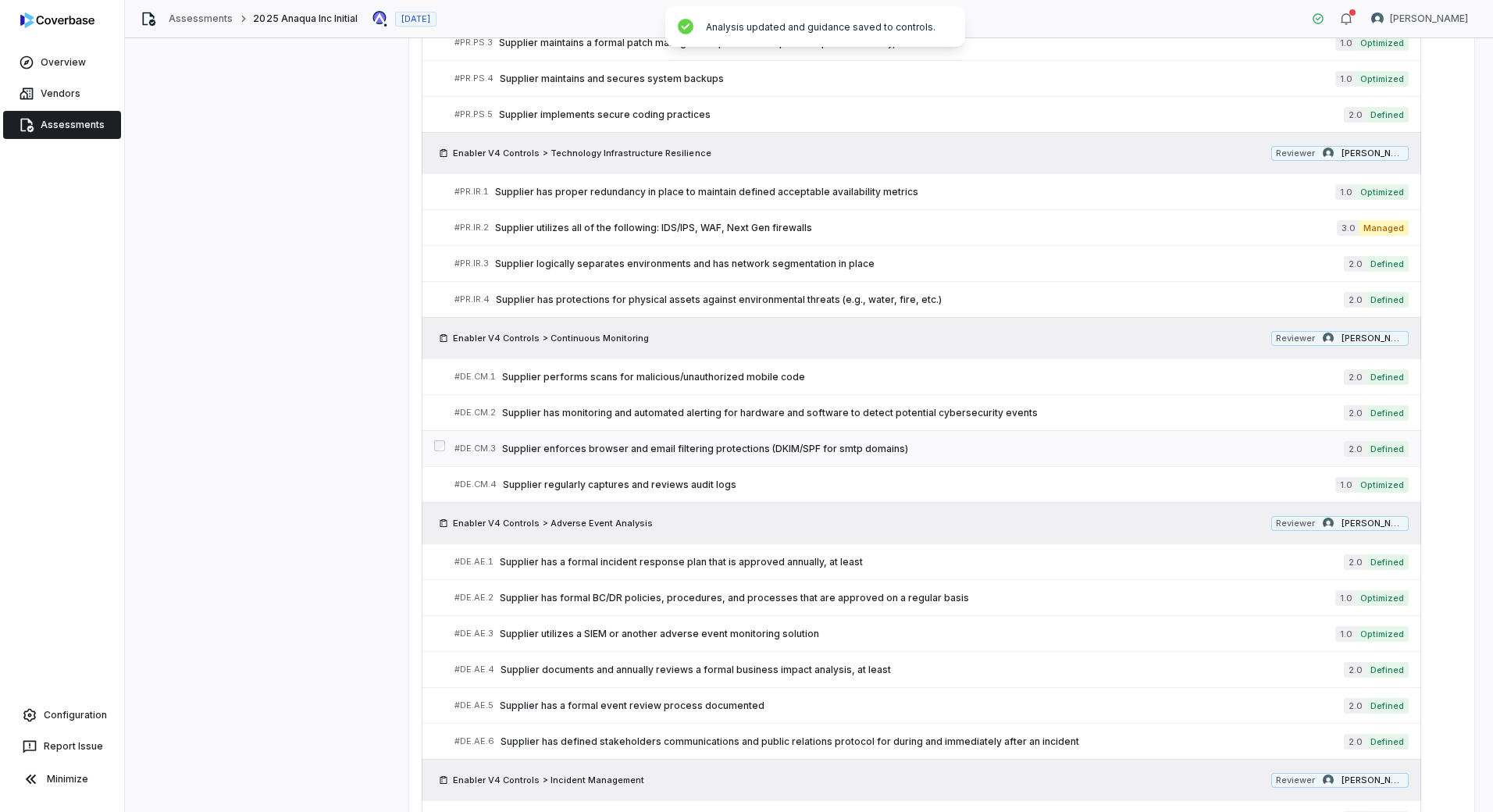 click on "Supplier enforces browser and email filtering protections
(DKIM/SPF for smtp domains)" at bounding box center [923, 449] 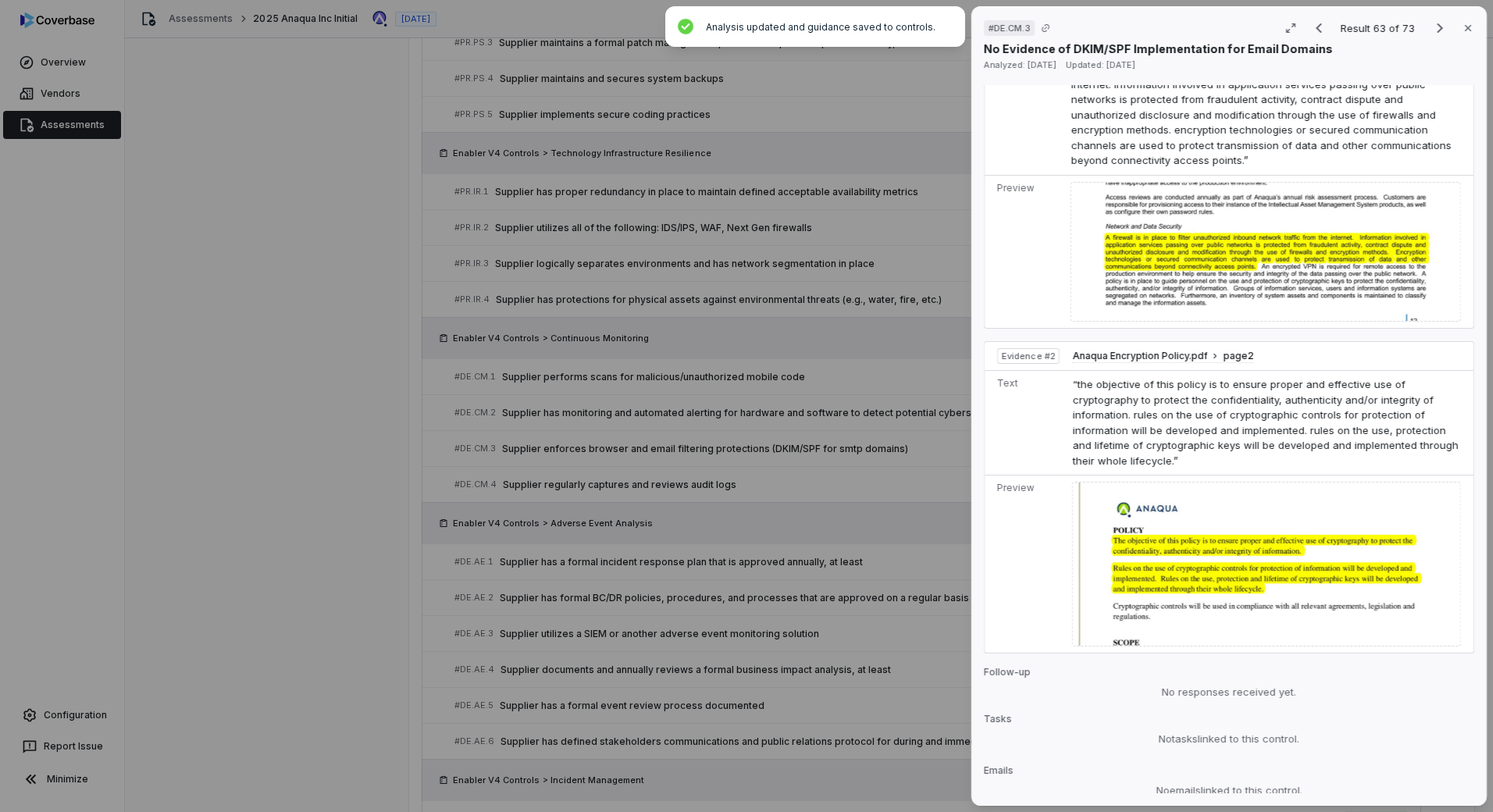 scroll, scrollTop: 1153, scrollLeft: 0, axis: vertical 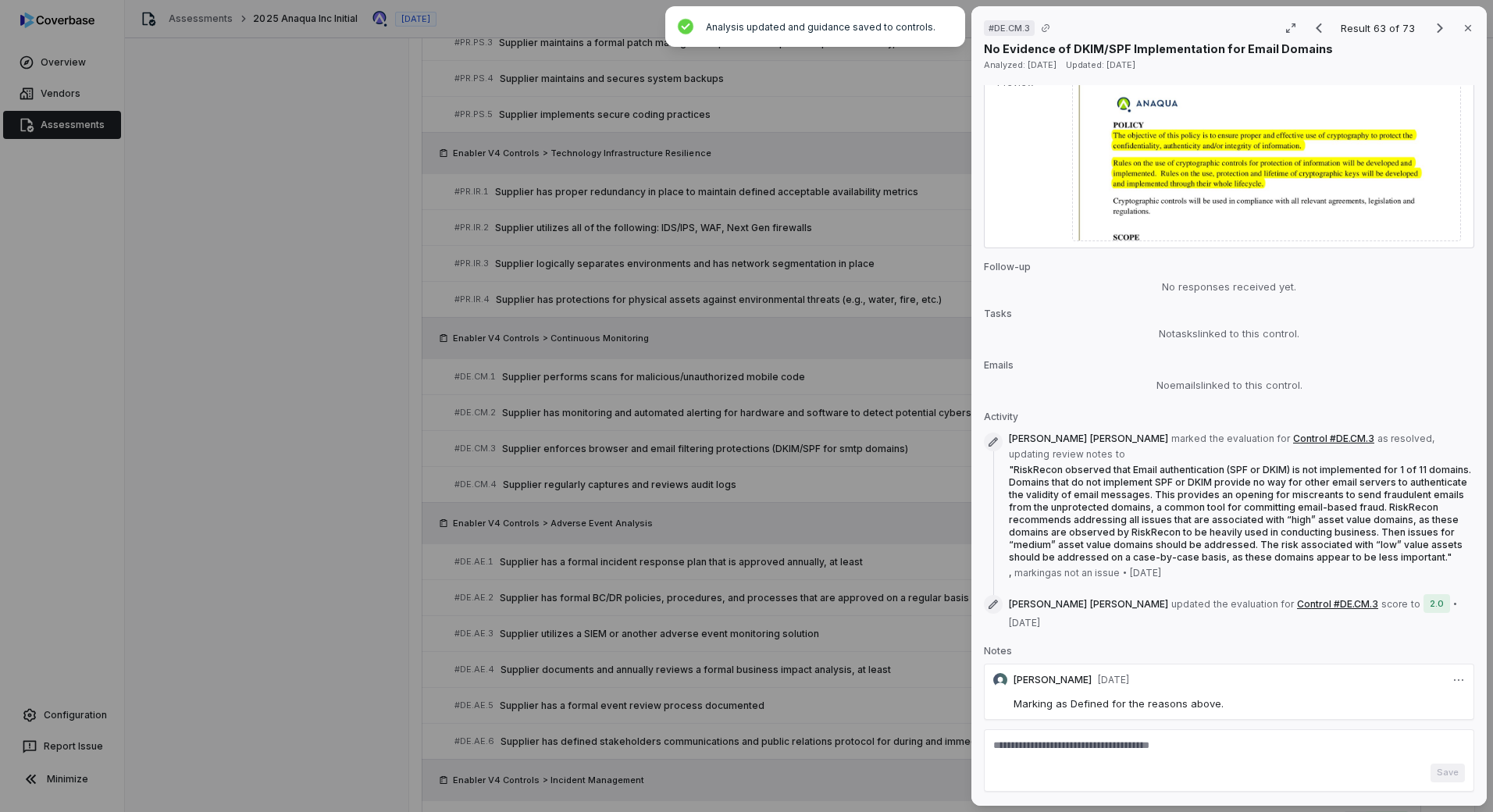 click on "# DE.CM.3 Result 63 of 73 Close No Evidence of DKIM/SPF Implementation for Email Domains Analyzed: [DATE] Updated: [DATE] Issue marked as resolved Mark as issue Control Expectation Supplier enforces browser and email filtering protections
(DKIM/SPF for smtp domains) Question Does your organization enforce browser and email filtering protections? Guidance no guidance Control Set Enabler V4 Controls Continuous Monitoring  Weight 1 Evaluation Correct the AI Edit   Score 2.0 Defined Analysis The control explicitly requires enforcement of browser and email filtering protections, specifically mentioning DKIM/SPF for SMTP domains, but there is no direct evidence in the provided documents about implementation of these specific email authentication protocols. Evidence # 1 Evidence # 2 Category Incomplete response Evidence Evidence # 1 Anaqua - 2024 Type 2 SOC 2 - Report.pdf page  15 Text Preview Evidence # 2 Anaqua Encryption Policy.pdf page  2 Text Preview Follow-up No responses received yet. Tasks No  tasks" at bounding box center (746, 406) 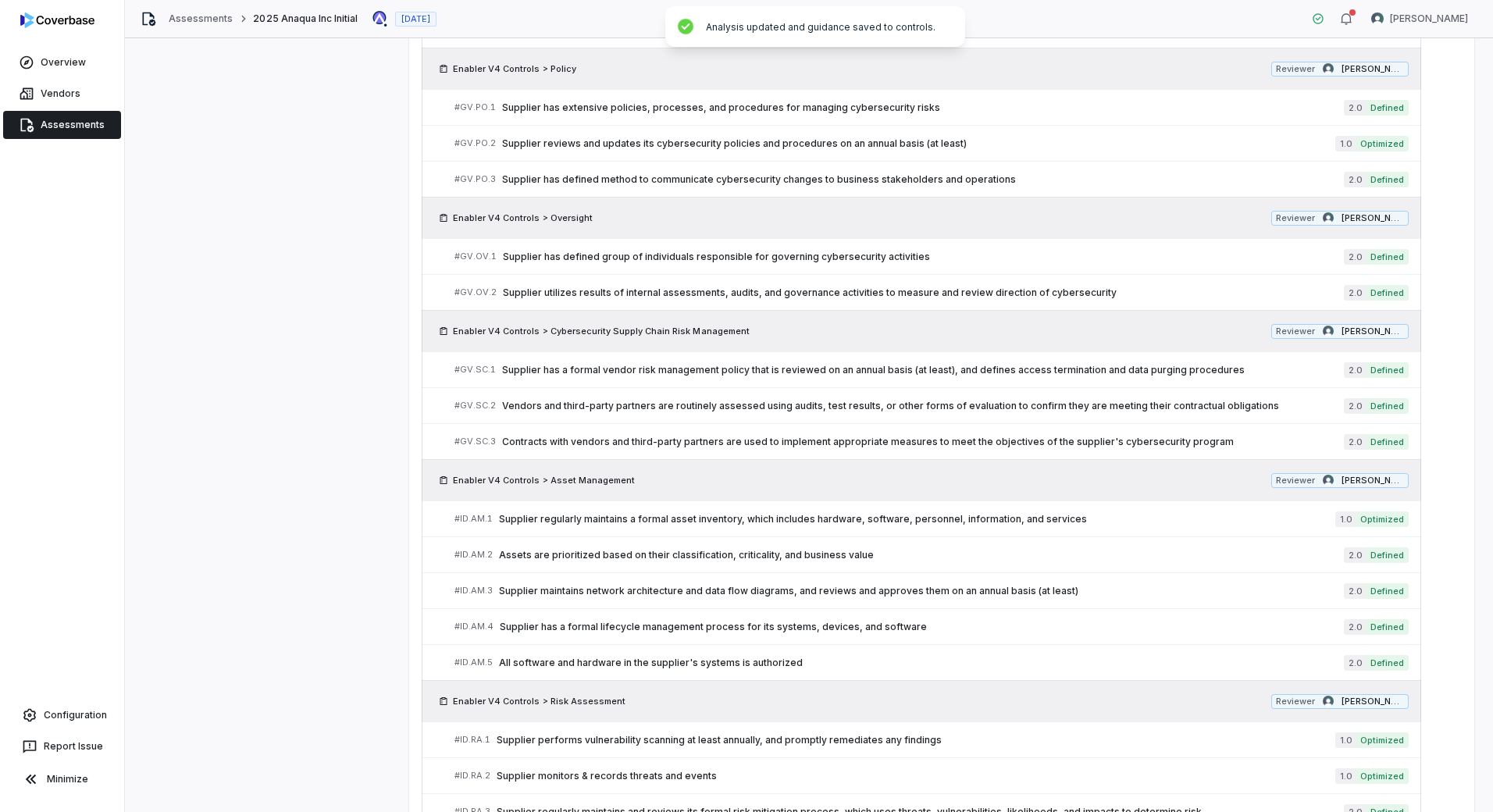 scroll, scrollTop: 0, scrollLeft: 0, axis: both 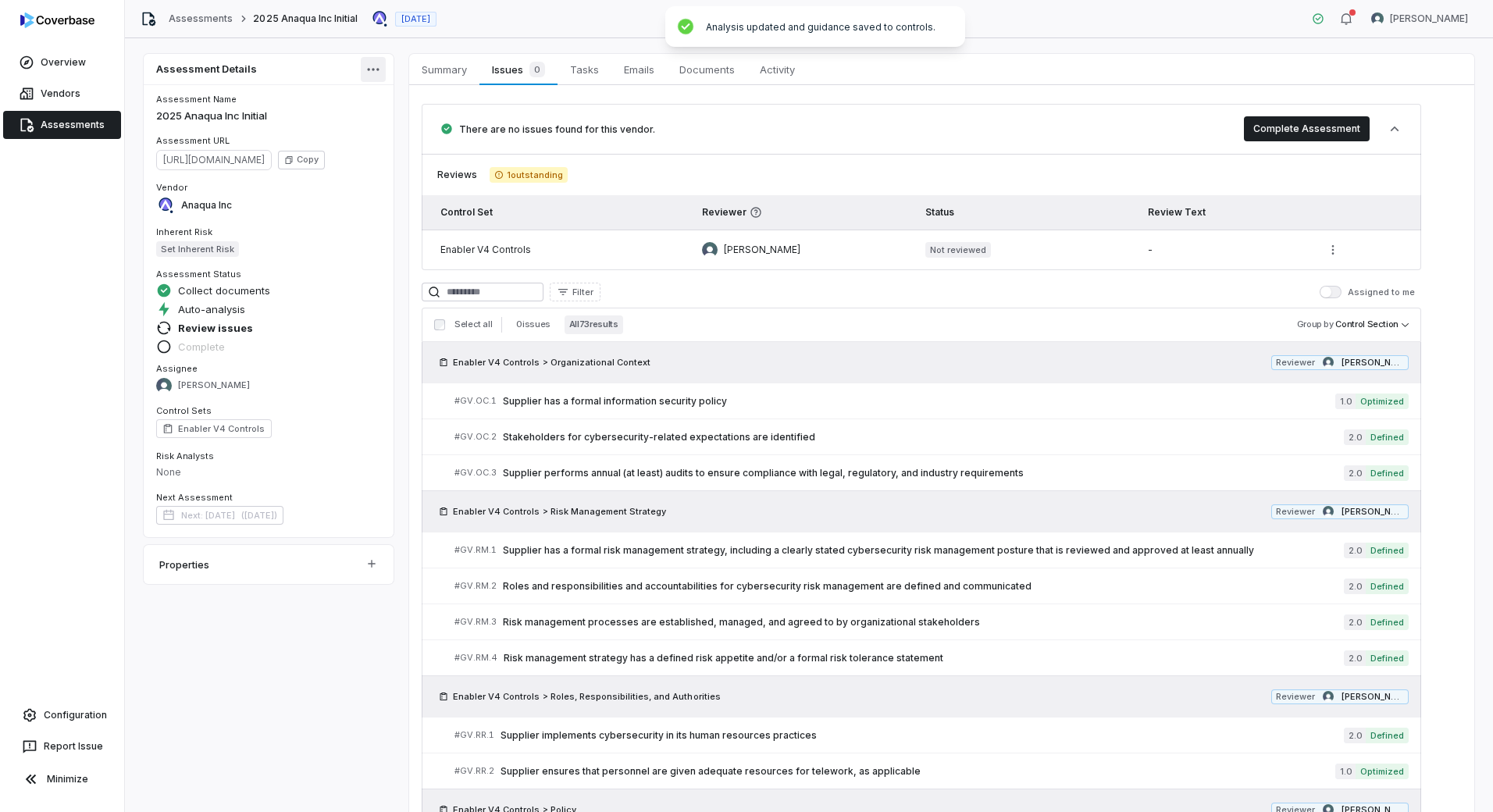 click on "Overview Vendors Assessments Configuration Report Issue Minimize Assessments 2025 Anaqua Inc Initial [DATE] [PERSON_NAME] Assessment Details Assessment Name 2025 Anaqua Inc Initial Assessment URL  [URL][DOMAIN_NAME] Copy Vendor Anaqua Inc Inherent Risk Set Inherent Risk Assessment Status Collect documents Auto-analysis Review issues Complete Assignee [PERSON_NAME] Control Sets Enabler V4 Controls Risk Analysts None Next Assessment Next: [DATE] ( [DATE] ) Properties Summary Summary Issues 0 Issues 0 Tasks Tasks Emails Emails Documents Documents Activity Activity There are no issues found for this vendor. Complete Assessment Reviews 1  outstanding Control Set Reviewer  Status Review Text Enabler V4 Controls [PERSON_NAME] Not reviewed - Filter Assigned to me Select all 0  issues All  73  results Group by   Control Section Enabler V4 Controls    > Organizational Context  Reviewer [PERSON_NAME] # GV.OC.1 1.0 Optimized" at bounding box center (746, 406) 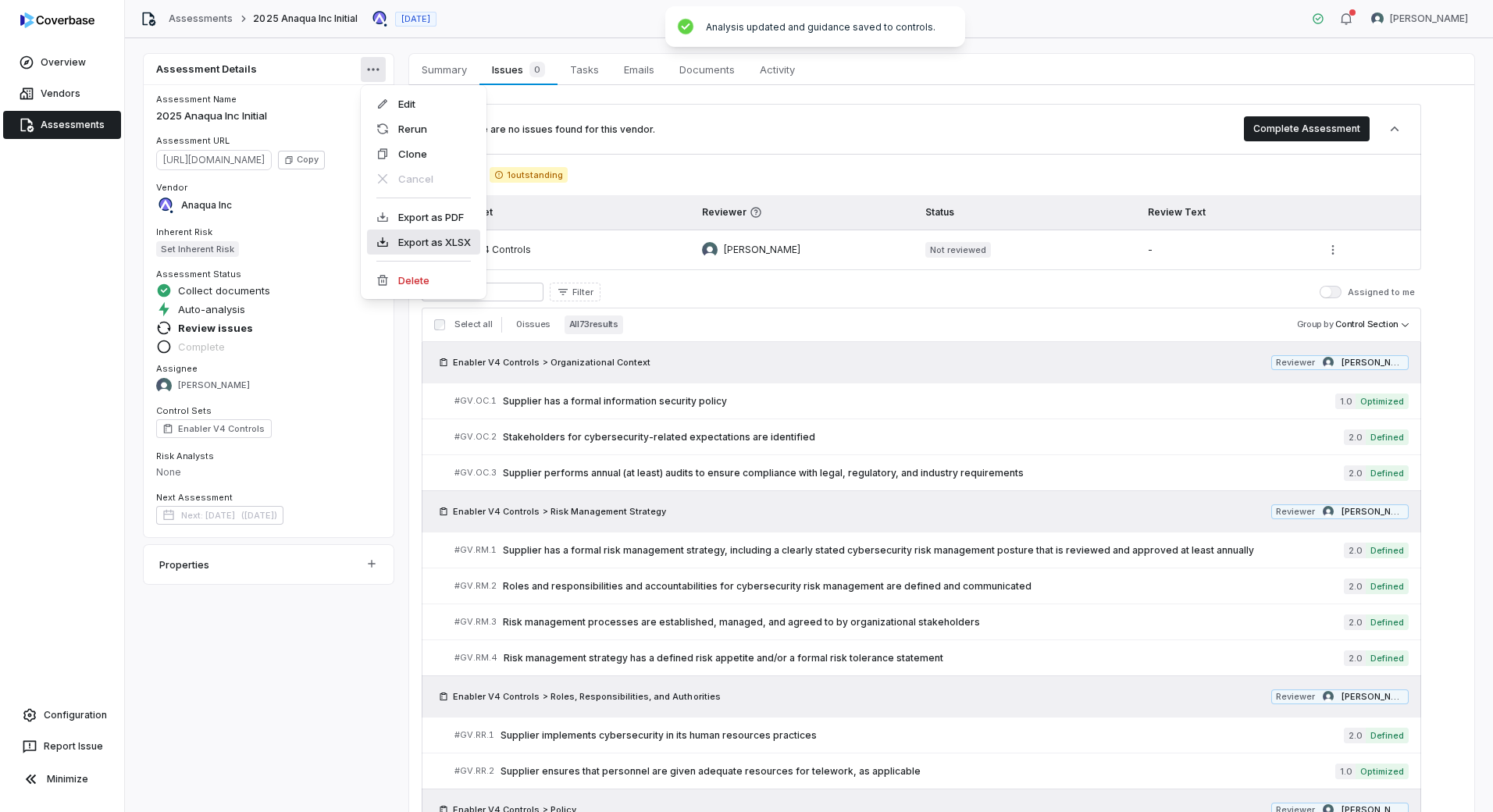 click on "Export as XLSX" at bounding box center (423, 242) 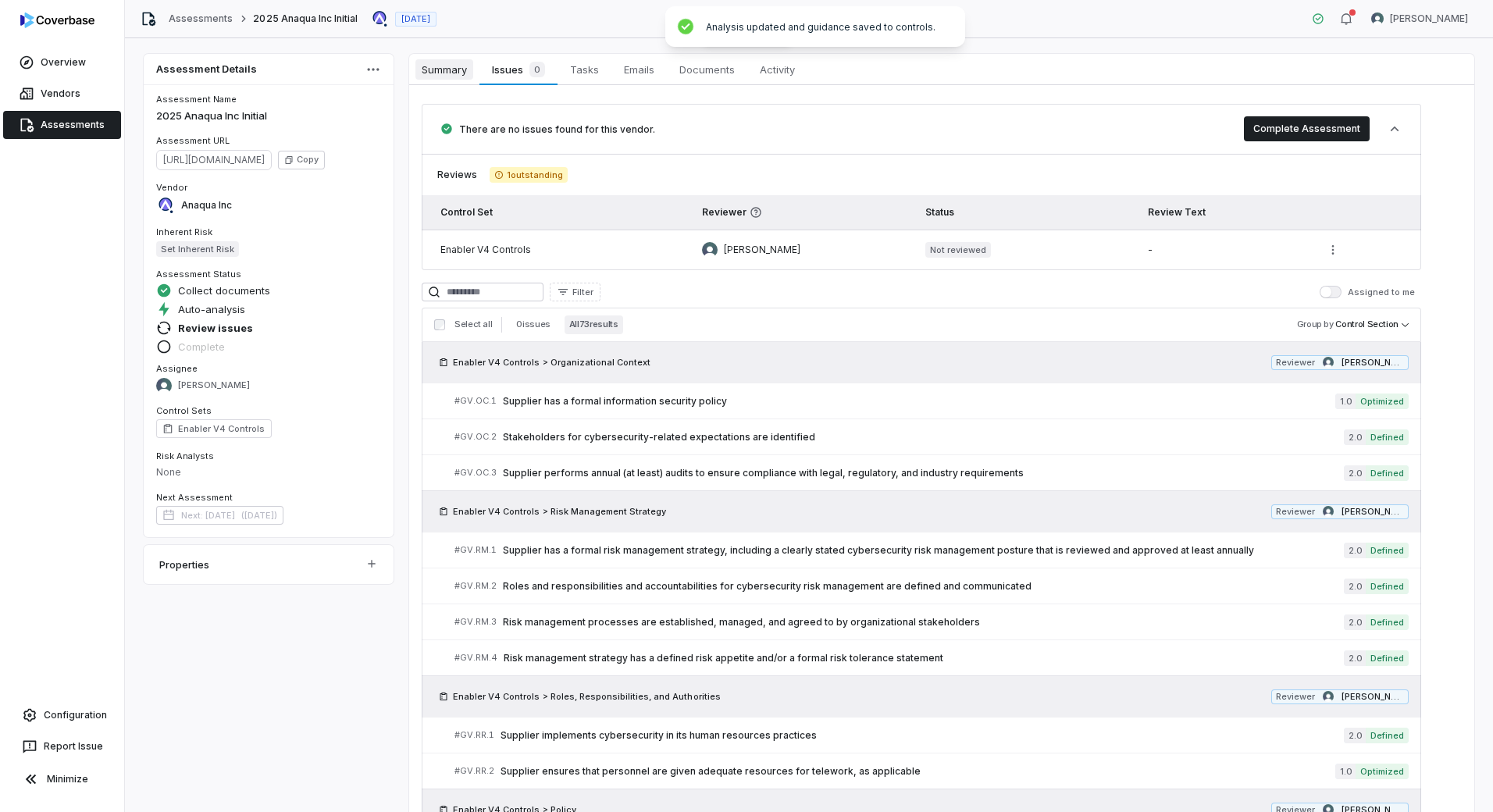 click on "Summary" at bounding box center (444, 69) 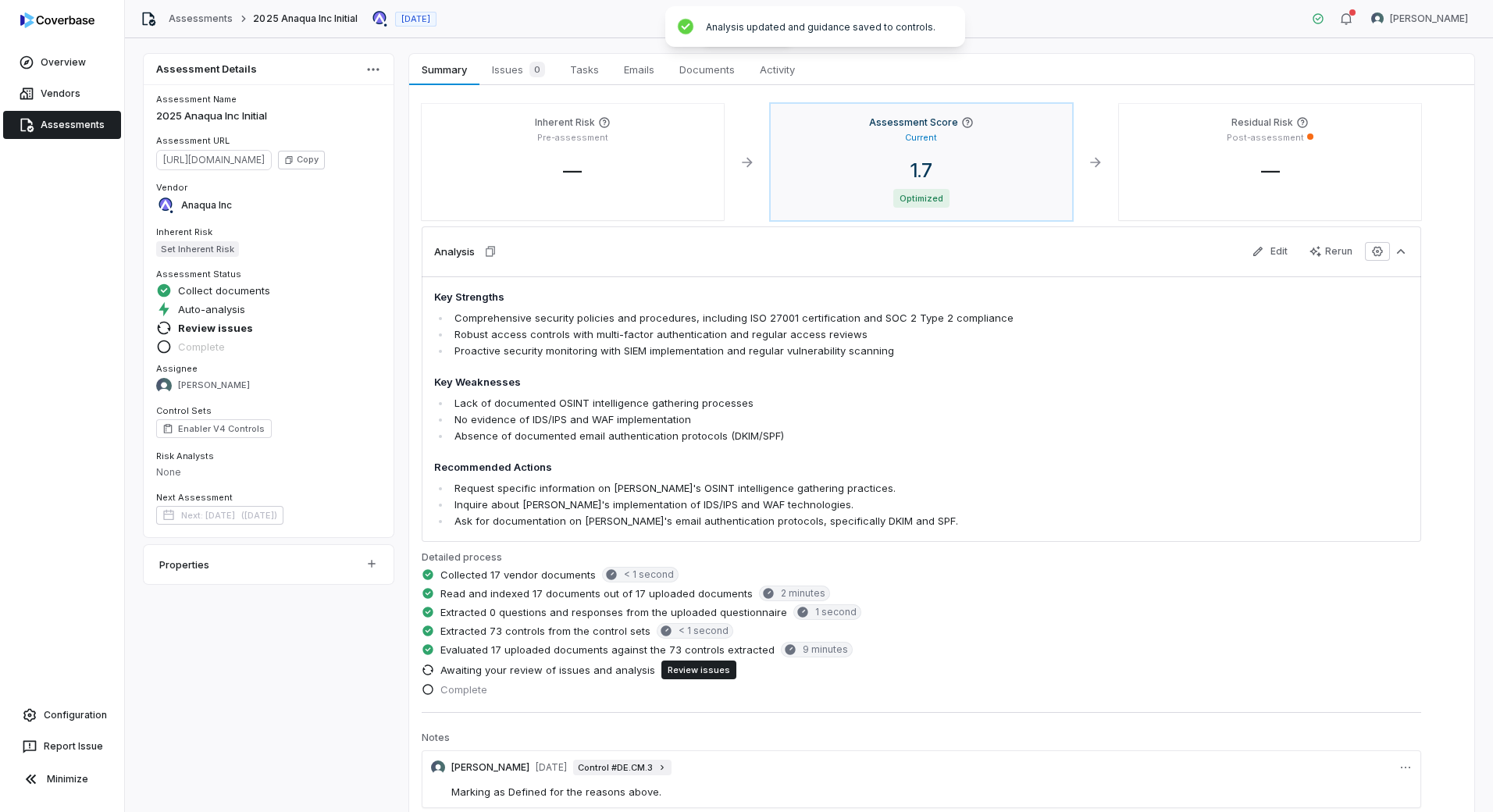 click on "Optimized" at bounding box center (921, 198) 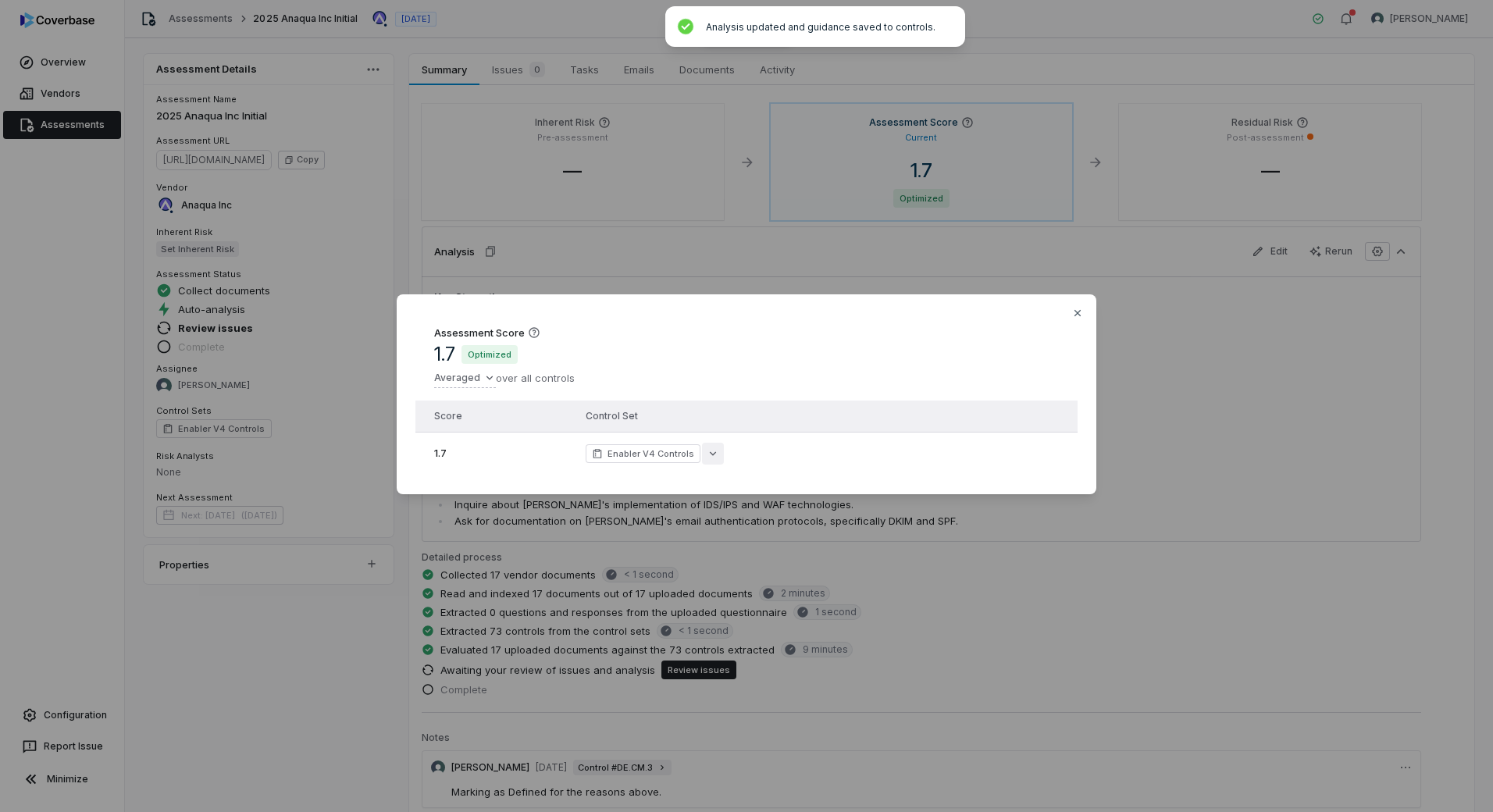 click 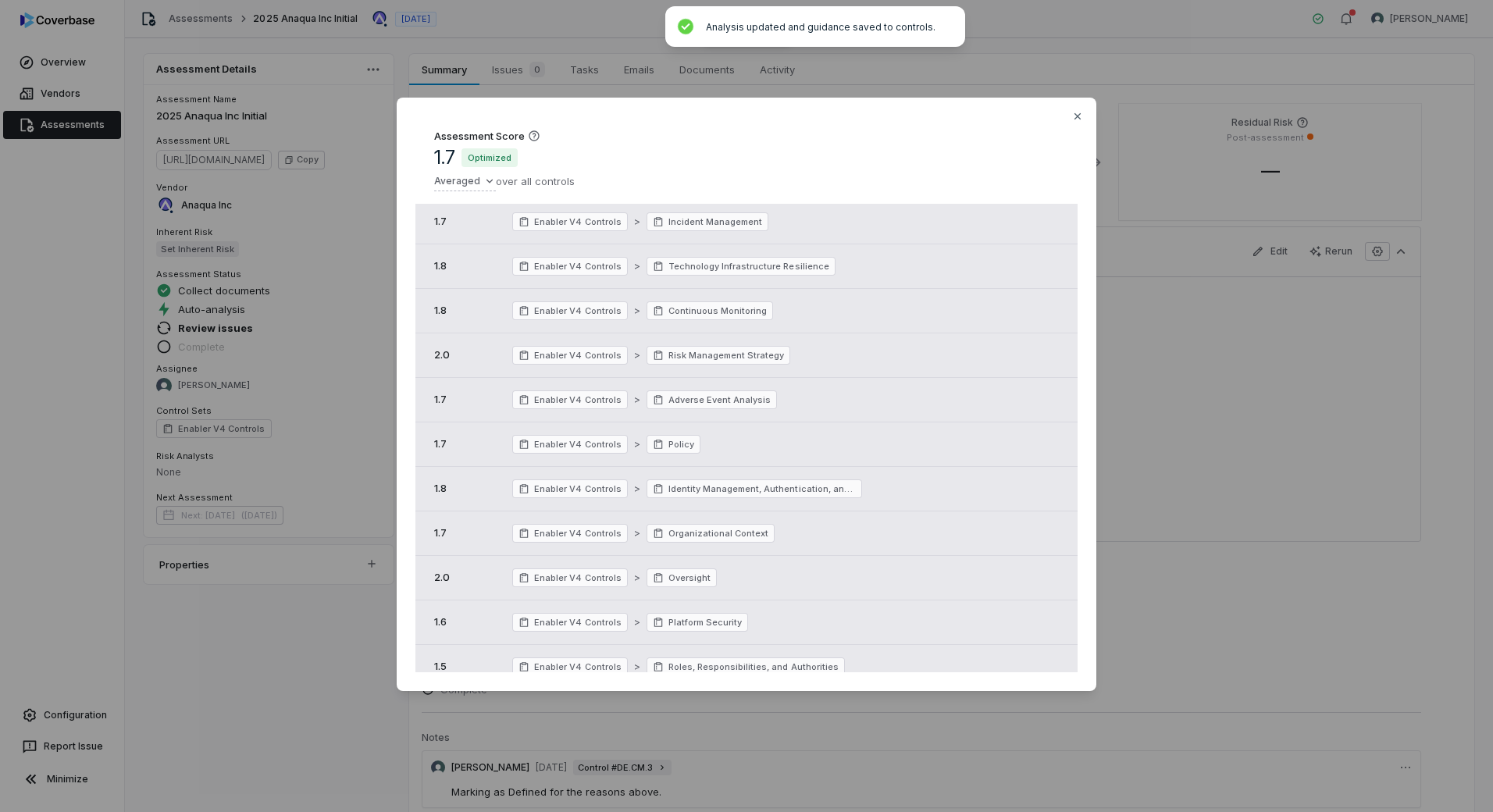 scroll, scrollTop: 59, scrollLeft: 0, axis: vertical 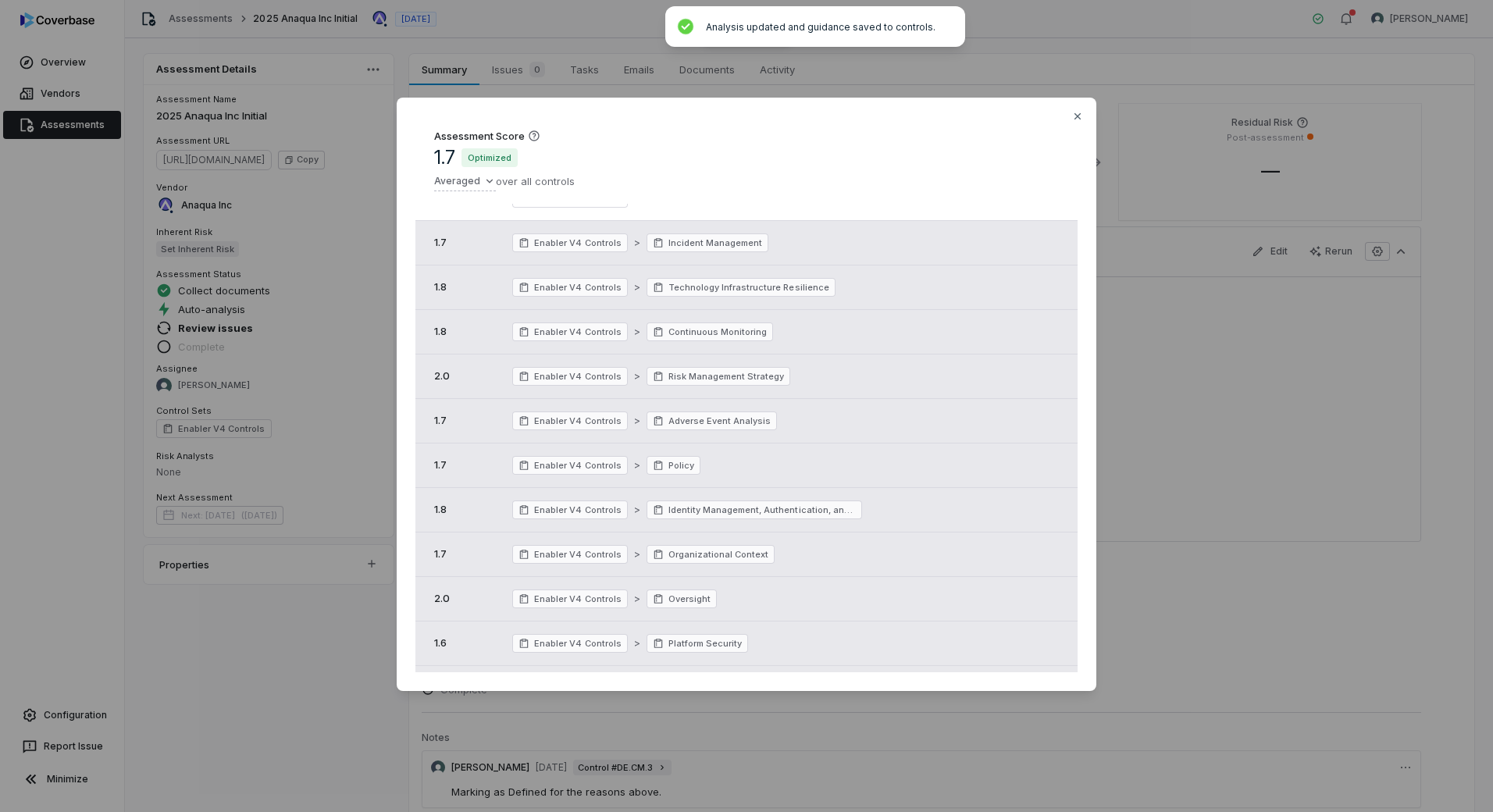 click on "Assessment Score 1.7 Optimized Averaged  over all controls Score Control Set 1.7 Enabler V4 Controls 1.7 Enabler V4 Controls > Incident Management  1.8 Enabler V4 Controls > Technology Infrastructure Resilience  1.8 Enabler V4 Controls > Continuous Monitoring  2.0 Enabler V4 Controls > Risk Management Strategy  1.7 Enabler V4 Controls > Adverse Event Analysis  1.7 Enabler V4 Controls > Policy  1.8 Enabler V4 Controls > Identity Management, Authentication, and Access Control  1.7 Enabler V4 Controls > Organizational Context  2.0 Enabler V4 Controls > Oversight  1.6 Enabler V4 Controls > Platform Security  1.5 Enabler V4 Controls > Roles, Responsibilities, and Authorities  1.8 Enabler V4 Controls > Asset Management  1.9 Enabler V4 Controls > Risk Assessment  2.0 Enabler V4 Controls > Improvement  1.0 Enabler V4 Controls > Awareness and Training  2.0 Enabler V4 Controls > Cybersecurity Supply Chain Risk Management  1.6 Enabler V4 Controls > Data Security  Close" at bounding box center [746, 406] 